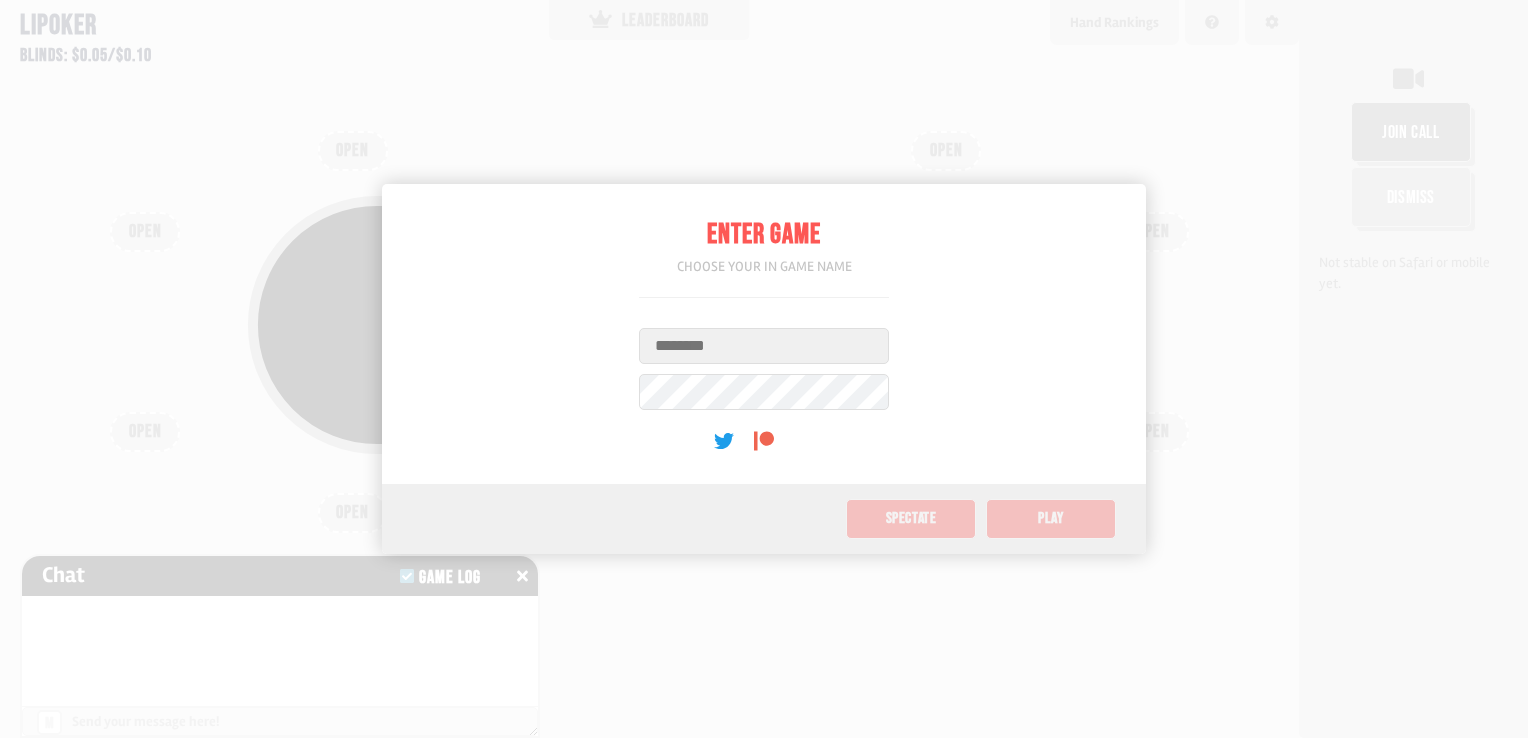 scroll, scrollTop: 0, scrollLeft: 0, axis: both 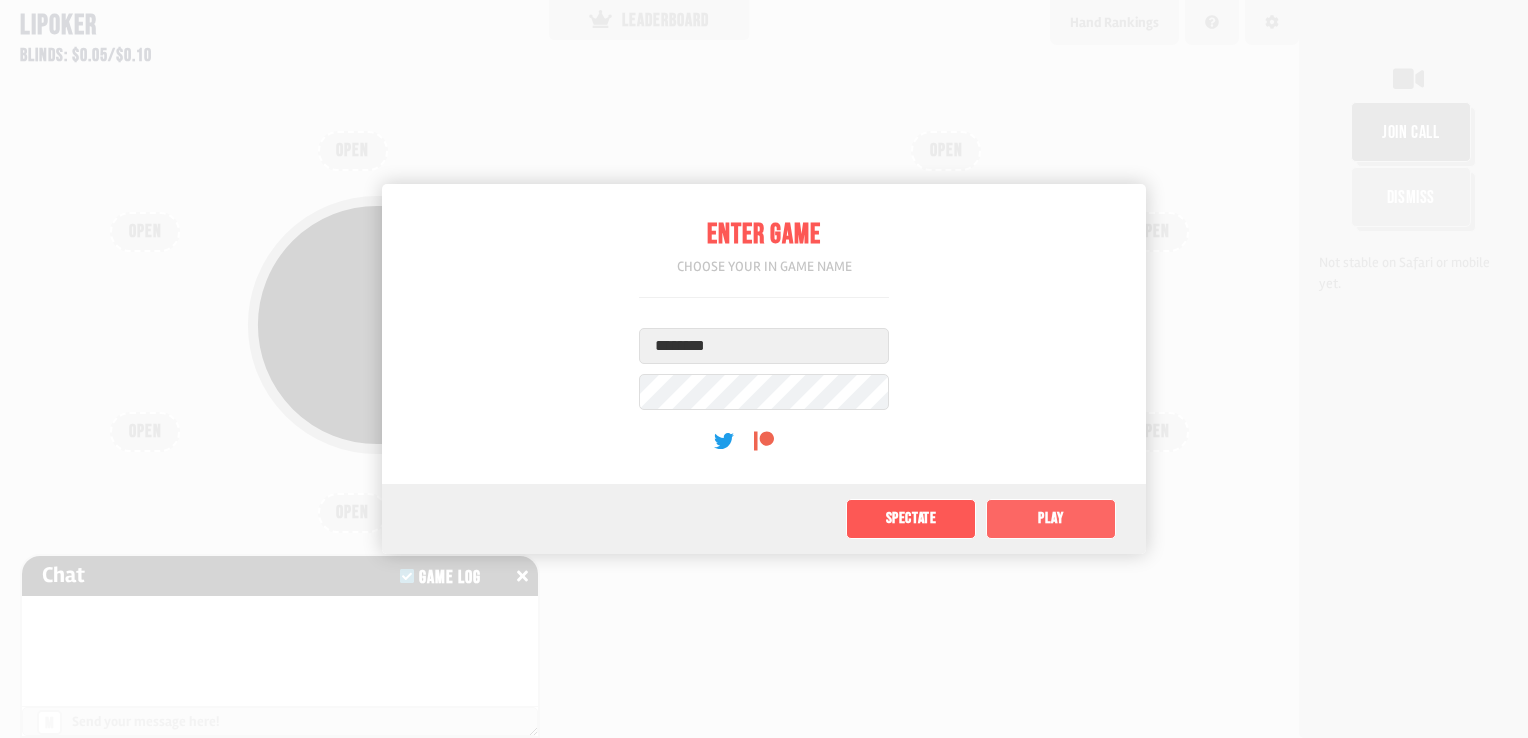 type on "********" 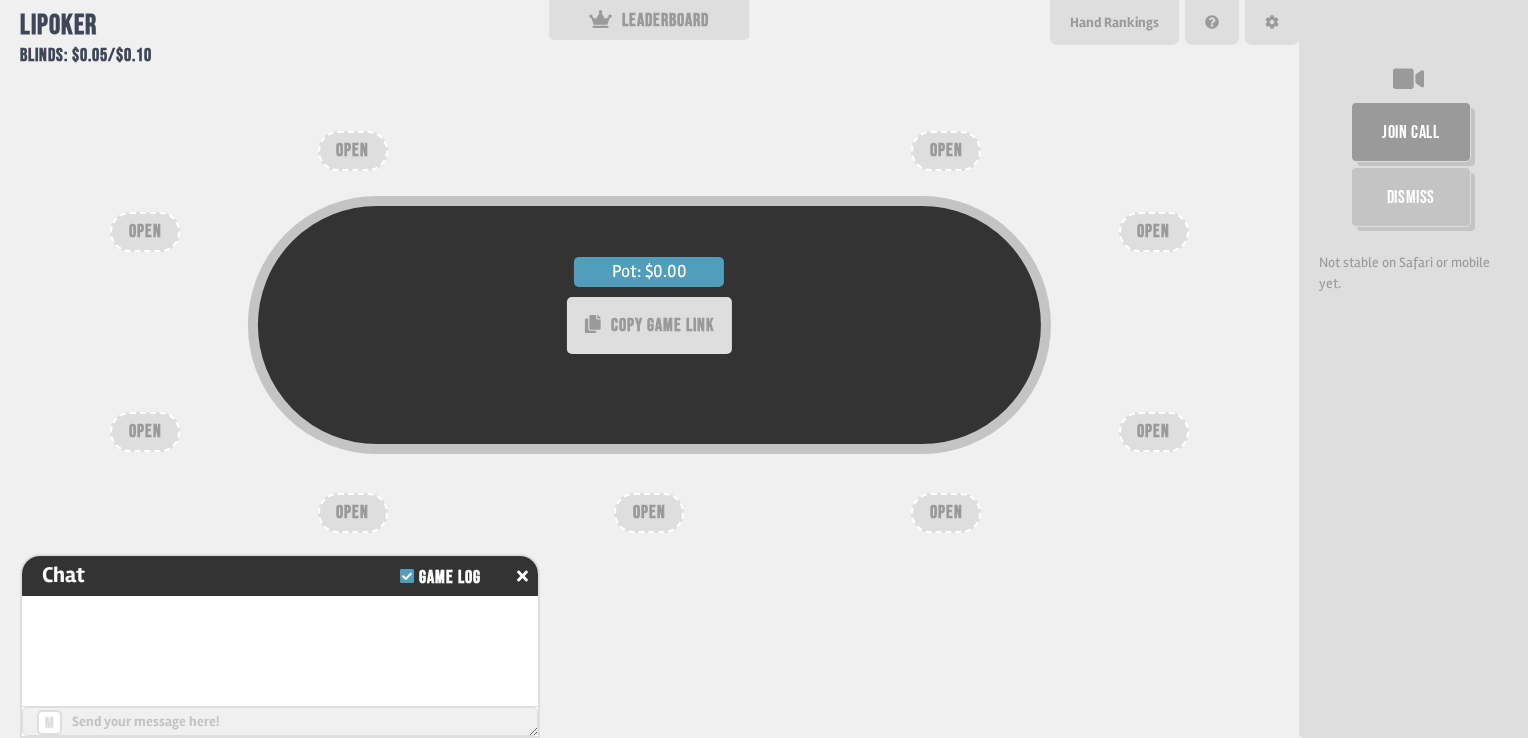 click on "OPEN" at bounding box center [649, 513] 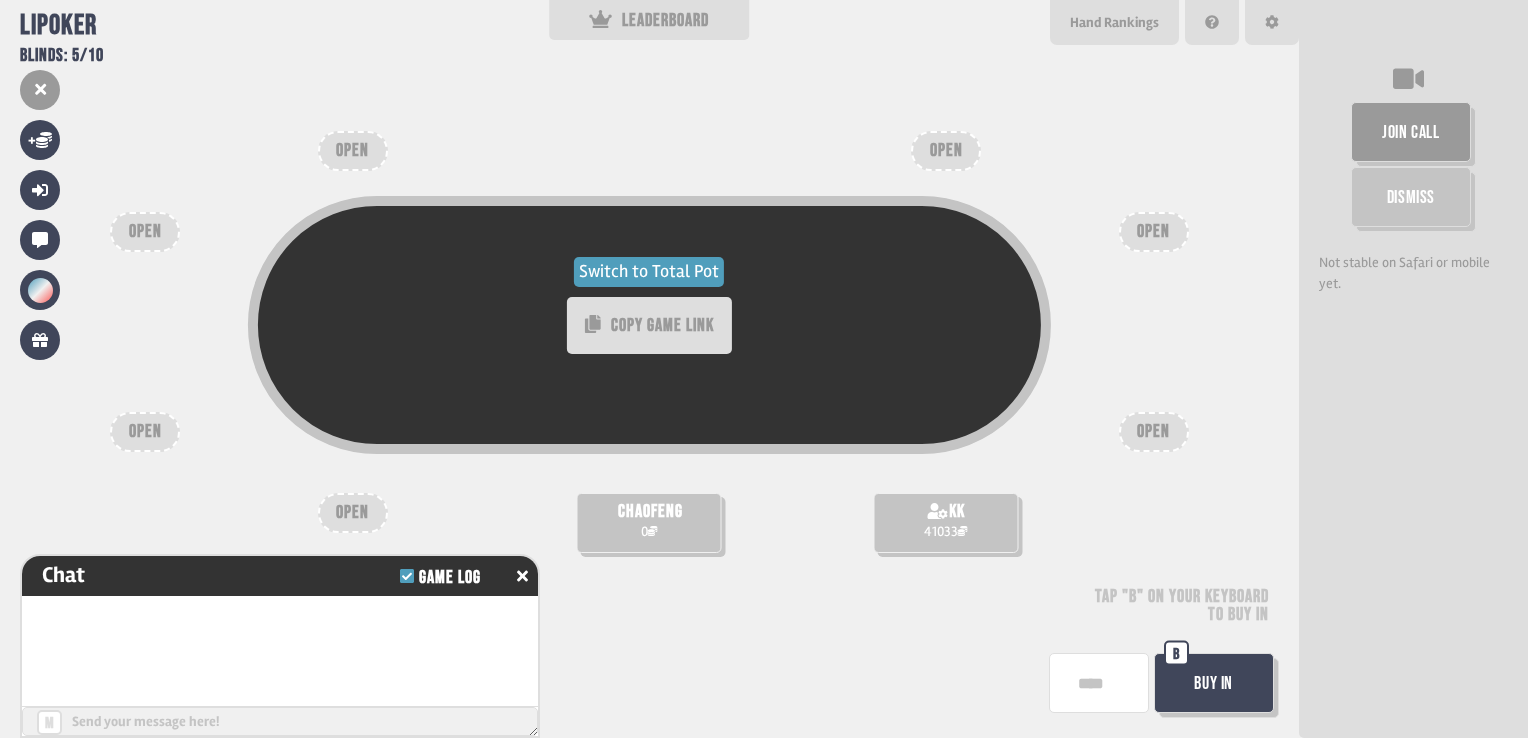 scroll, scrollTop: 22, scrollLeft: 0, axis: vertical 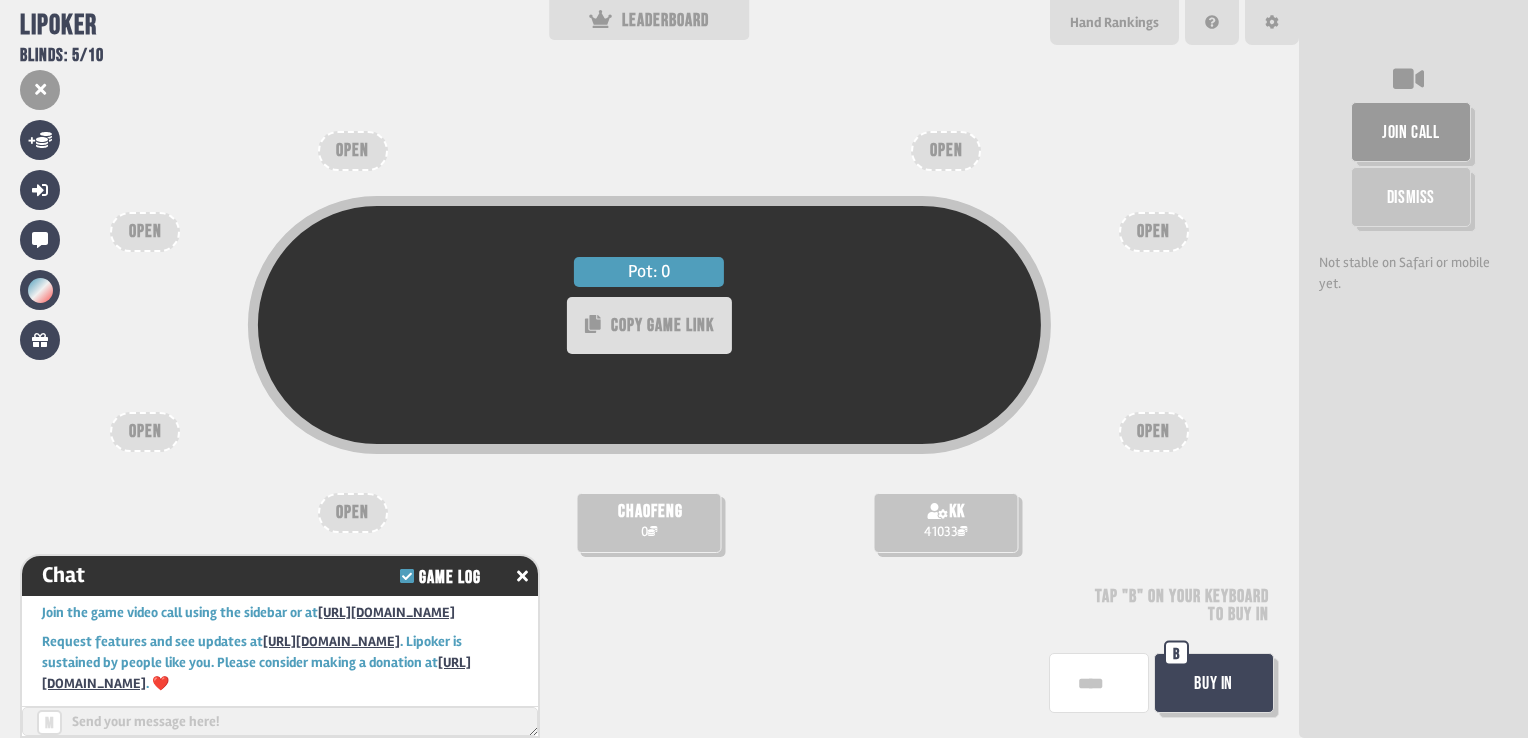 click on "Buy In" at bounding box center (1214, 683) 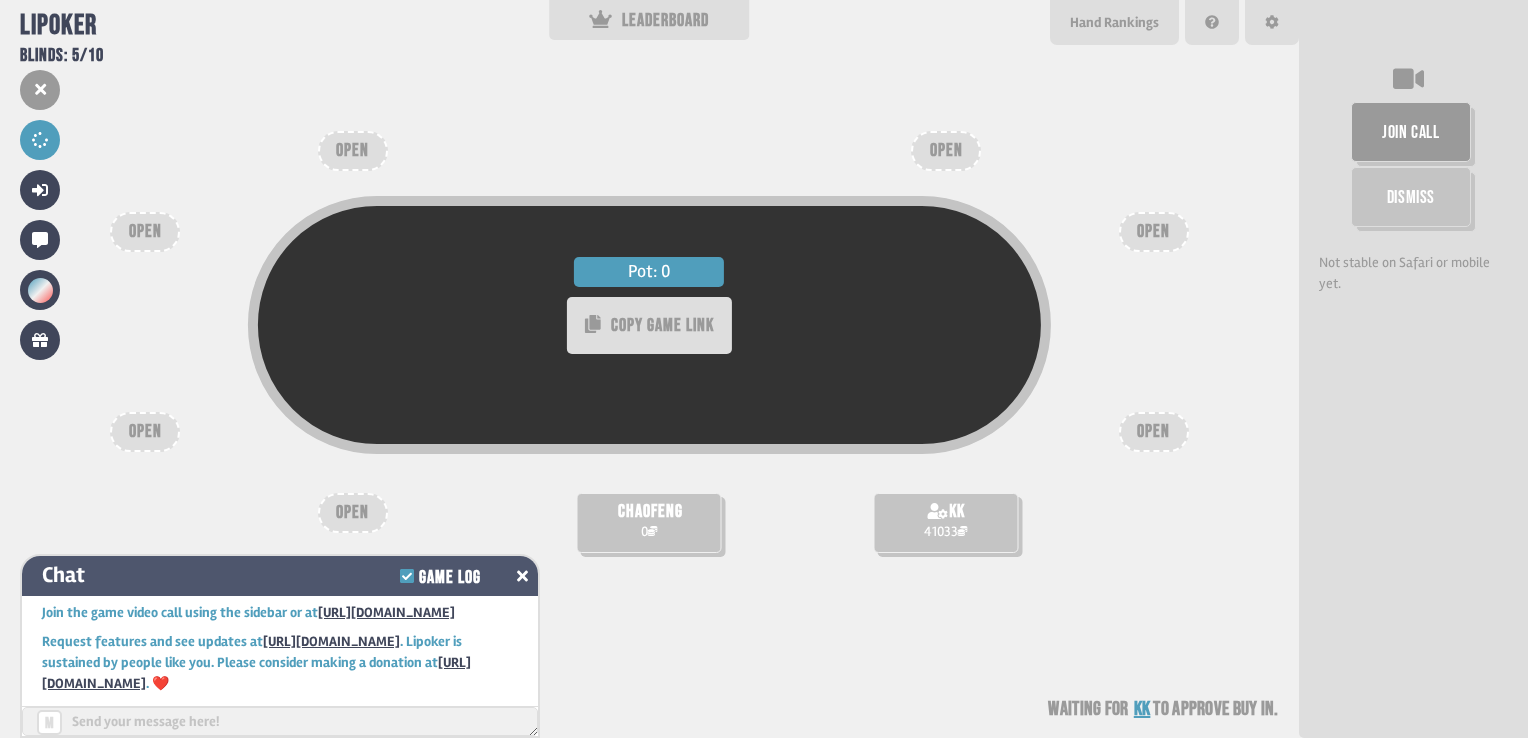 click at bounding box center (522, 576) 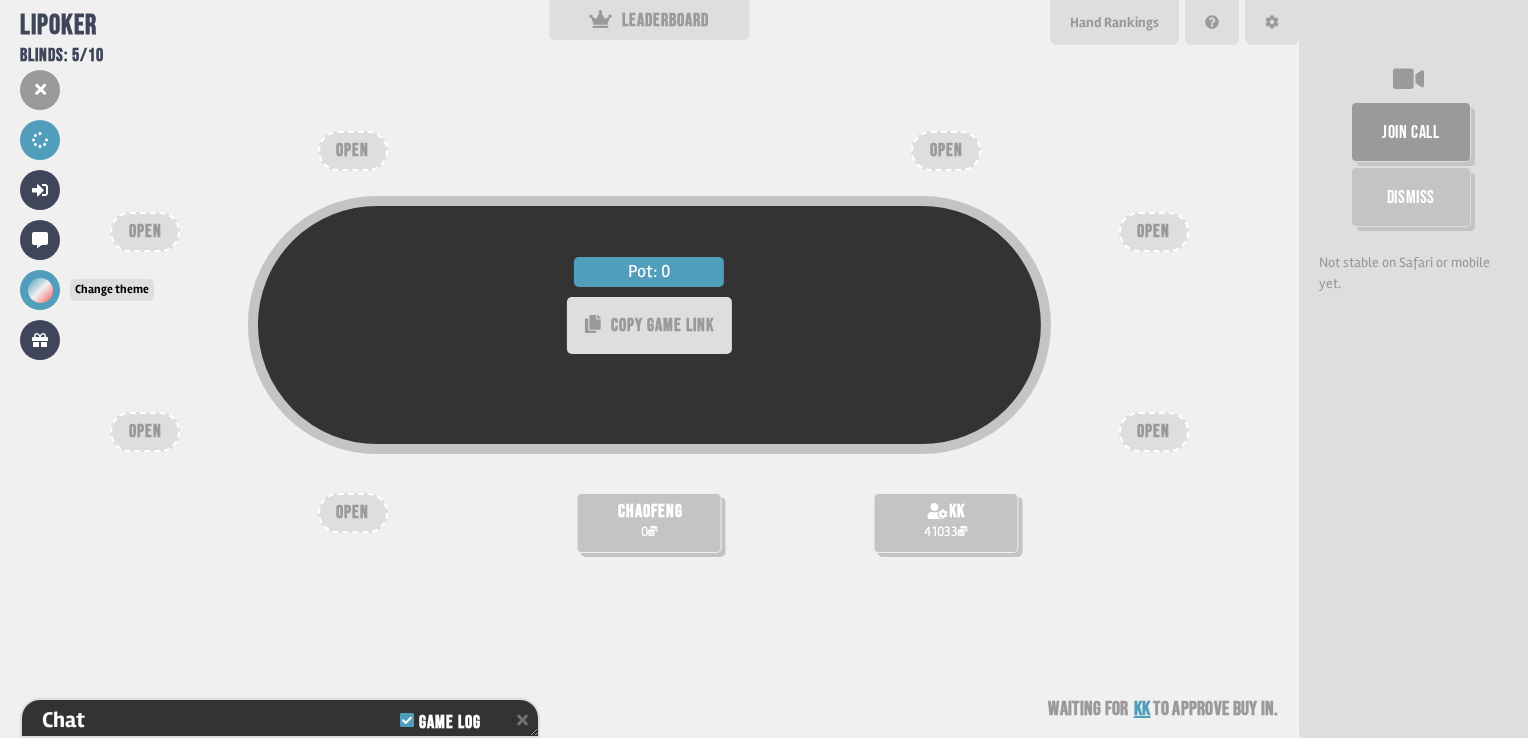 click at bounding box center [40, 290] 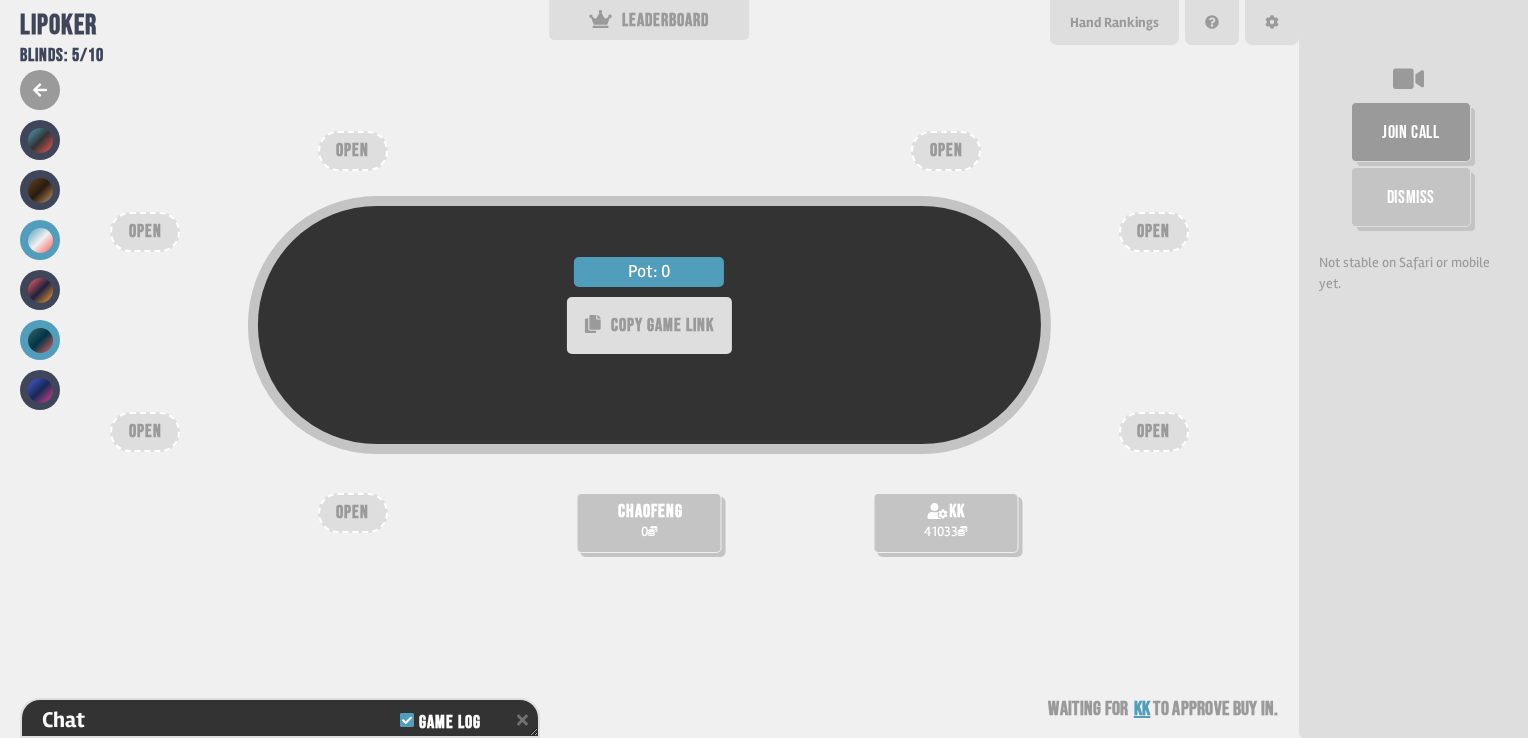 click at bounding box center (40, 340) 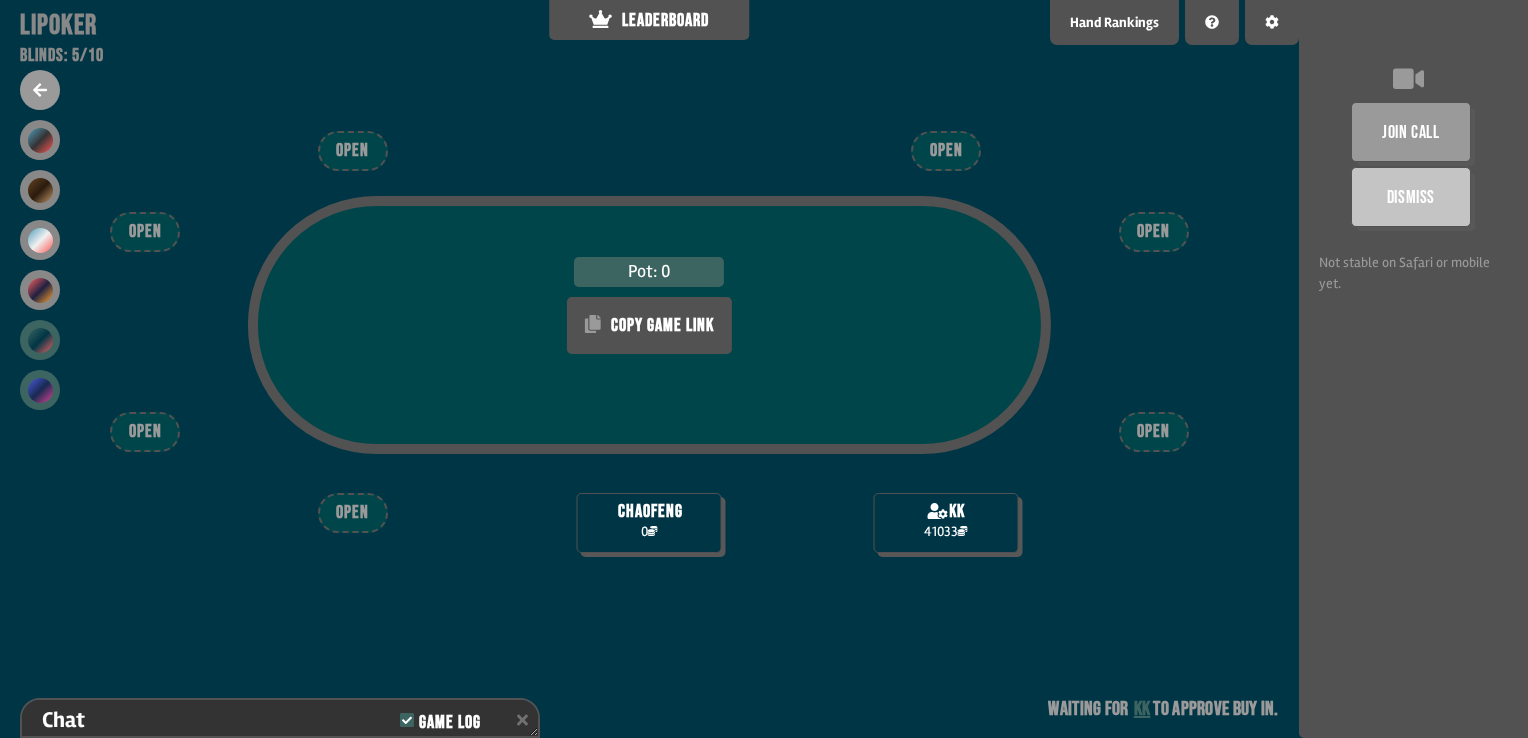 click at bounding box center [40, 390] 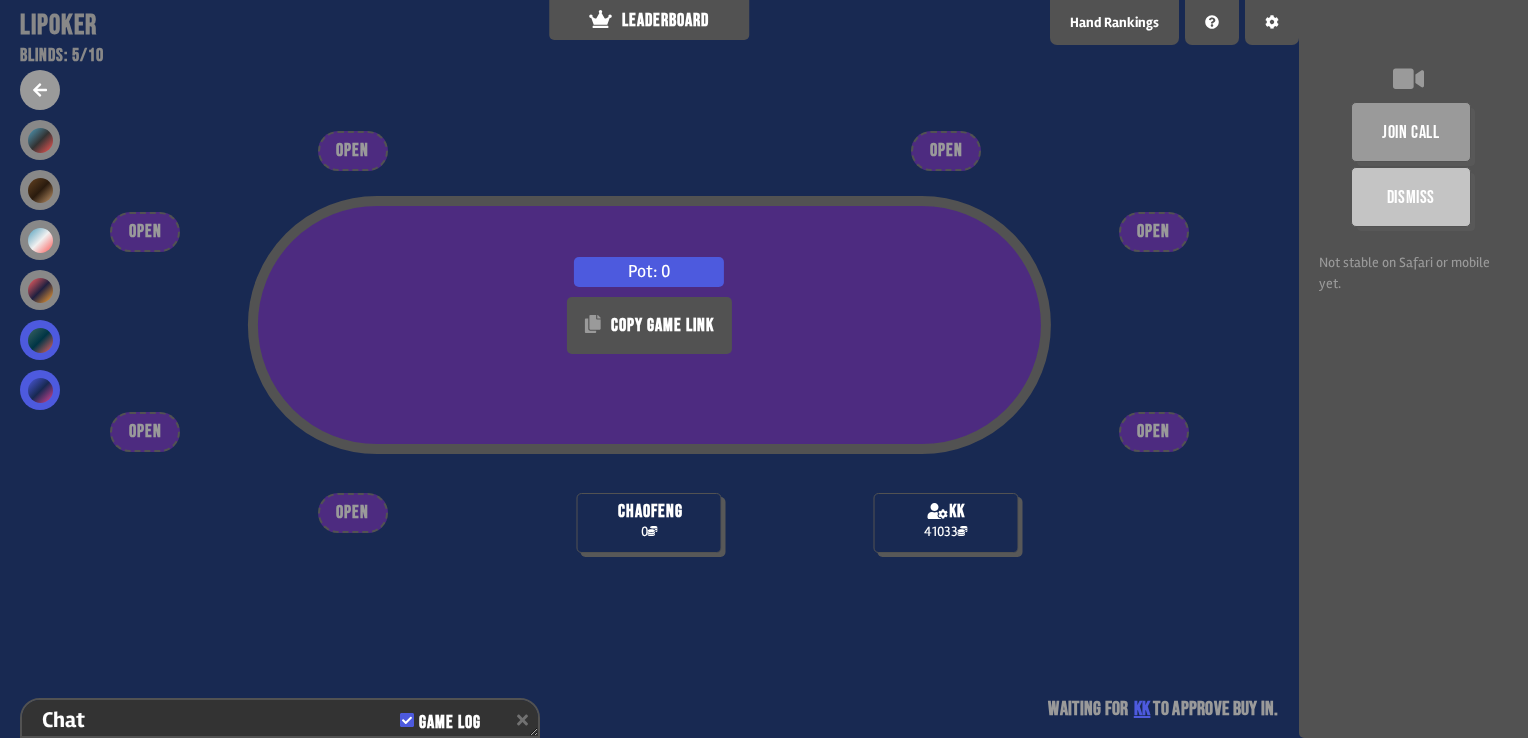 click at bounding box center (40, 340) 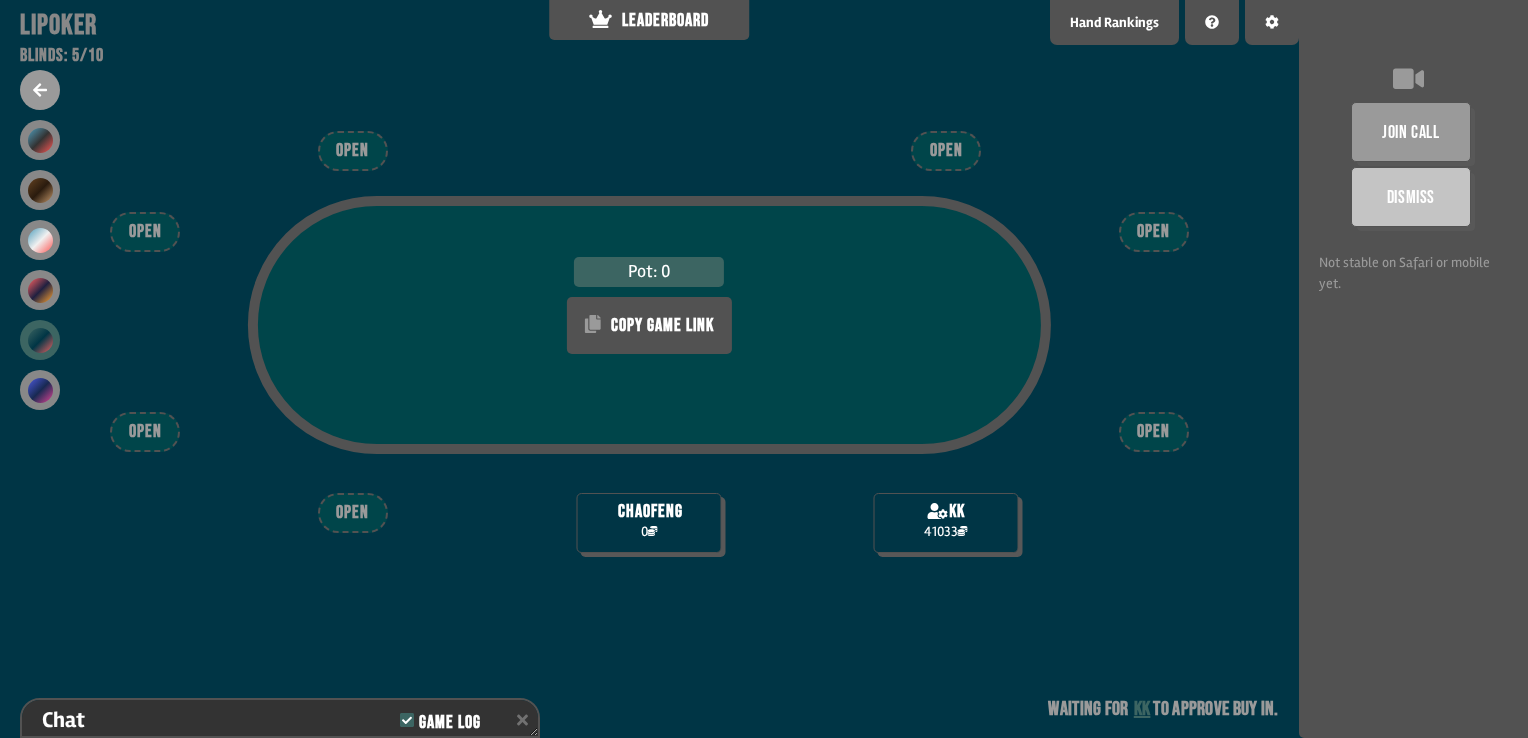 click at bounding box center [40, 90] 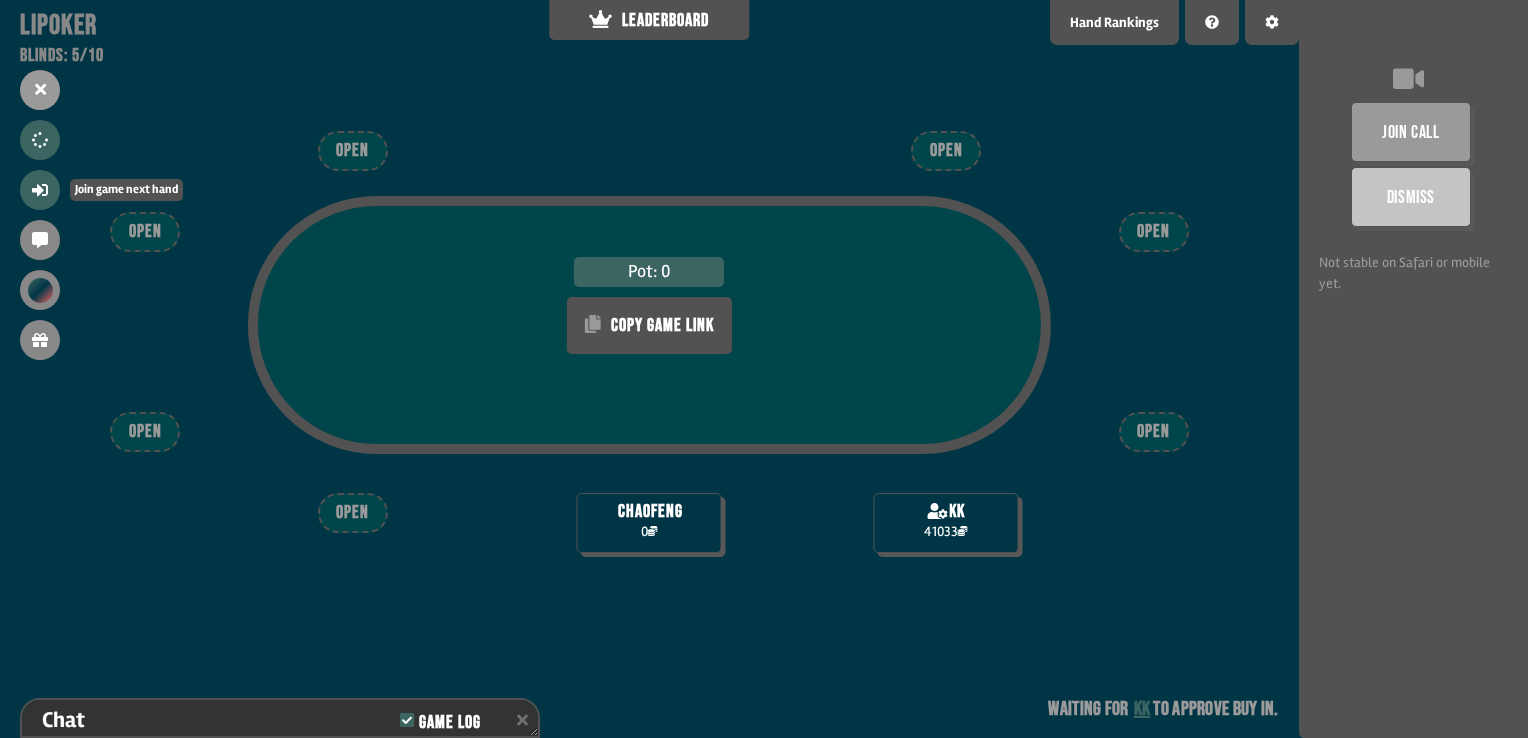 click 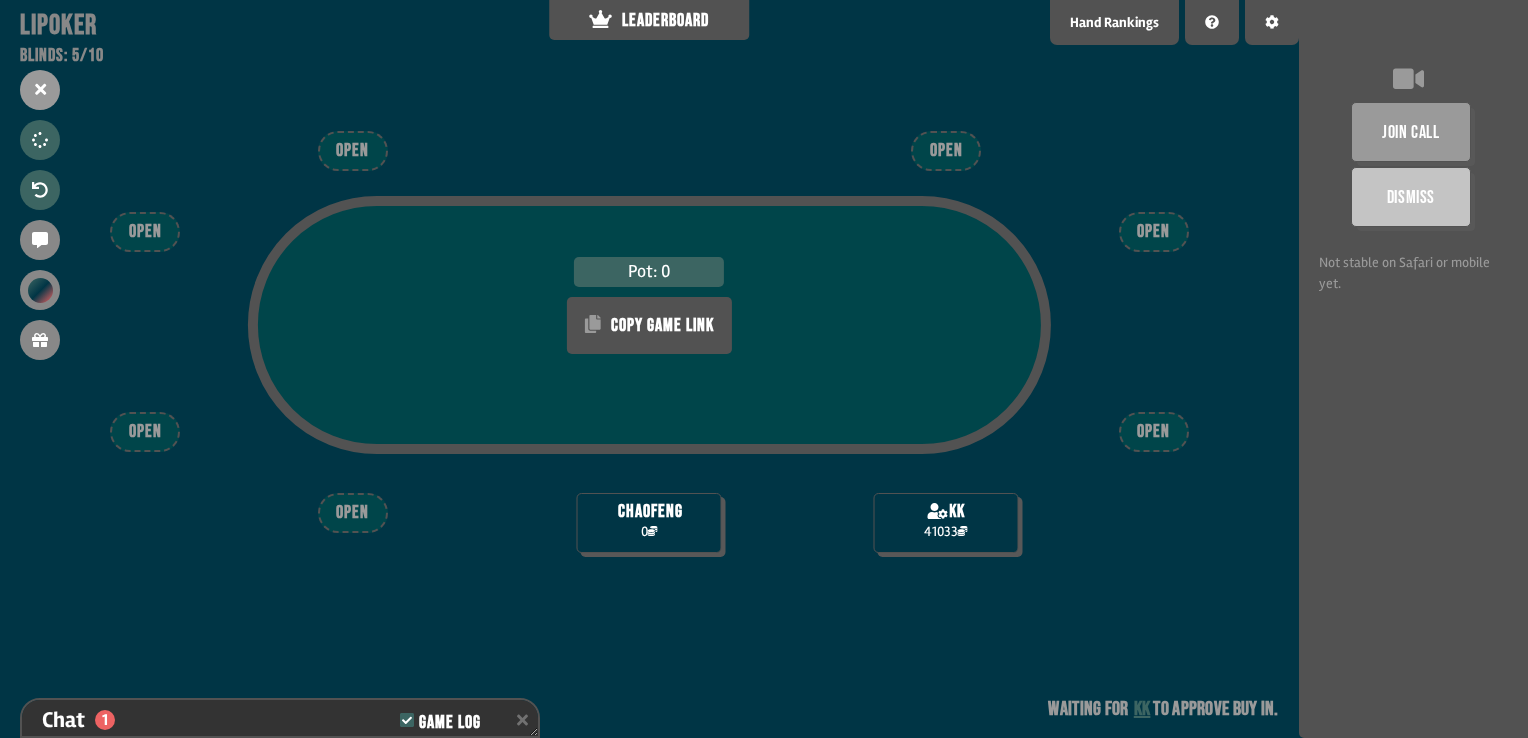 click 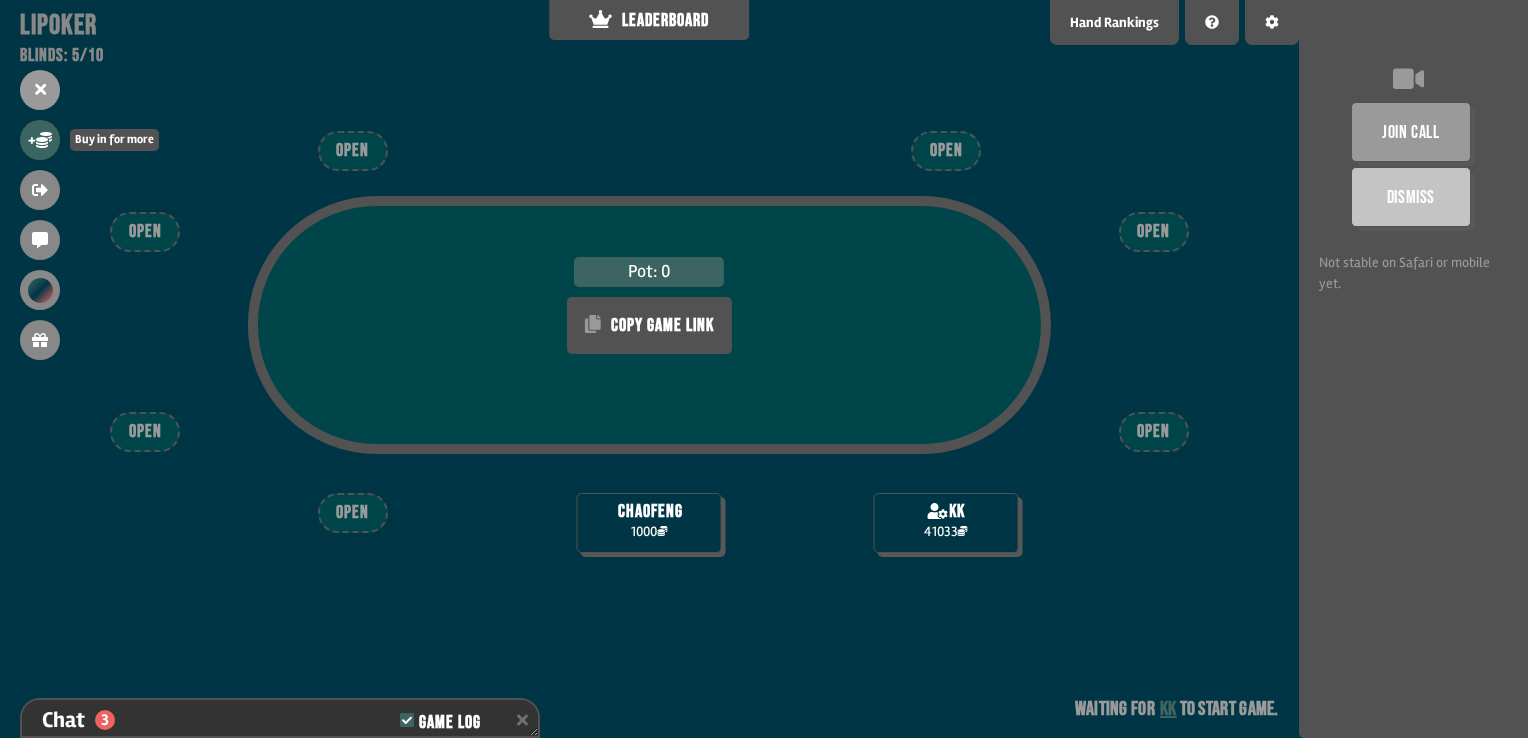 click 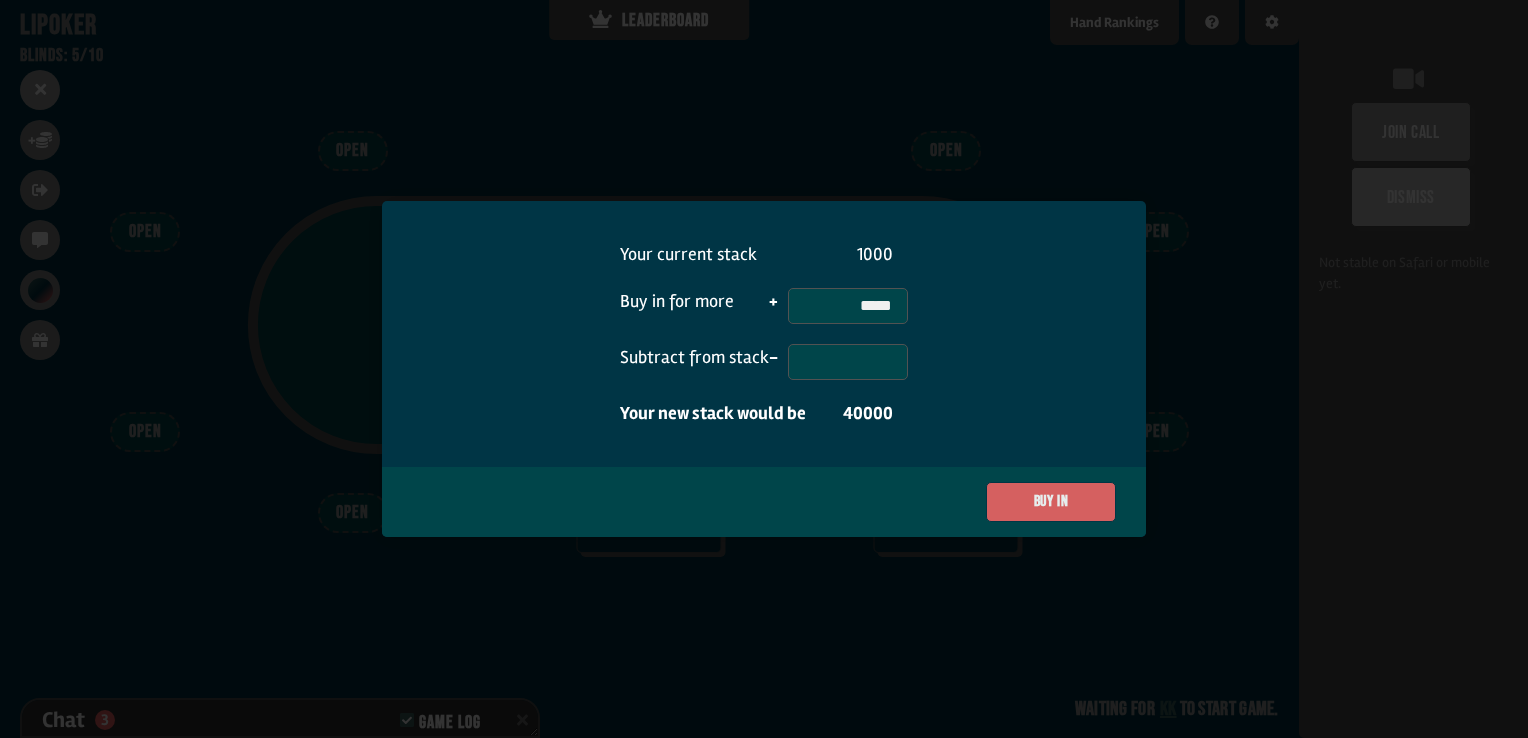 type on "*****" 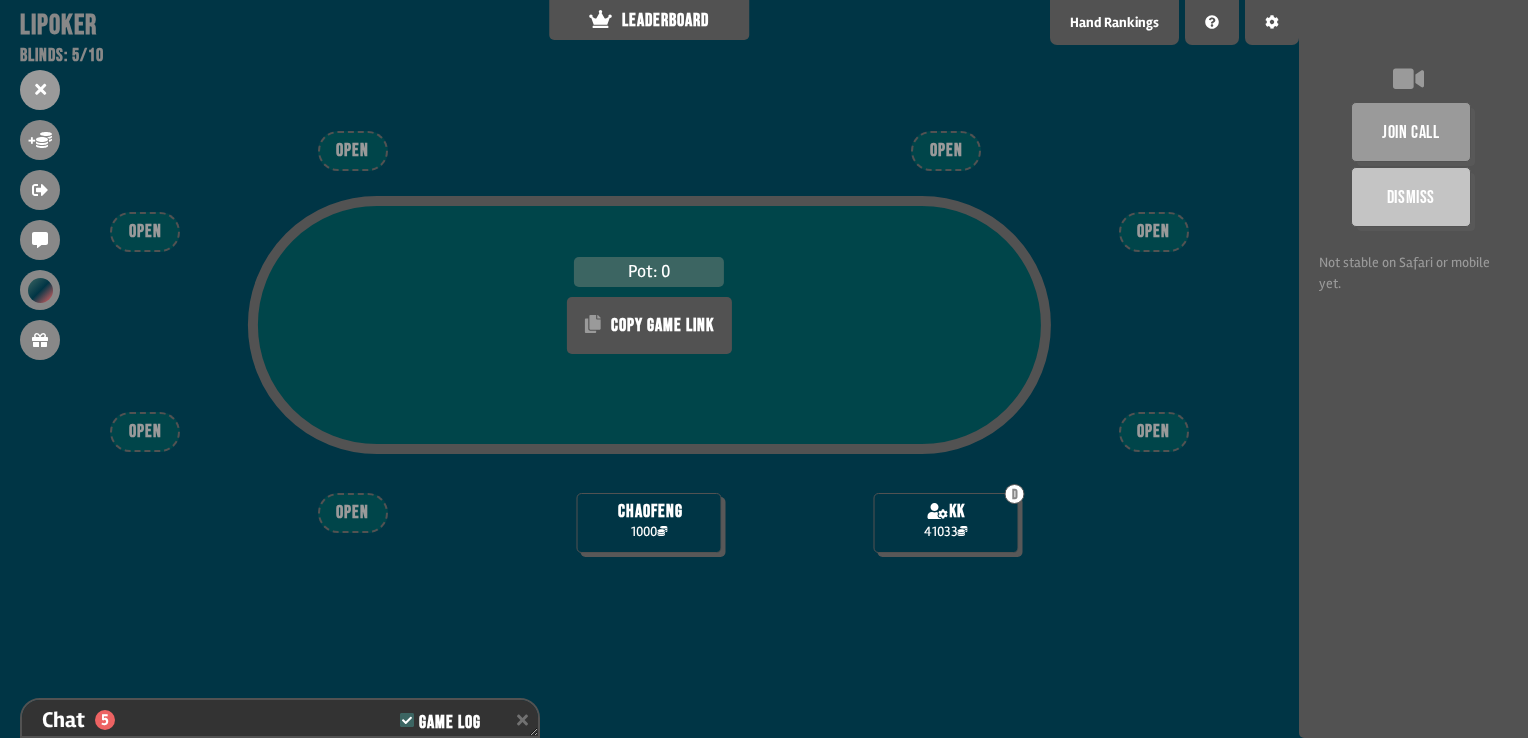 scroll, scrollTop: 98, scrollLeft: 0, axis: vertical 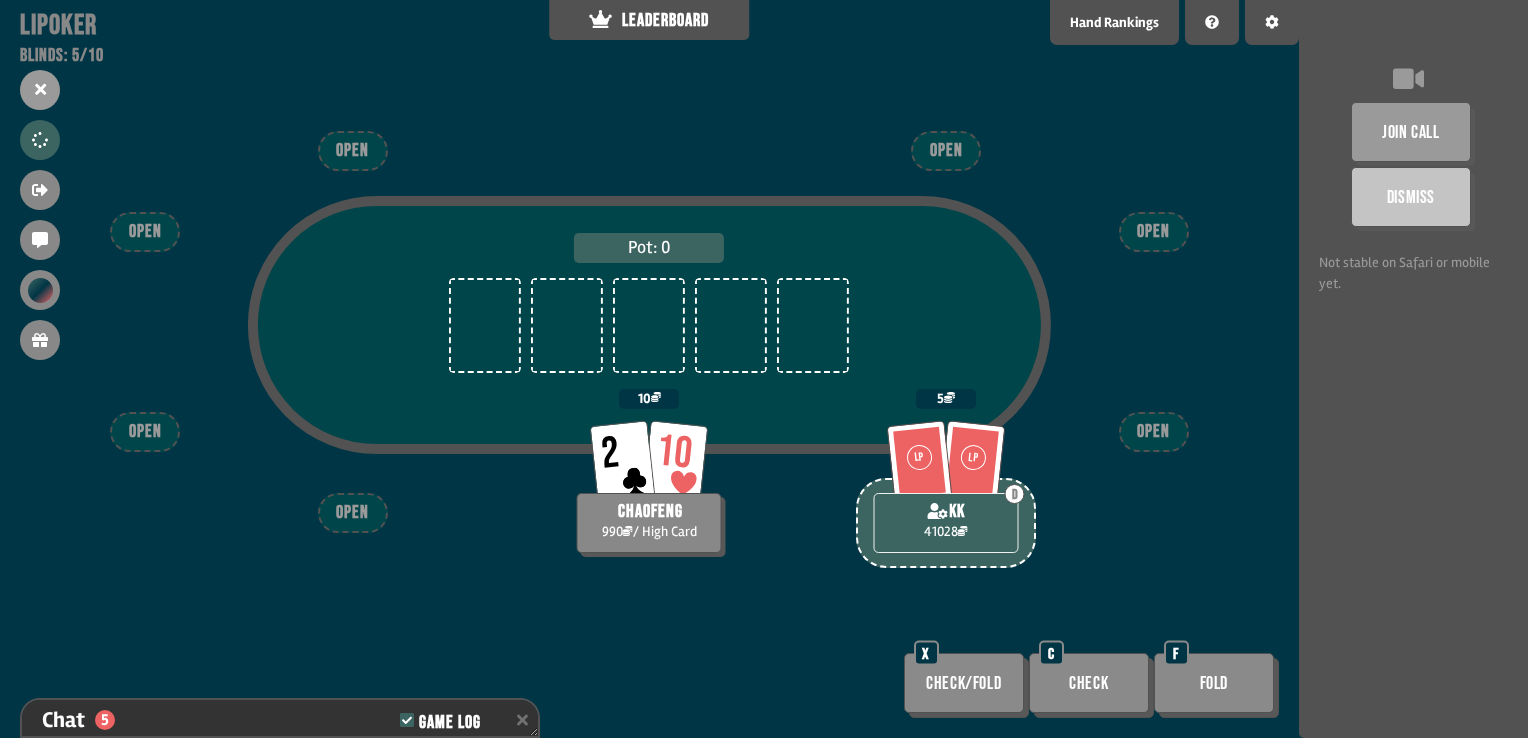 click on "Check" at bounding box center [1089, 683] 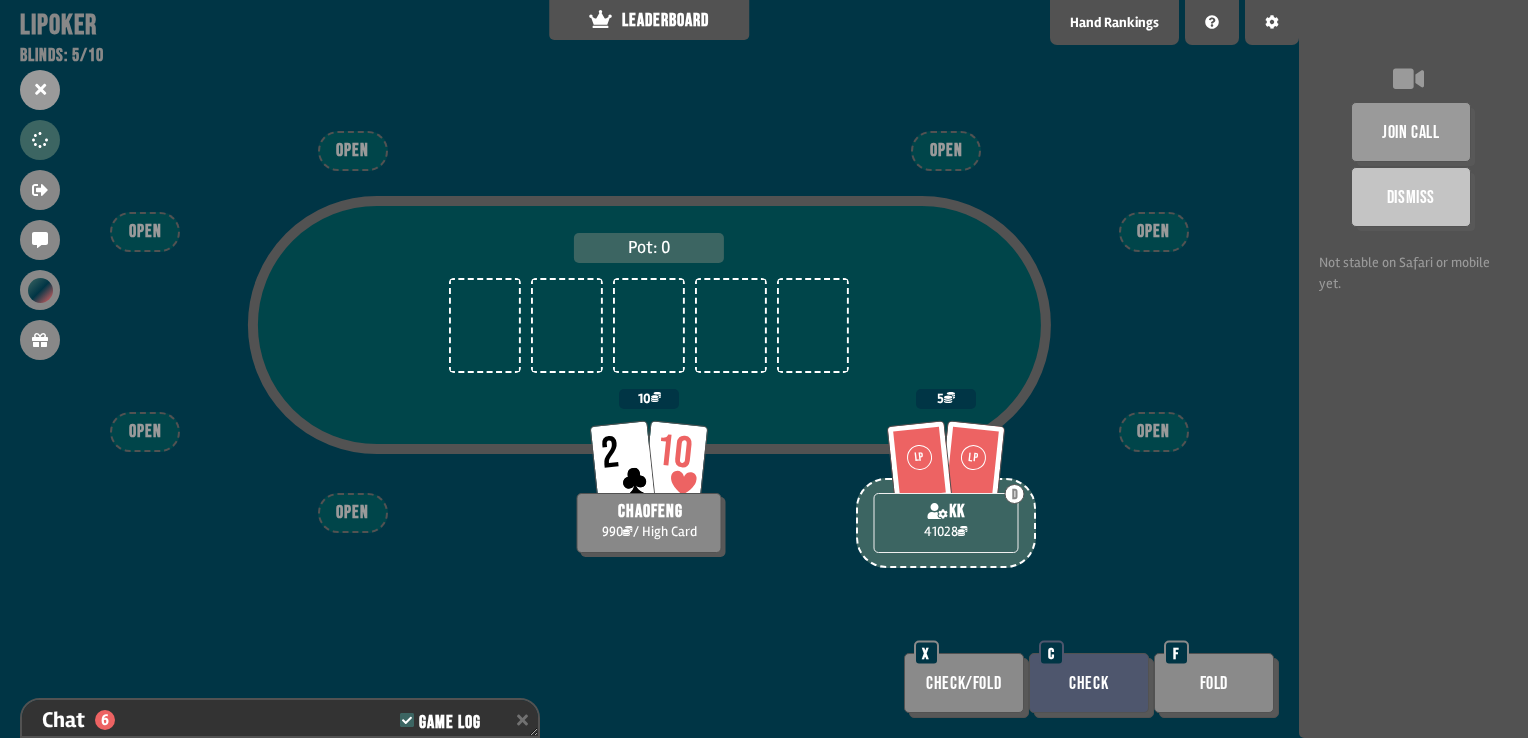 click on "Check" at bounding box center (1089, 683) 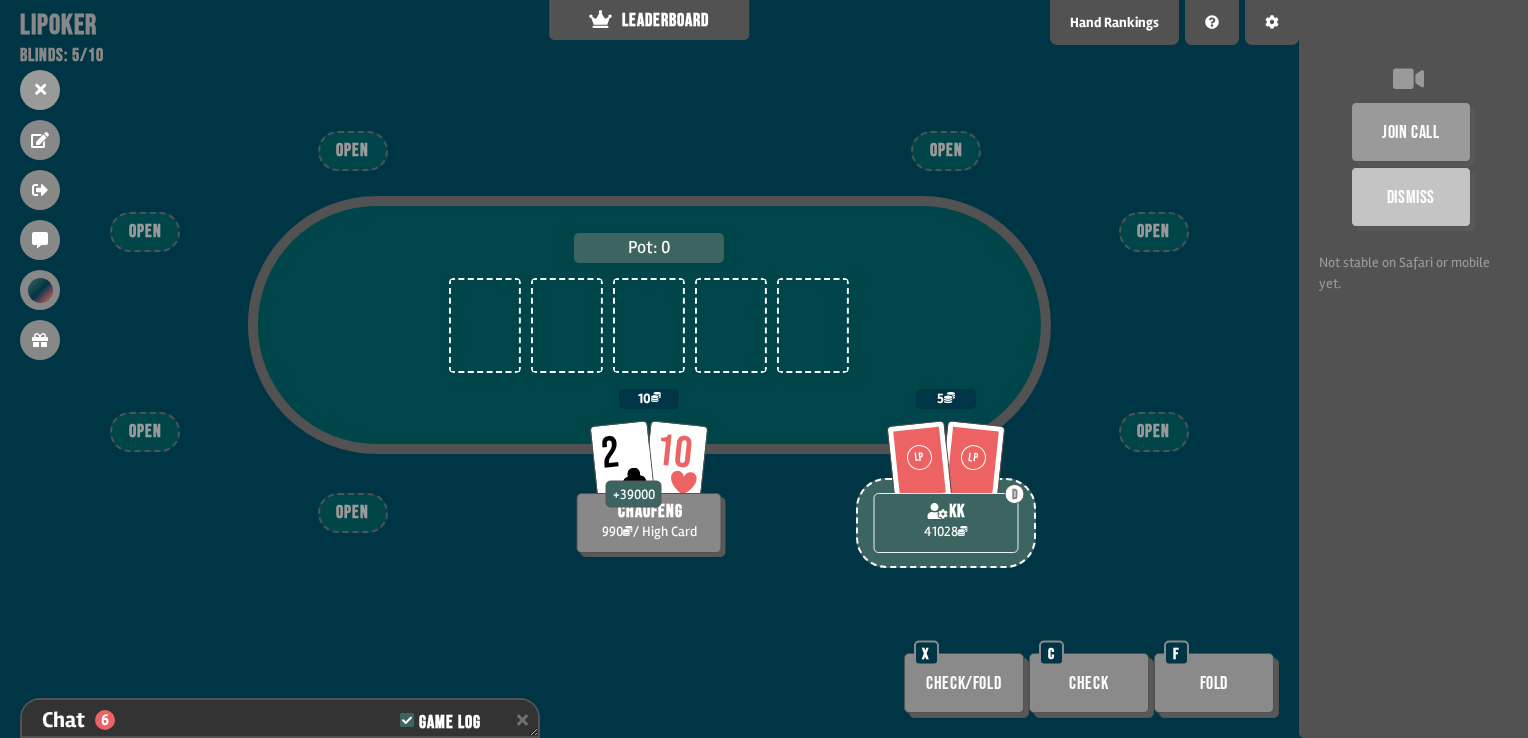 click on "Check" at bounding box center [1089, 683] 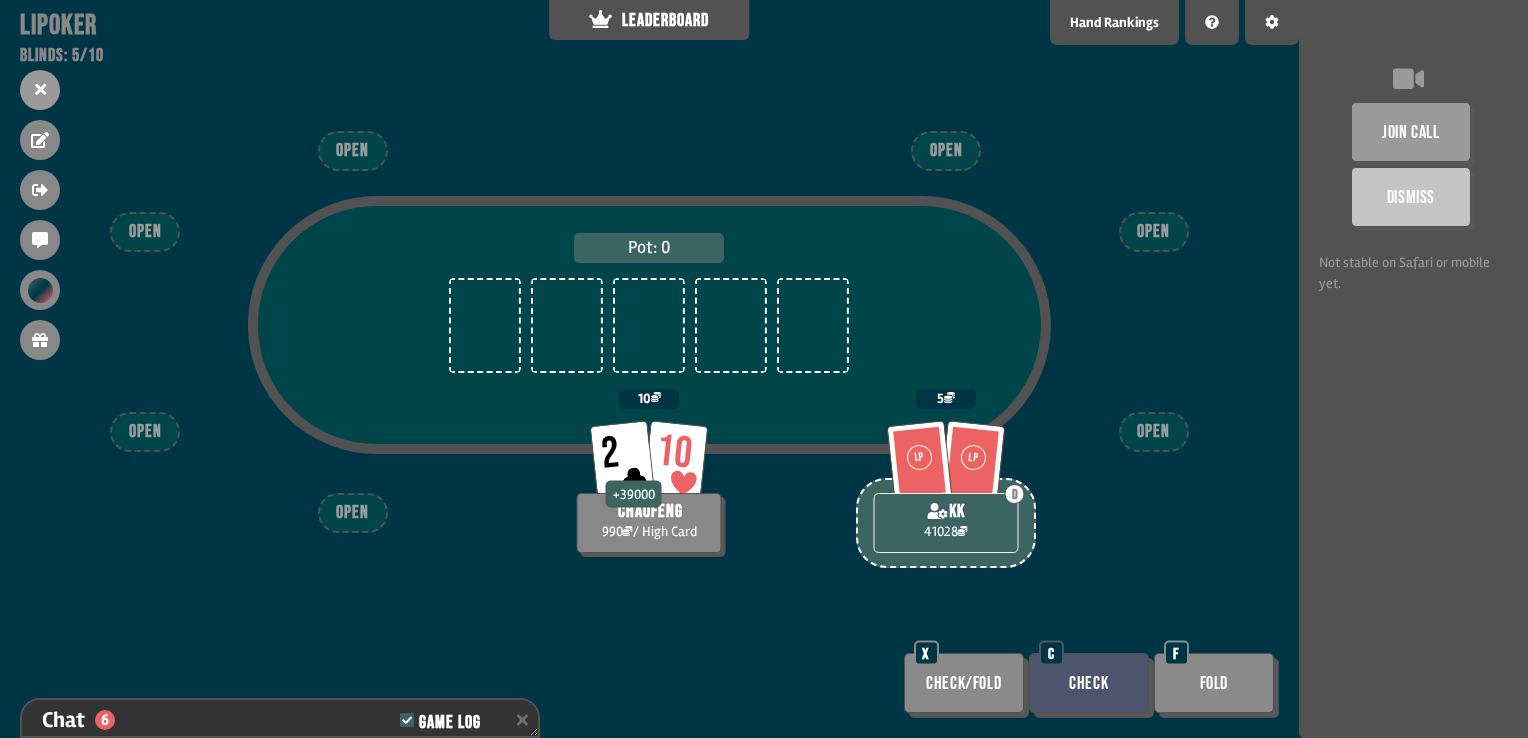 click on "Check" at bounding box center (1089, 683) 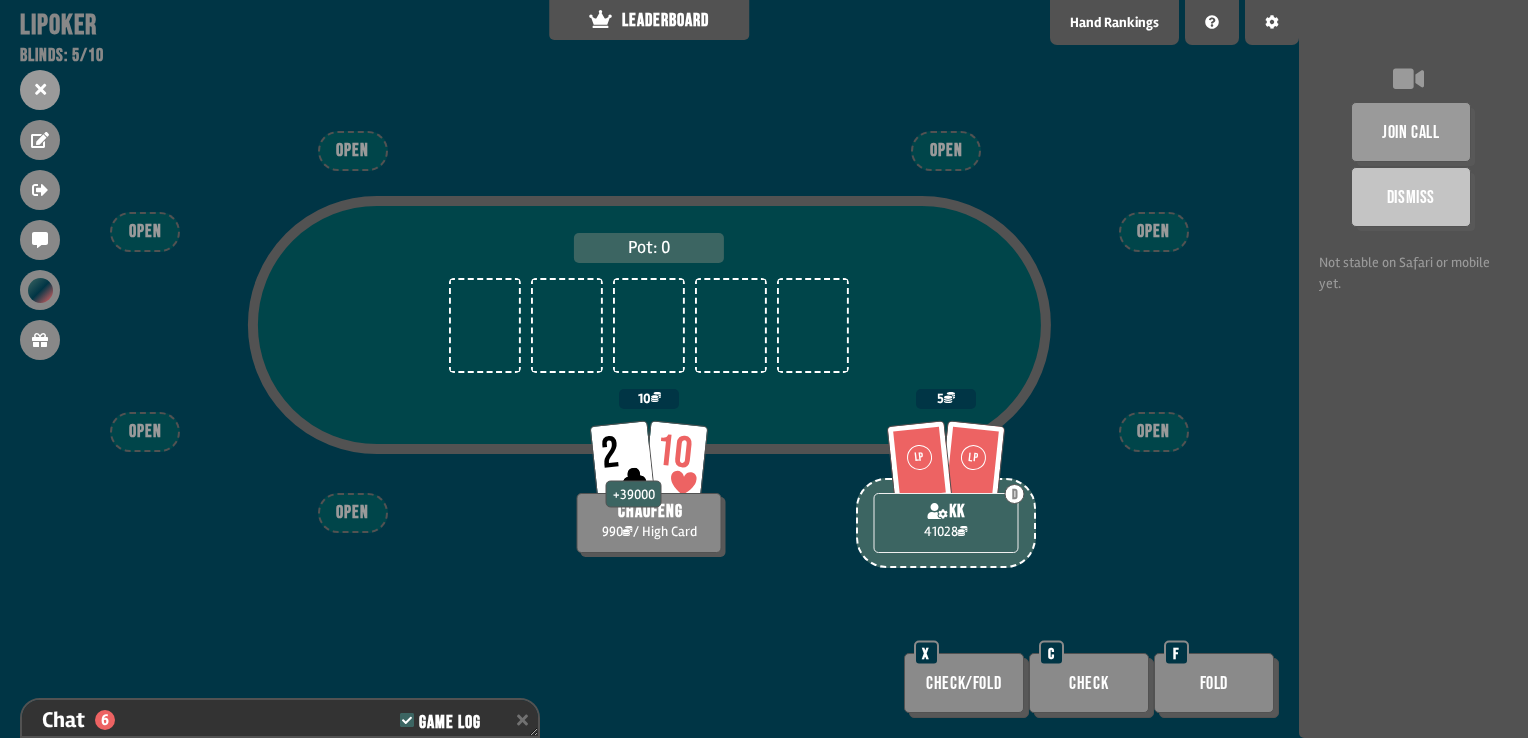click on "Check" at bounding box center [1089, 683] 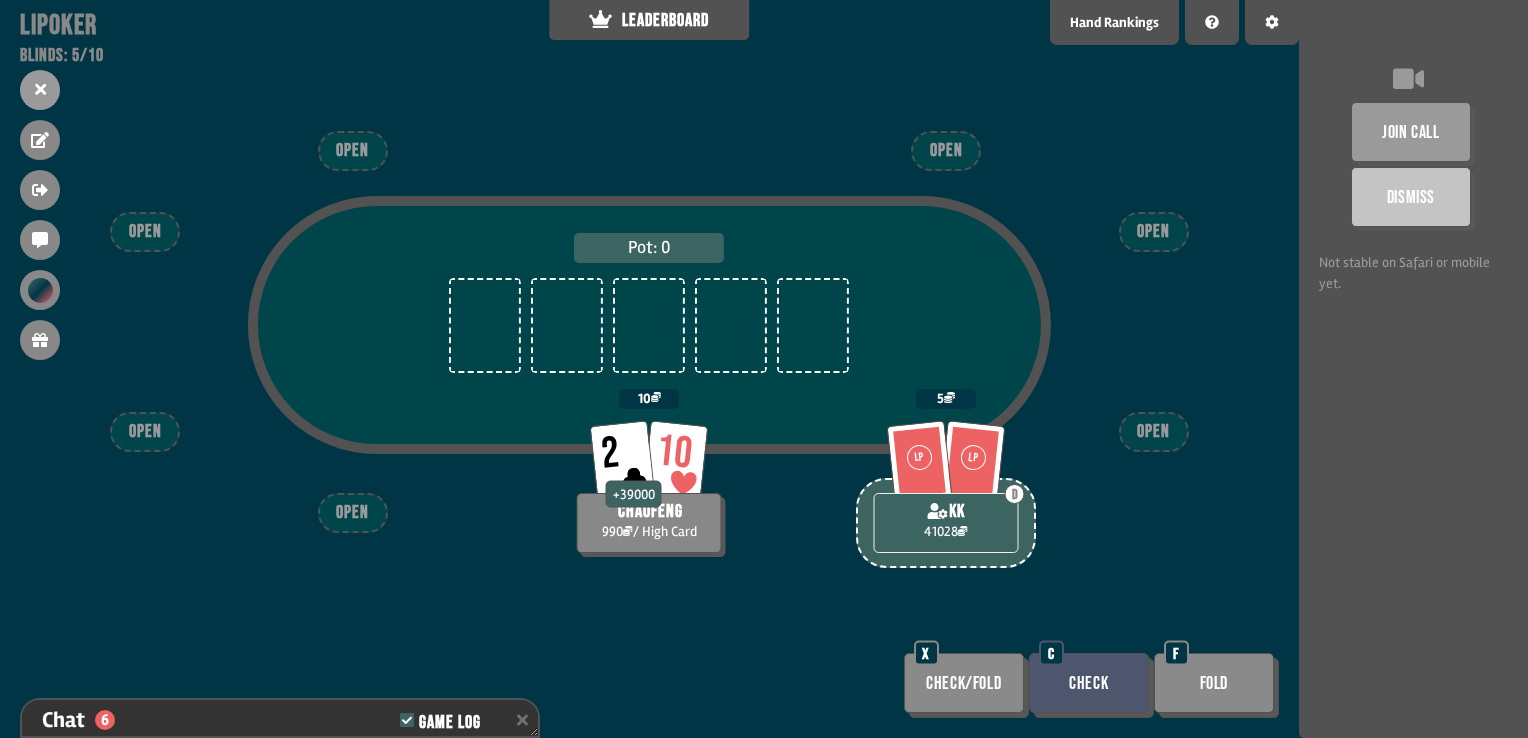 click on "Check" at bounding box center (1089, 683) 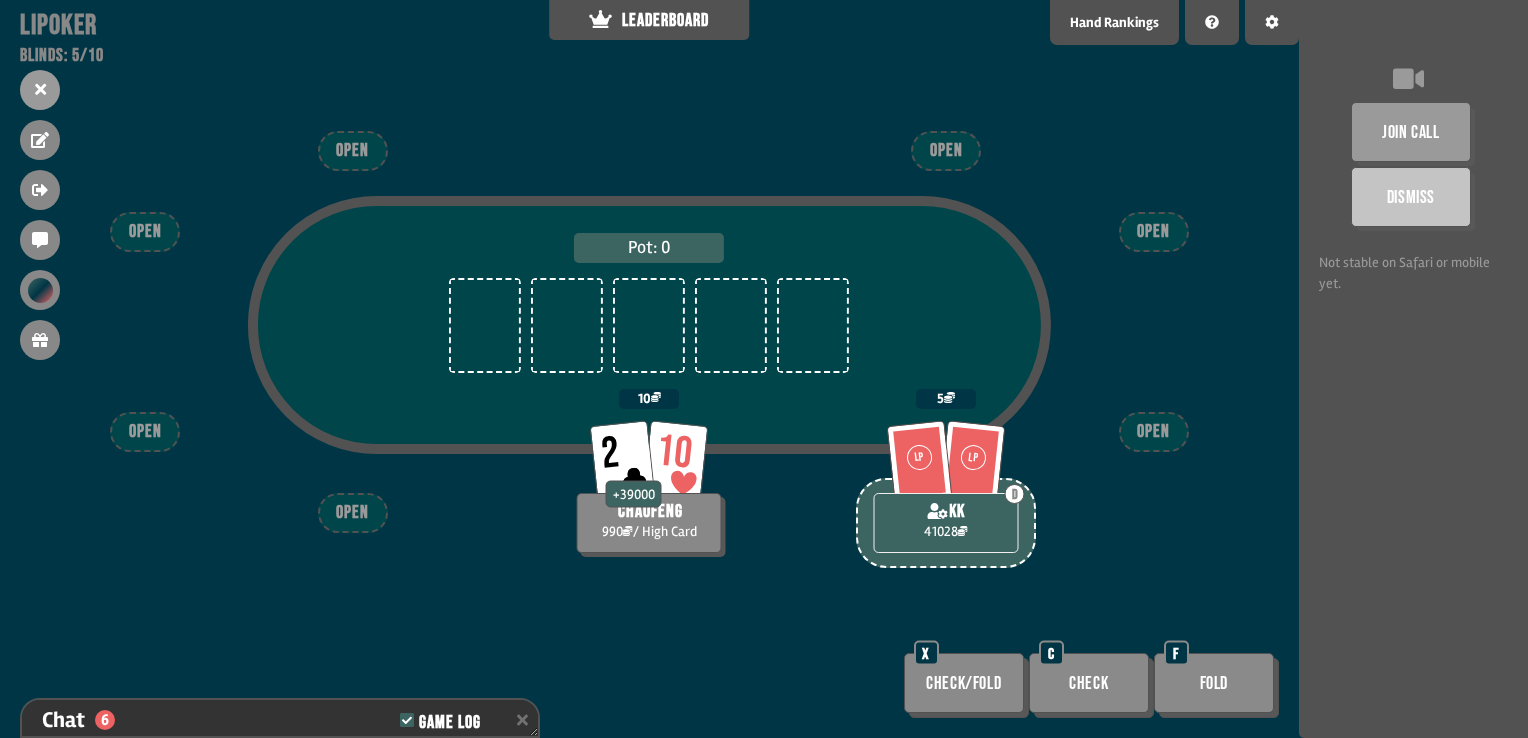 click on "Check" at bounding box center [1089, 683] 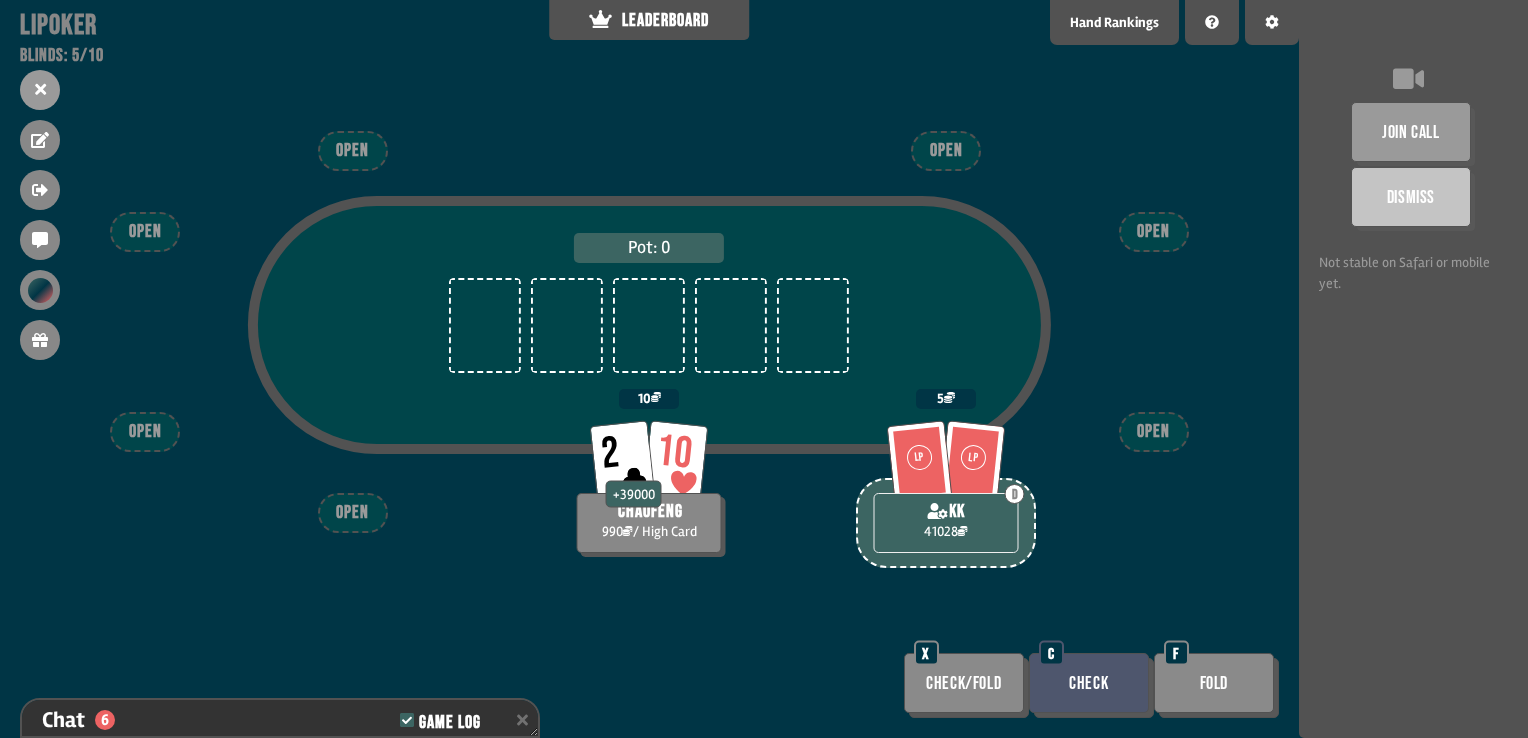 click on "Check" at bounding box center [1089, 683] 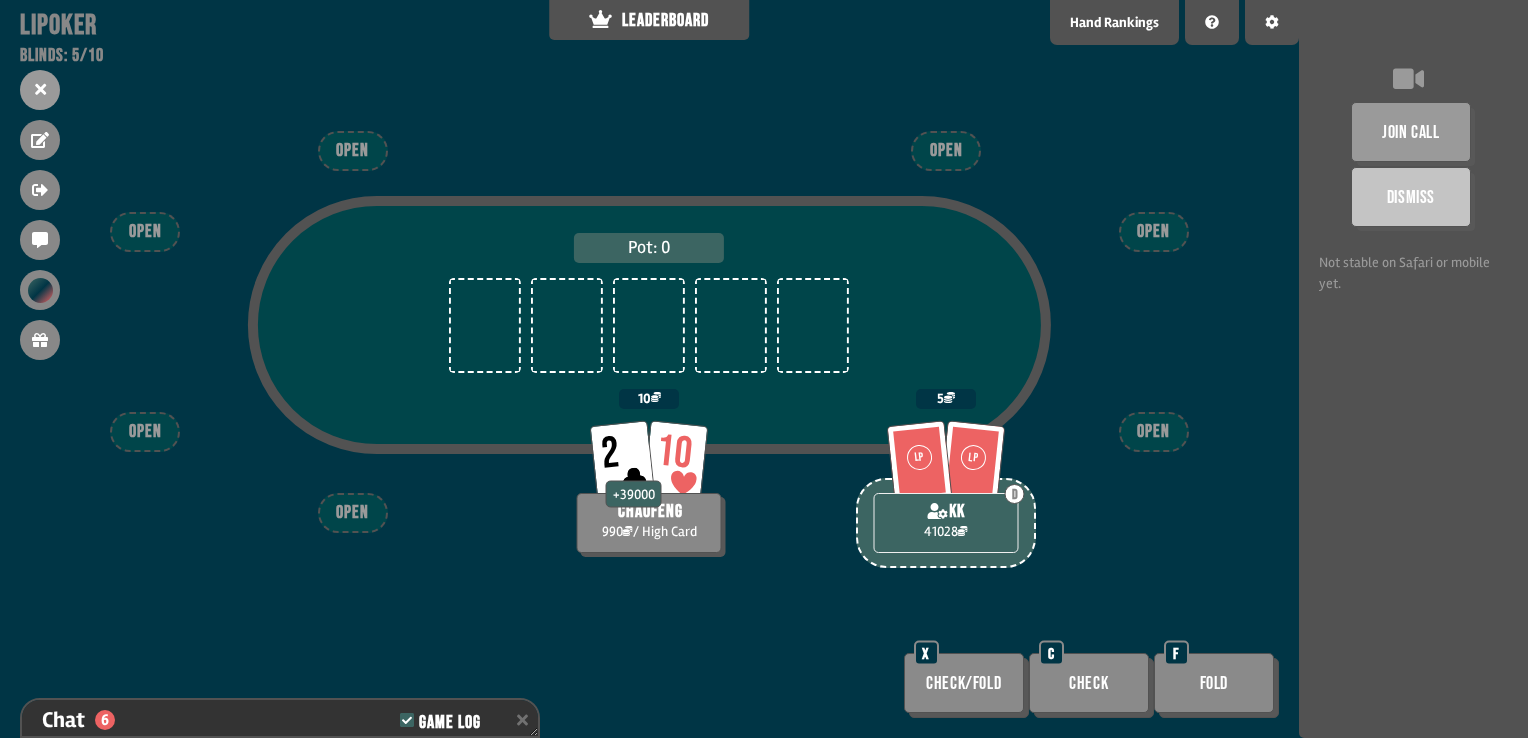 click on "Check" at bounding box center [1089, 683] 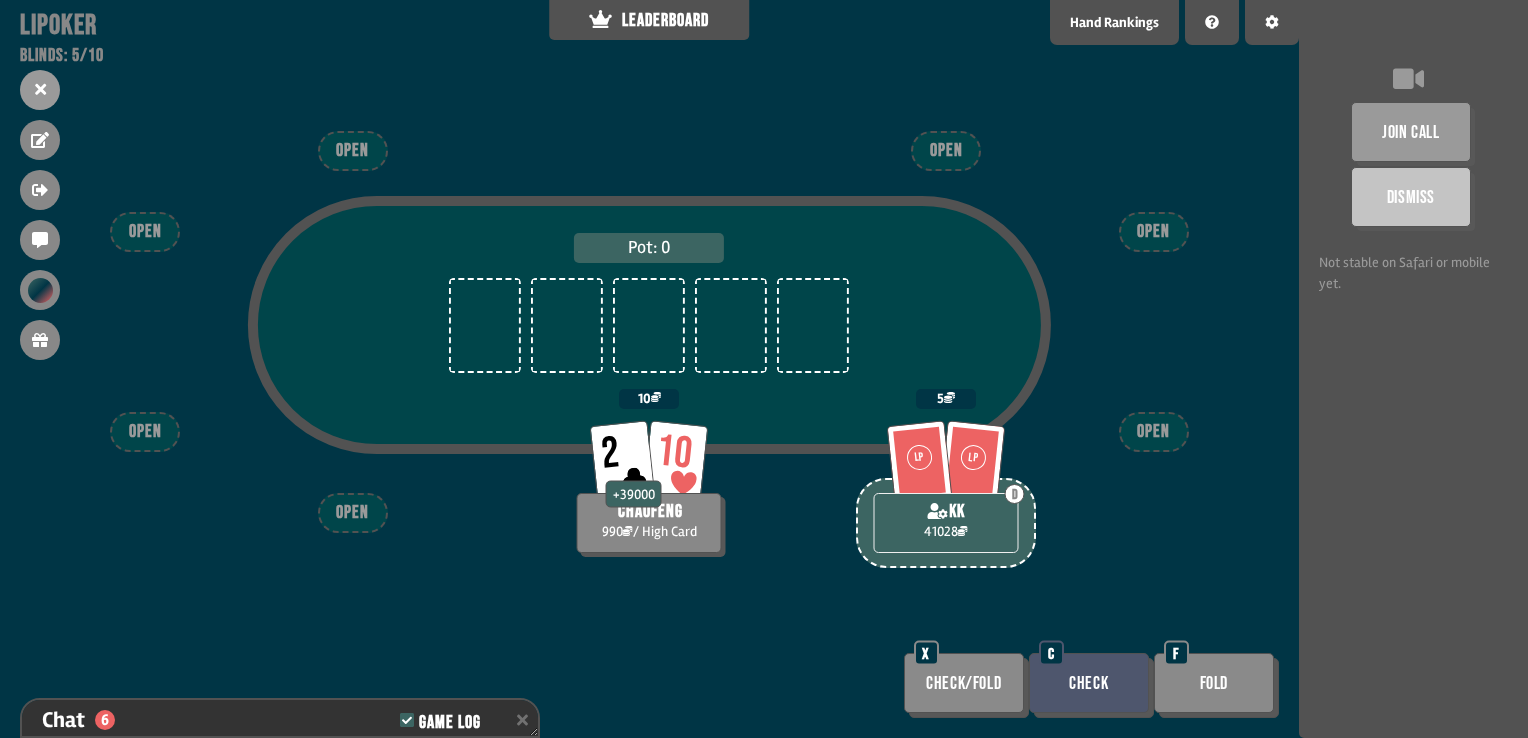 click on "Check" at bounding box center [1089, 683] 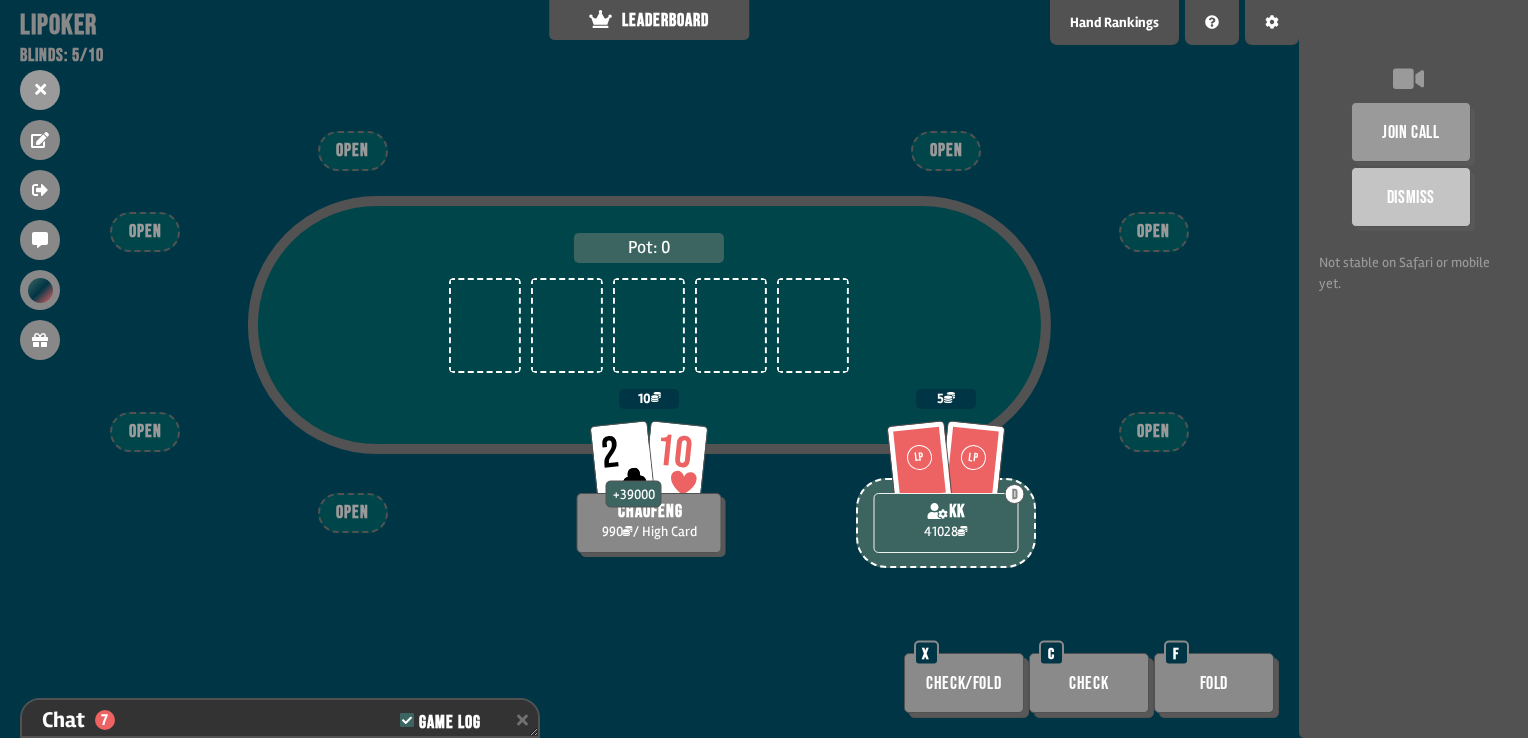 click on "Check" at bounding box center [1089, 683] 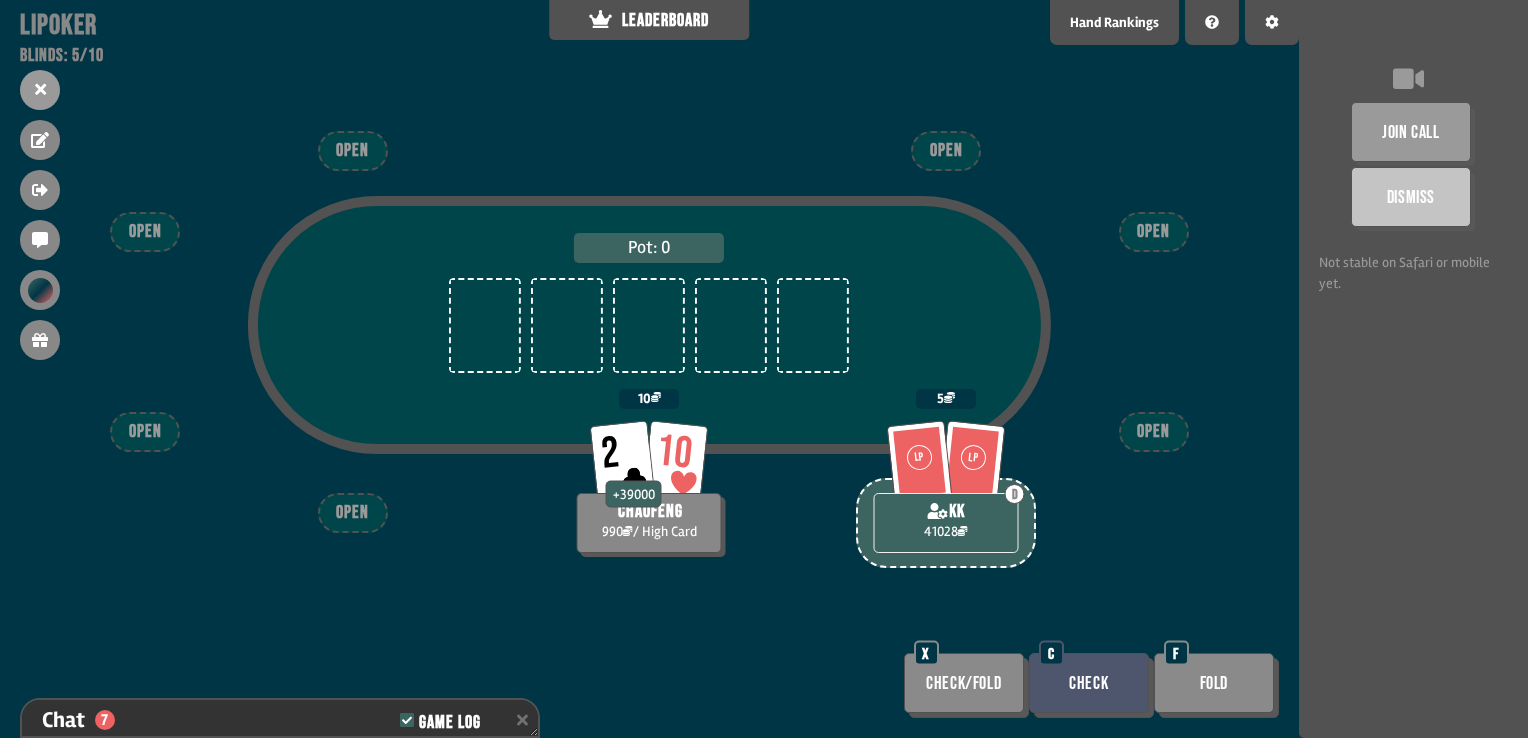 click on "Check" at bounding box center (1089, 683) 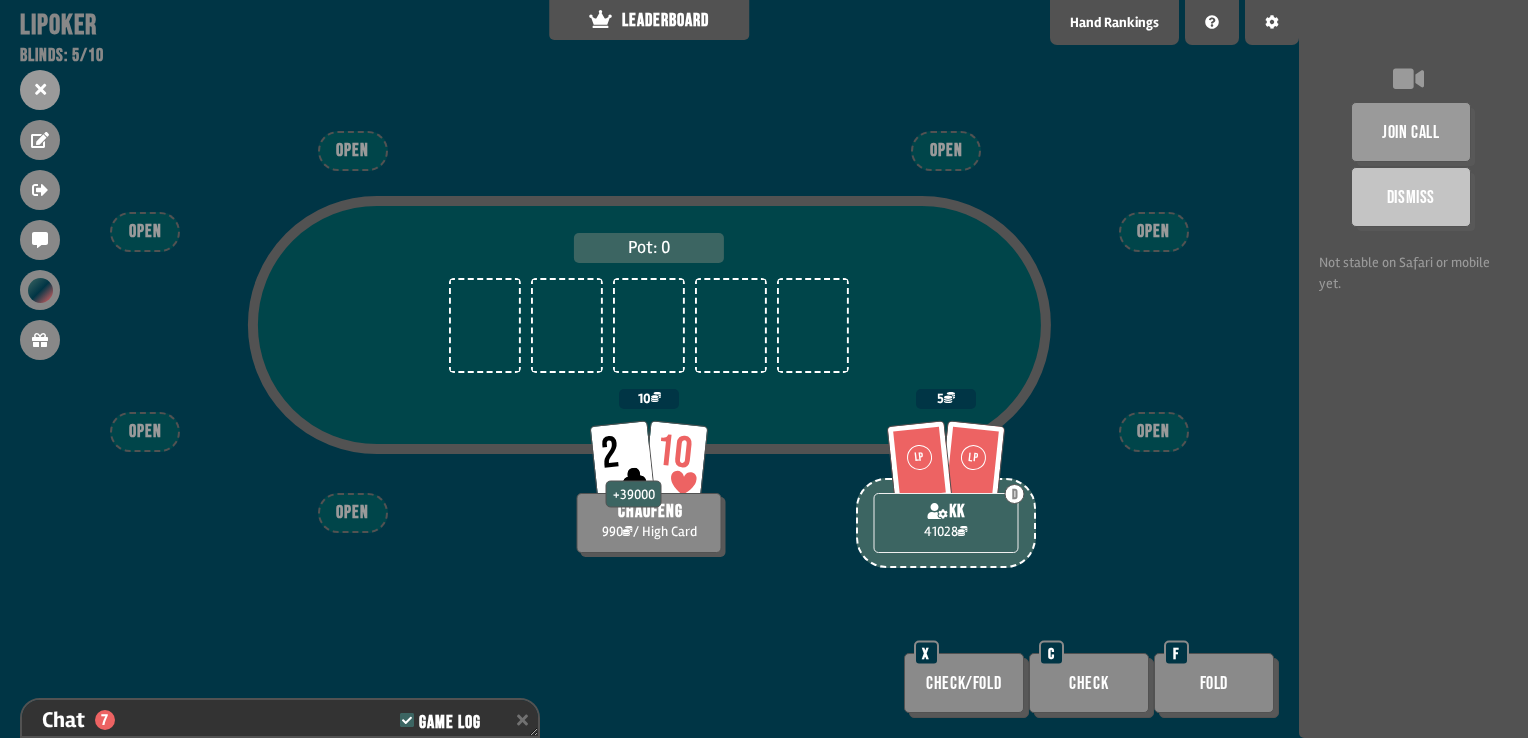 click on "Check" at bounding box center (1089, 683) 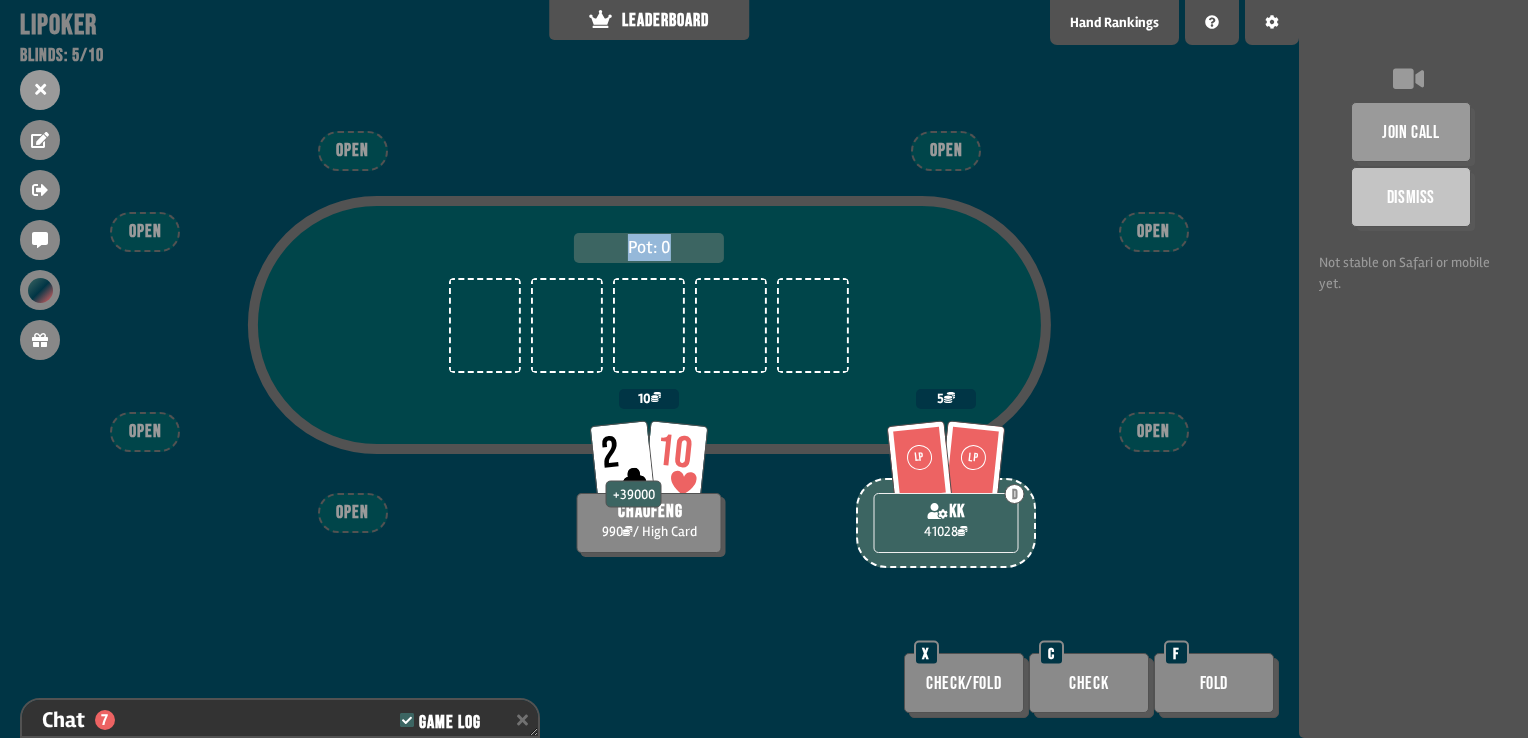 click on "Pot: 0   2 10 + 39000 chaofeng 990   / High Card 10  LP LP D kk 41028  5  OPEN OPEN OPEN OPEN OPEN OPEN OPEN Check/Fold X Check C Fold F" at bounding box center [649, 369] 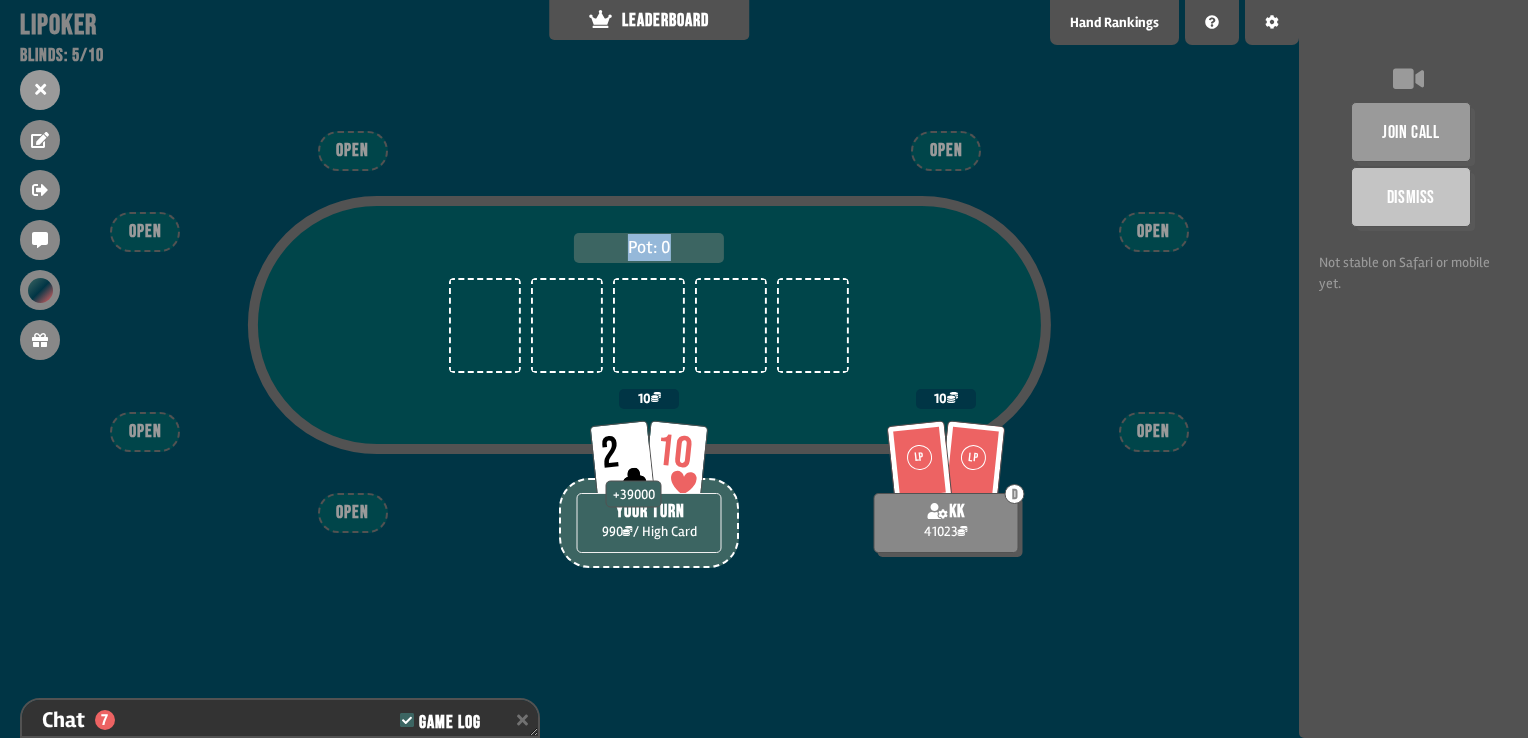click on "Pot: 0   2 10 + 39000 YOUR TURN 990   / High Card 10  LP LP D kk 41023  10  OPEN OPEN OPEN OPEN OPEN OPEN OPEN" at bounding box center [649, 369] 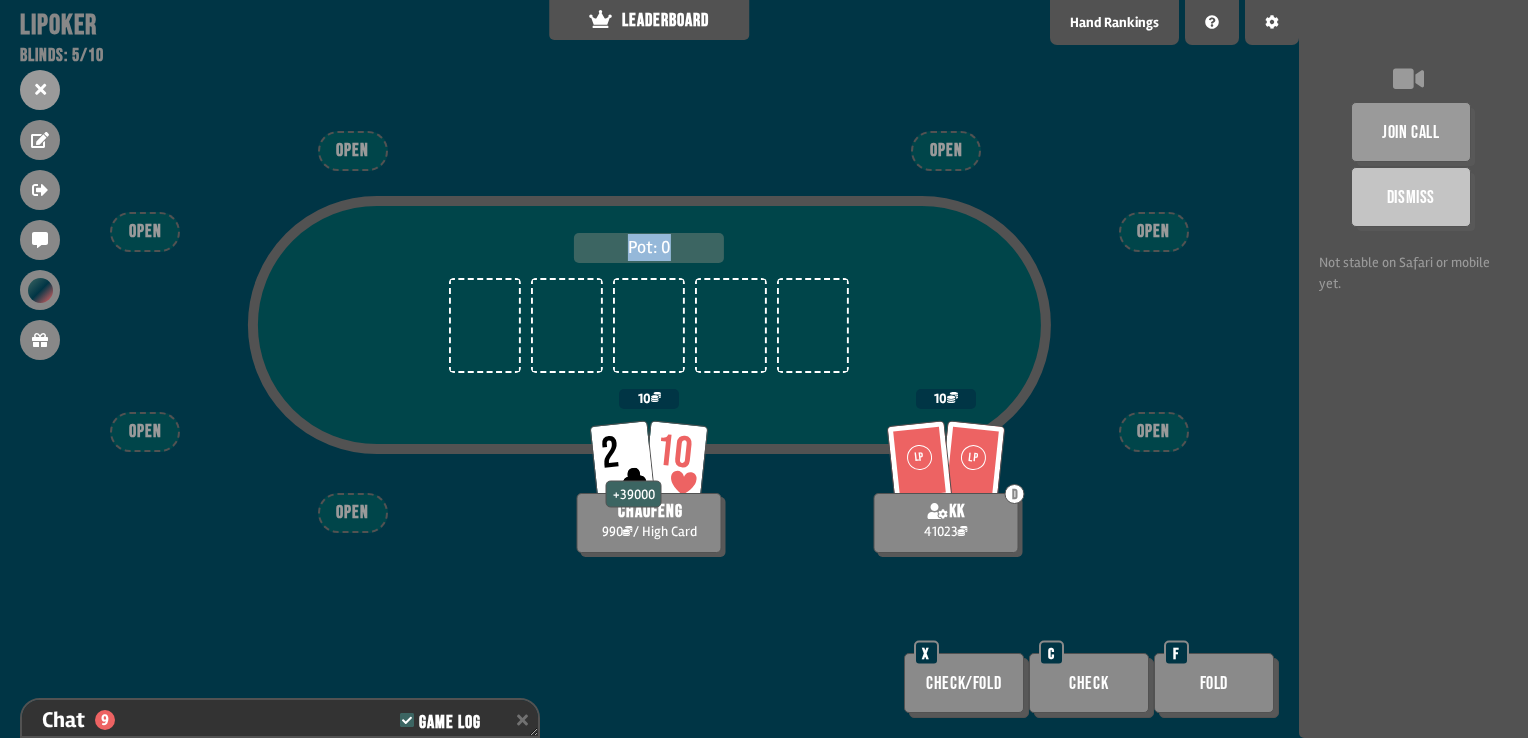 click on "Check" at bounding box center [1089, 683] 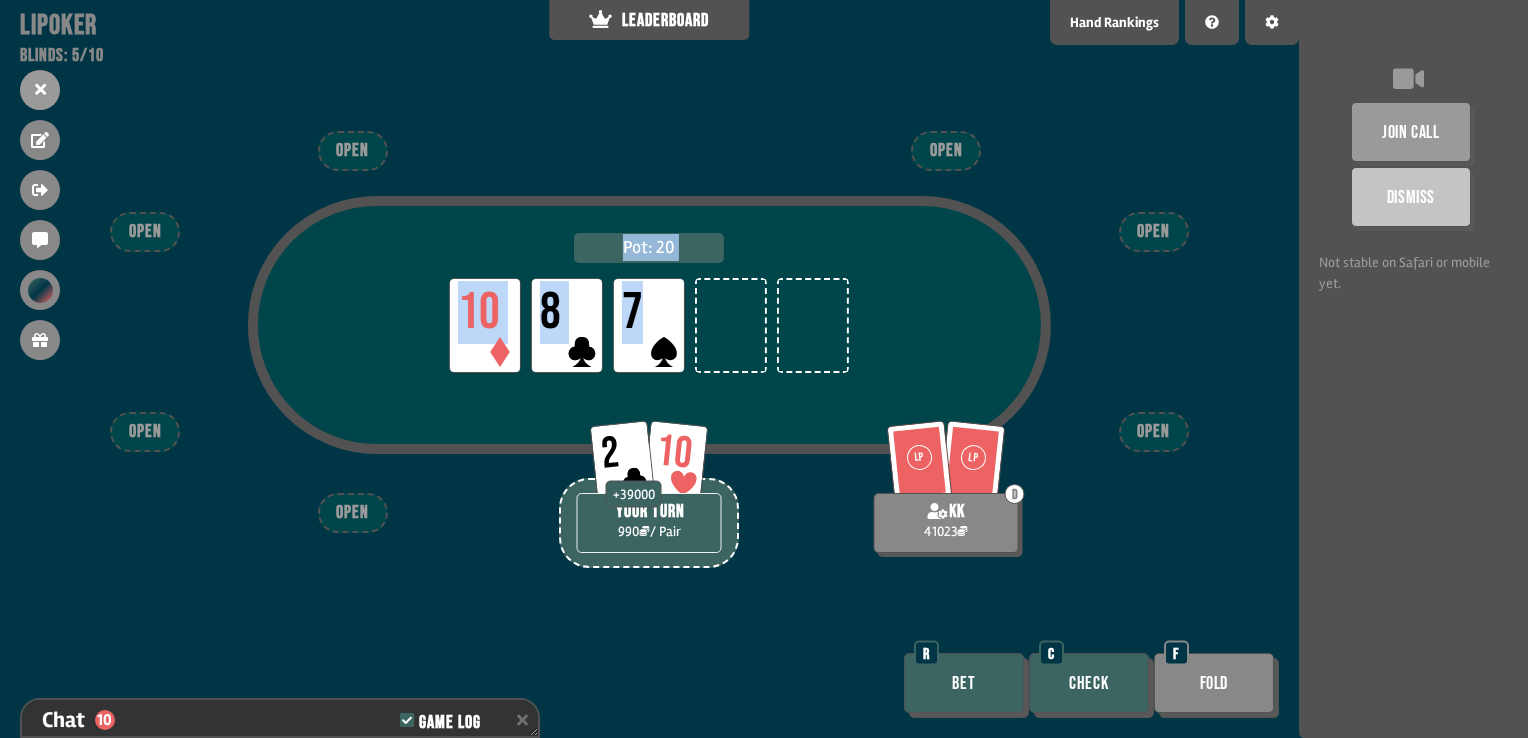 click on "7" at bounding box center [649, 325] 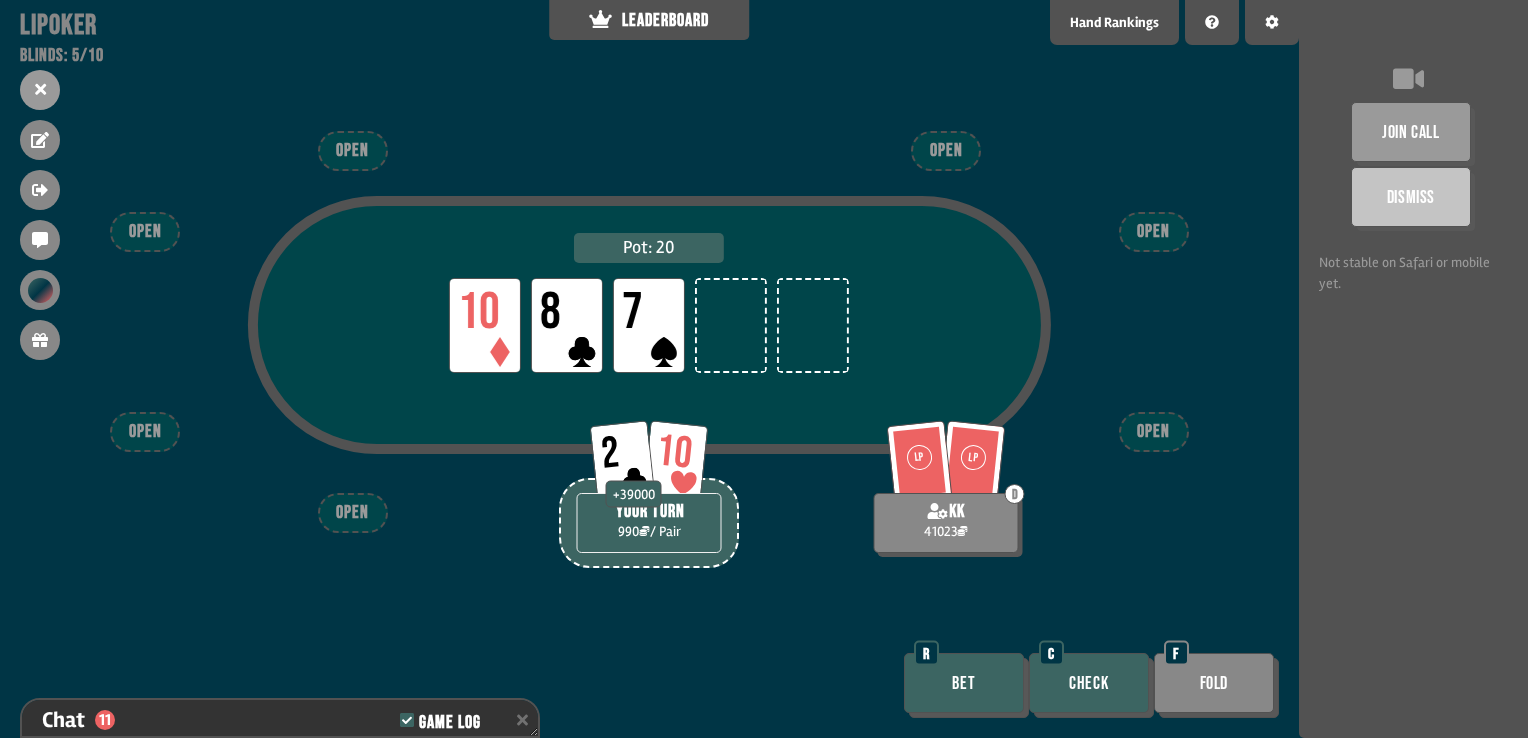 click on "Bet" at bounding box center [964, 683] 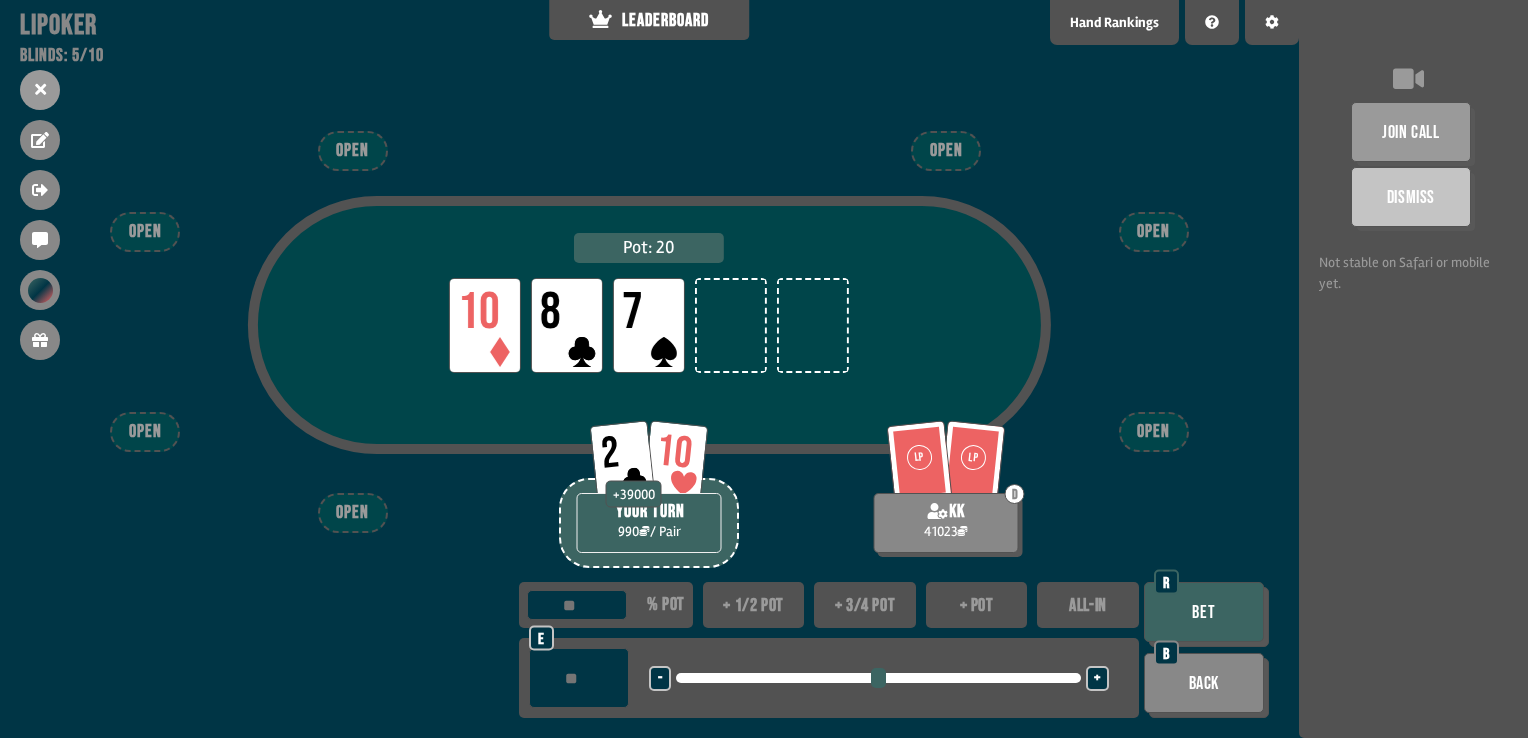 click on "ALL-IN" at bounding box center (1088, 605) 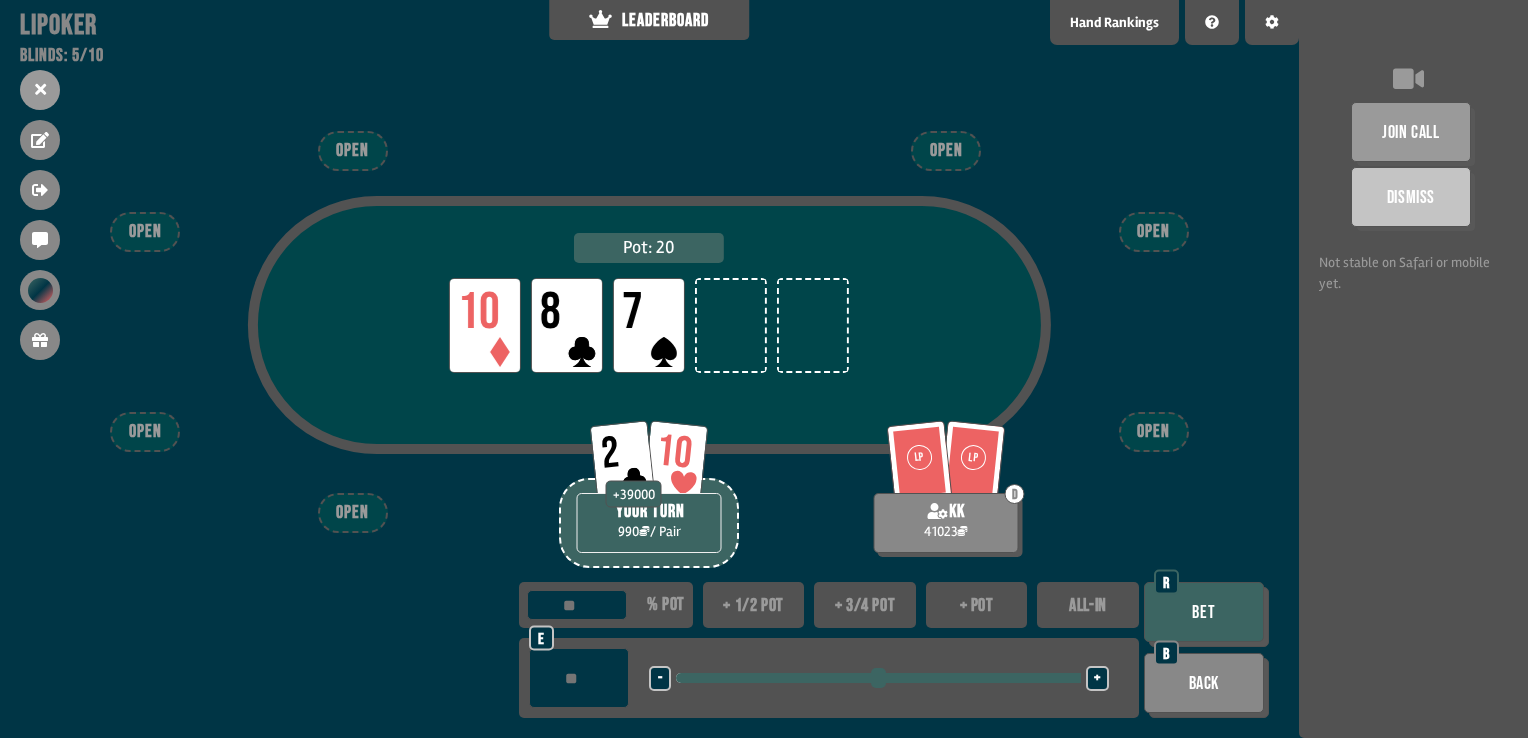 click on "Bet" at bounding box center [1204, 612] 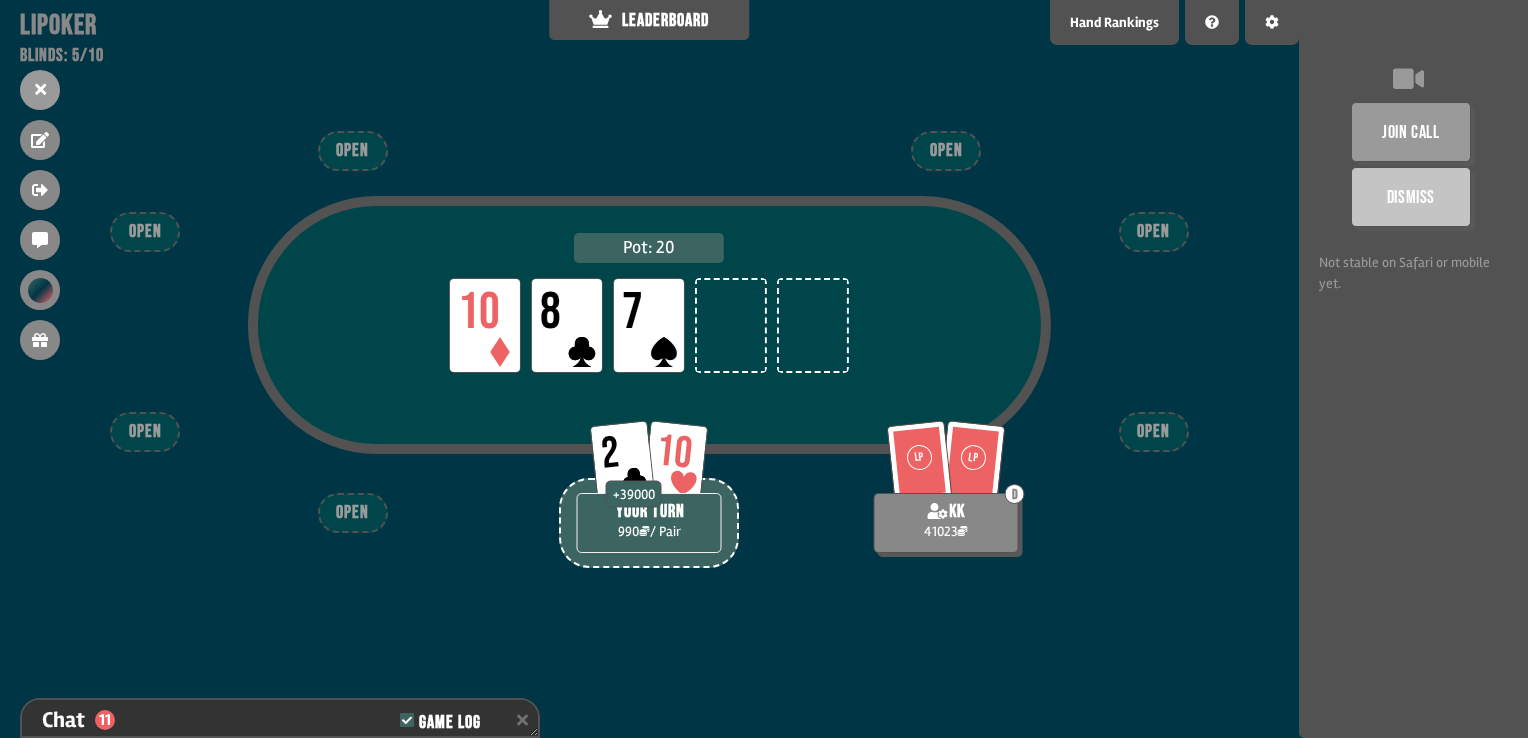 scroll, scrollTop: 476, scrollLeft: 0, axis: vertical 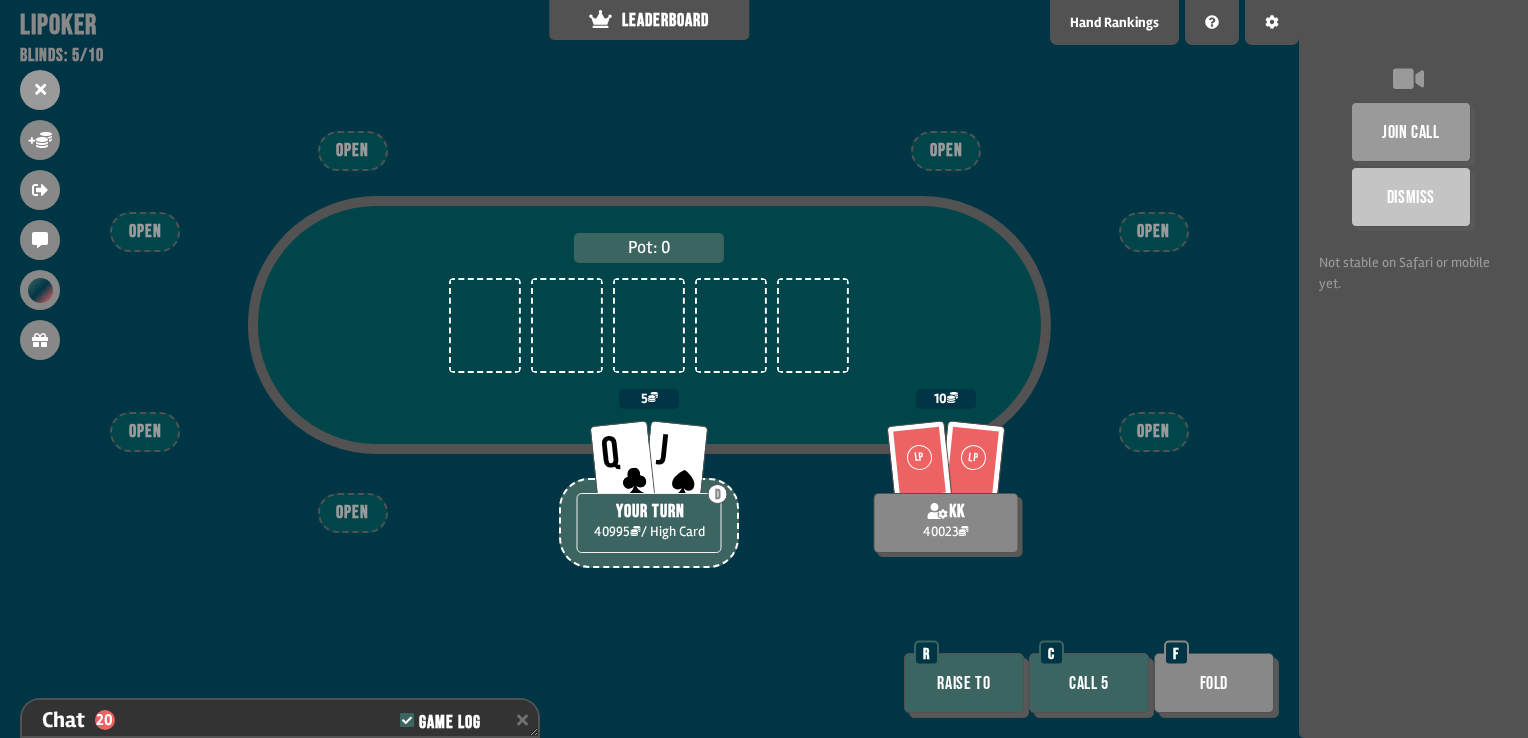 click on "Call 5" at bounding box center [1089, 683] 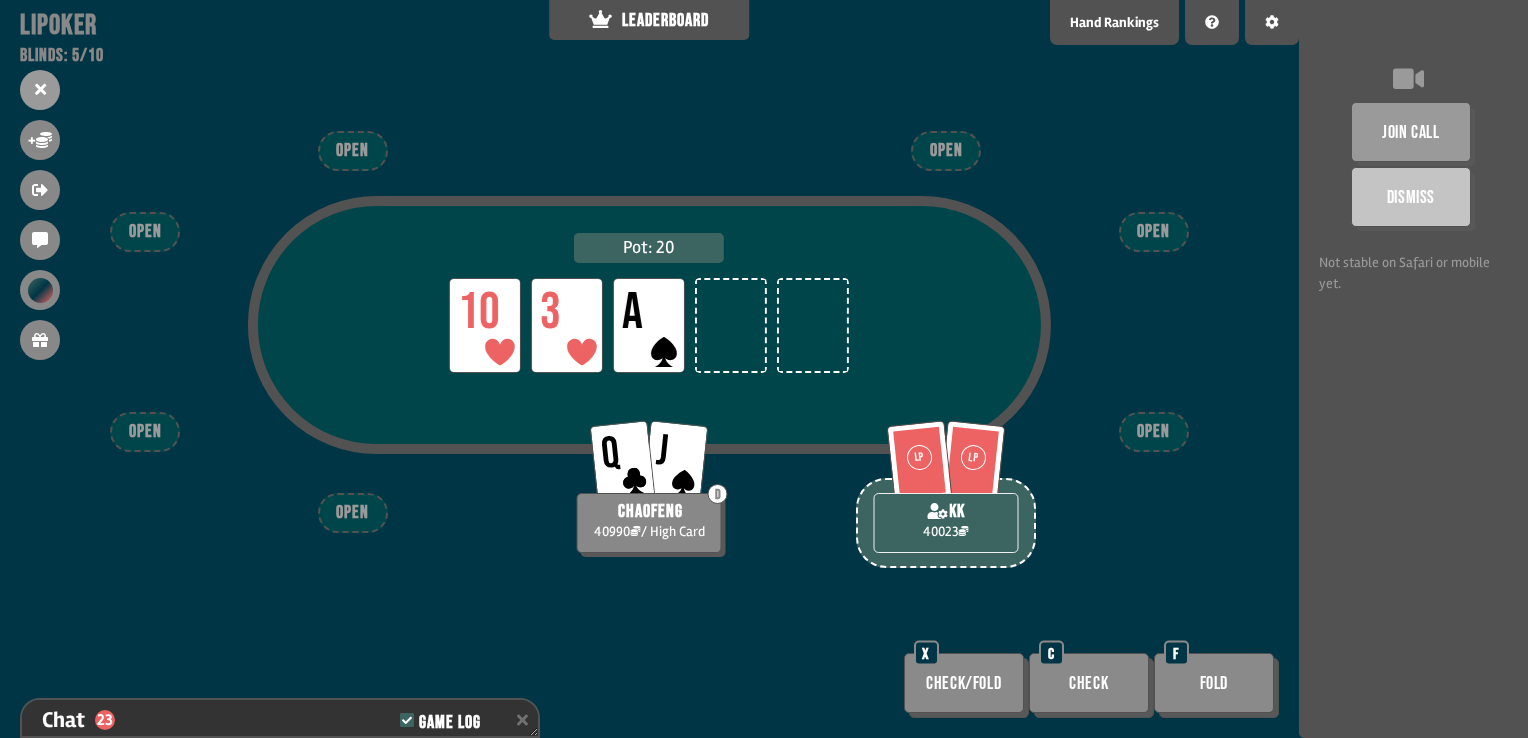 click on "Check" at bounding box center [1089, 683] 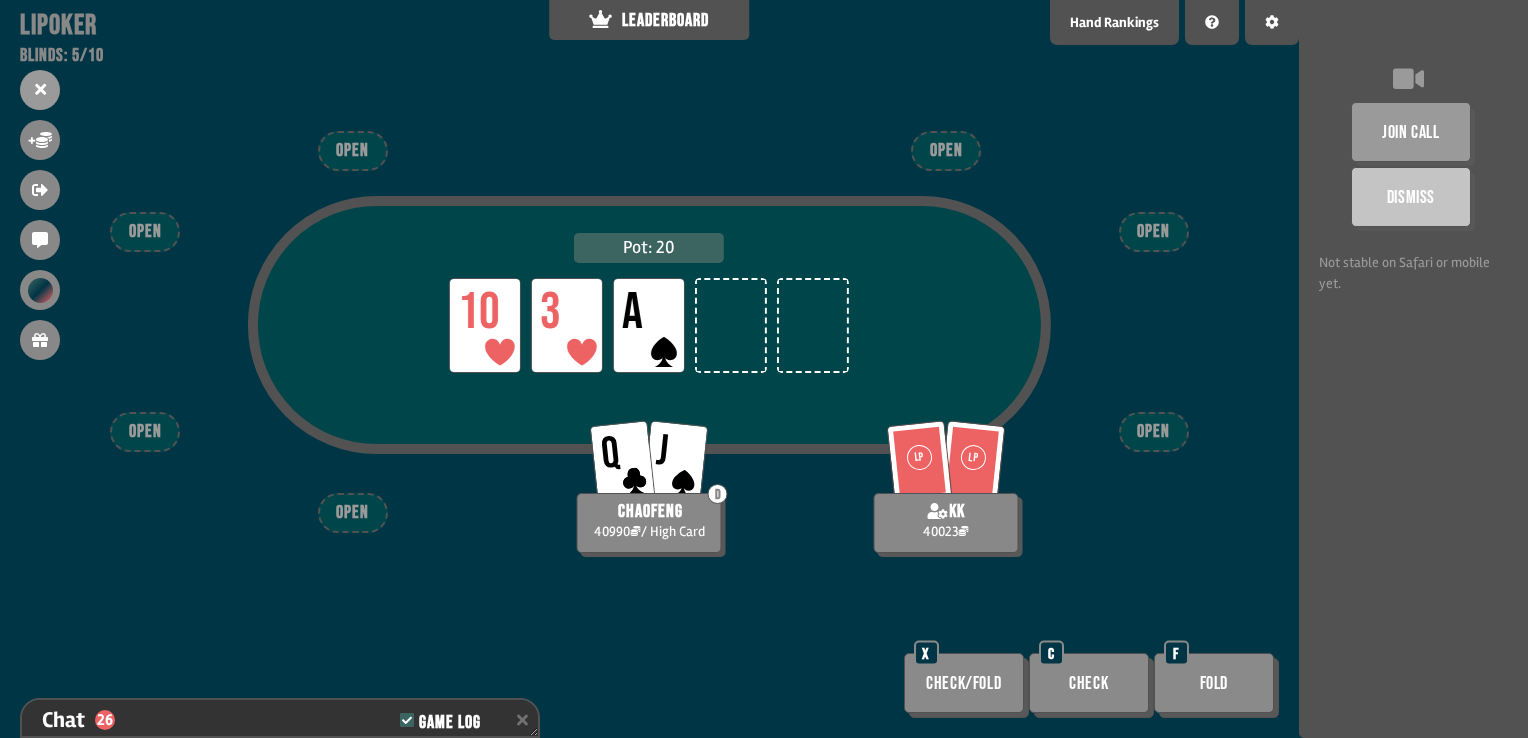 click on "Check" at bounding box center (1089, 683) 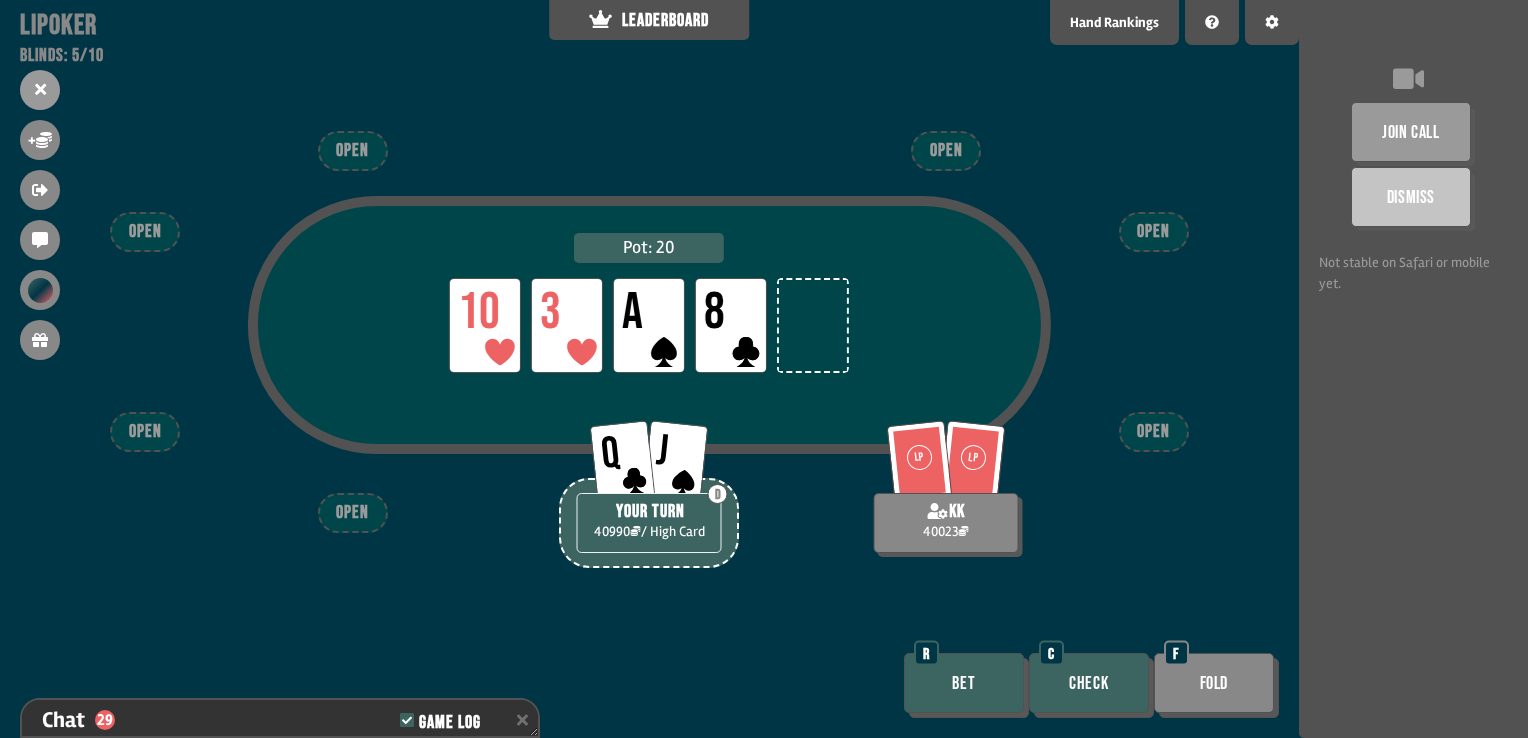 click on "Check" at bounding box center [1089, 683] 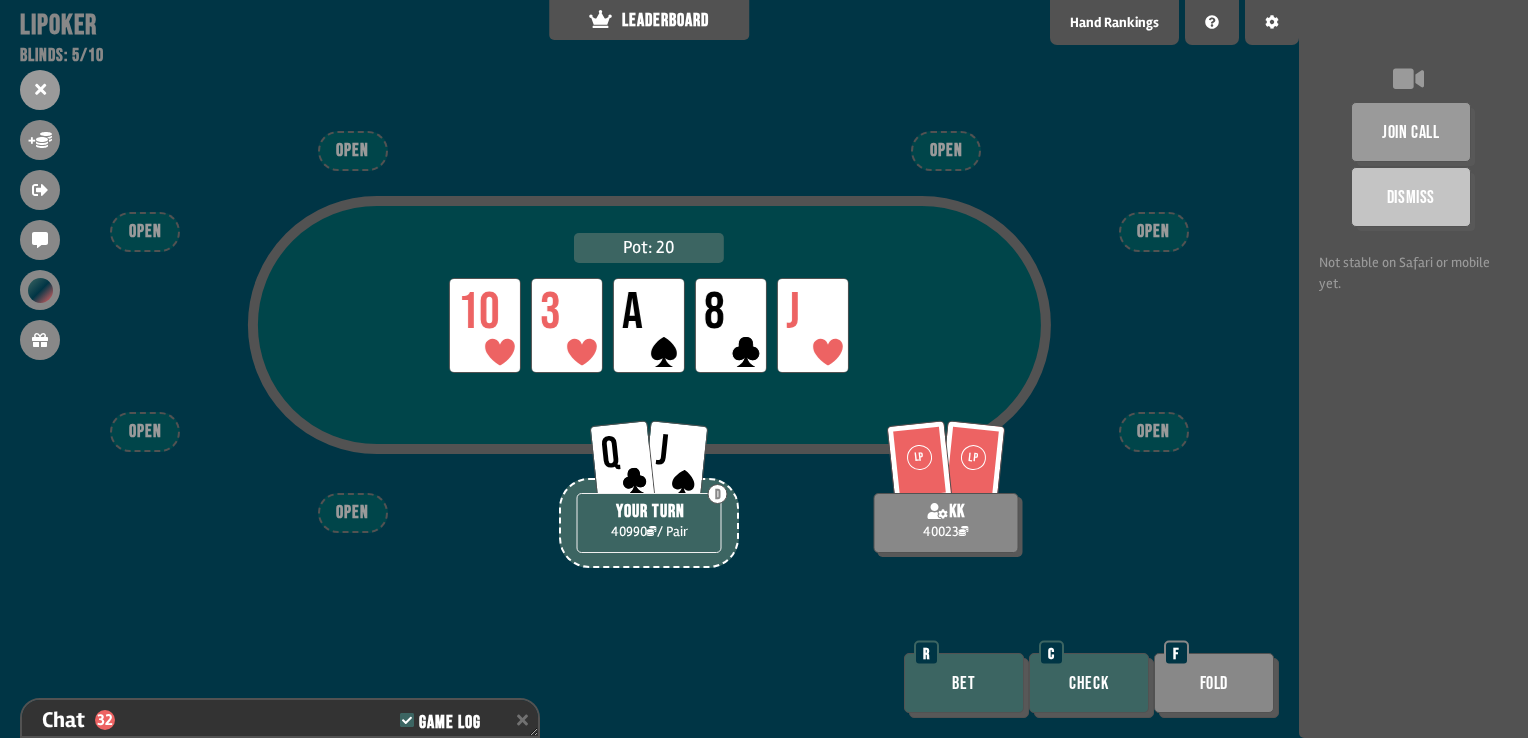 click on "Bet" at bounding box center [964, 683] 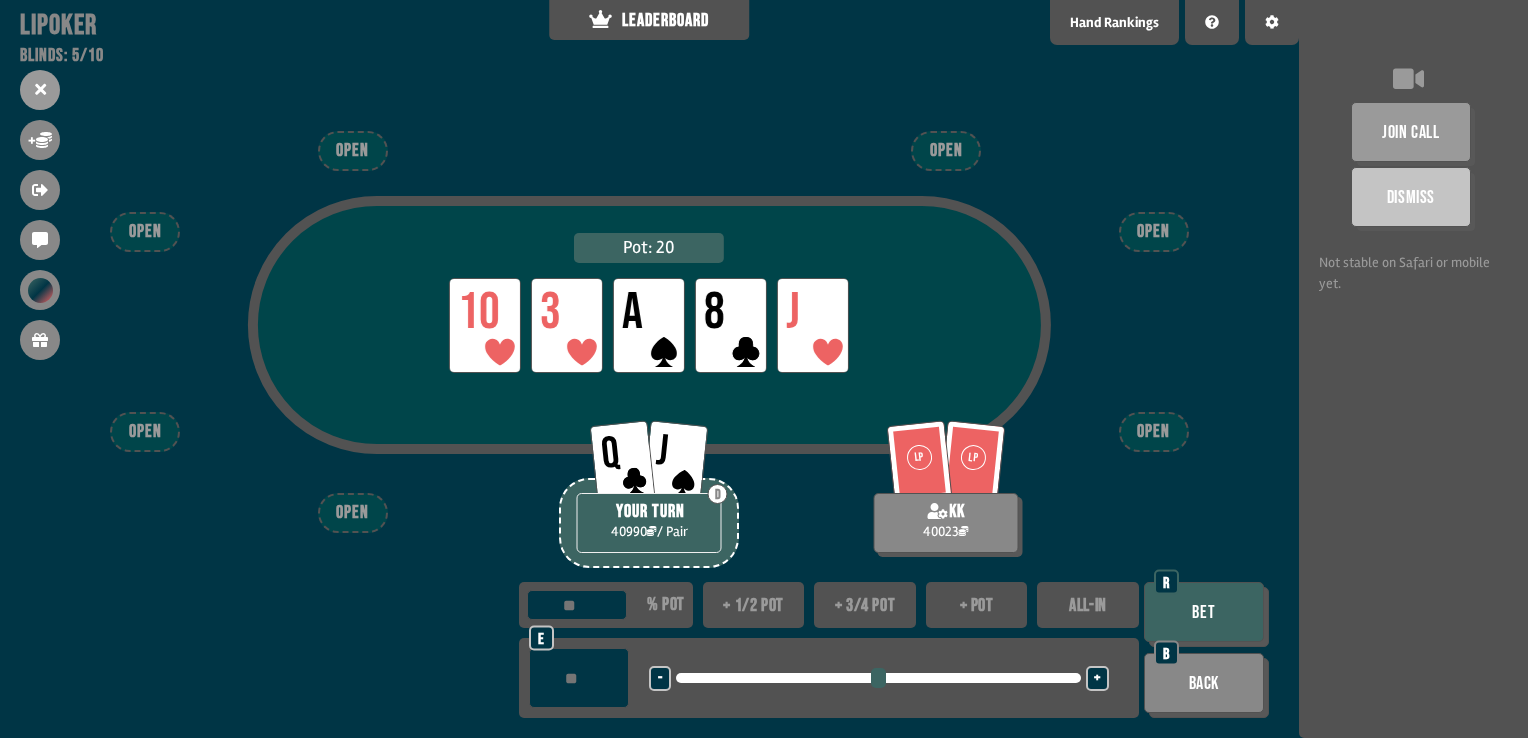 click on "ALL-IN" at bounding box center (1088, 605) 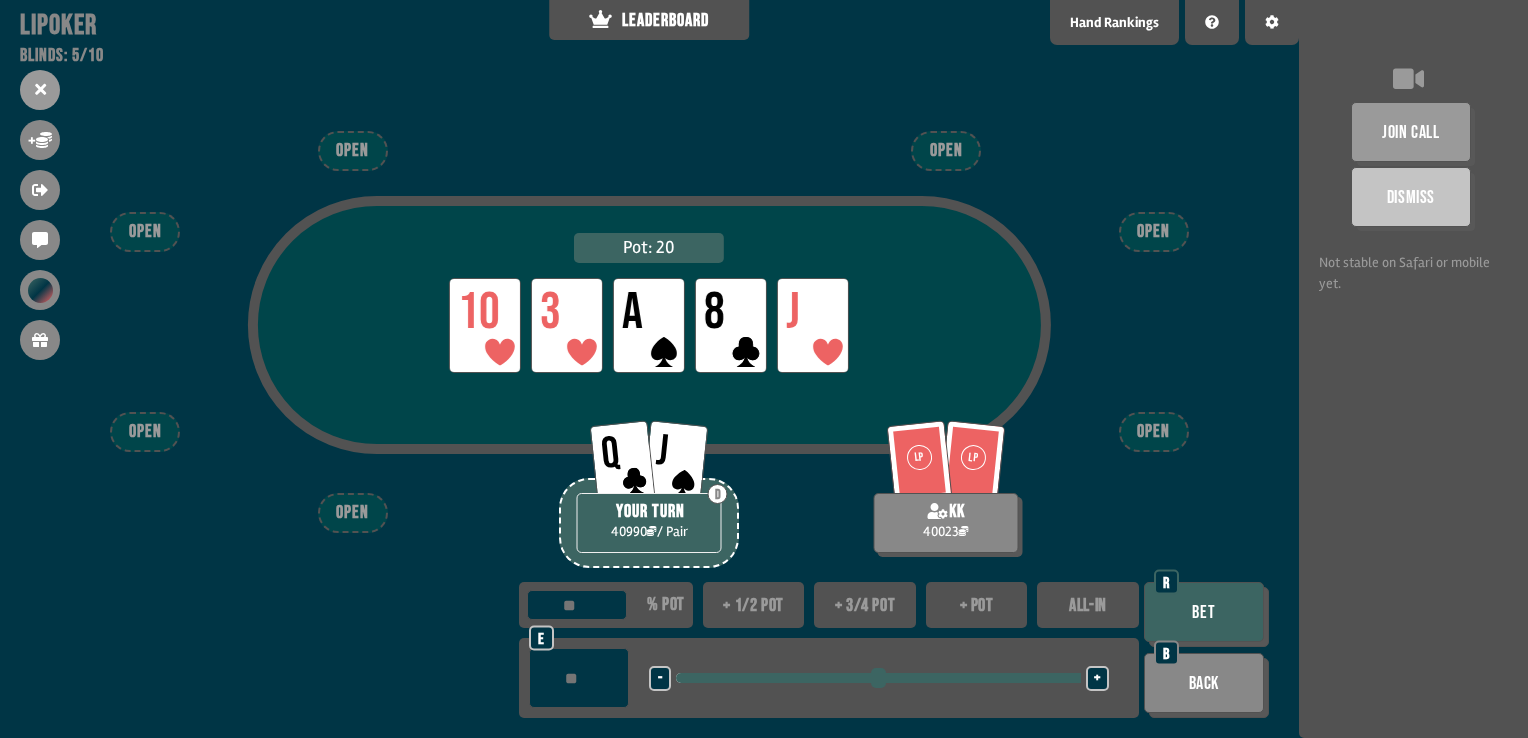 click on "Bet" at bounding box center (1204, 612) 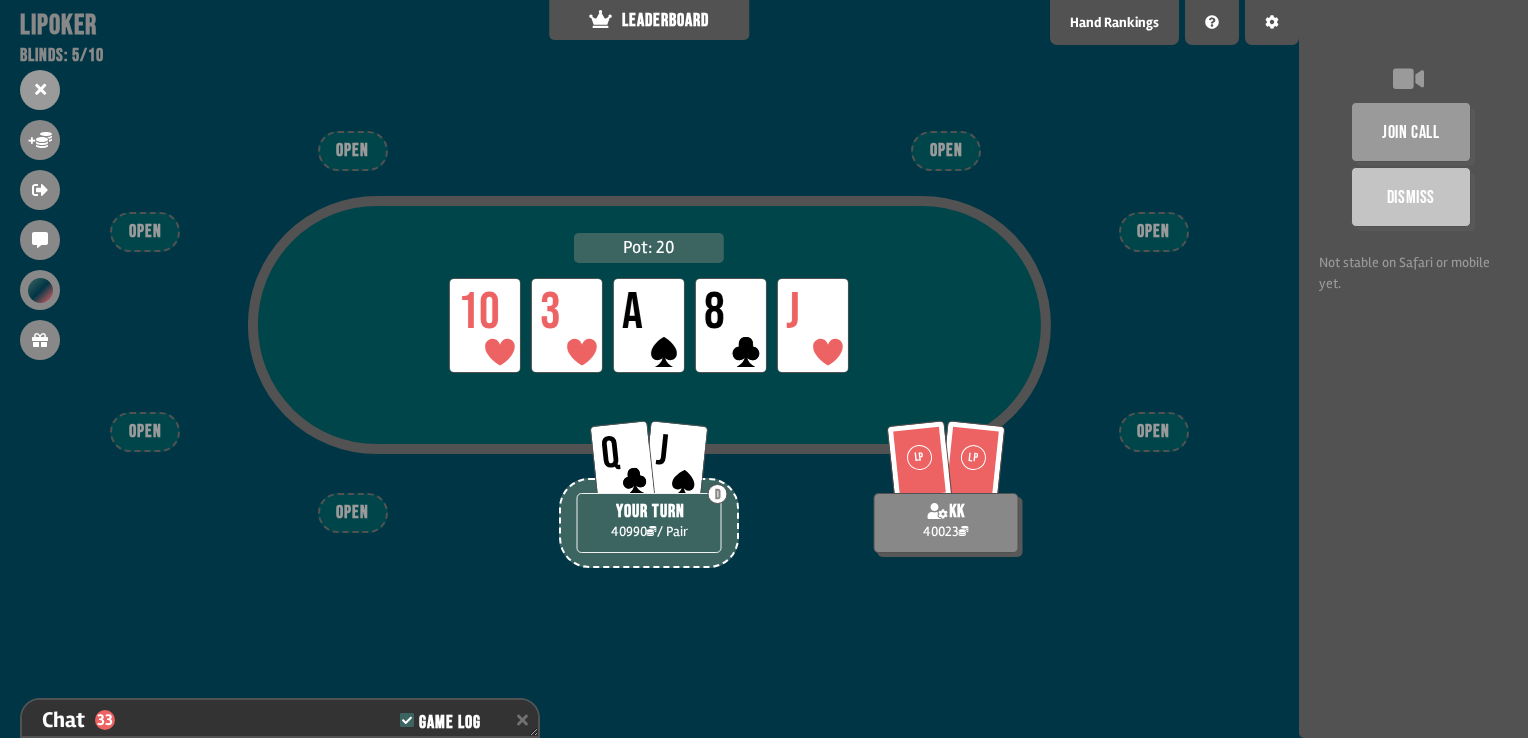 scroll, scrollTop: 1086, scrollLeft: 0, axis: vertical 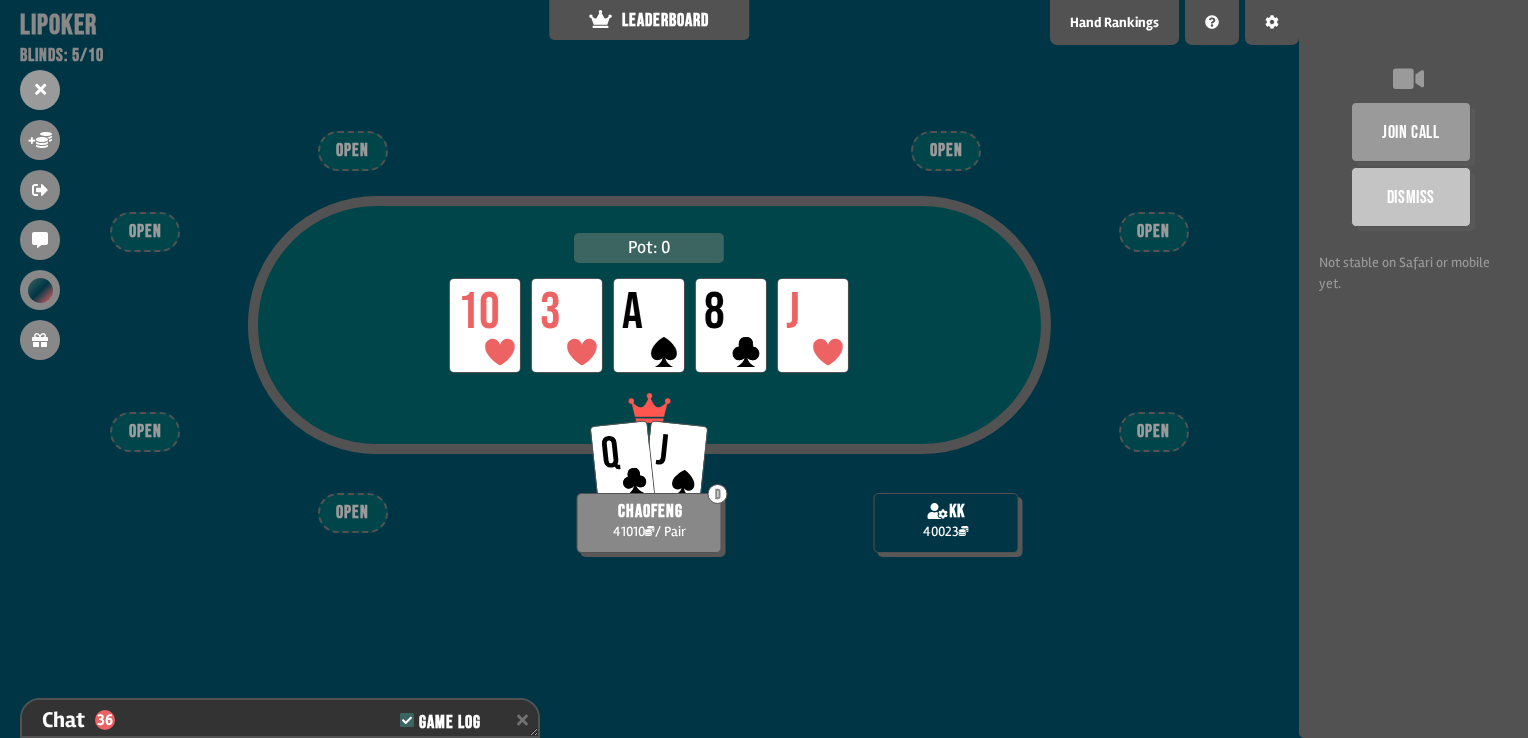 click on "Pot: 0   LP 10 LP 3 LP A LP 8 LP J Q J D chaofeng 41010   / Pair kk 40023  OPEN OPEN OPEN OPEN OPEN OPEN OPEN" at bounding box center (649, 369) 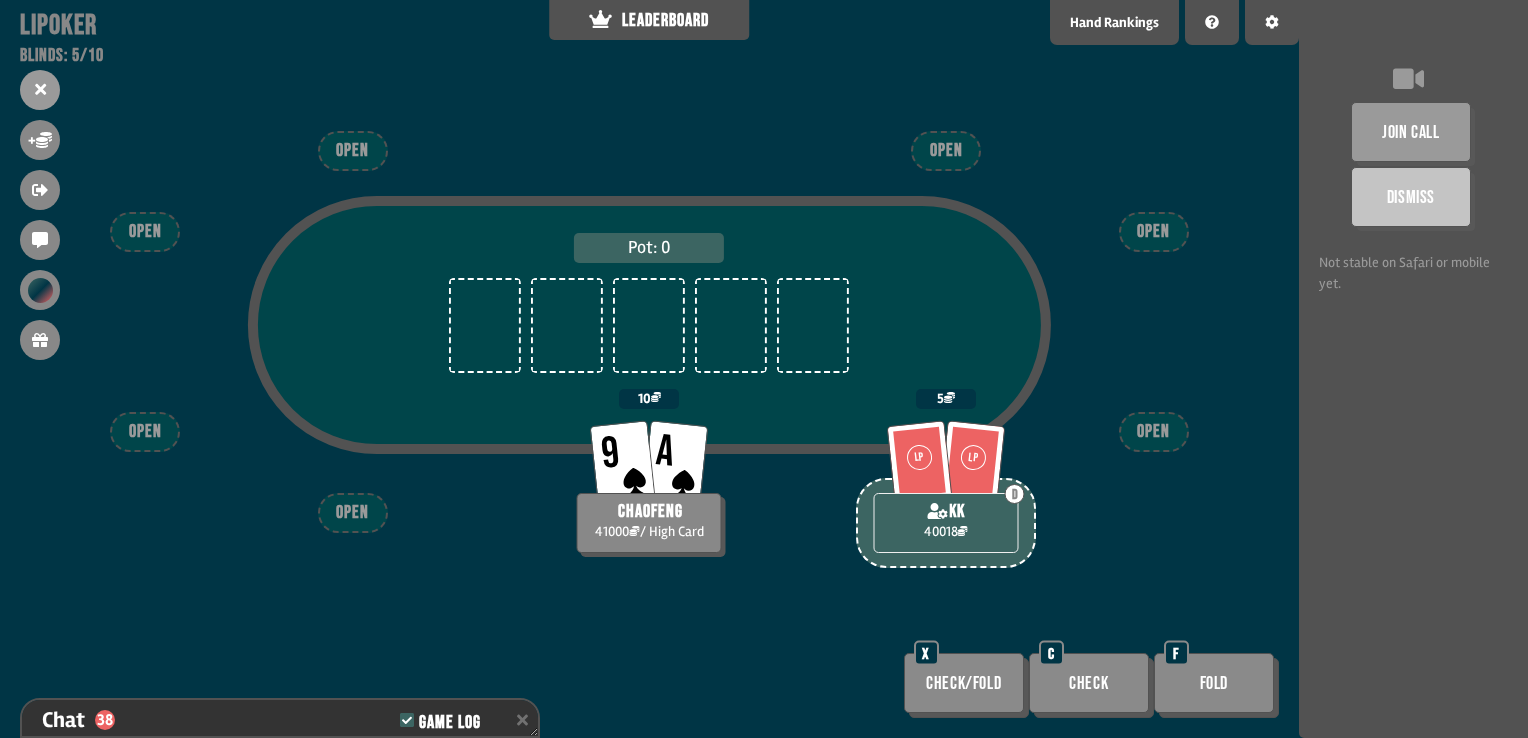 click on "Check" at bounding box center (1089, 683) 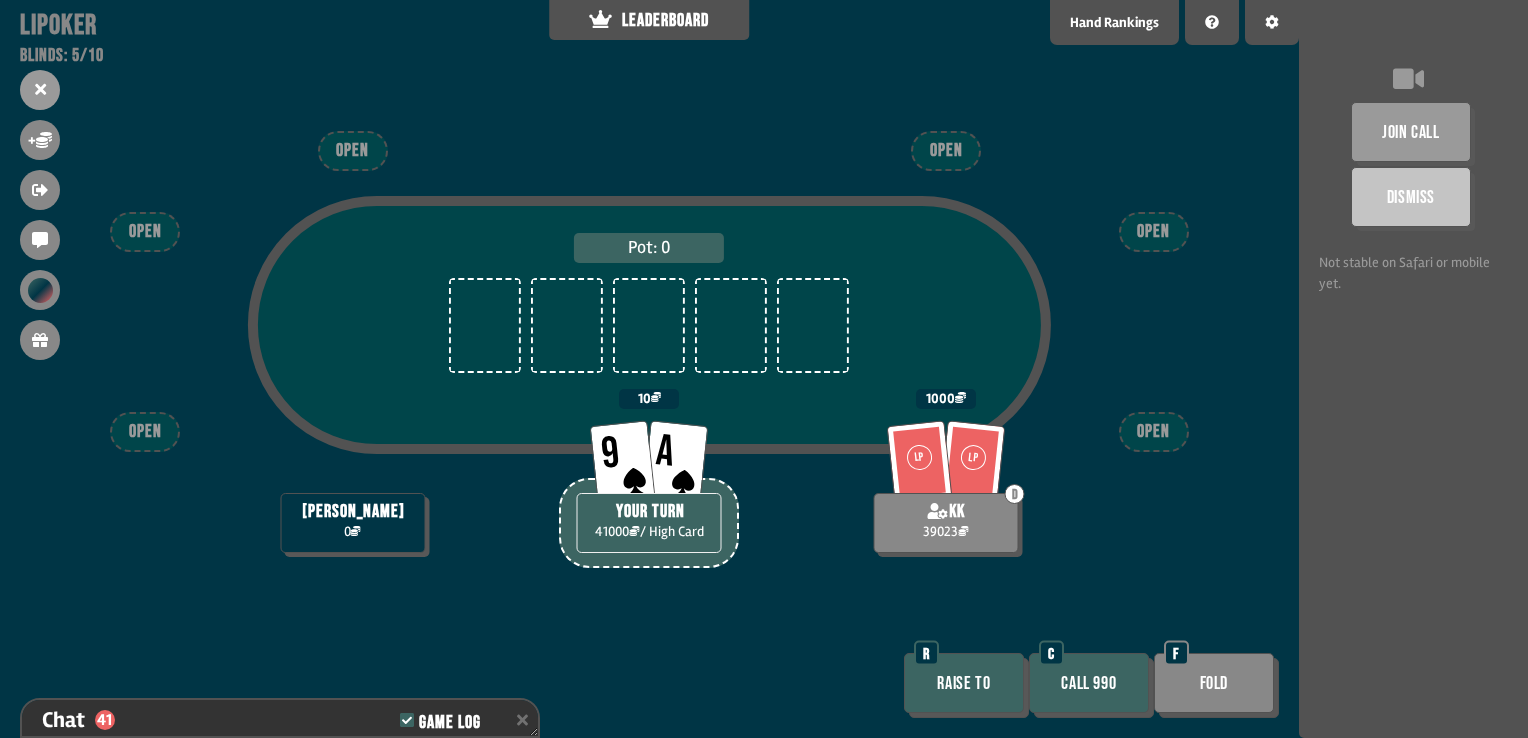 click on "Call 990" at bounding box center (1089, 683) 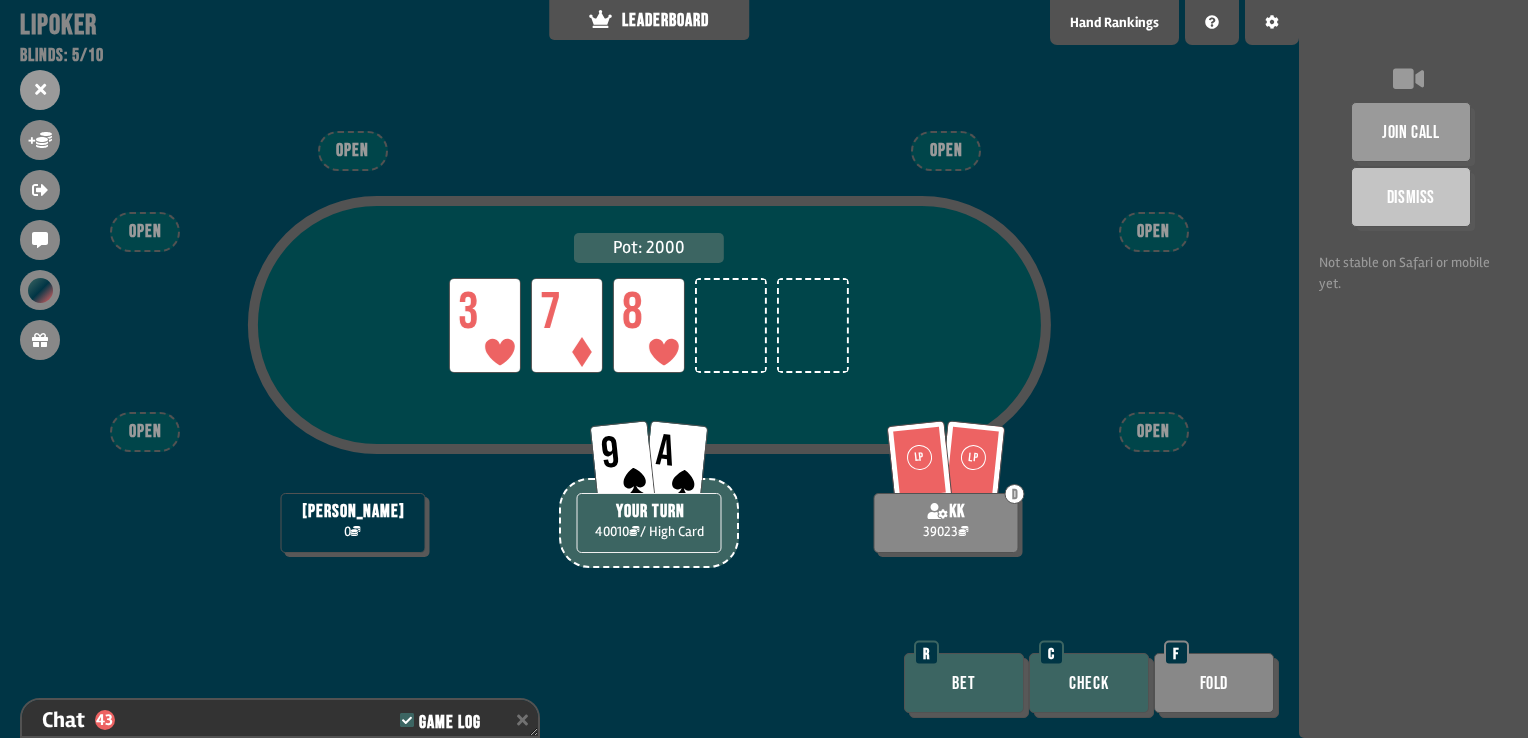 click on "Check" at bounding box center [1089, 683] 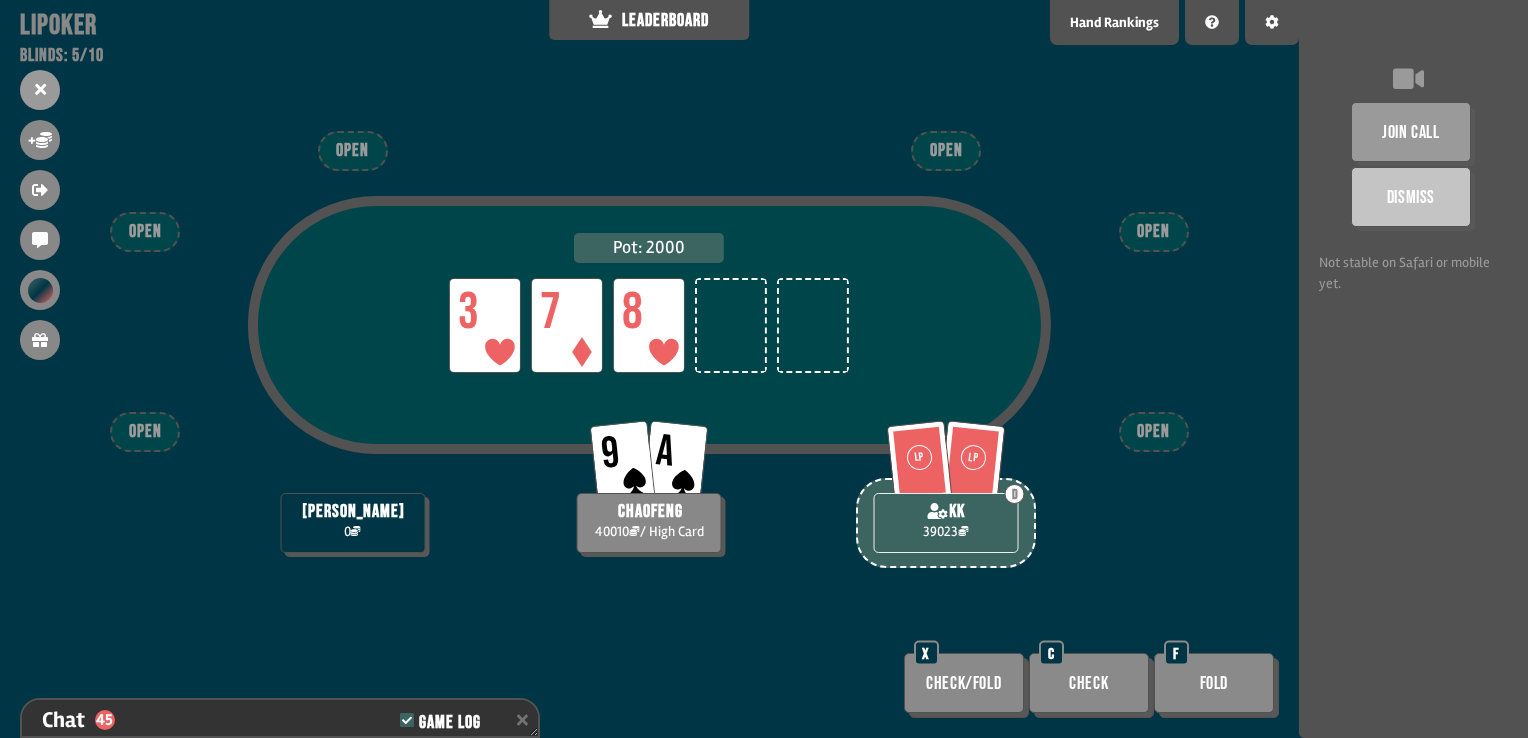 click on "Check" at bounding box center (1089, 683) 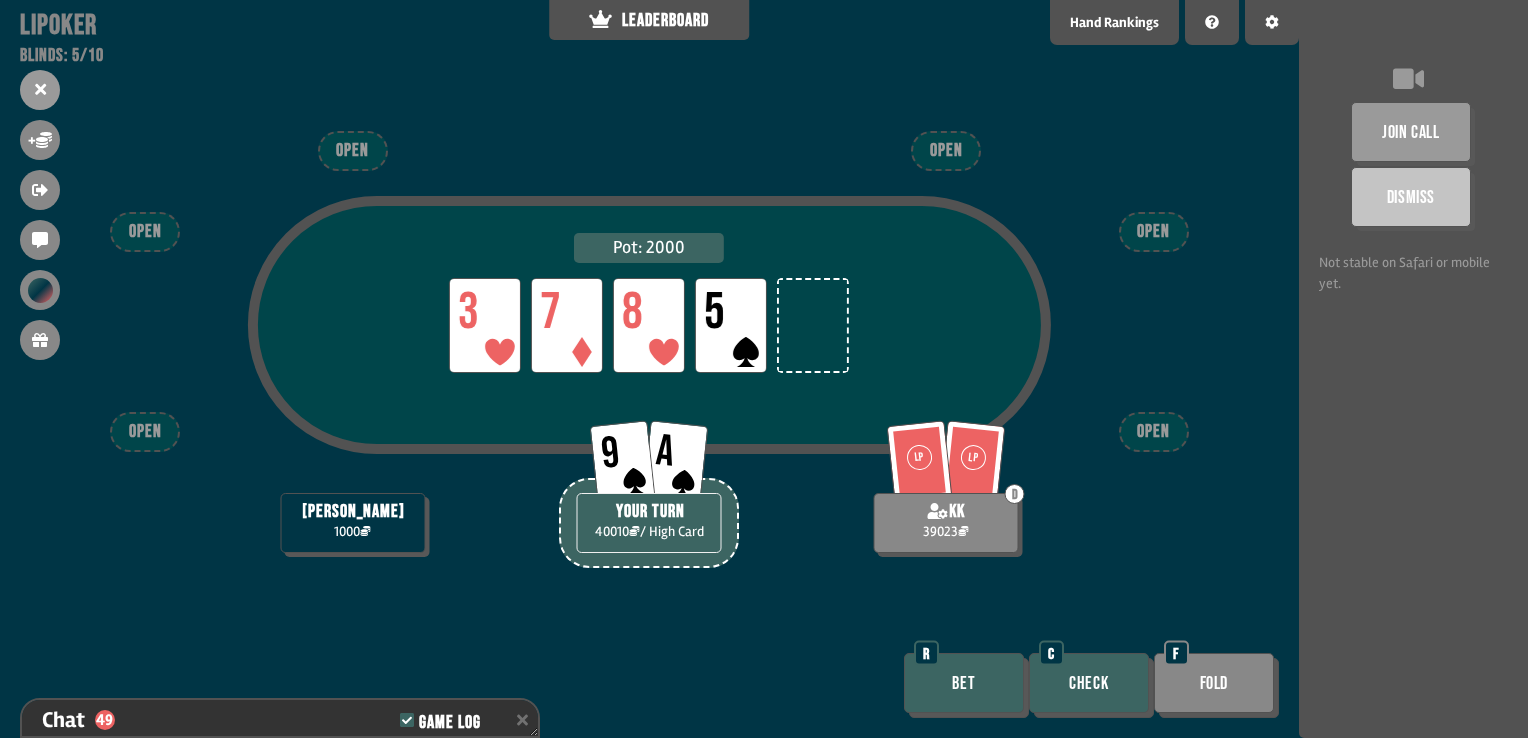 click on "Check" at bounding box center [1089, 683] 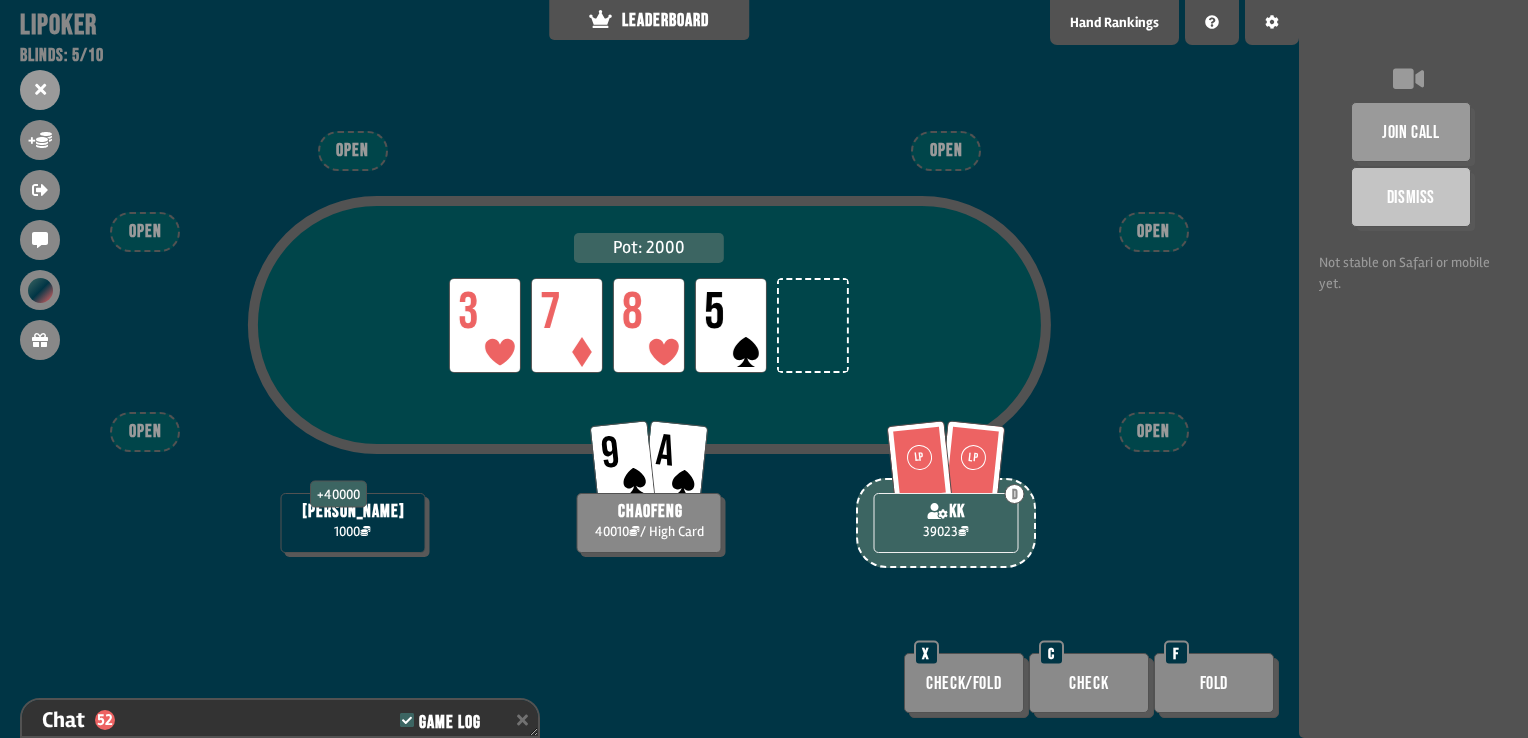 click on "Check" at bounding box center (1089, 683) 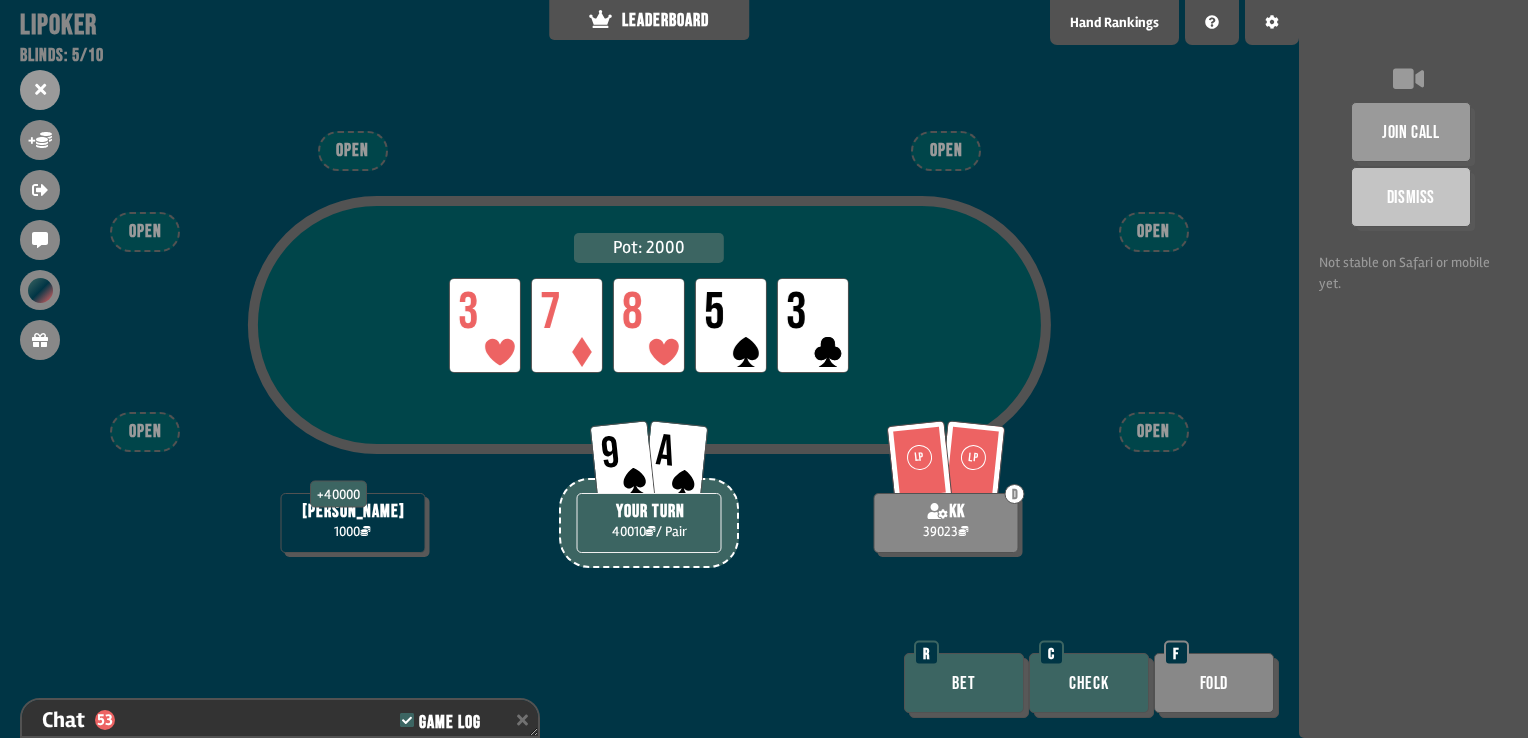 click on "Check" at bounding box center (1089, 683) 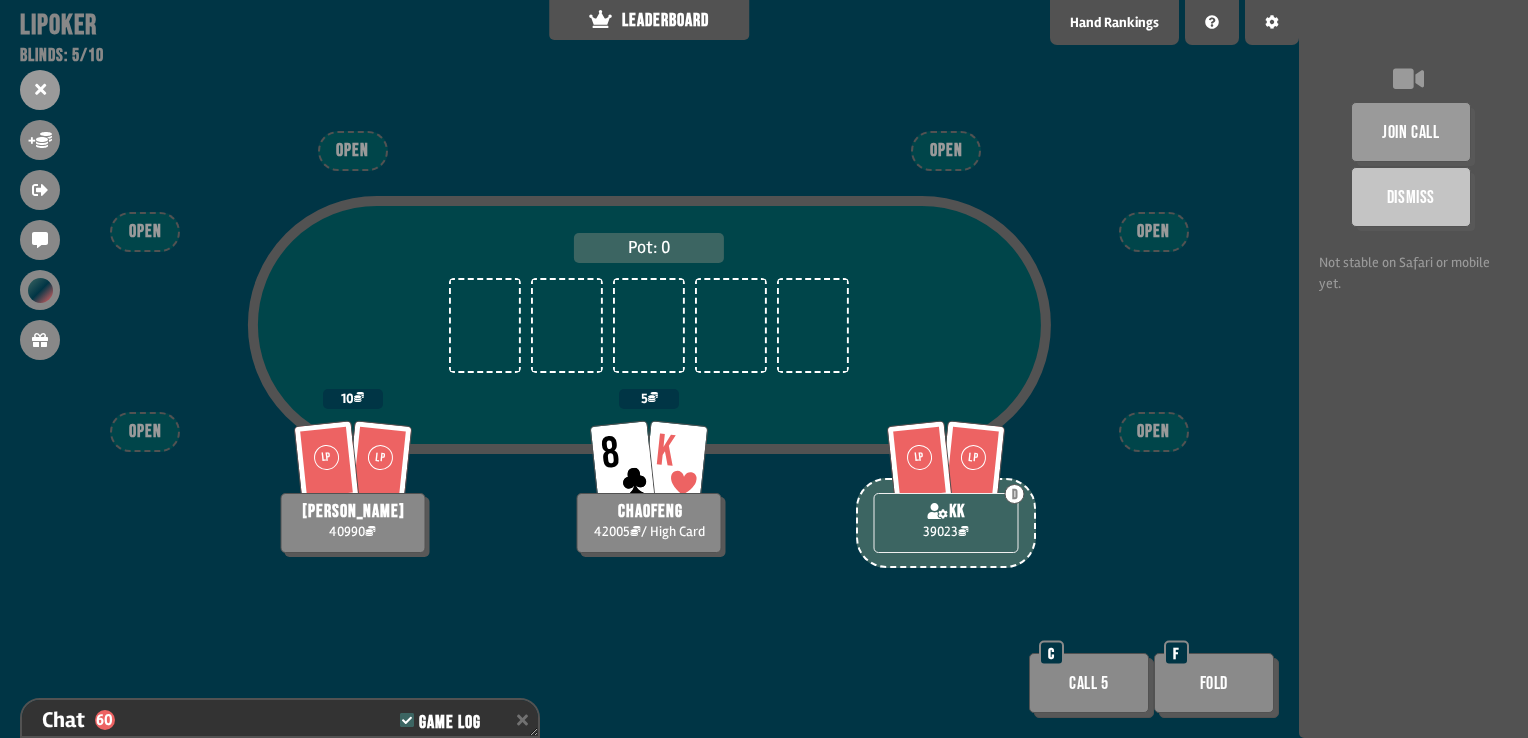 click on "Call 5" at bounding box center [1089, 683] 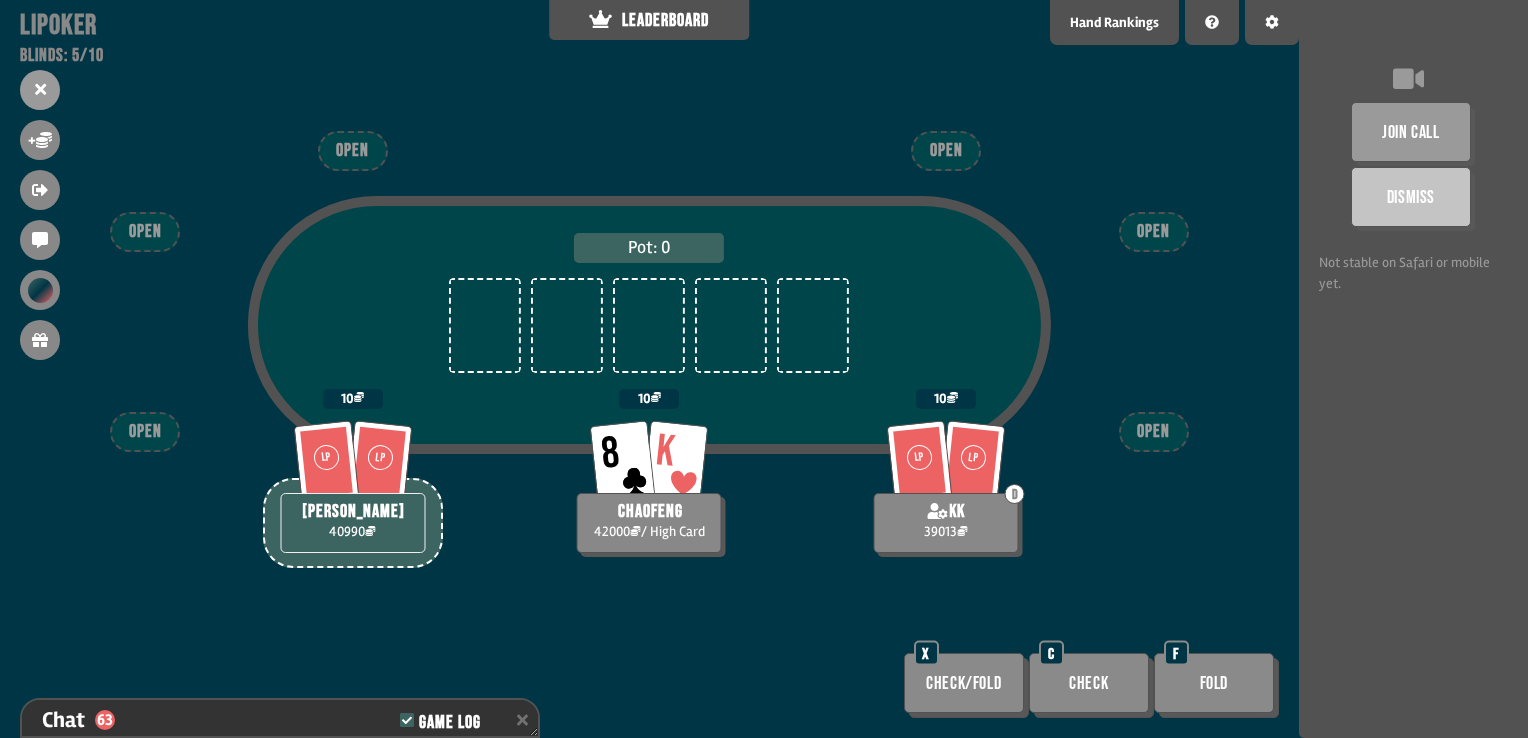 click on "Check" at bounding box center (1089, 683) 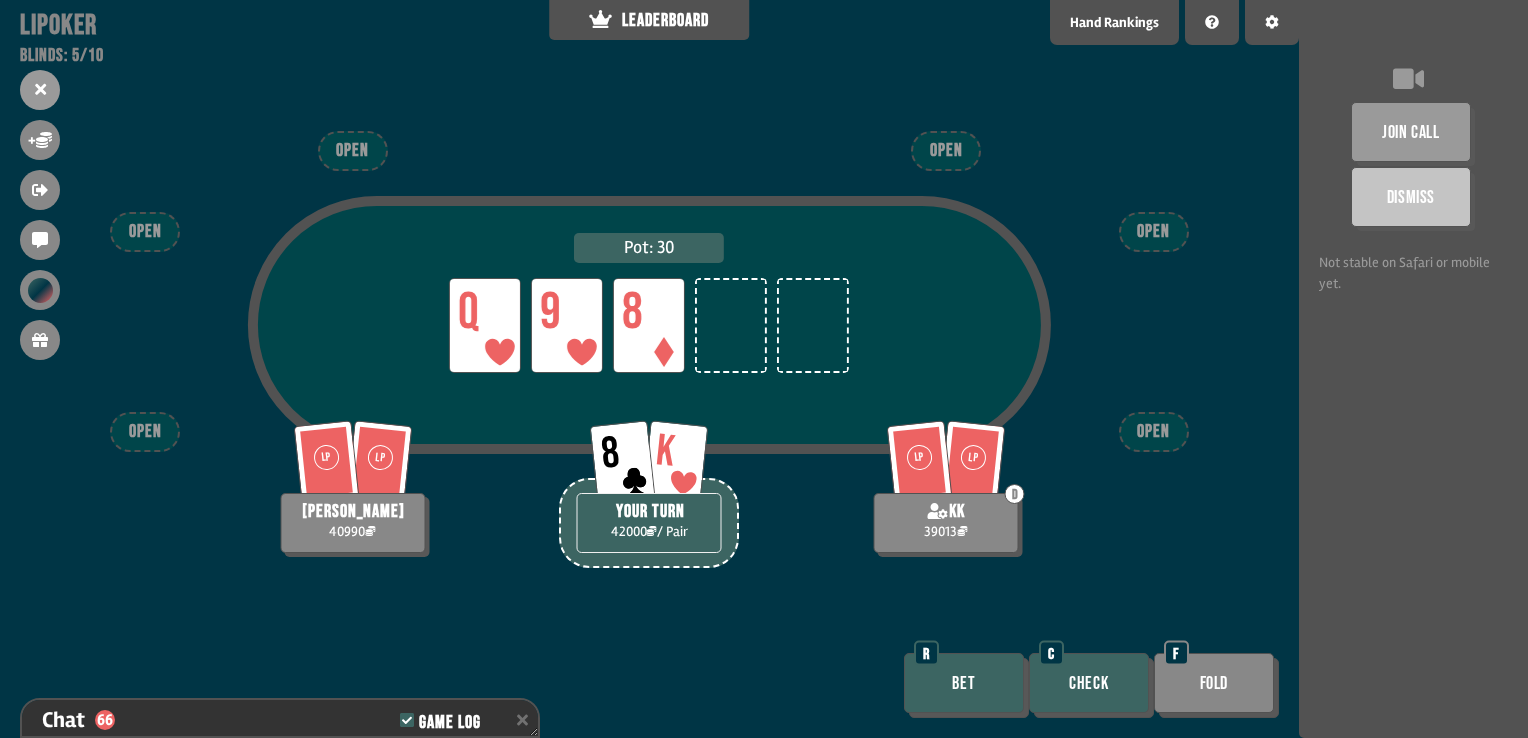 click on "Check" at bounding box center [1089, 683] 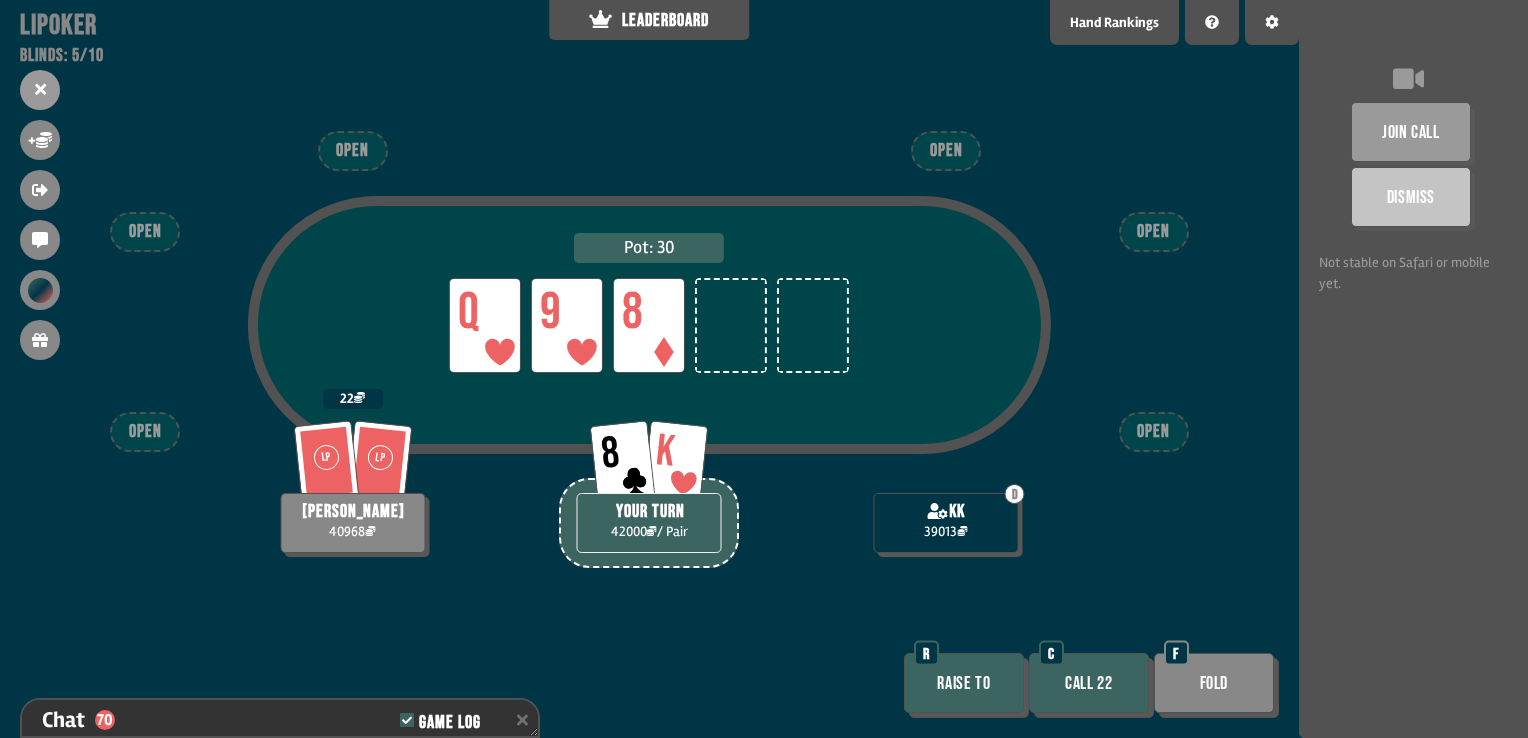 click on "Call 22" at bounding box center [1089, 683] 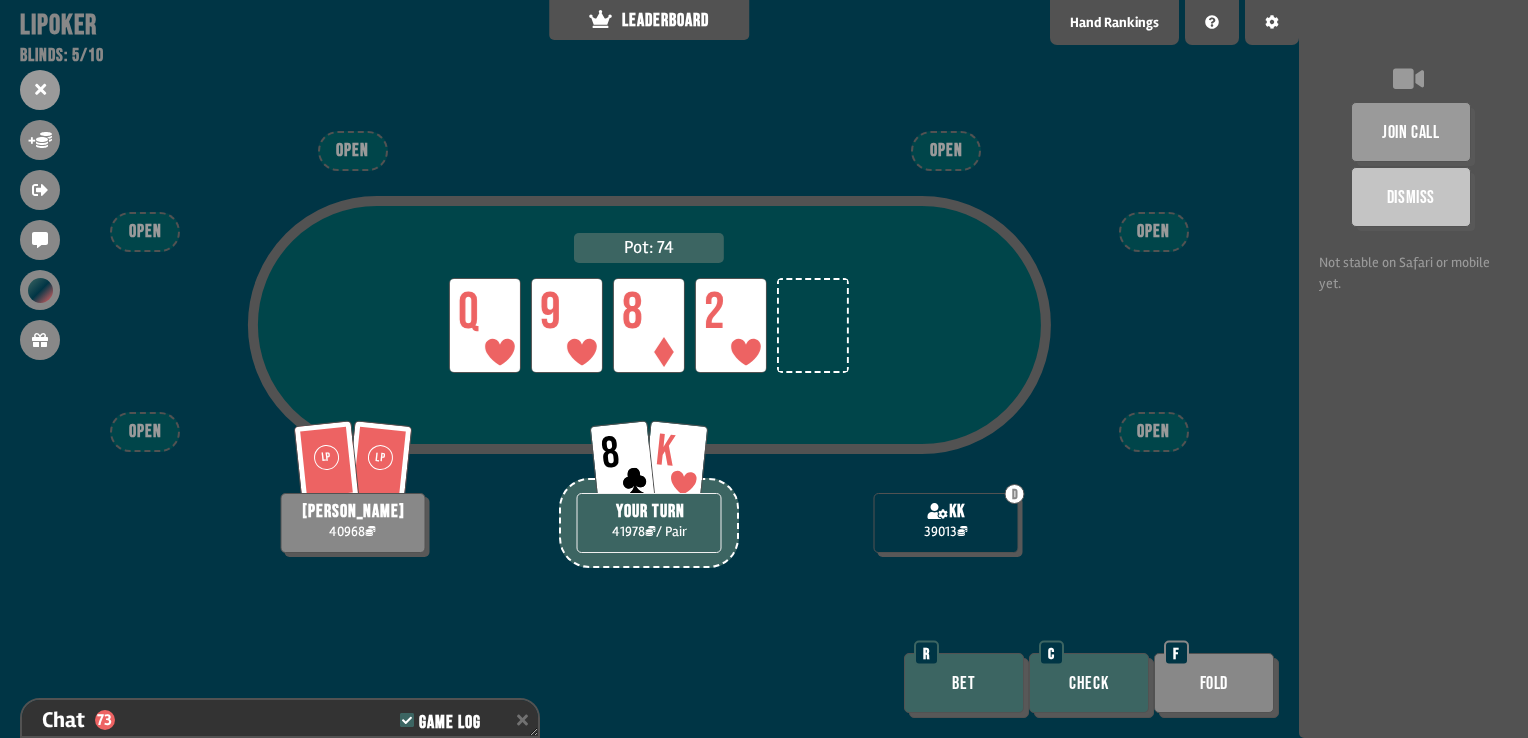 click on "Check" at bounding box center (1089, 683) 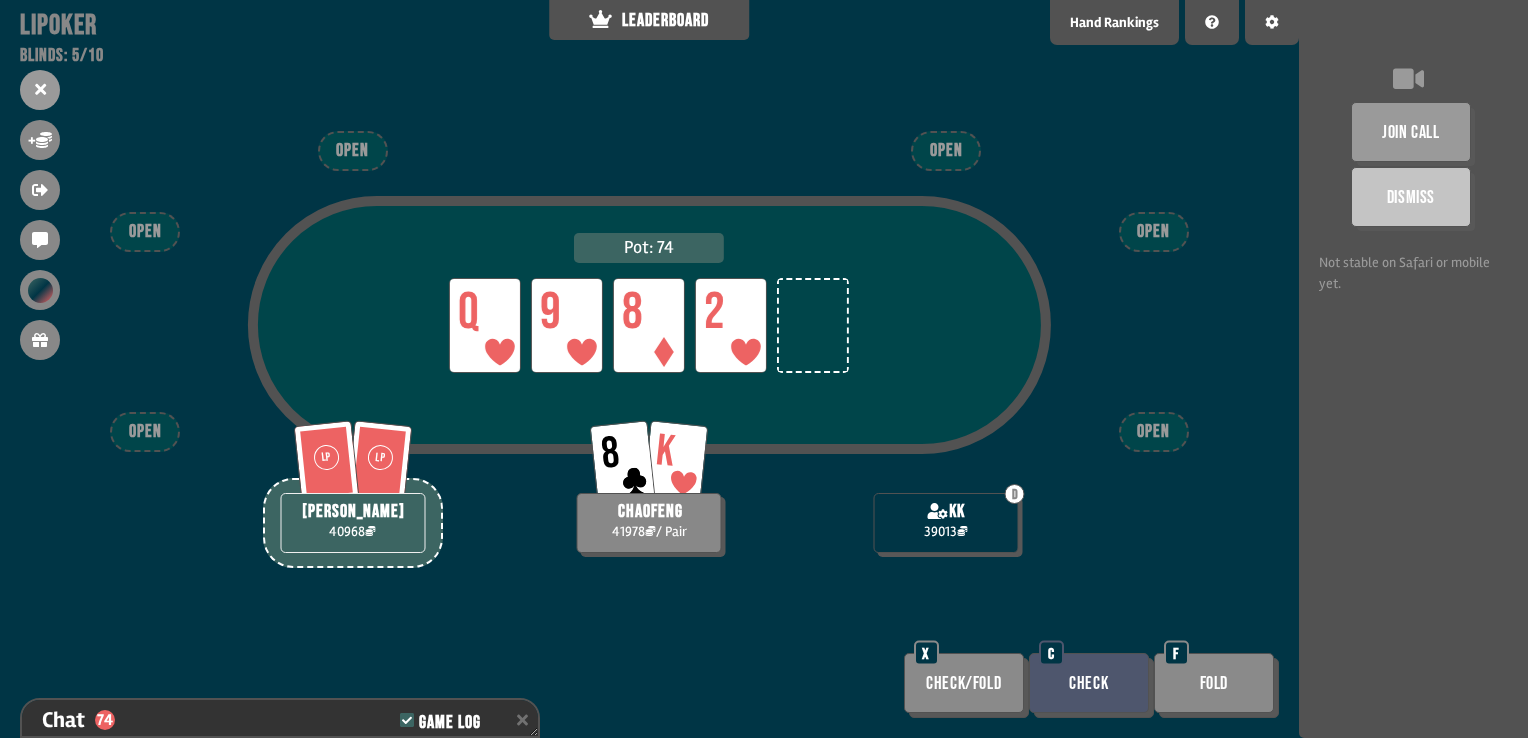 click on "Check" at bounding box center (1089, 683) 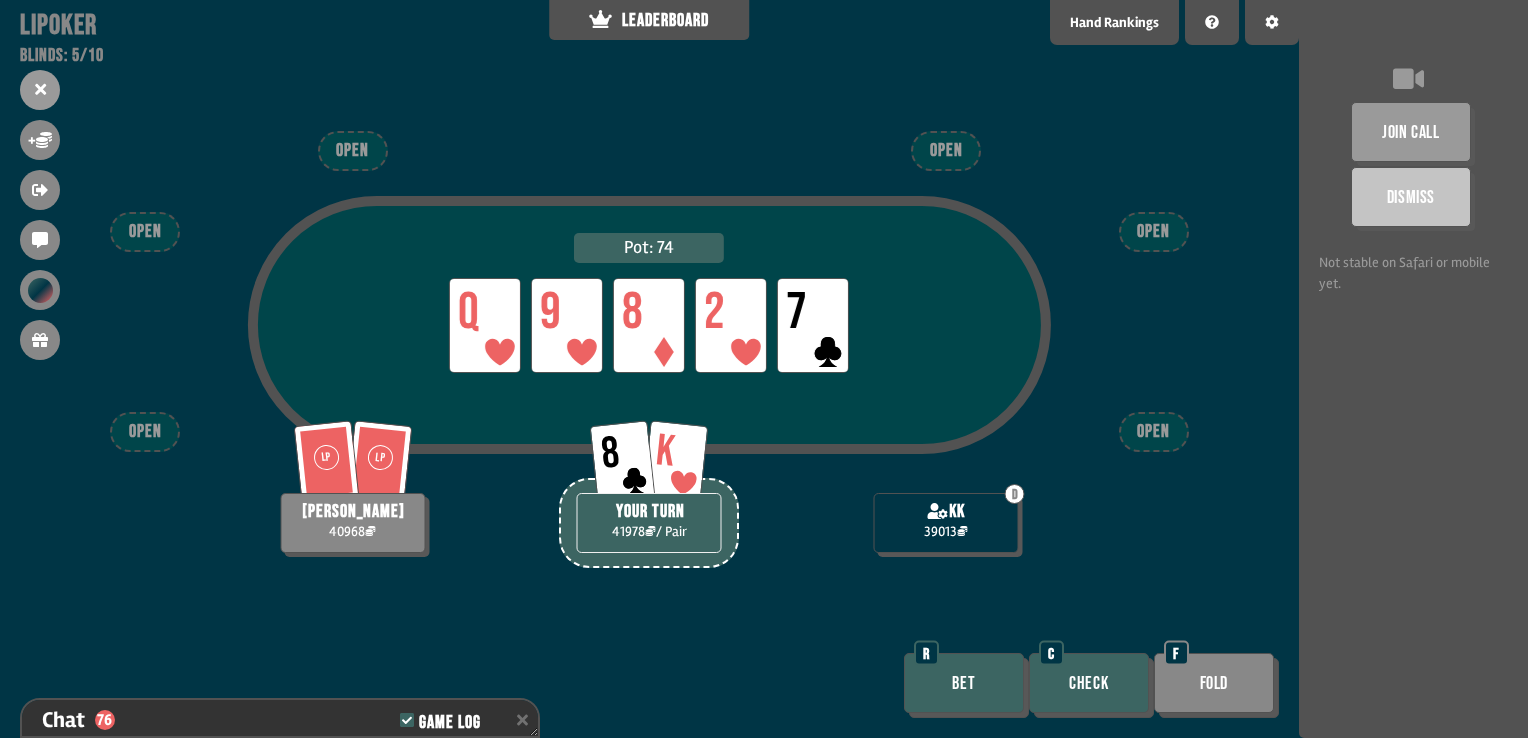 click on "Check" at bounding box center (1089, 683) 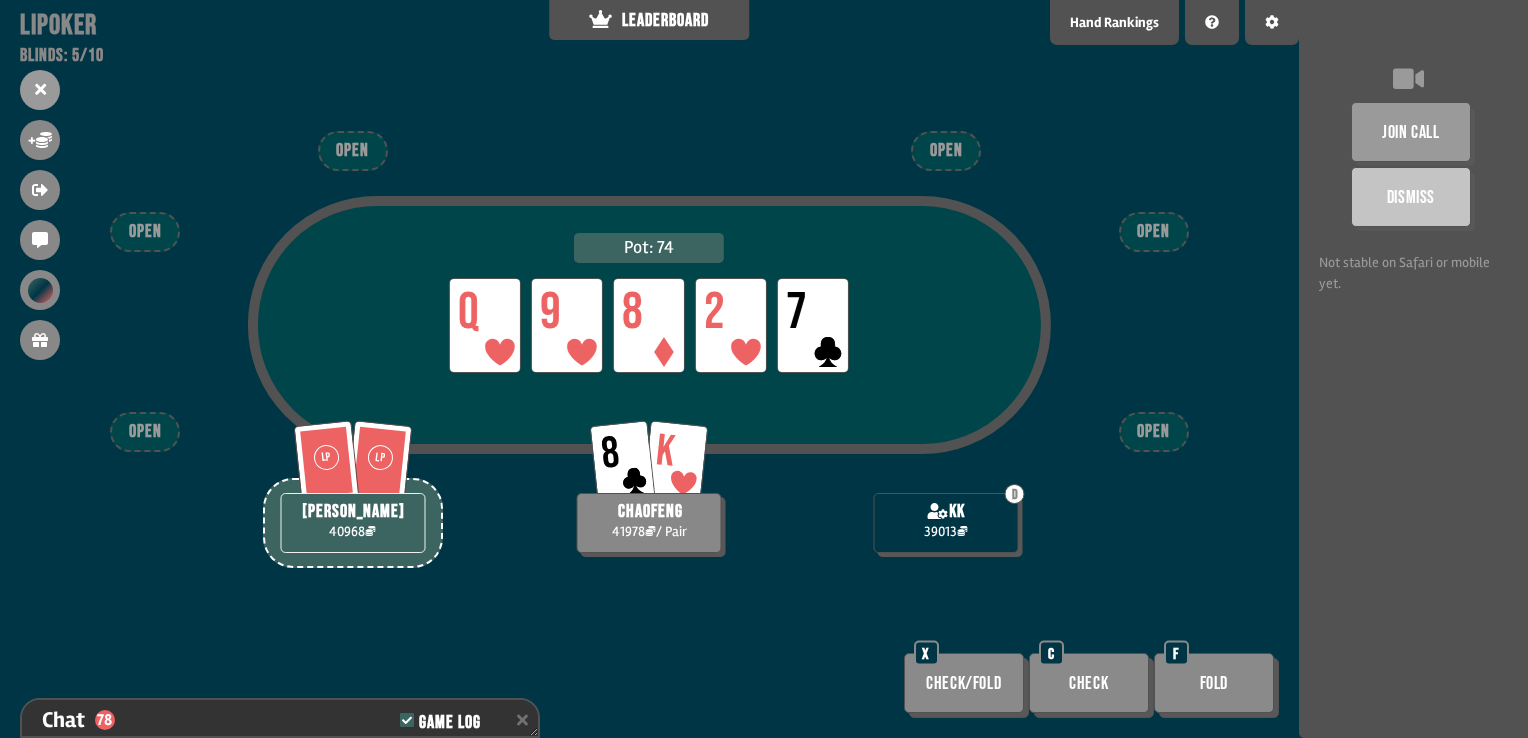 click on "Check" at bounding box center [1089, 683] 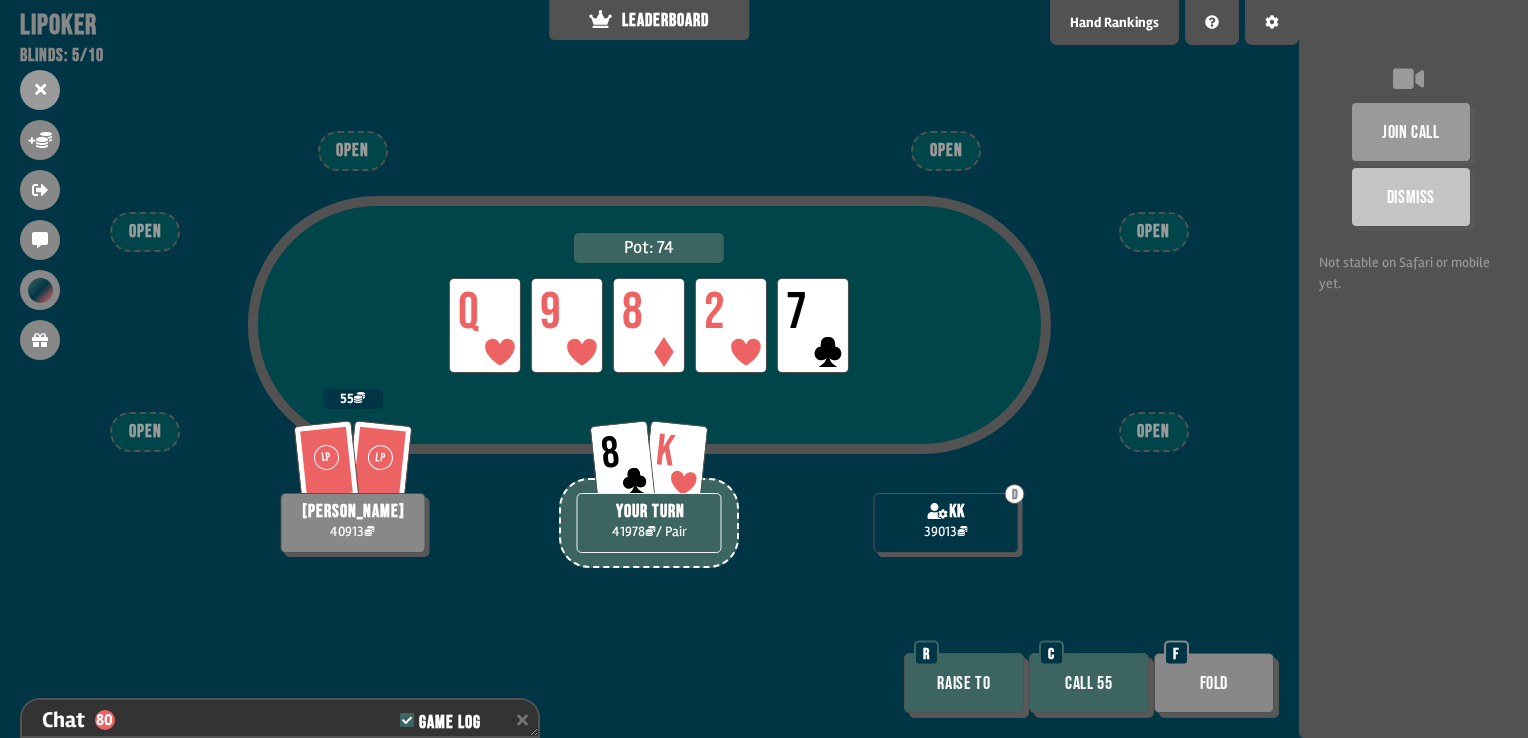 click on "Call 55" at bounding box center [1089, 683] 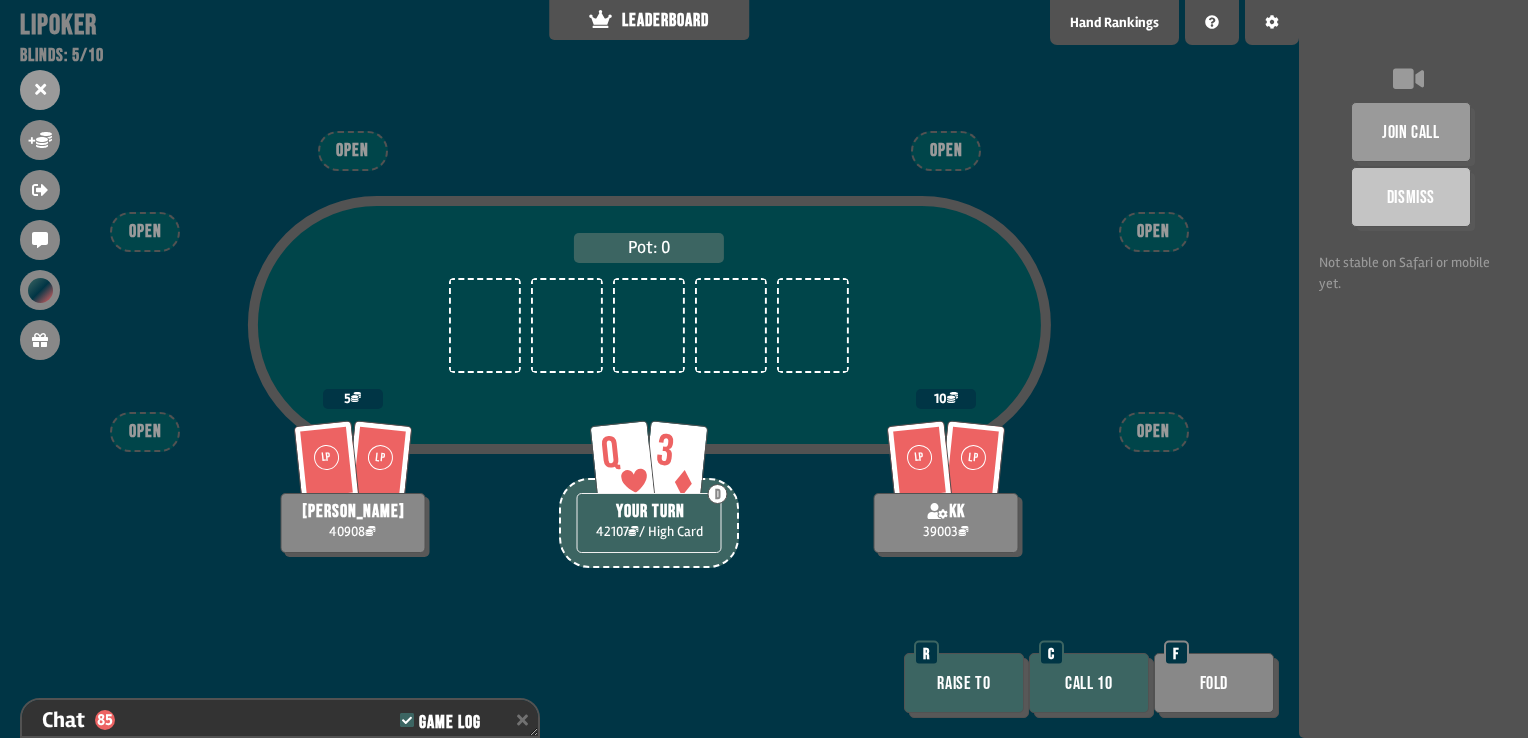 click on "Call 10" at bounding box center [1089, 683] 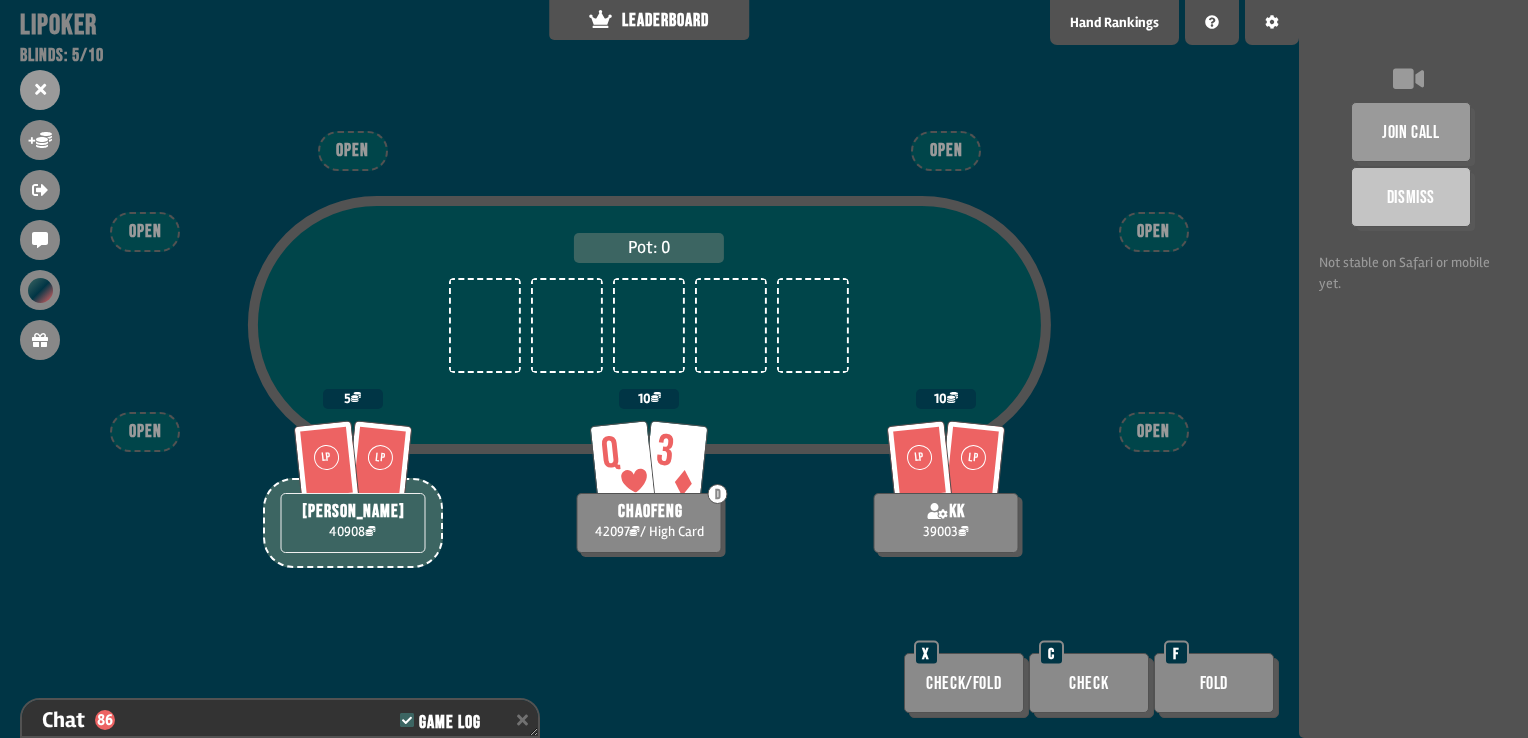 click on "Check" at bounding box center (1089, 683) 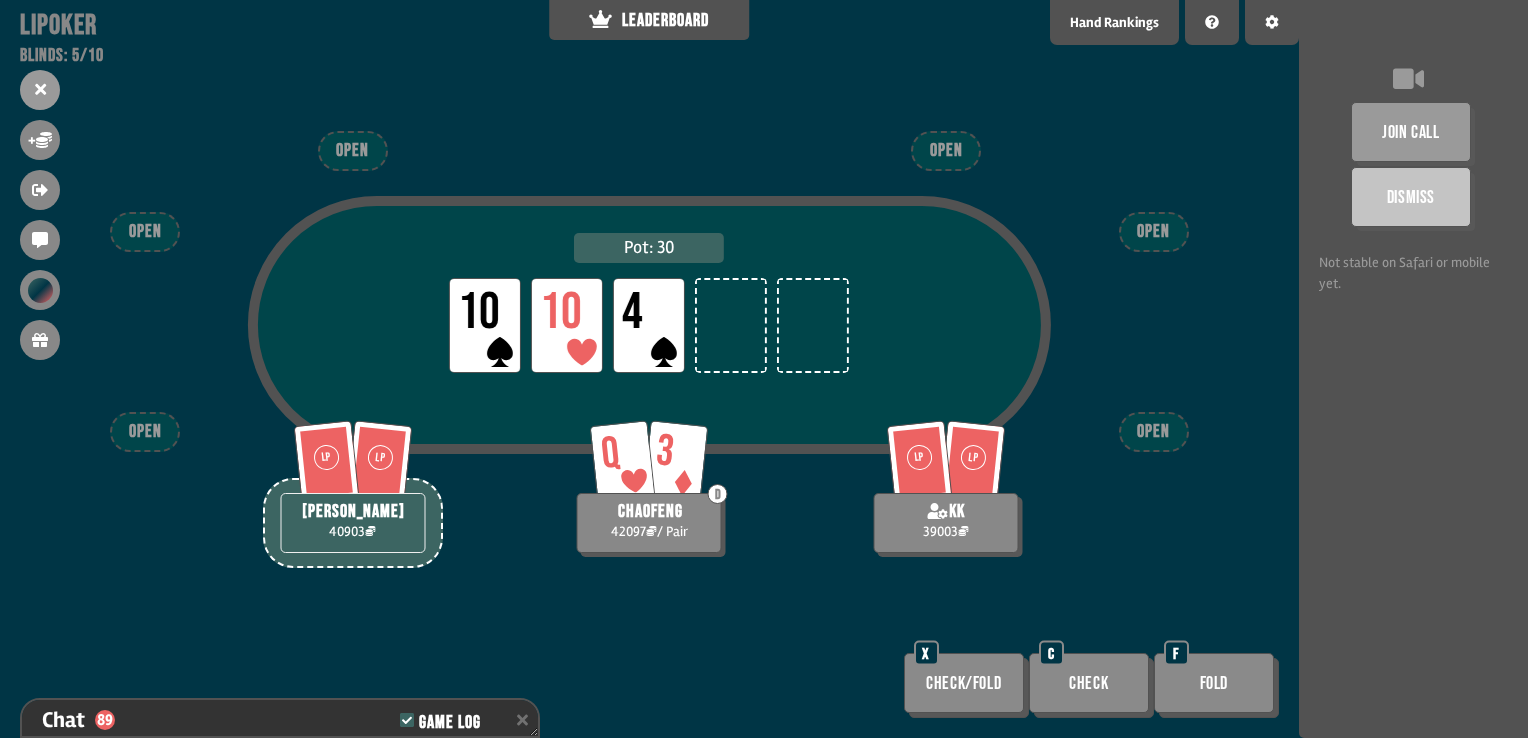 click on "Check" at bounding box center [1089, 683] 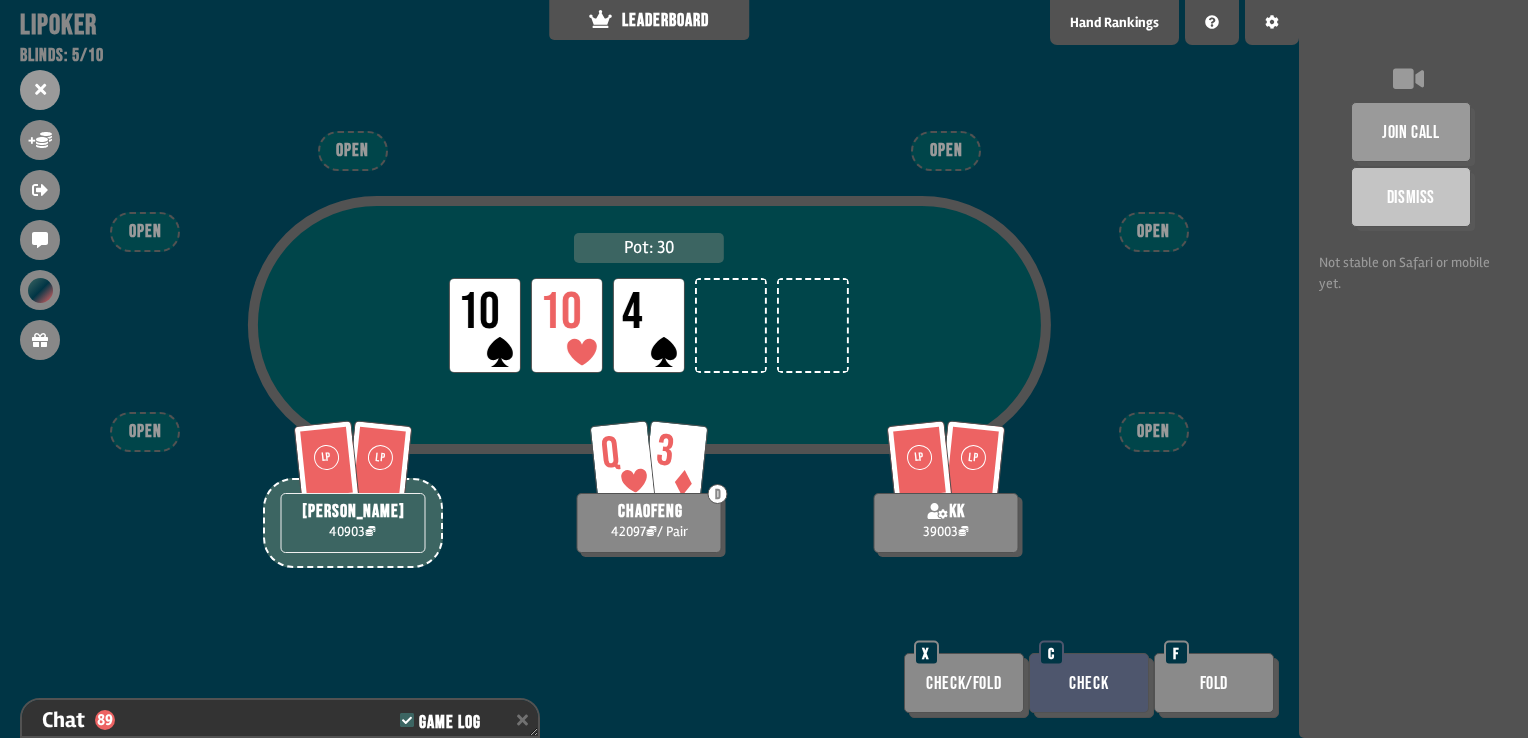 click on "Check" at bounding box center (1089, 683) 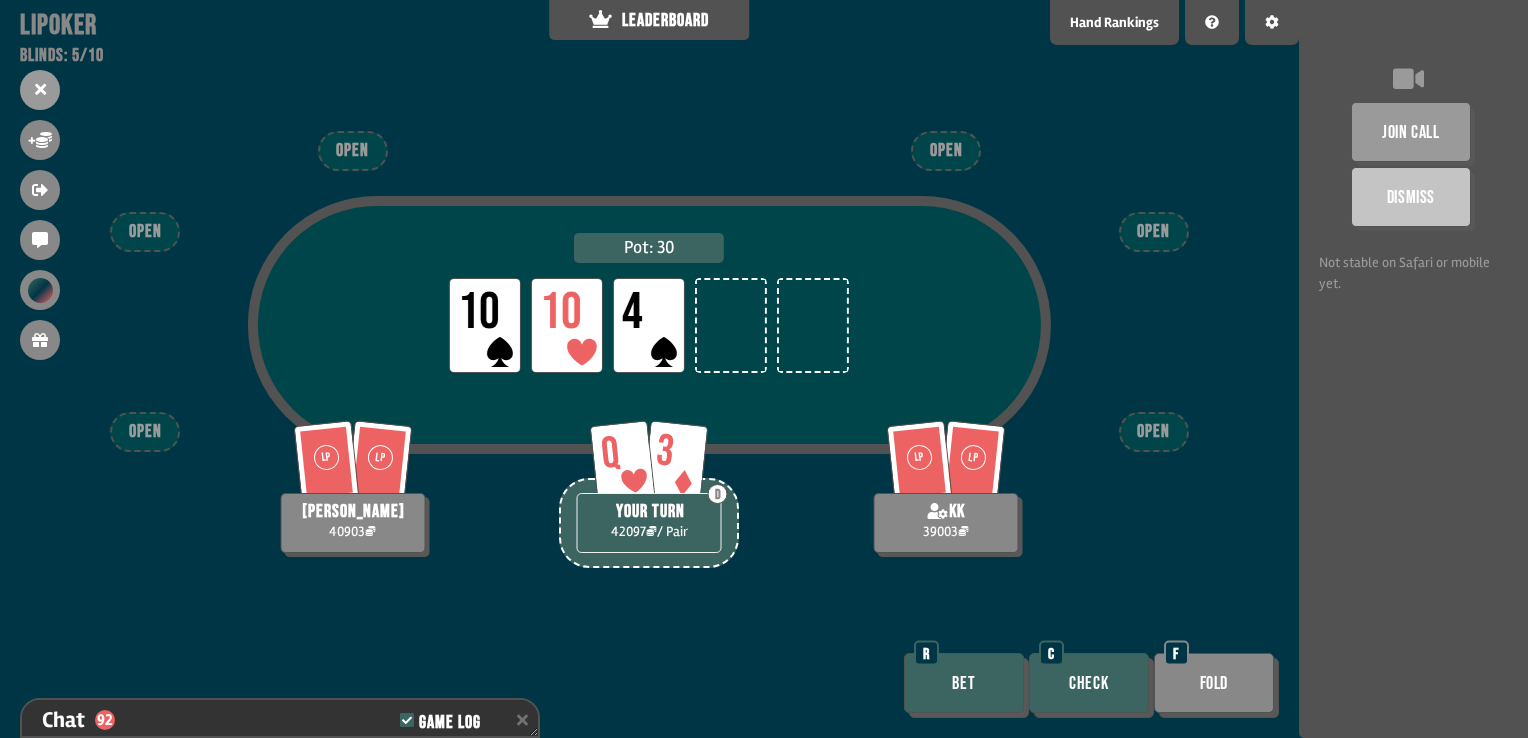 click on "Check" at bounding box center (1089, 683) 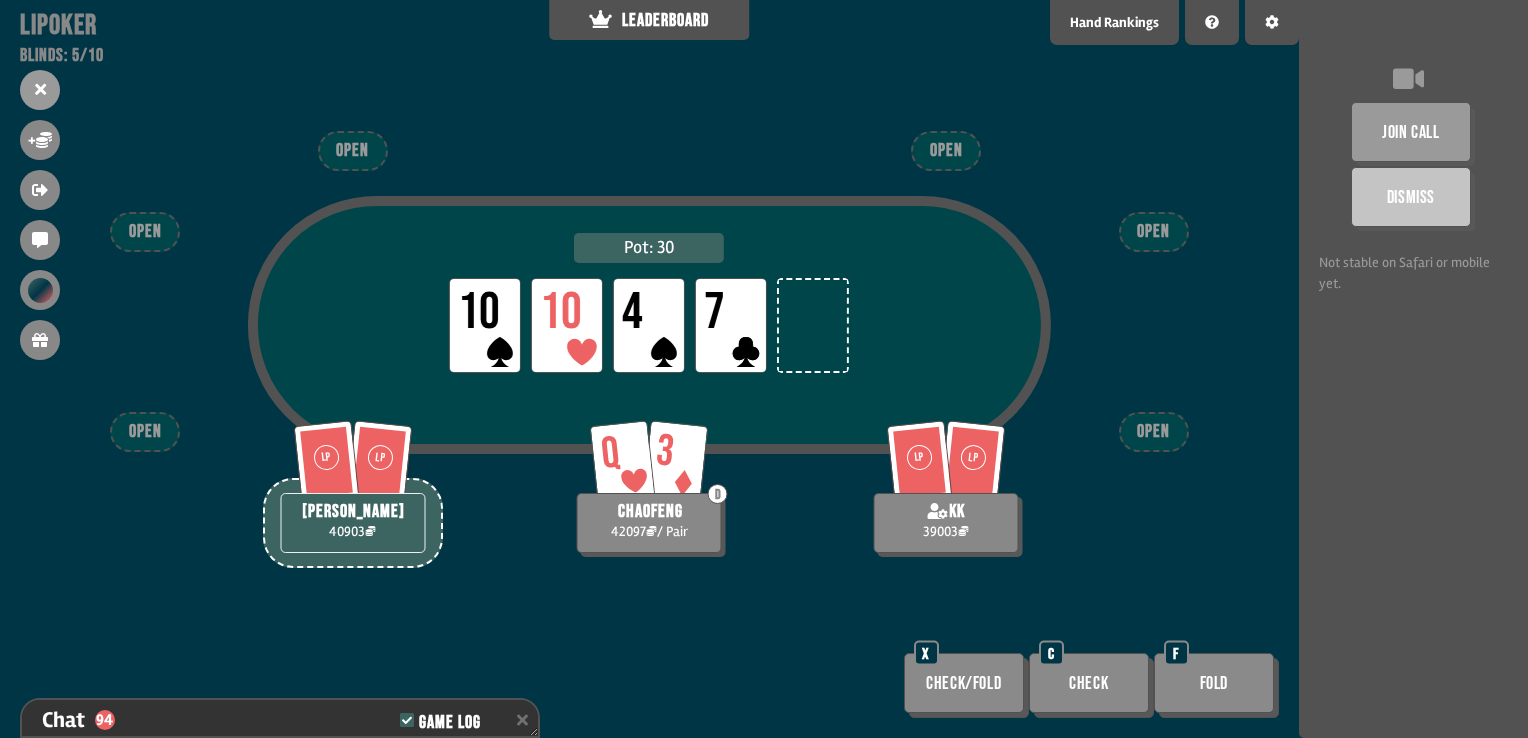 click on "Check" at bounding box center (1089, 683) 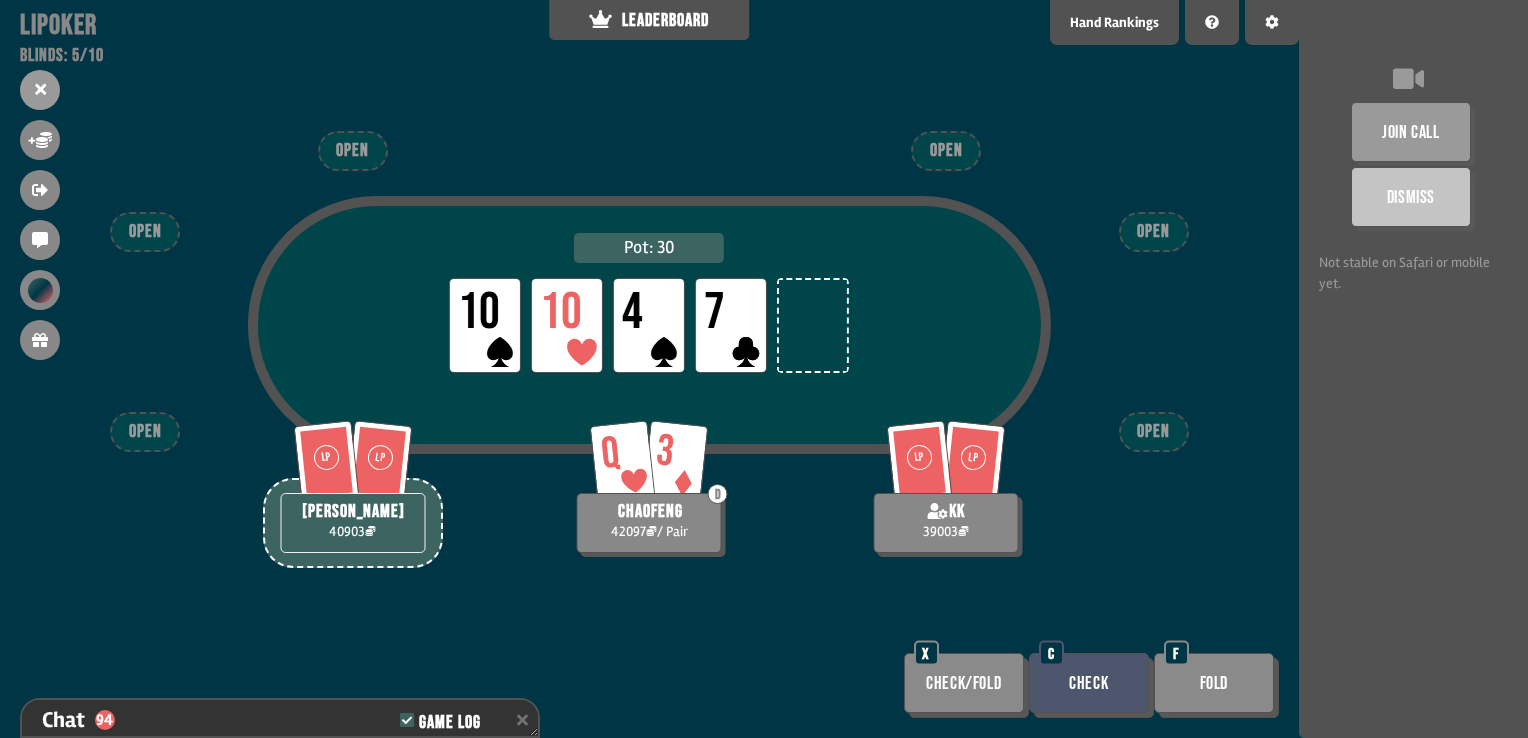 click on "Check" at bounding box center (1089, 683) 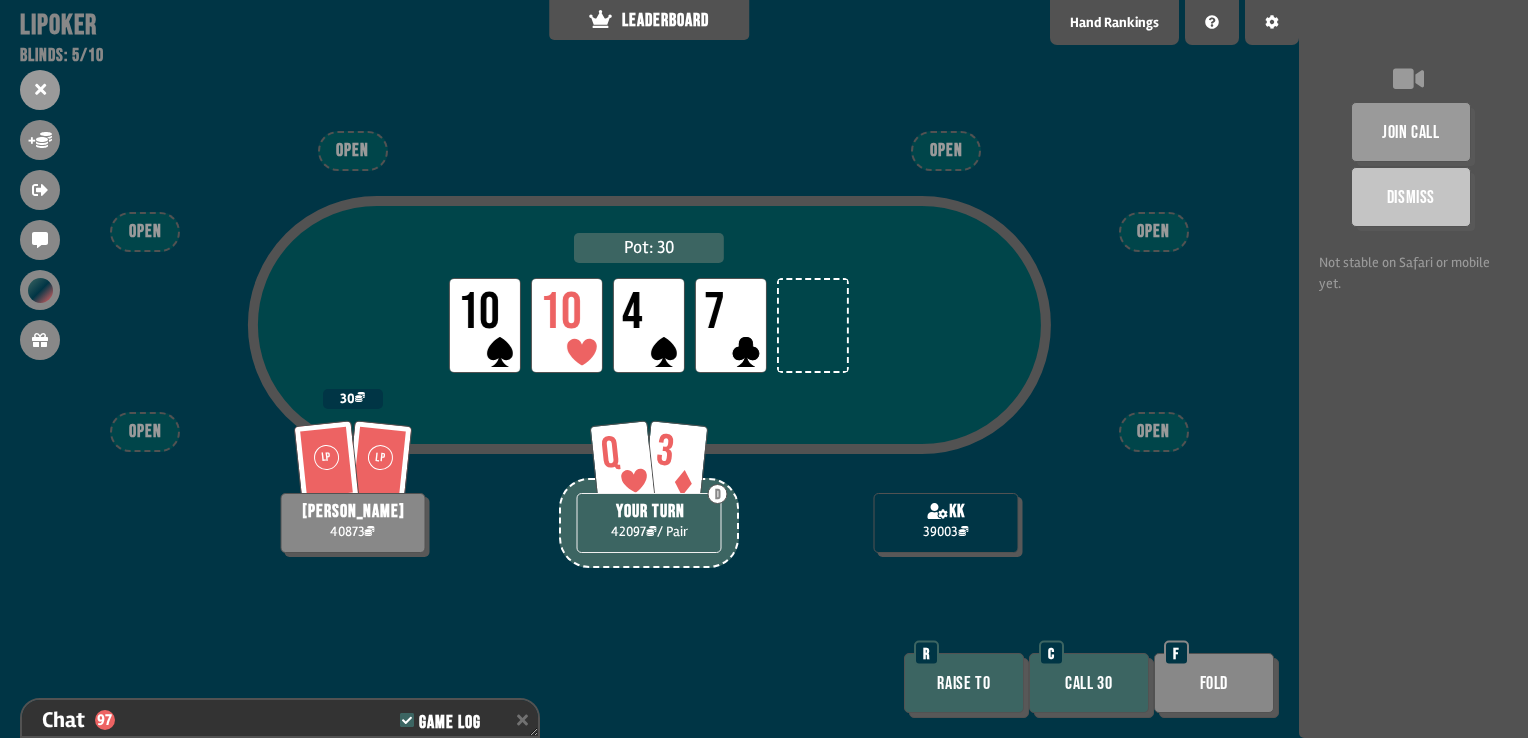 click on "Call 30" at bounding box center [1089, 683] 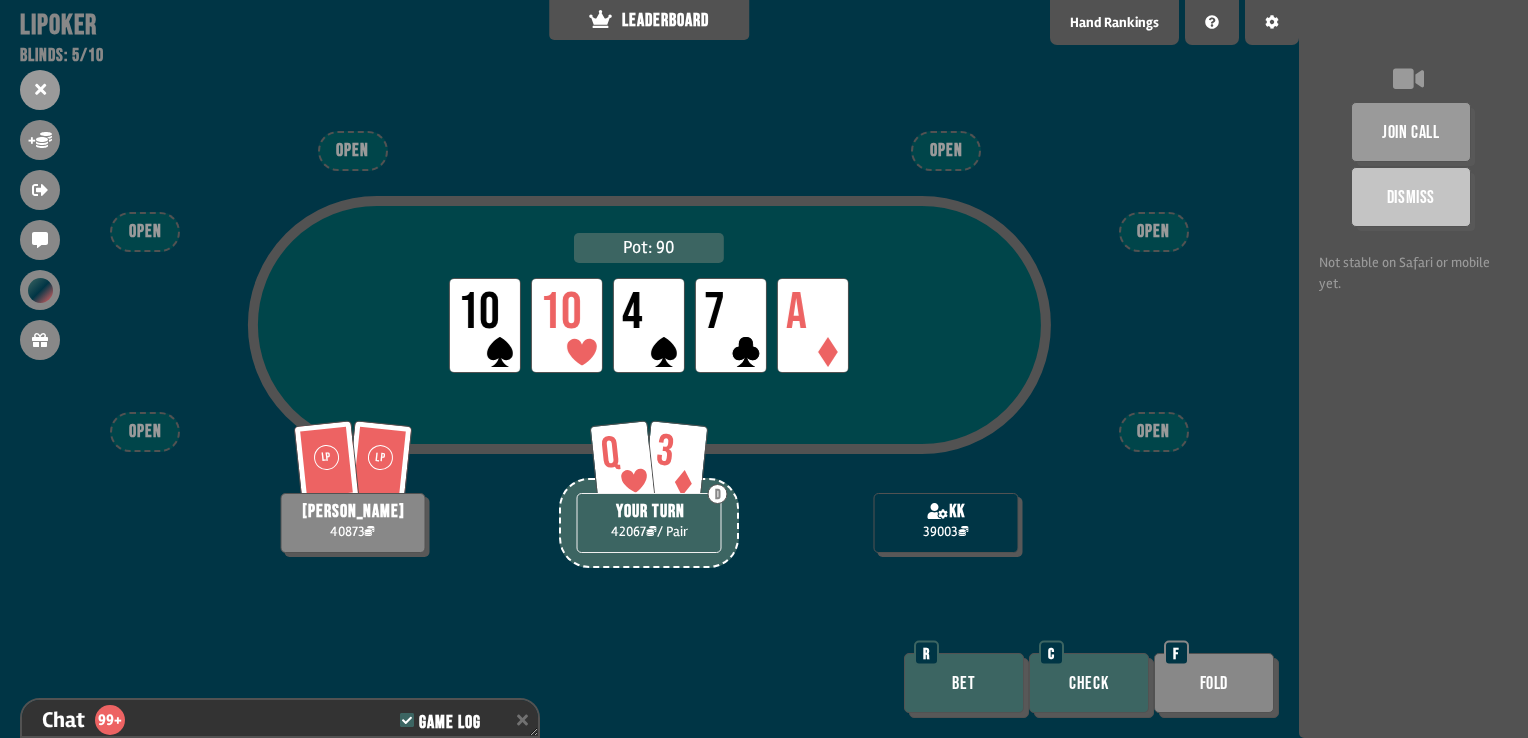 click on "Check" at bounding box center [1089, 683] 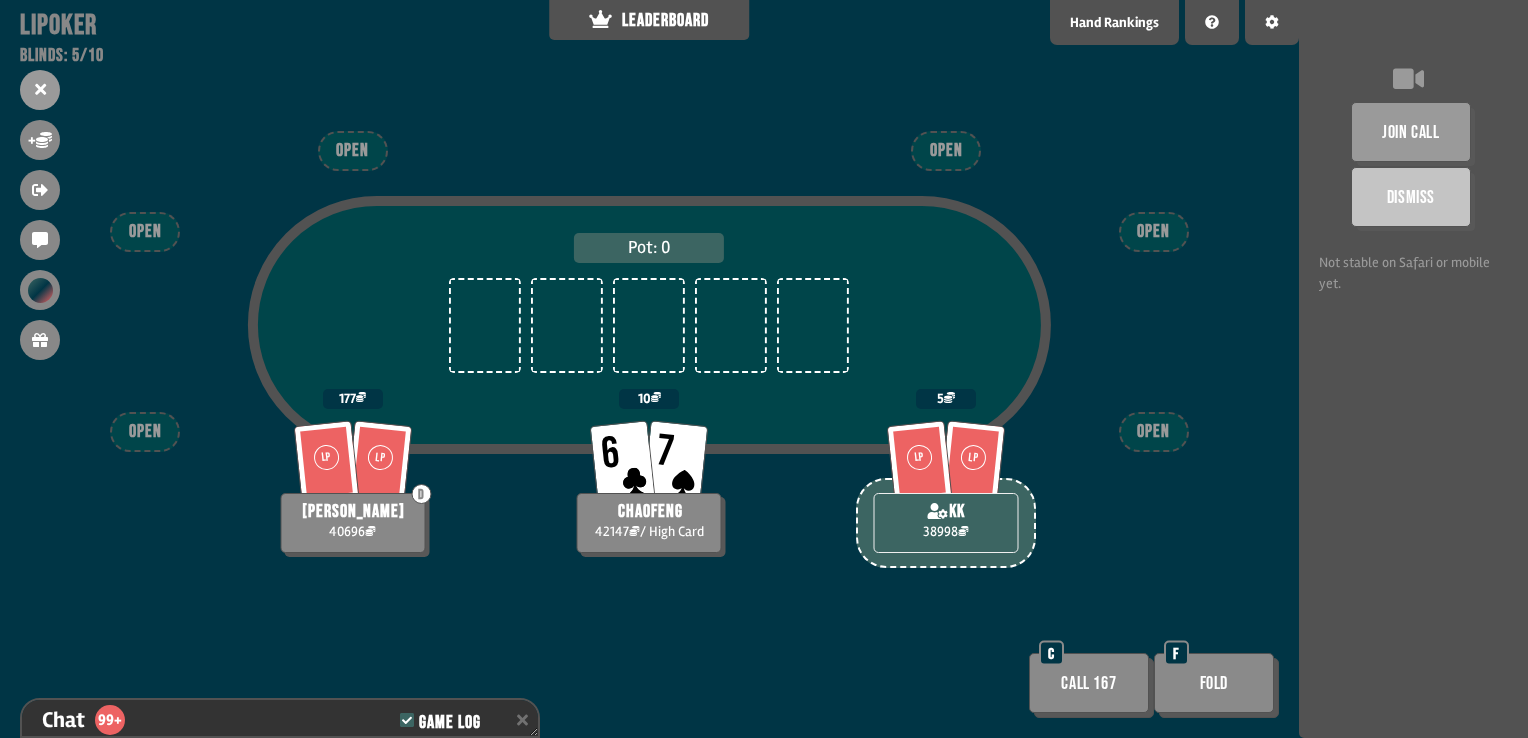 click on "Call 167" at bounding box center (1089, 683) 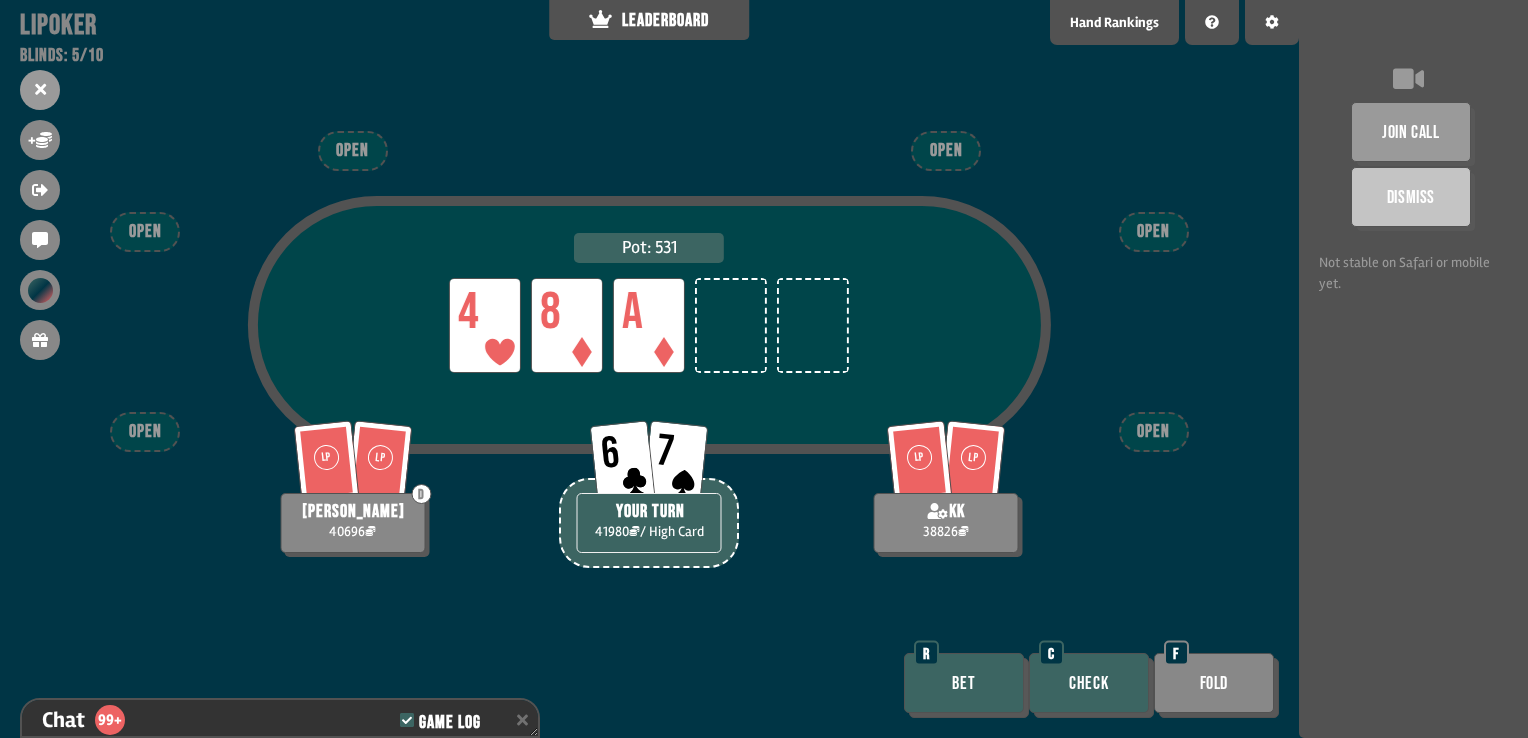 click on "Check" at bounding box center (1089, 683) 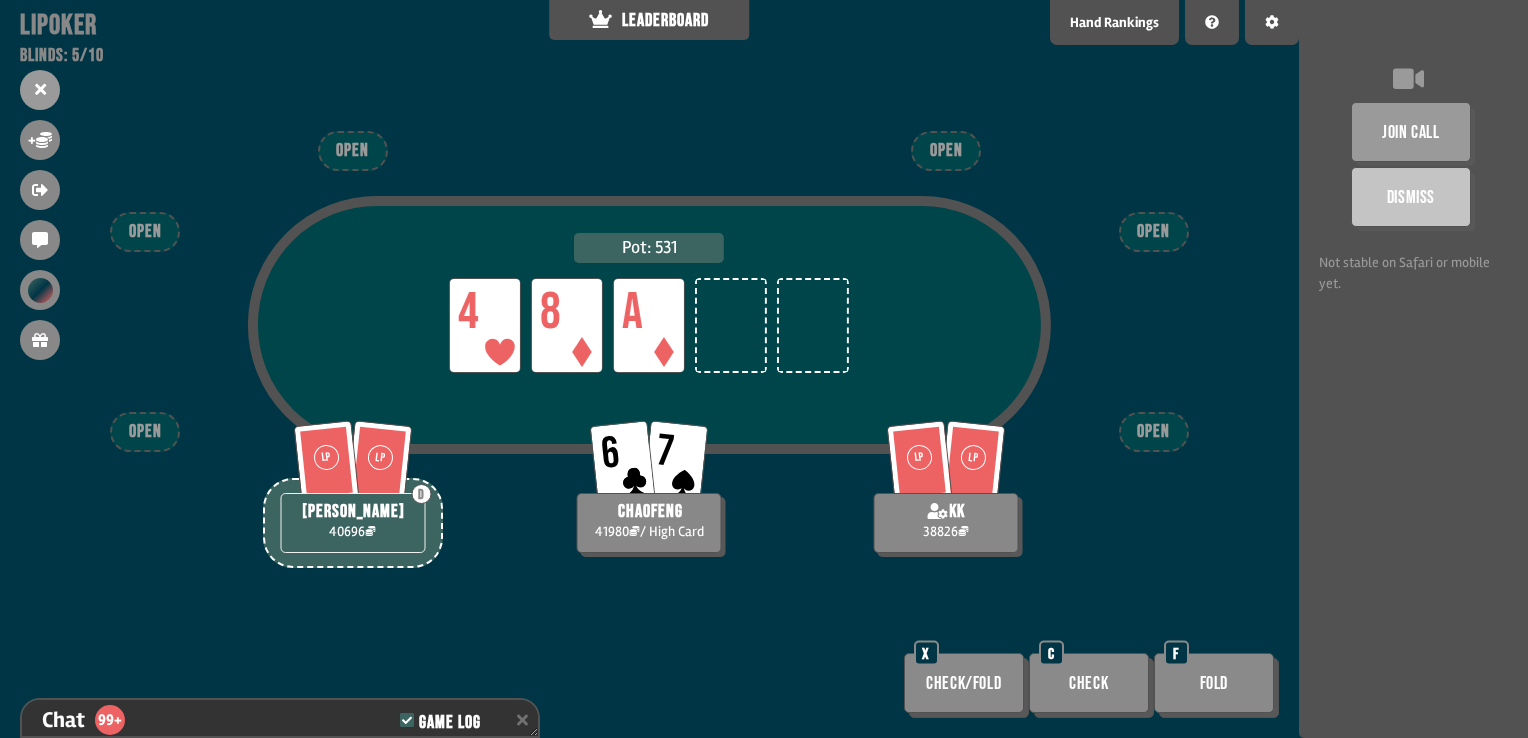 click on "Check" at bounding box center (1089, 683) 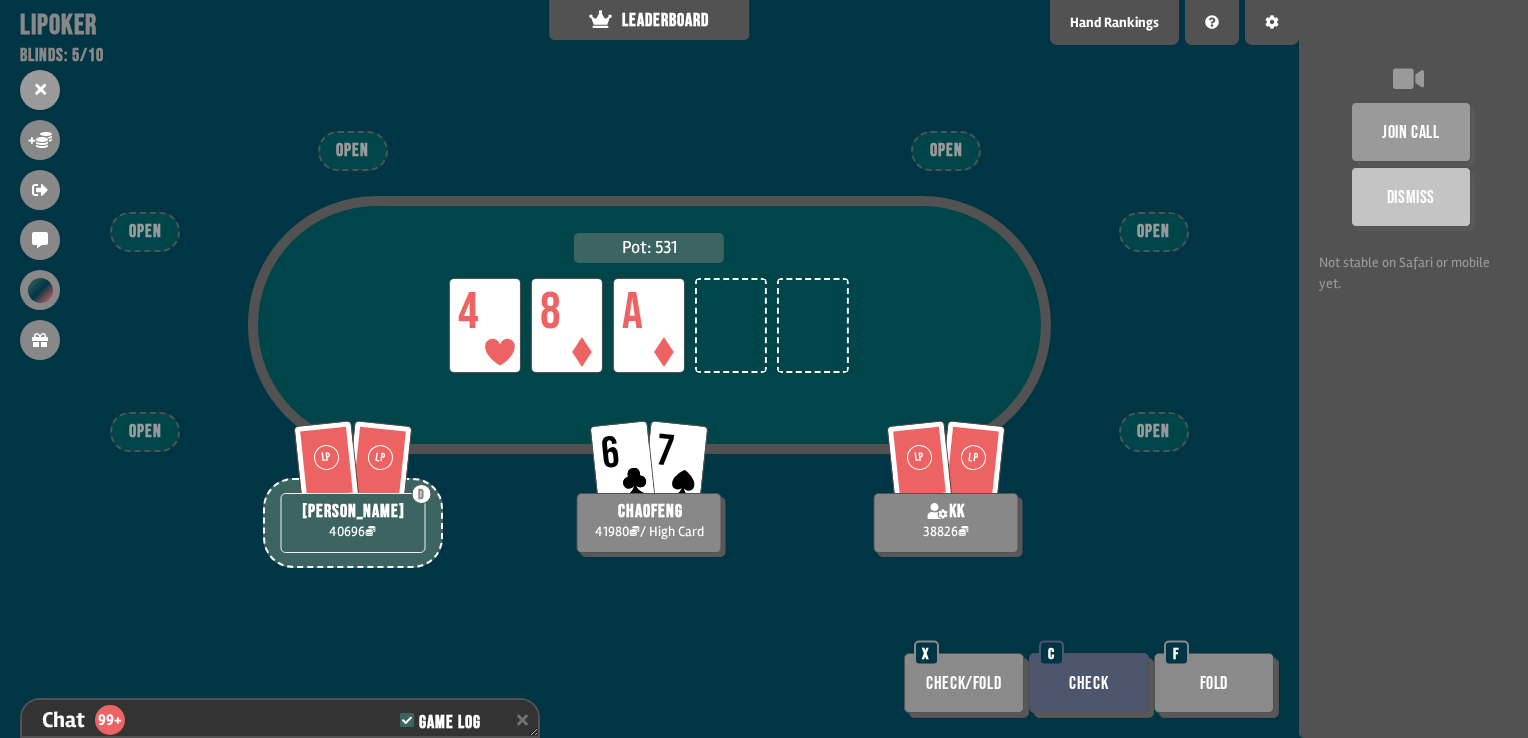 click on "Check" at bounding box center (1089, 683) 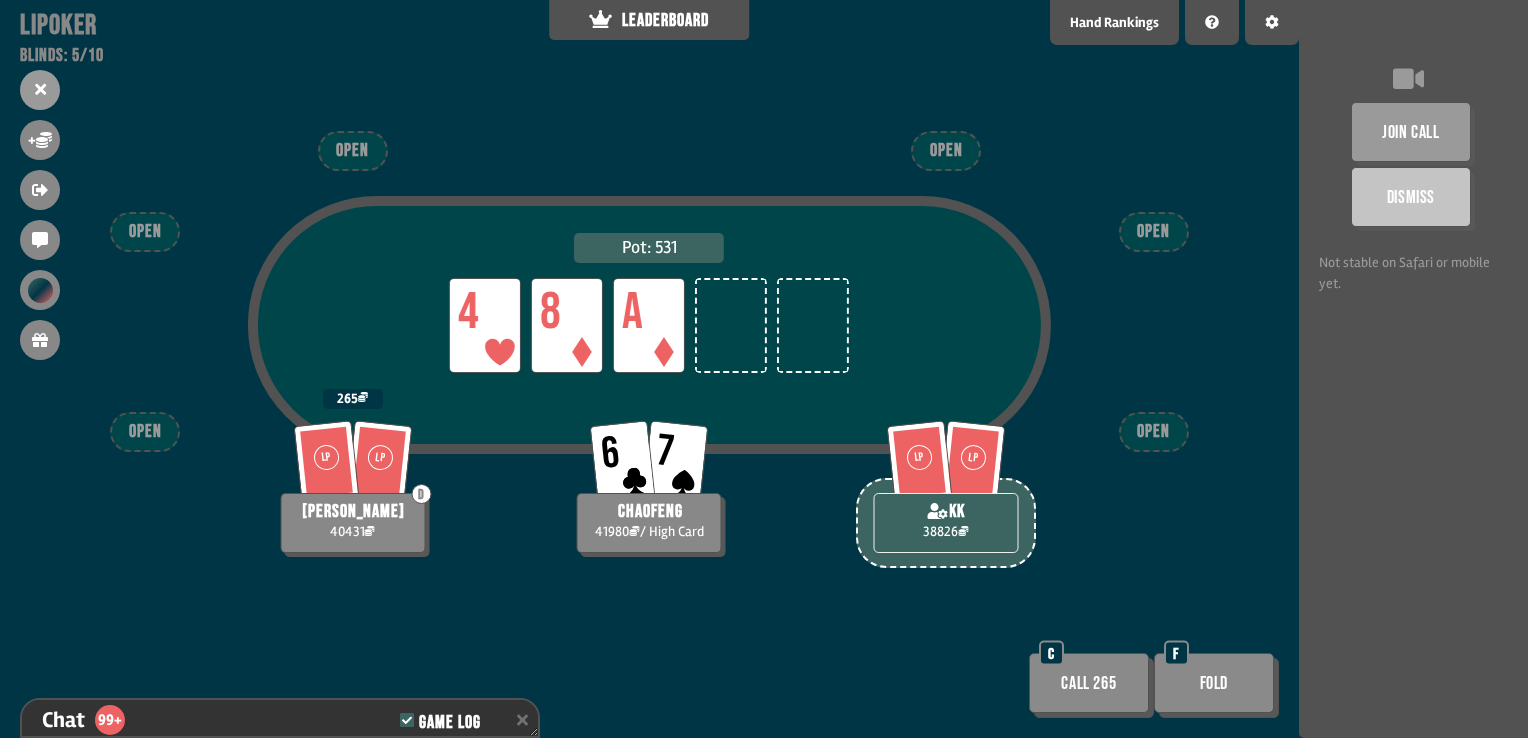 click on "Call 265" at bounding box center (1089, 683) 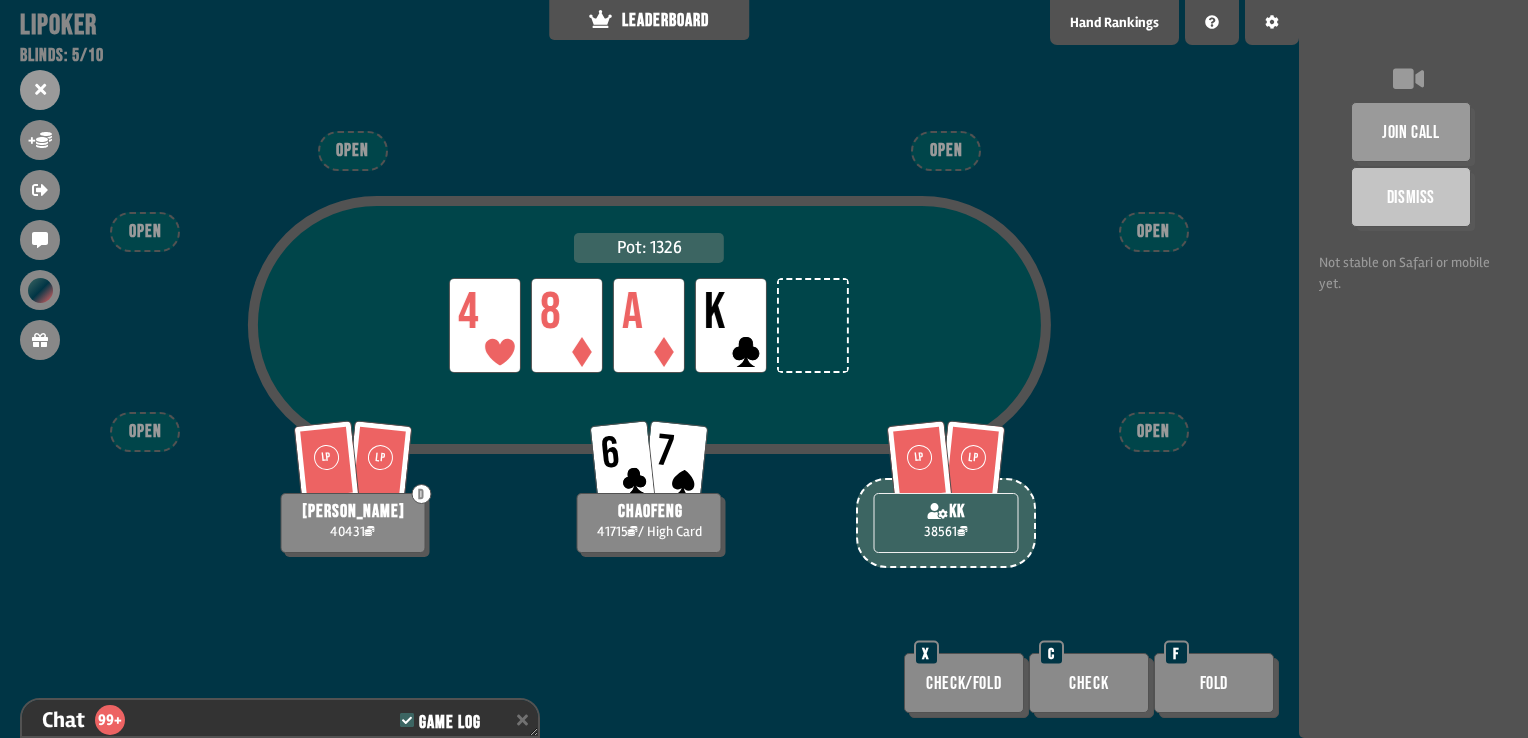 click on "Check" at bounding box center (1089, 683) 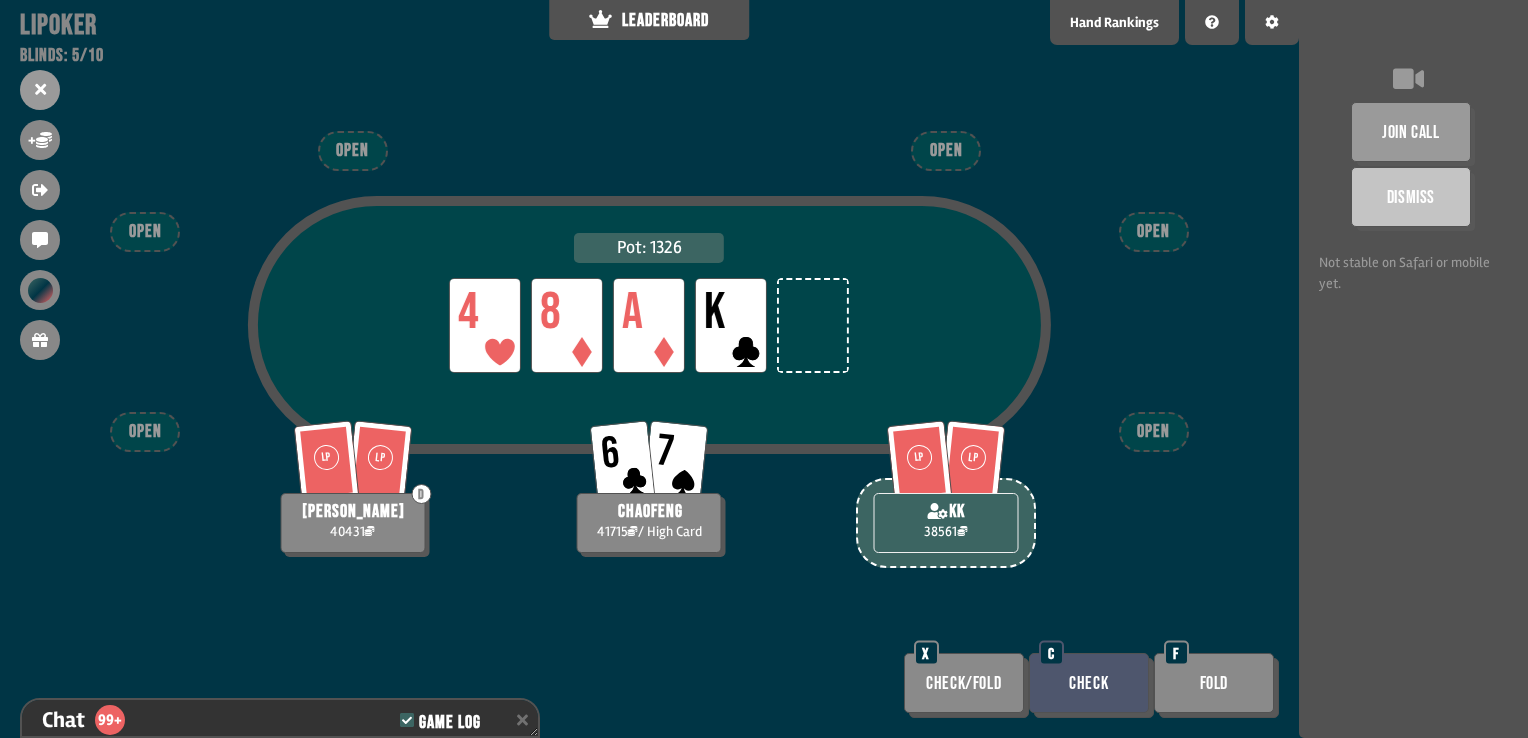 click on "Check" at bounding box center (1089, 683) 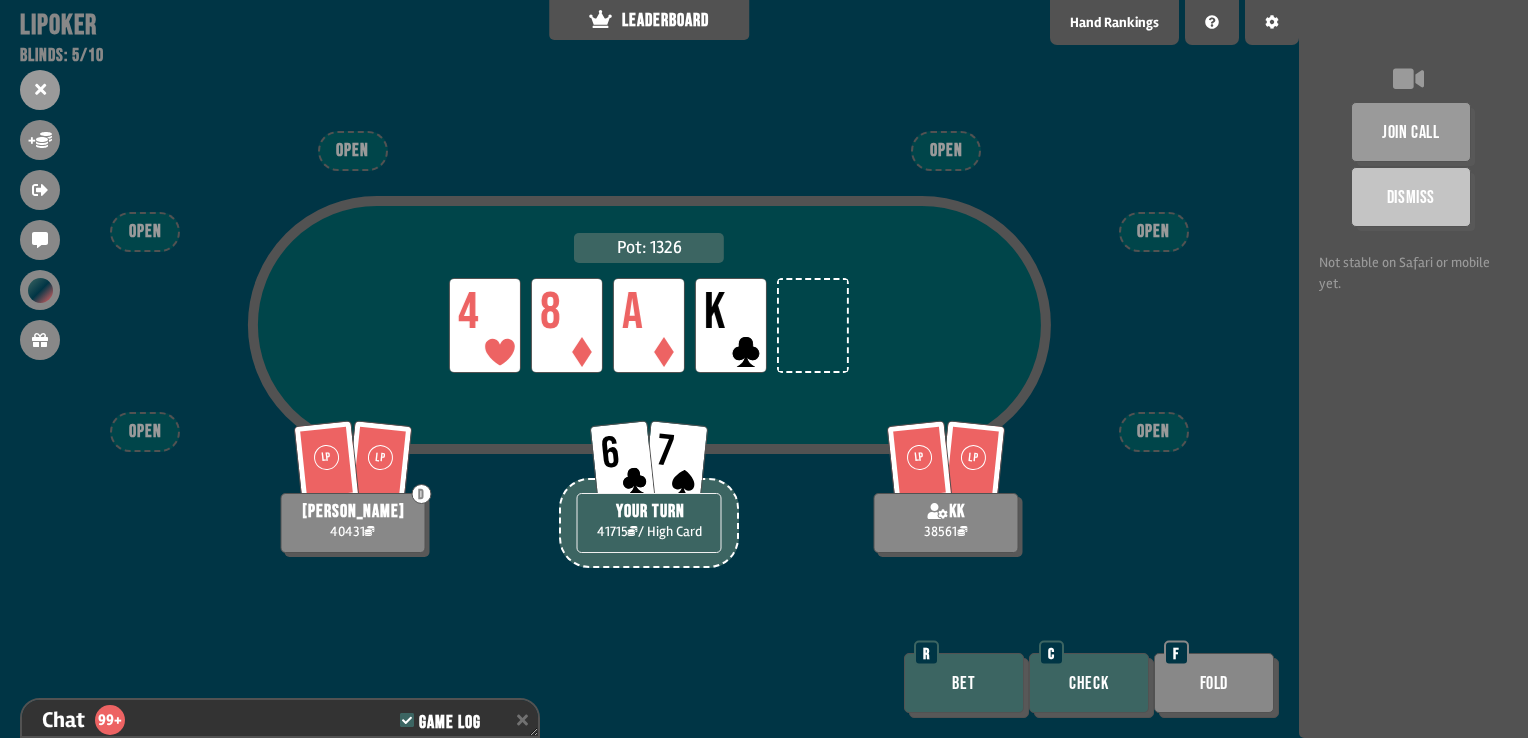 click on "Check" at bounding box center (1089, 683) 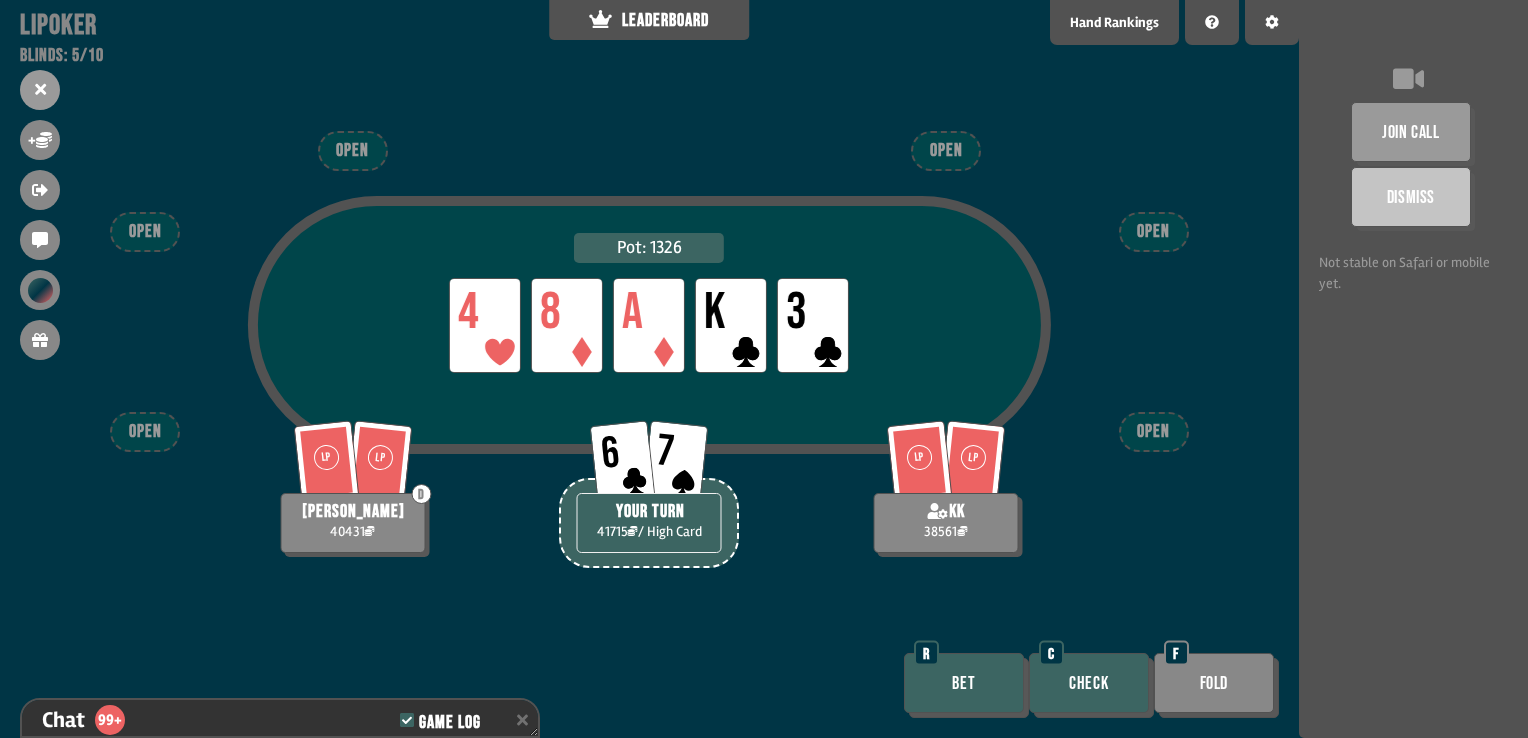 click on "Check" at bounding box center (1089, 683) 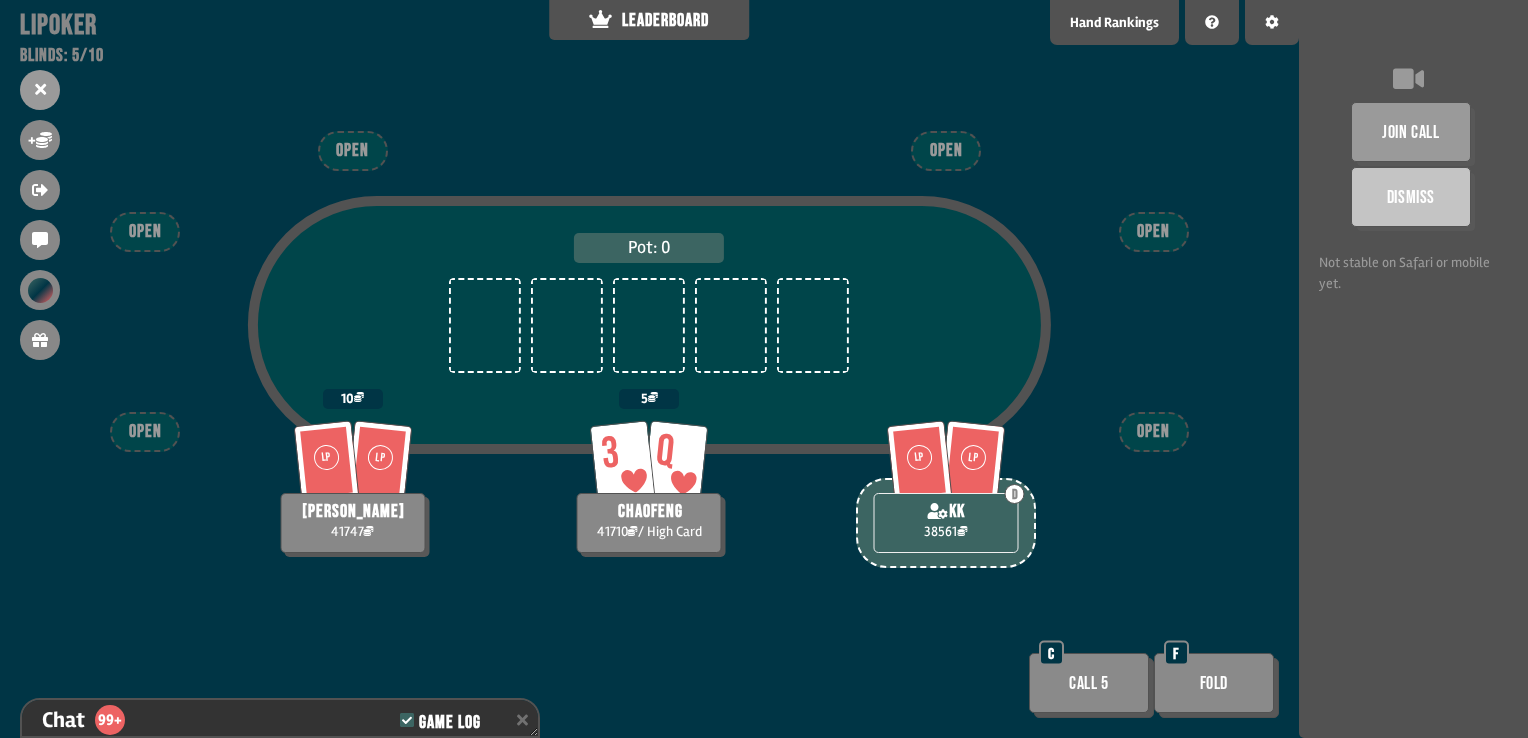 click on "Call 5" at bounding box center (1089, 683) 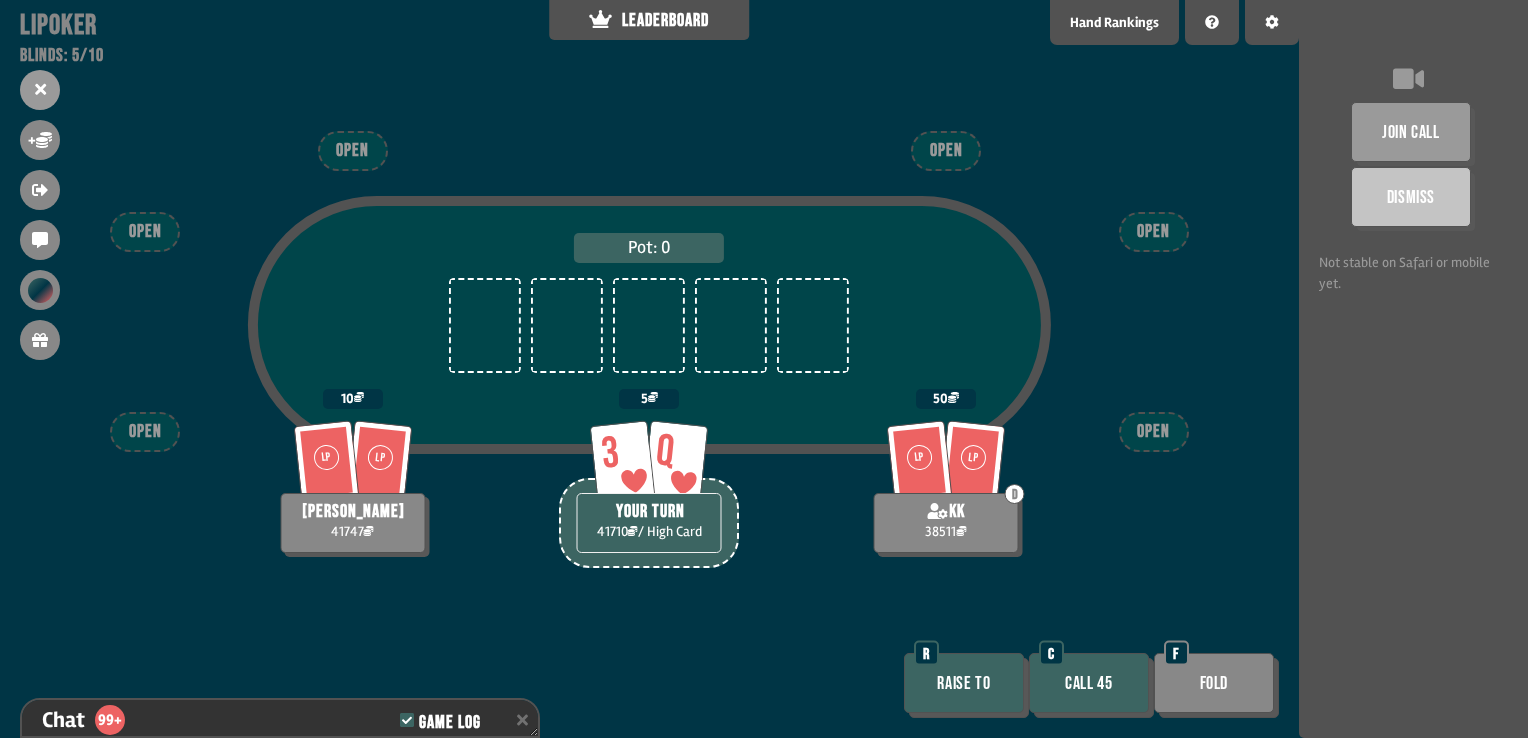 click on "Call 45" at bounding box center (1089, 683) 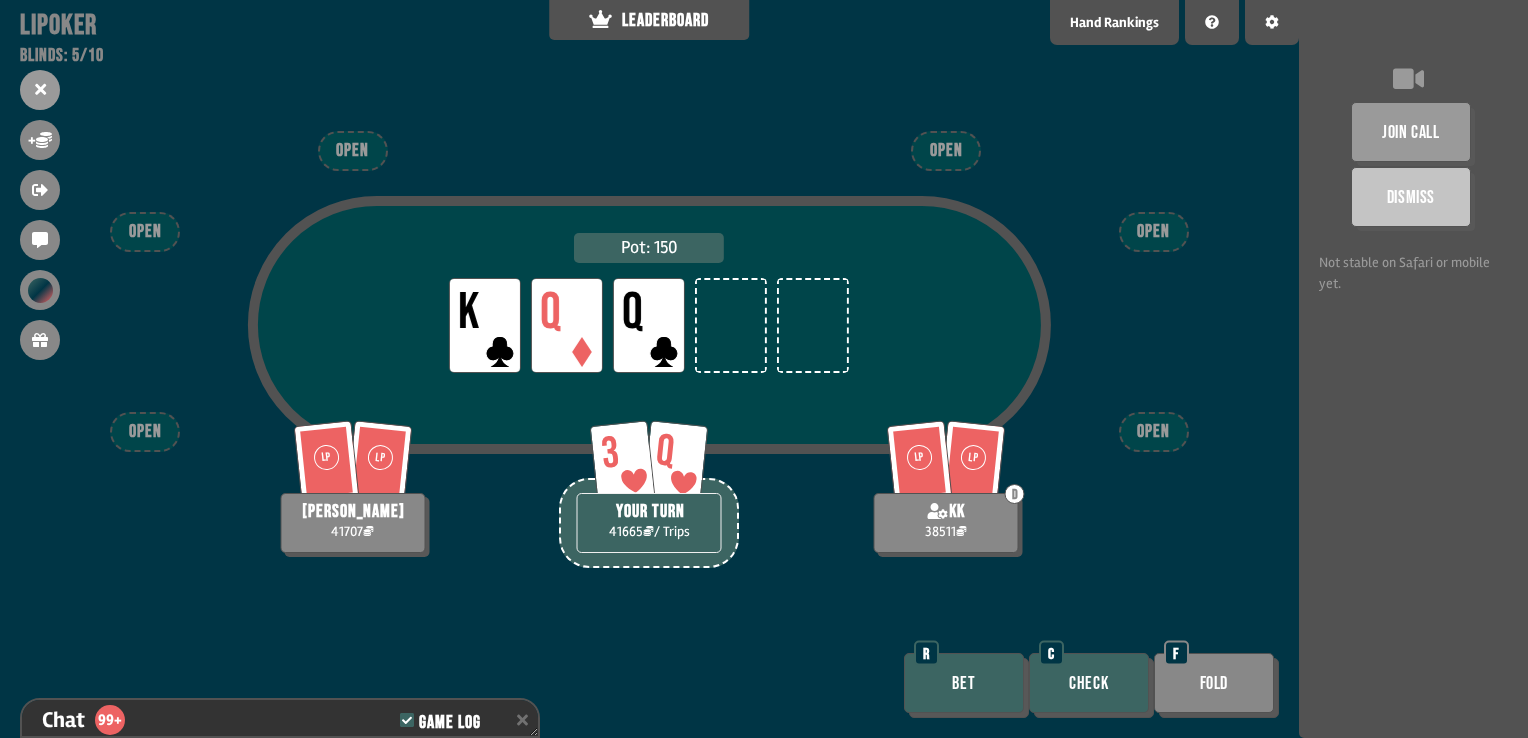click on "Bet" at bounding box center (964, 683) 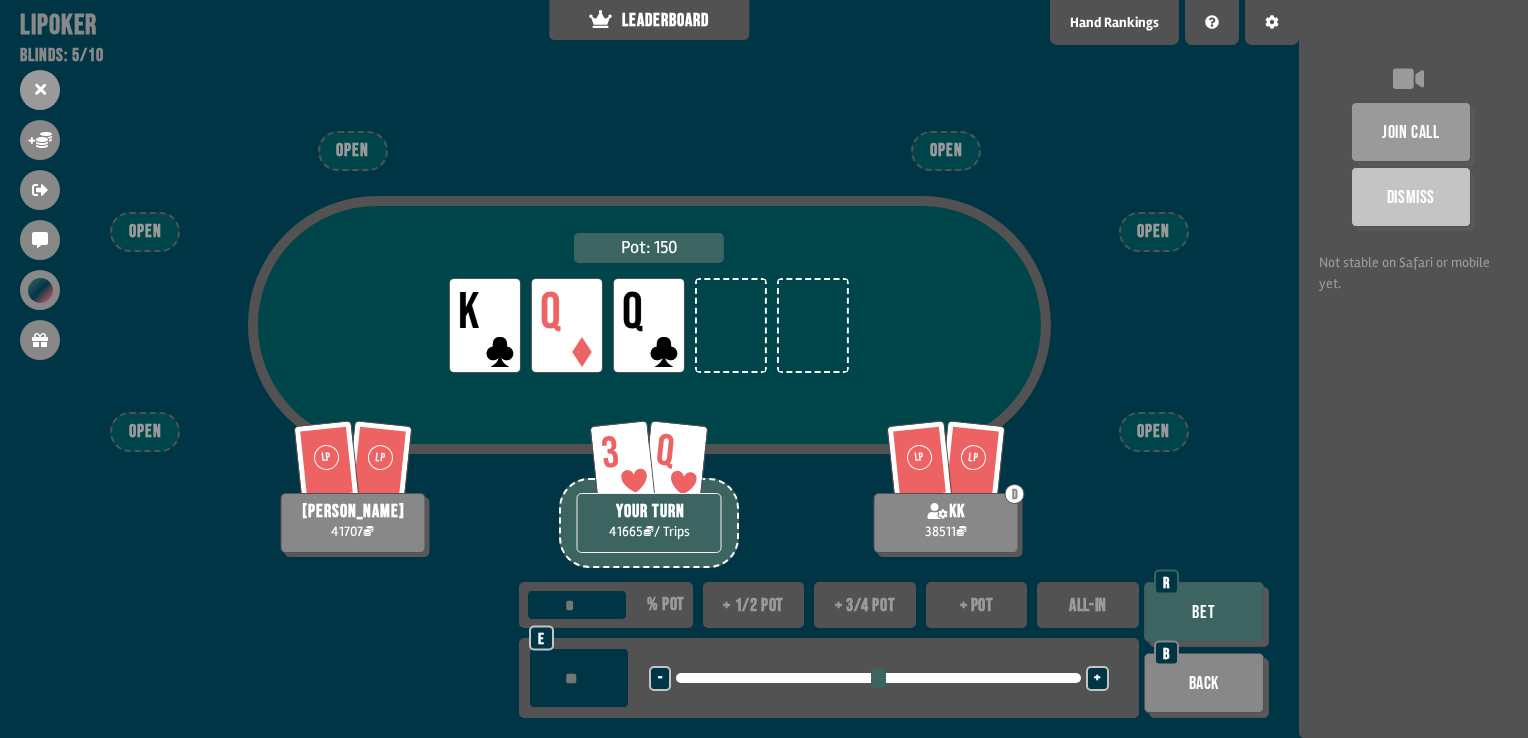 click on "+ 1/2 pot" at bounding box center (754, 605) 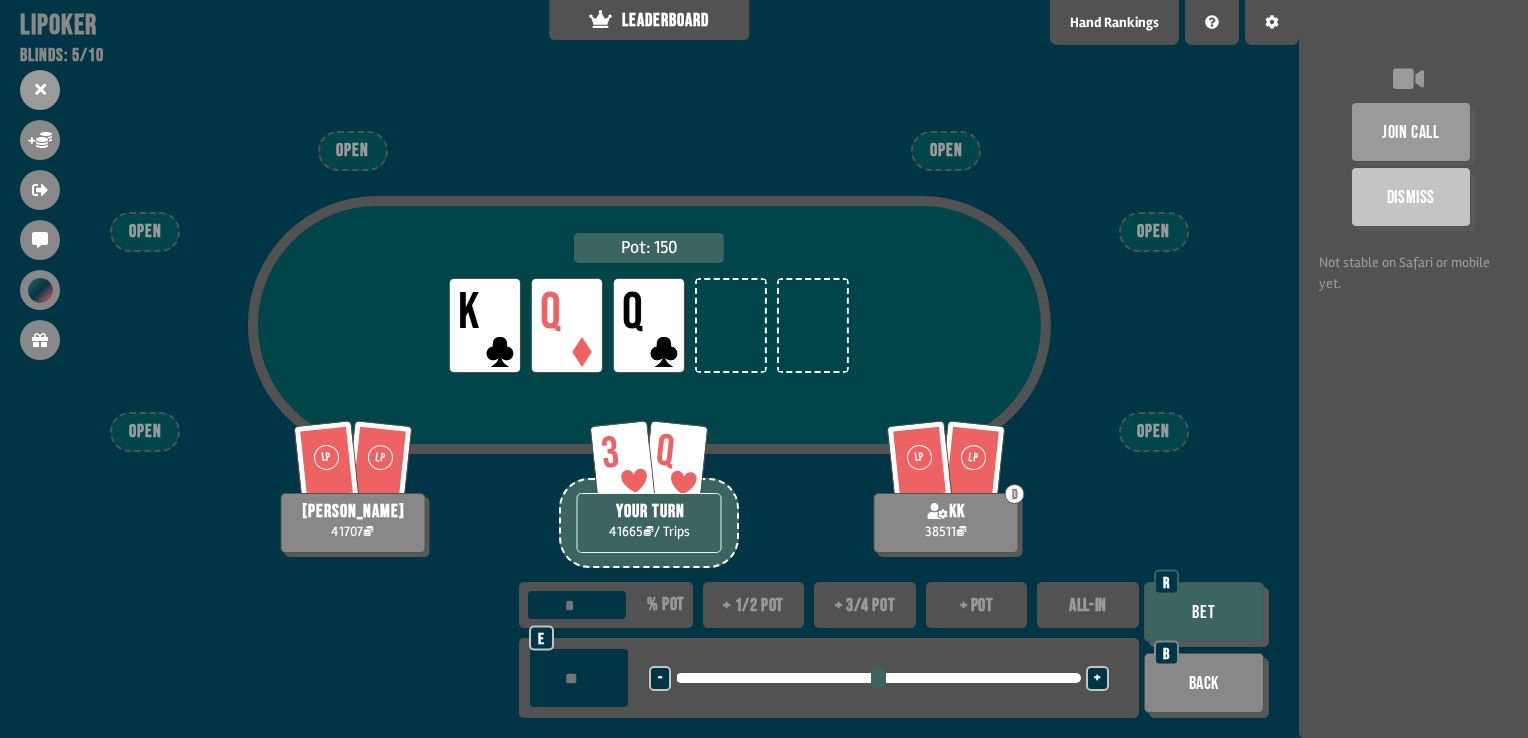 click on "+ 3/4 pot" at bounding box center (865, 605) 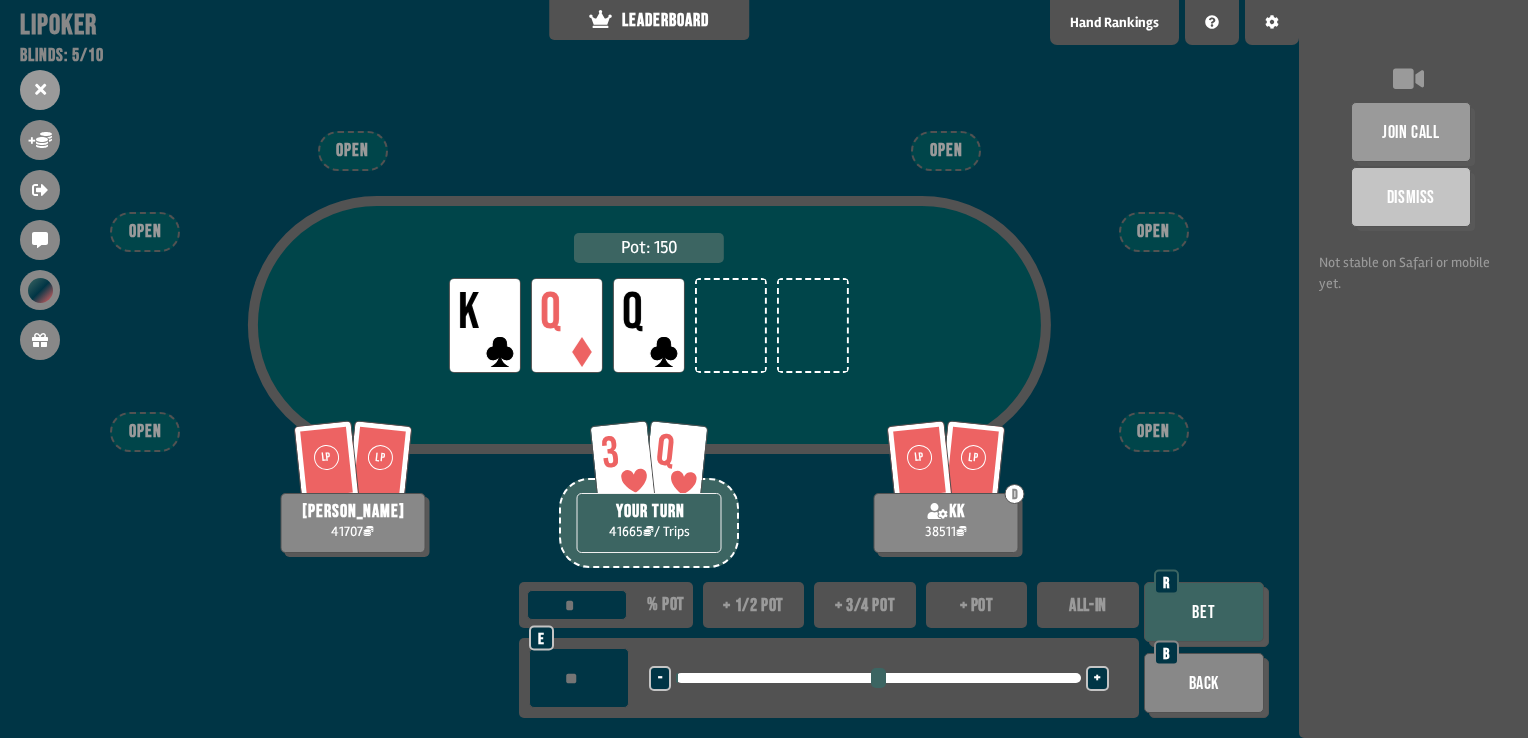 click on "+ pot" at bounding box center [977, 605] 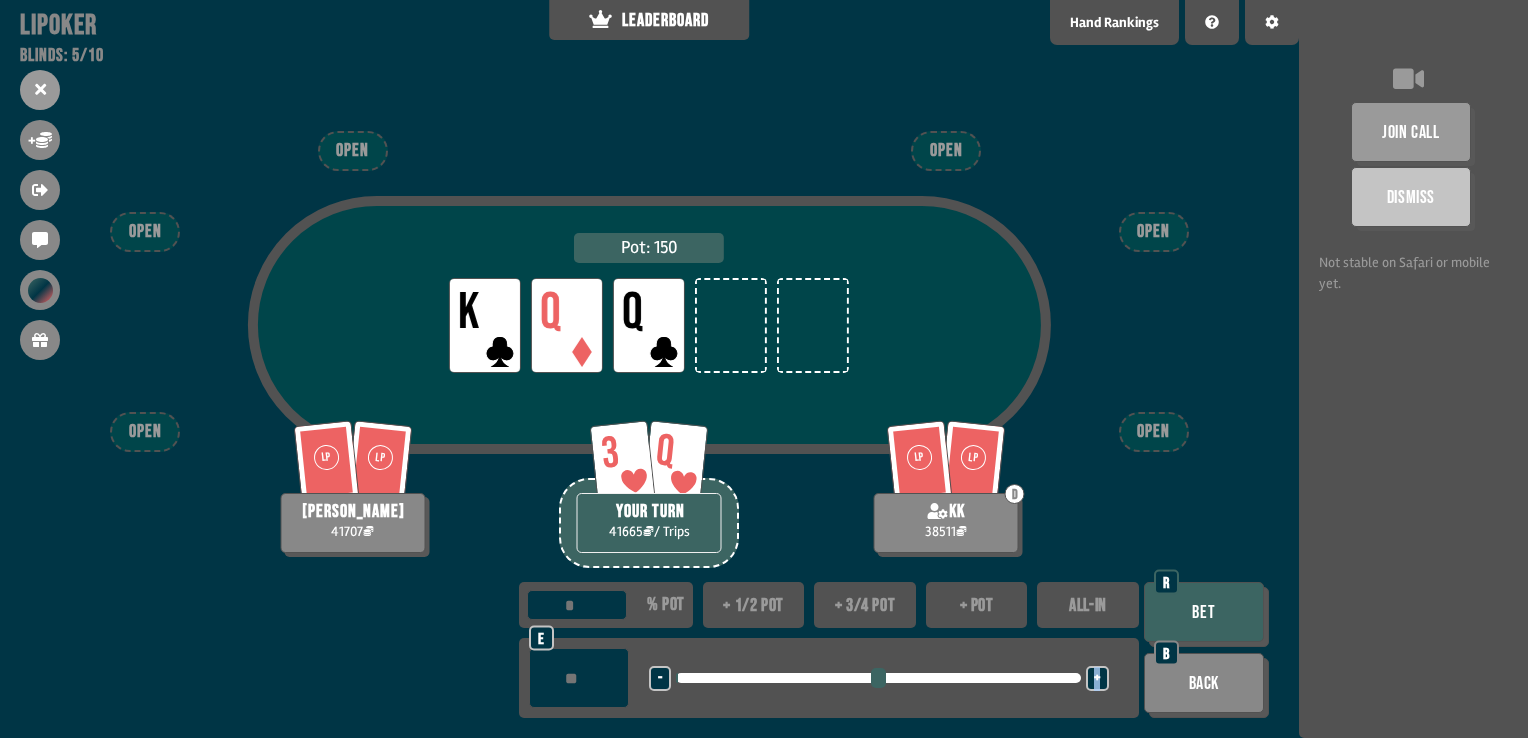 click on "+" at bounding box center (1097, 678) 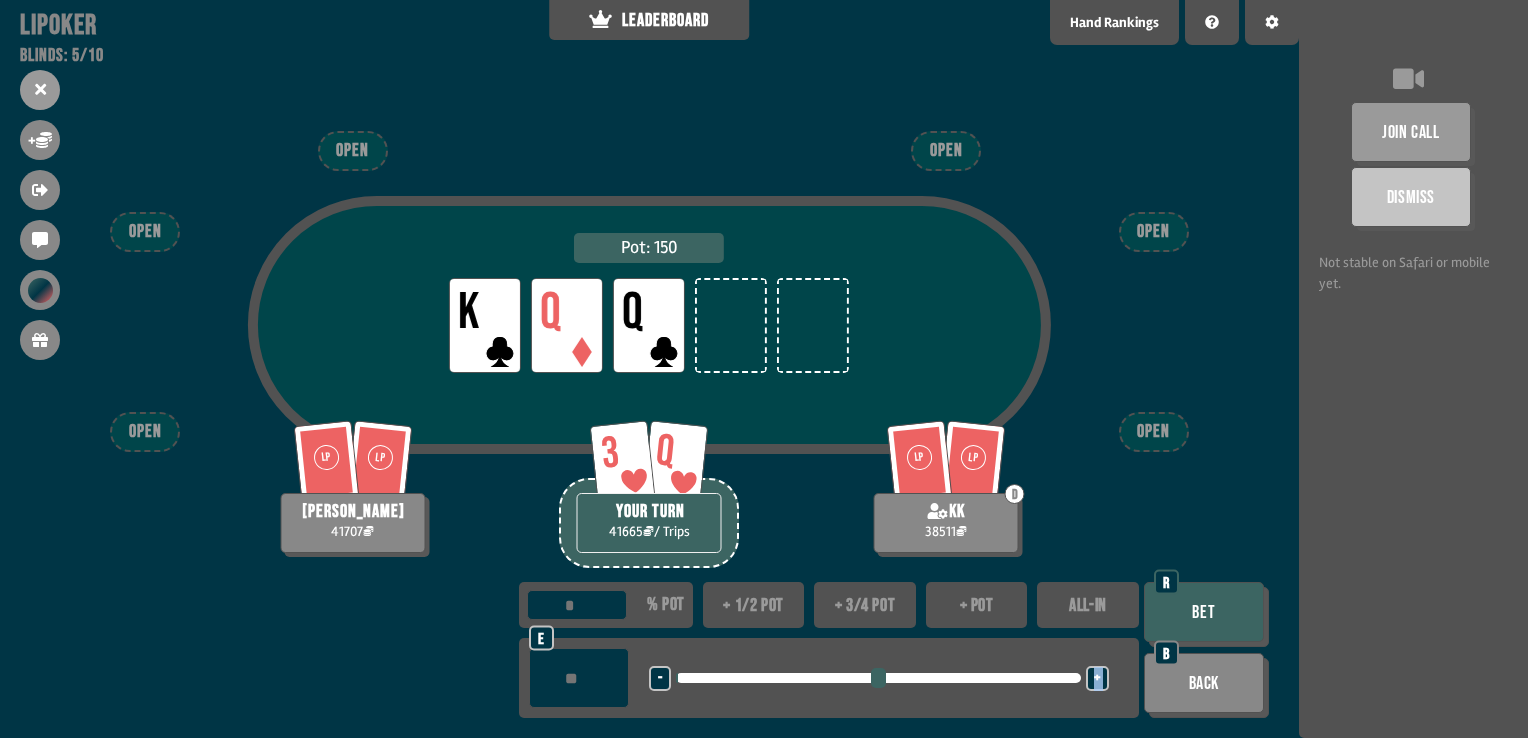 click on "+" at bounding box center (1097, 678) 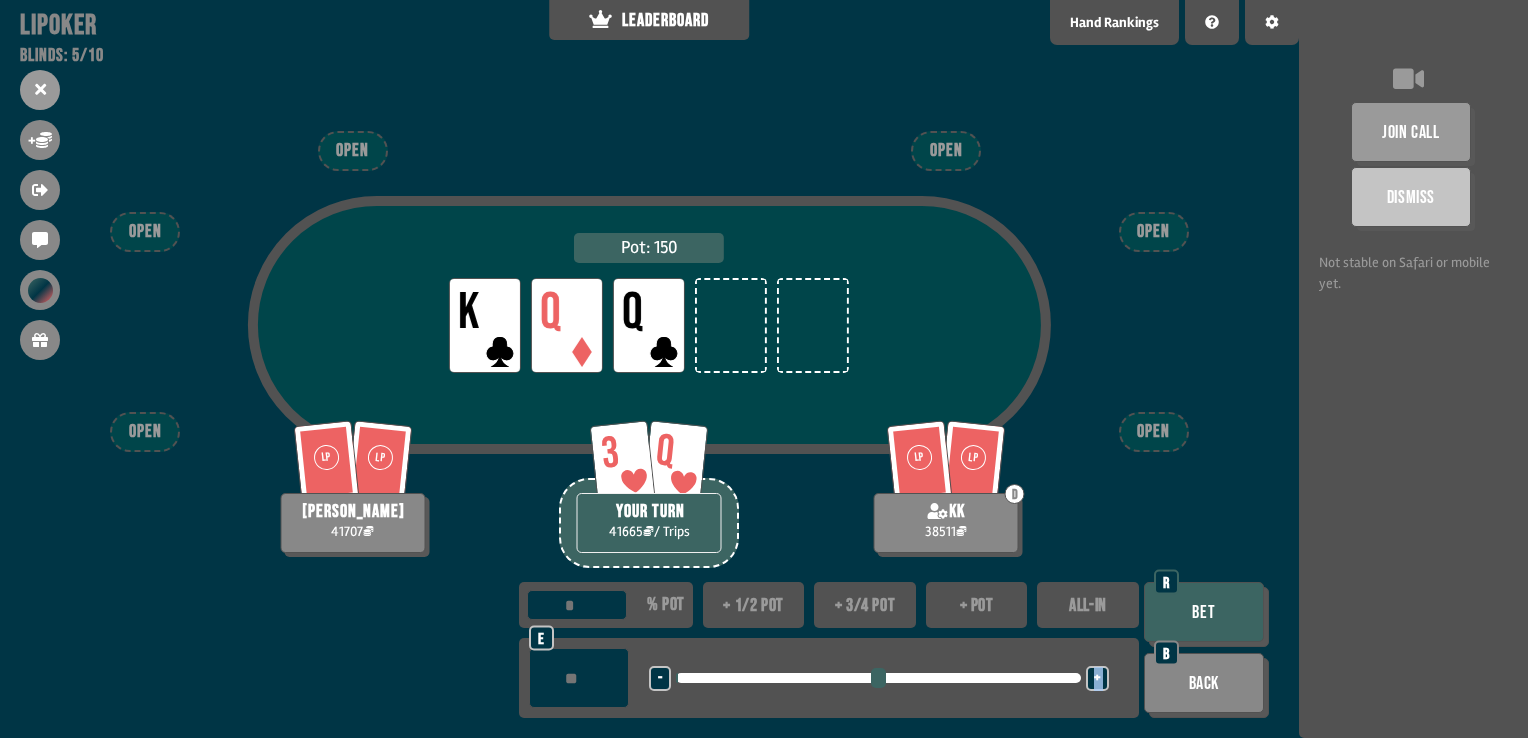 type on "***" 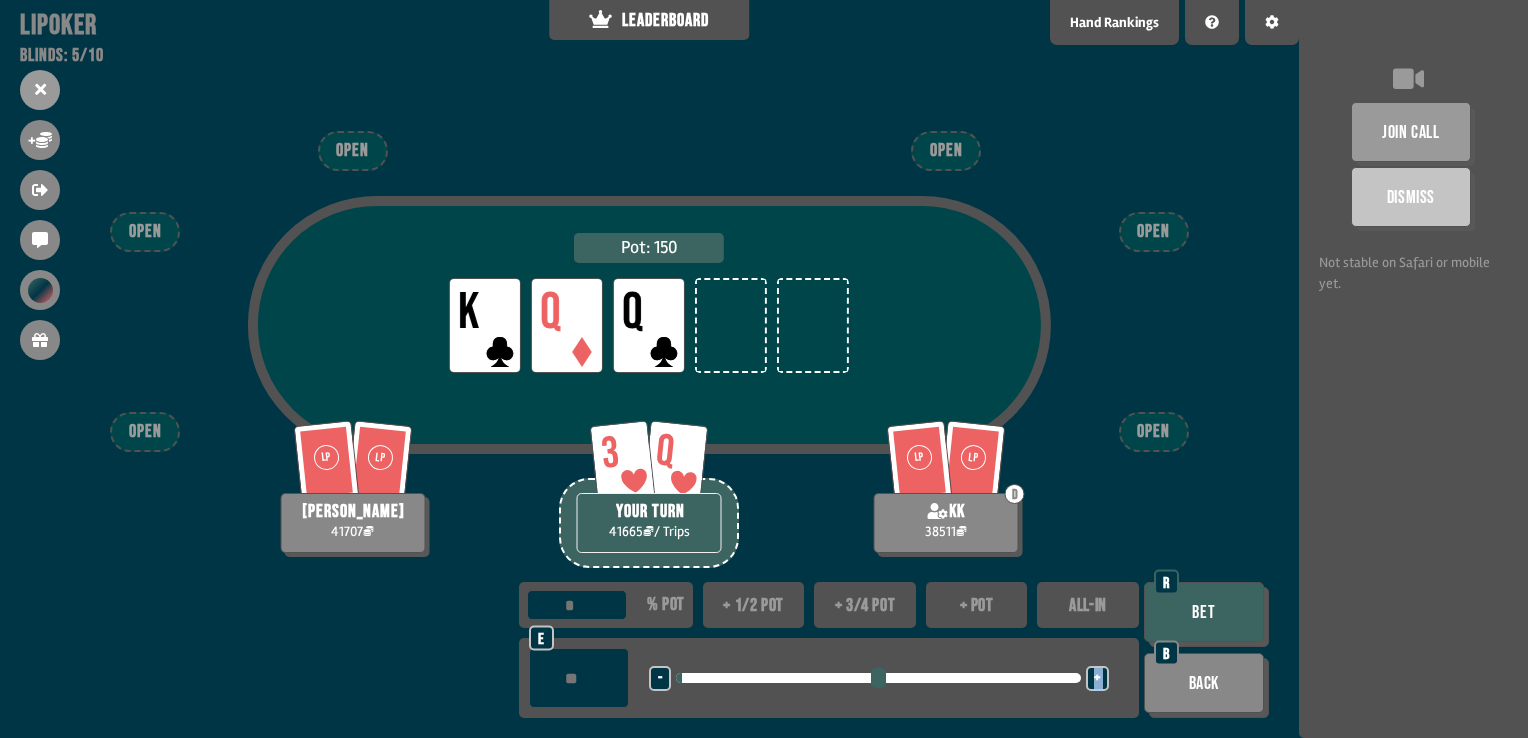 type on "***" 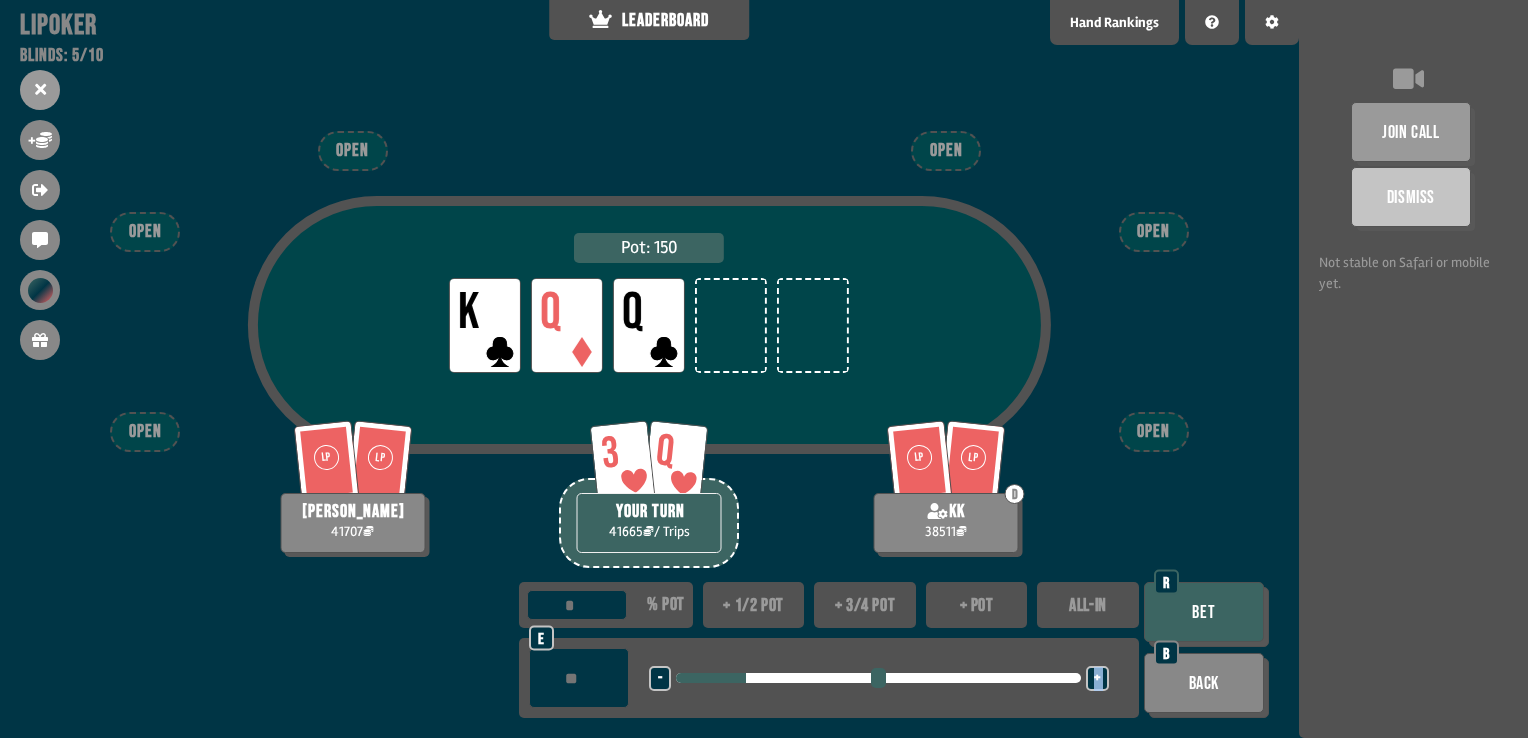 type on "****" 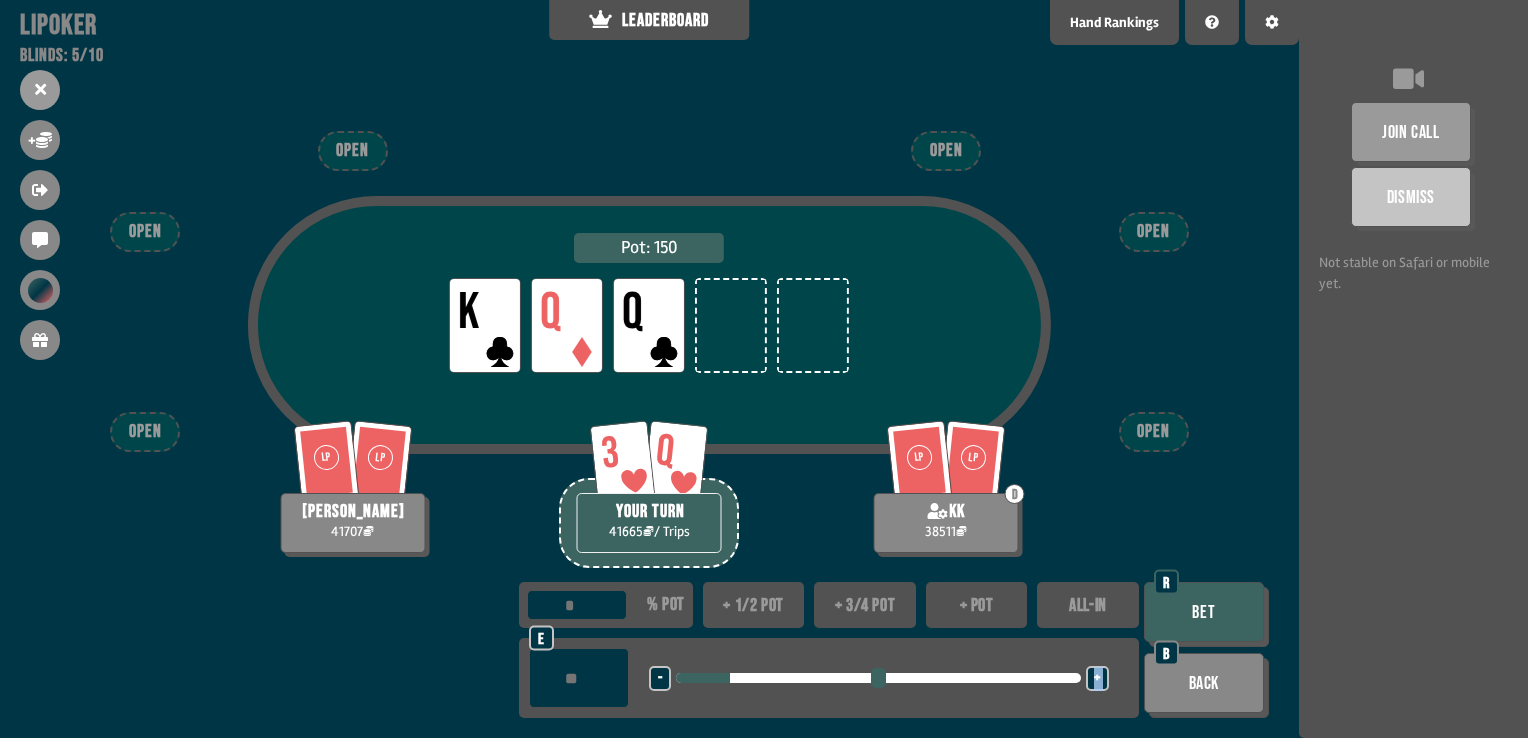 type on "****" 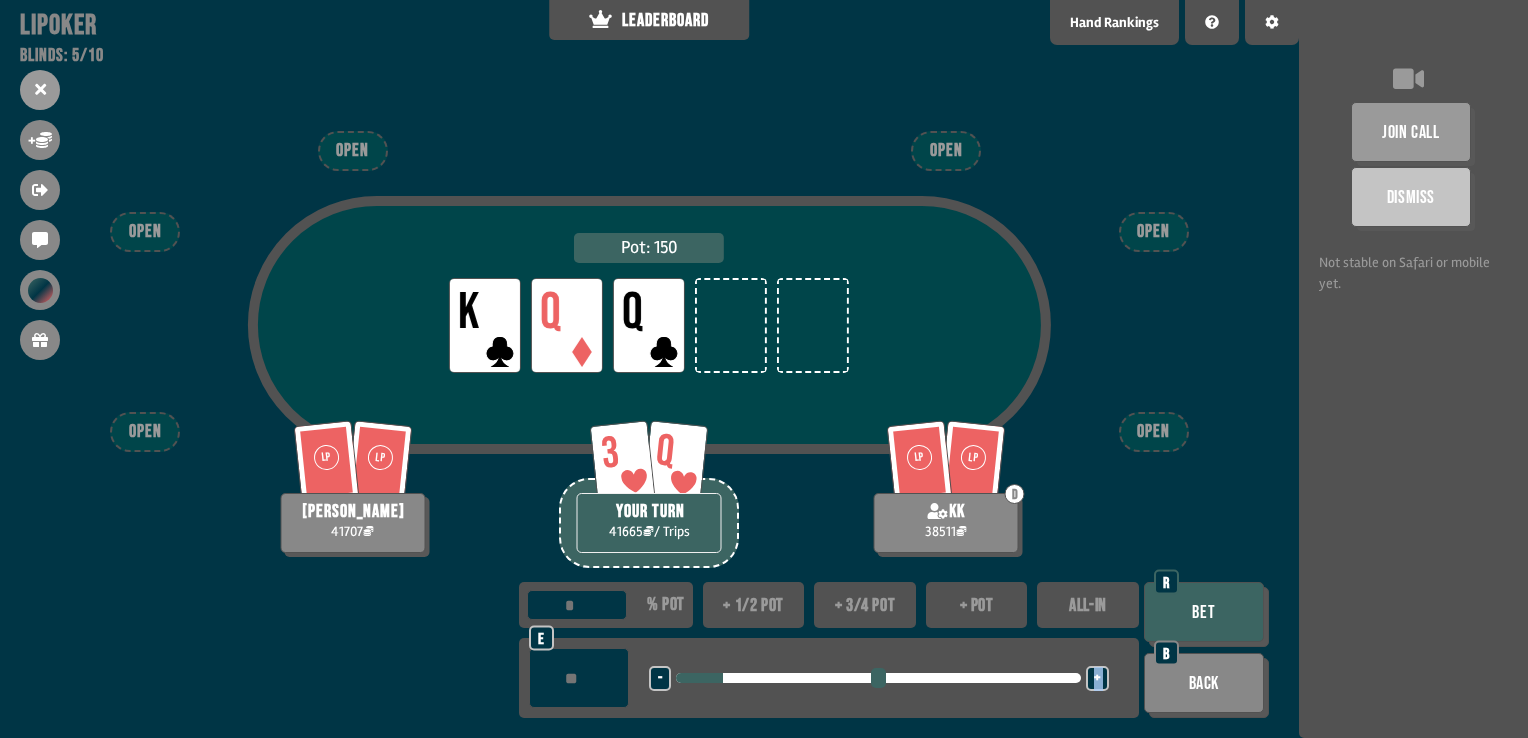 type on "****" 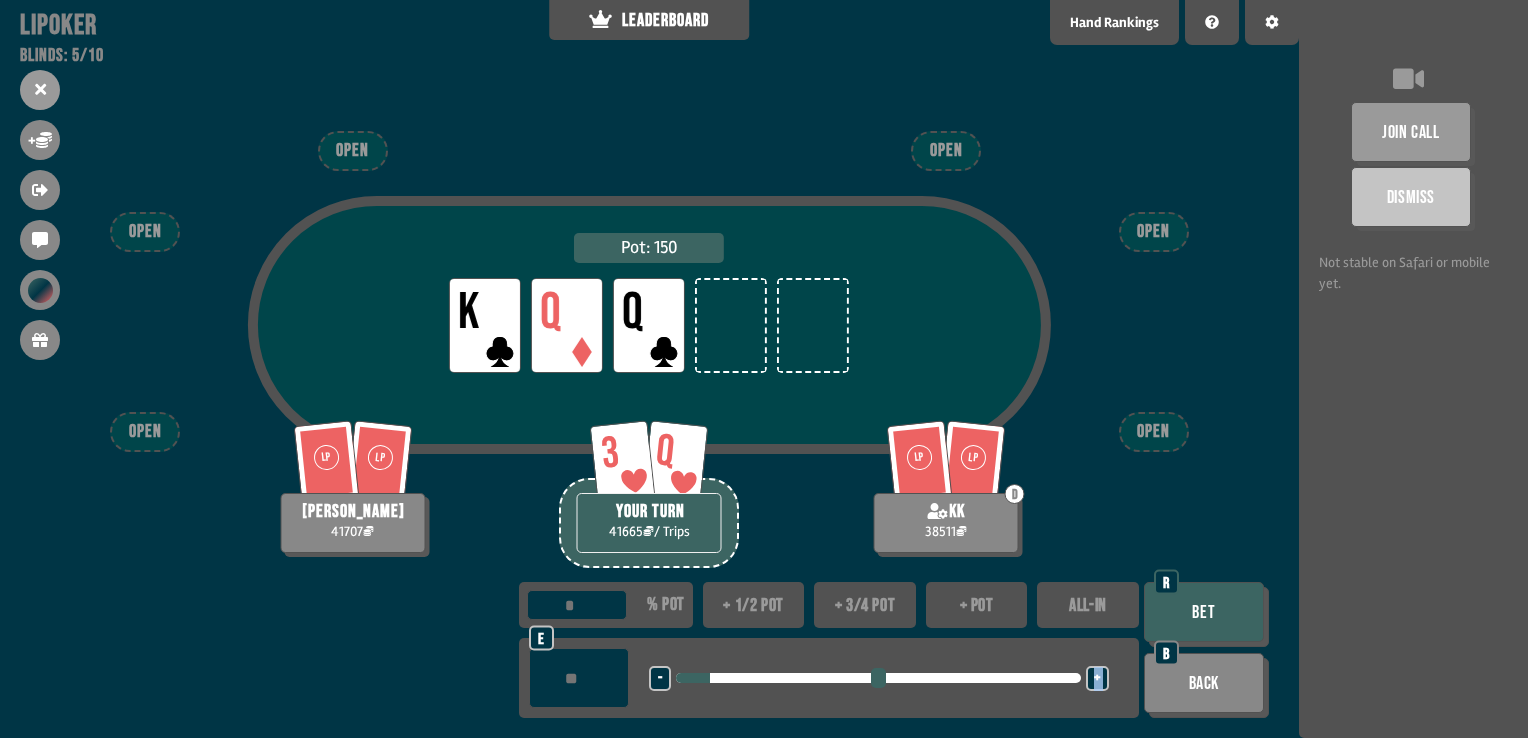 type on "****" 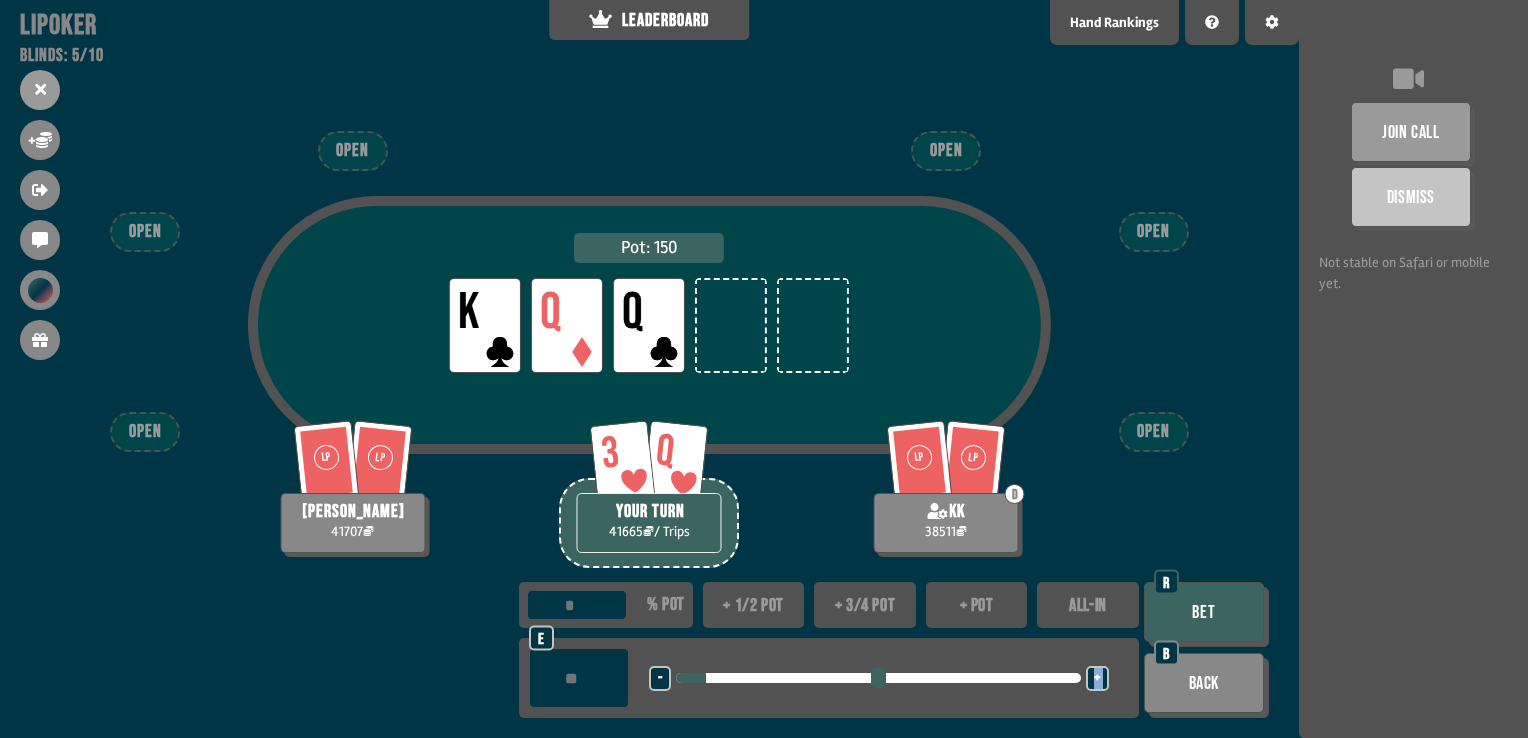 type on "****" 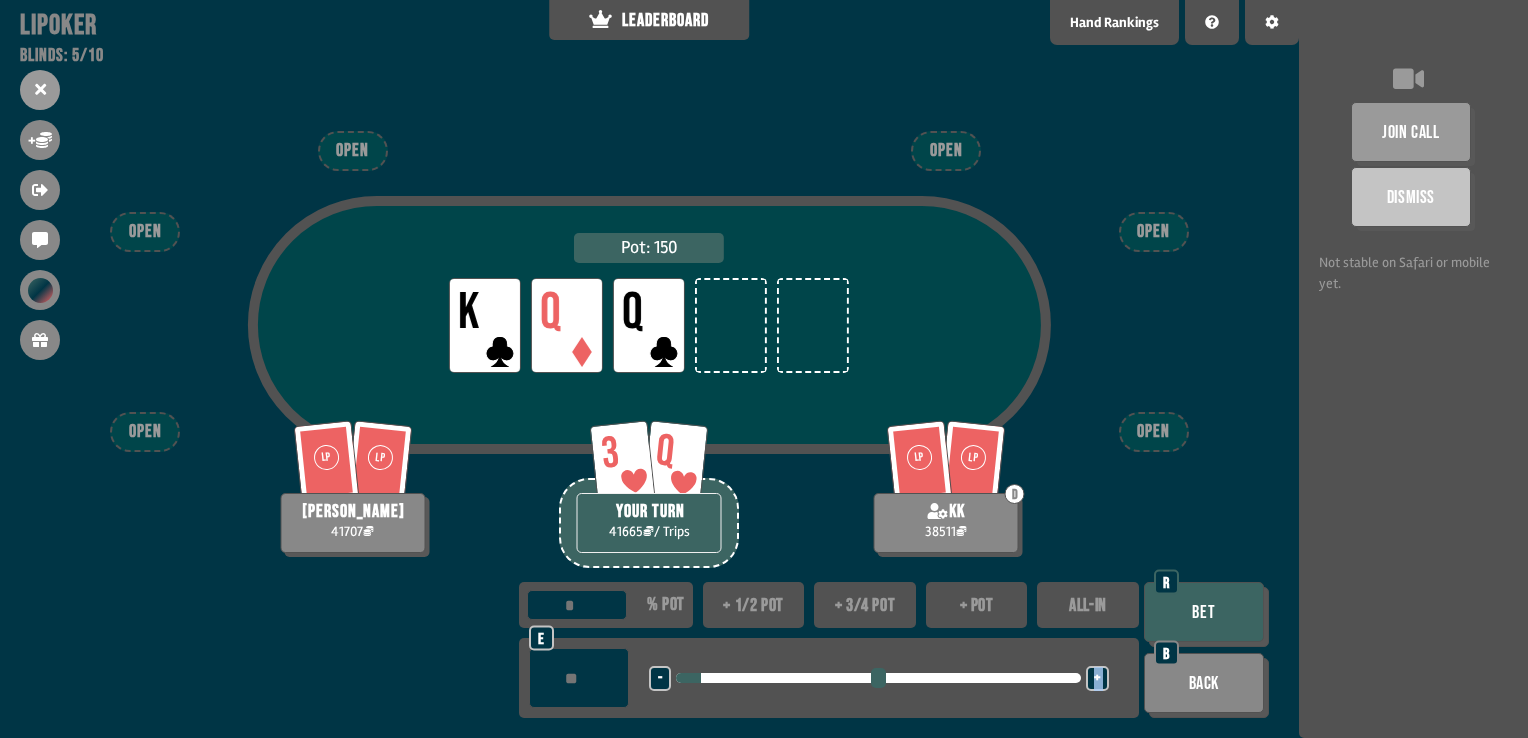 type on "****" 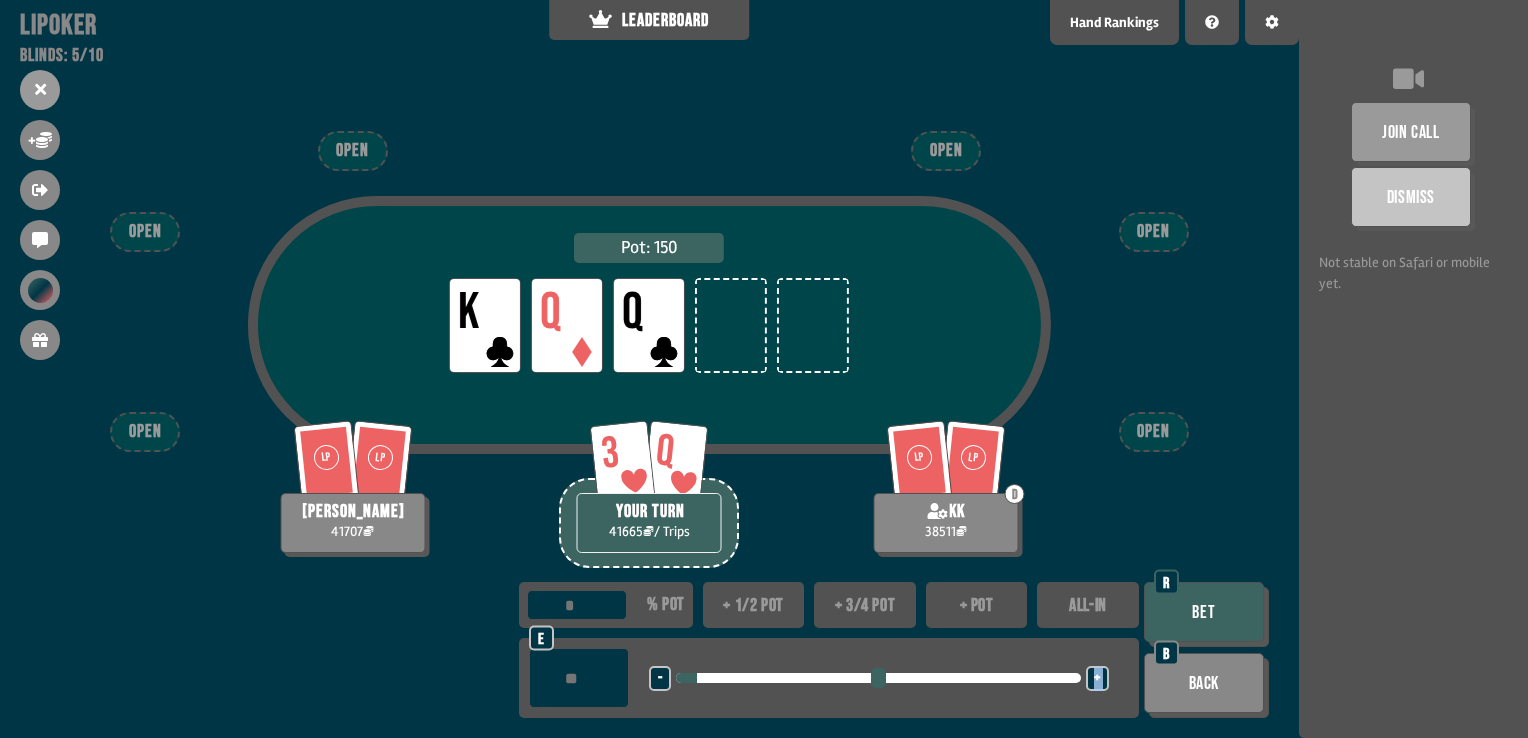 type on "****" 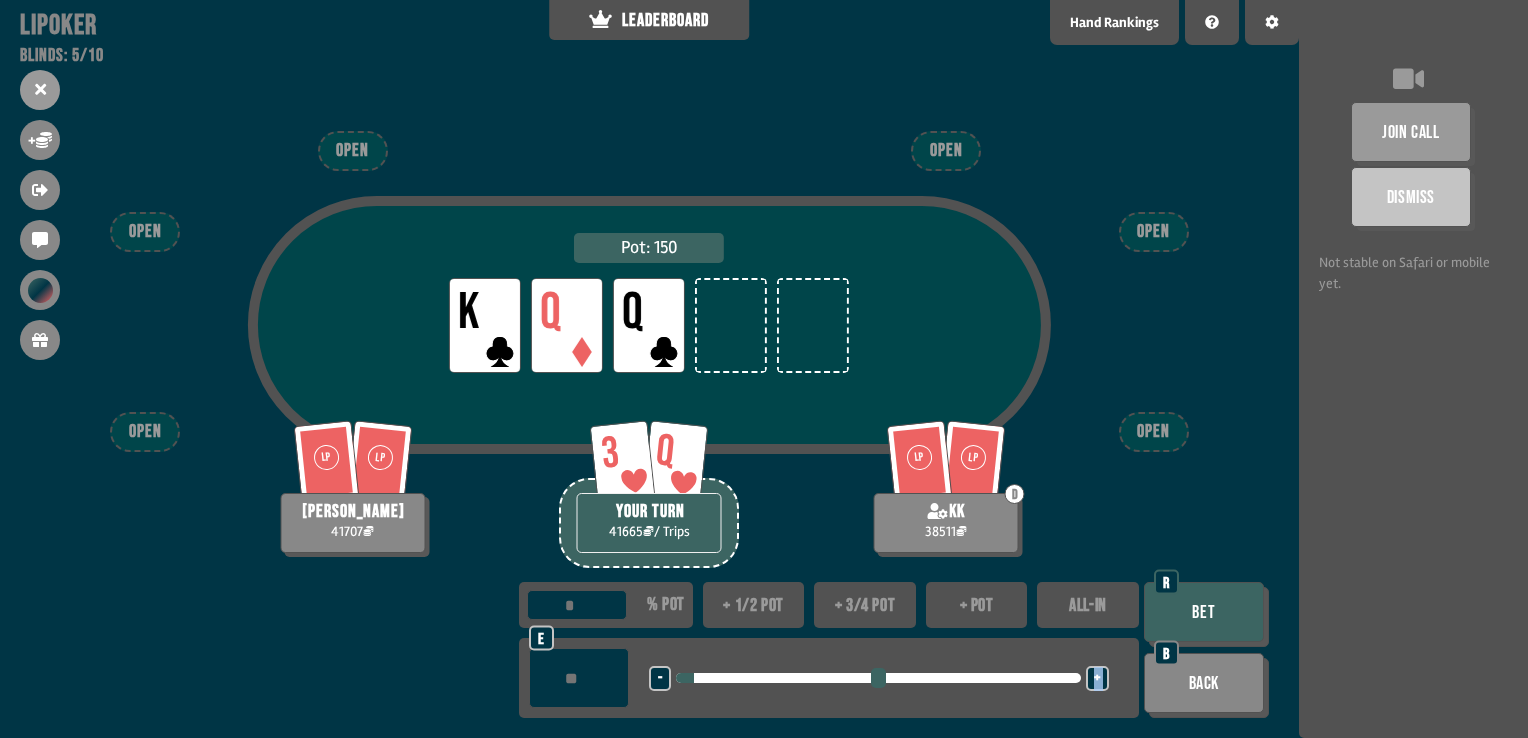 type on "****" 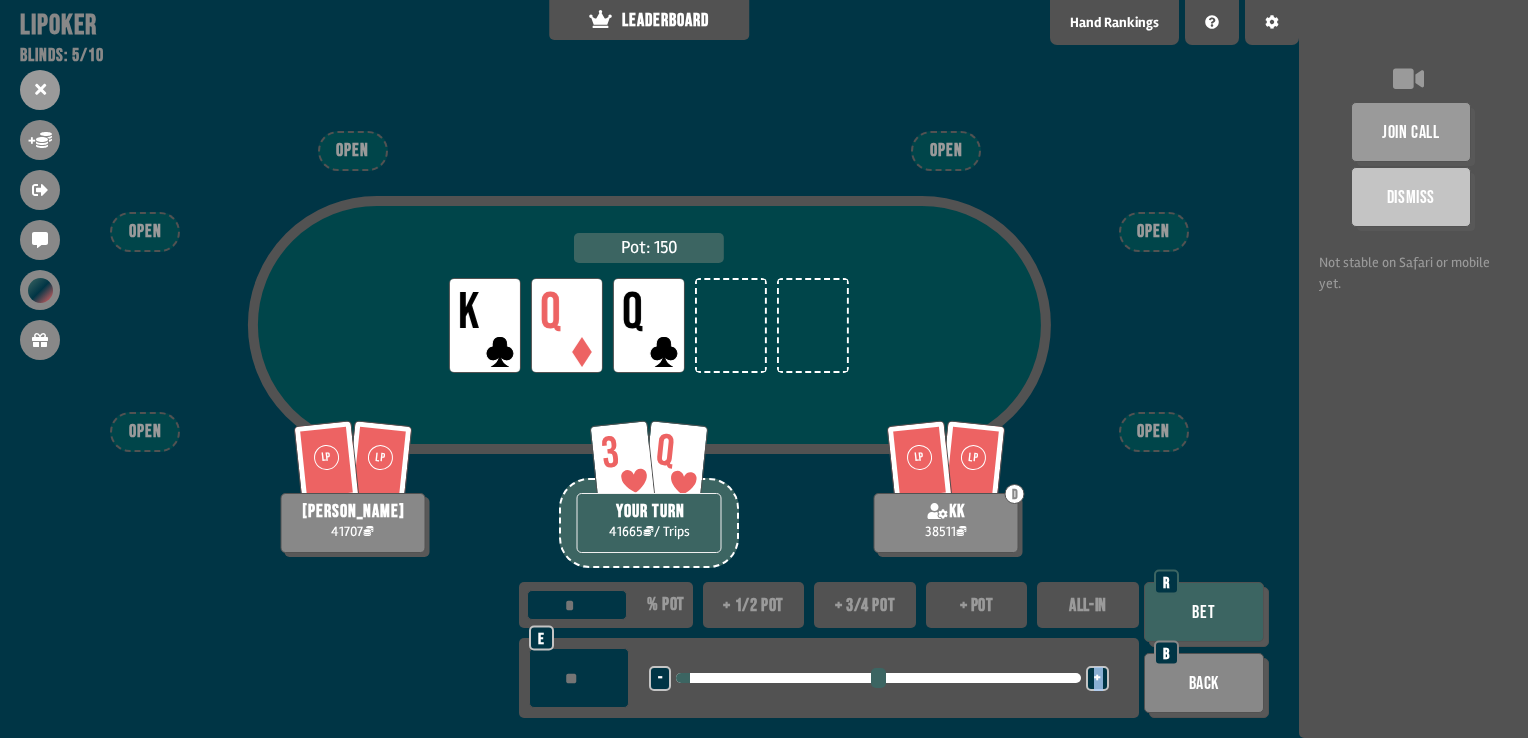 type on "****" 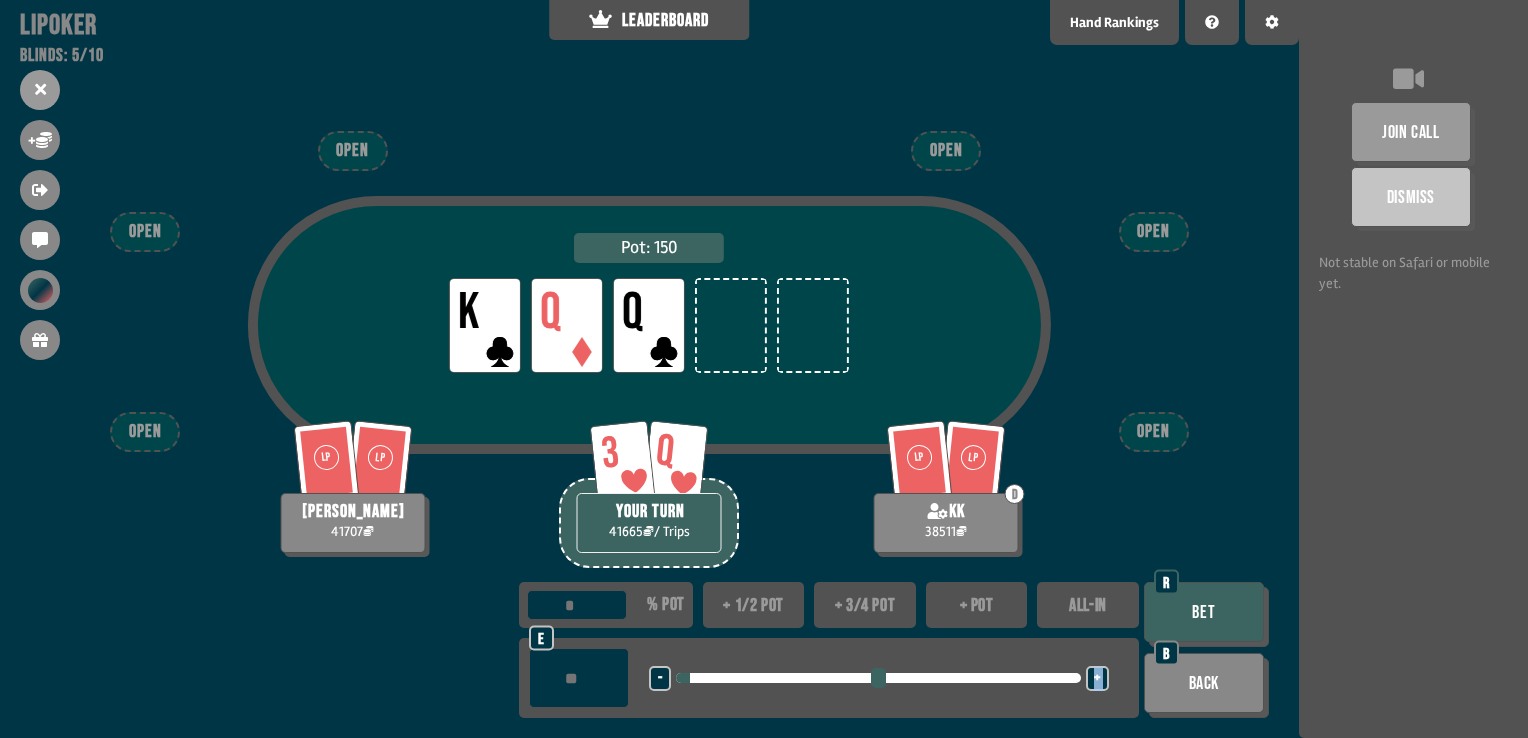 click on "Bet" at bounding box center (1204, 612) 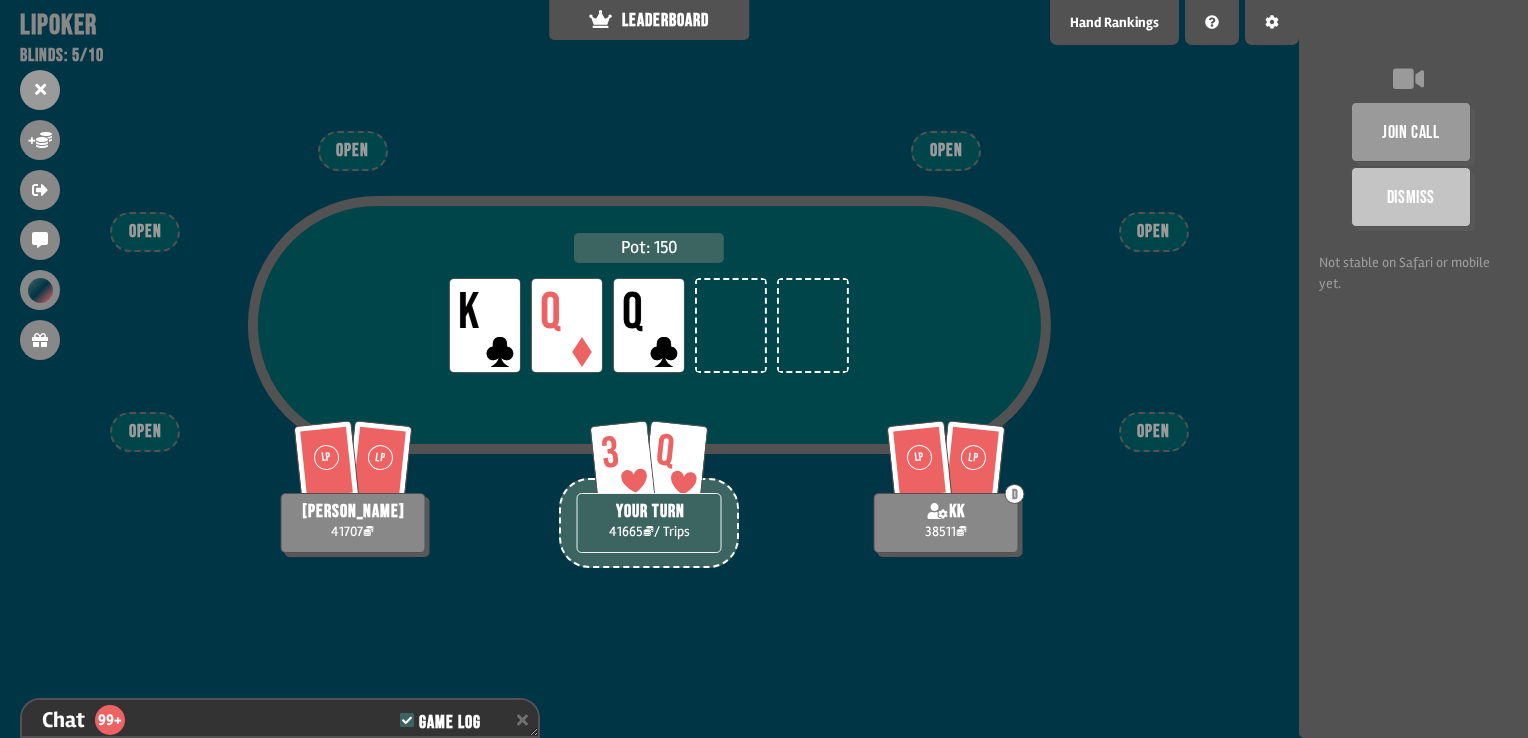scroll, scrollTop: 4072, scrollLeft: 0, axis: vertical 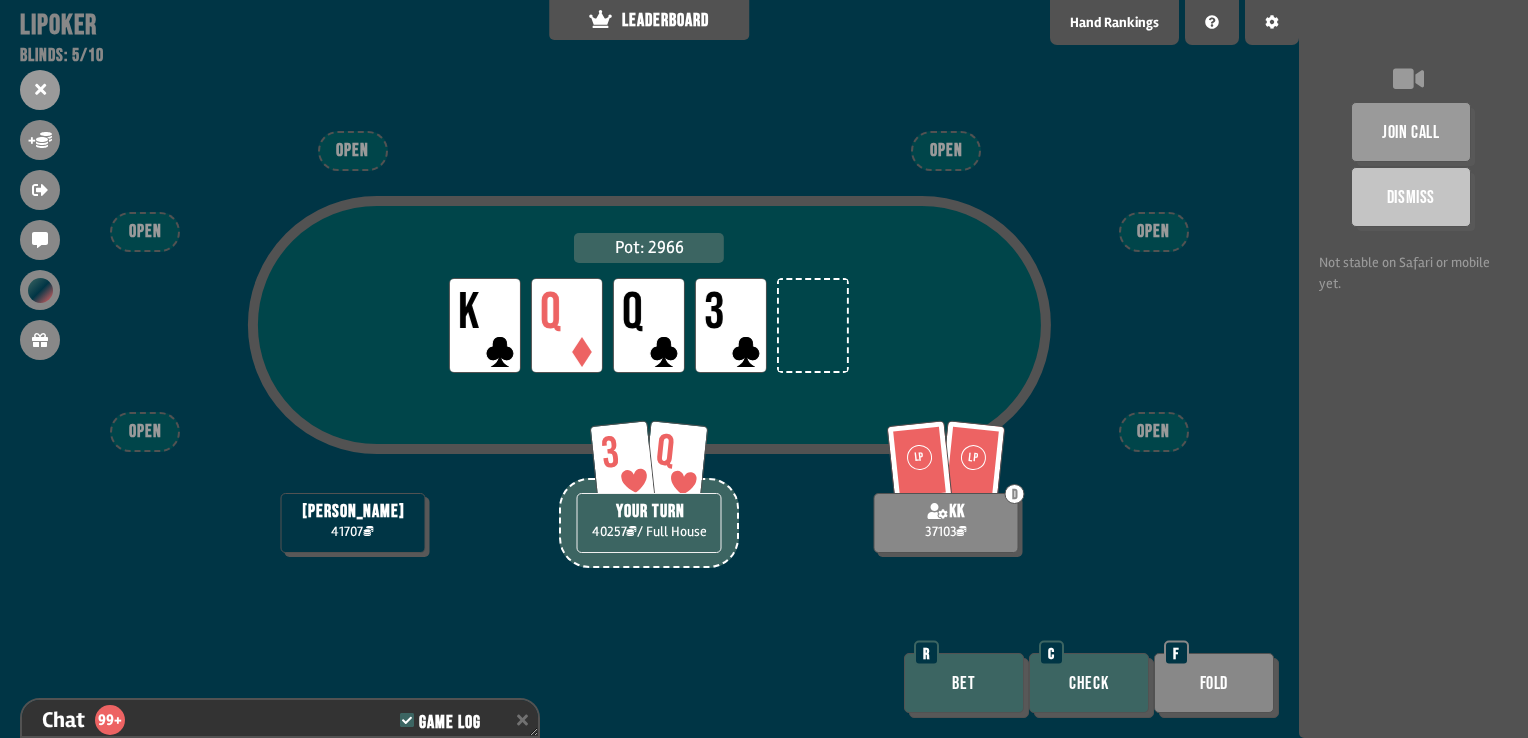 click on "Bet" at bounding box center [964, 683] 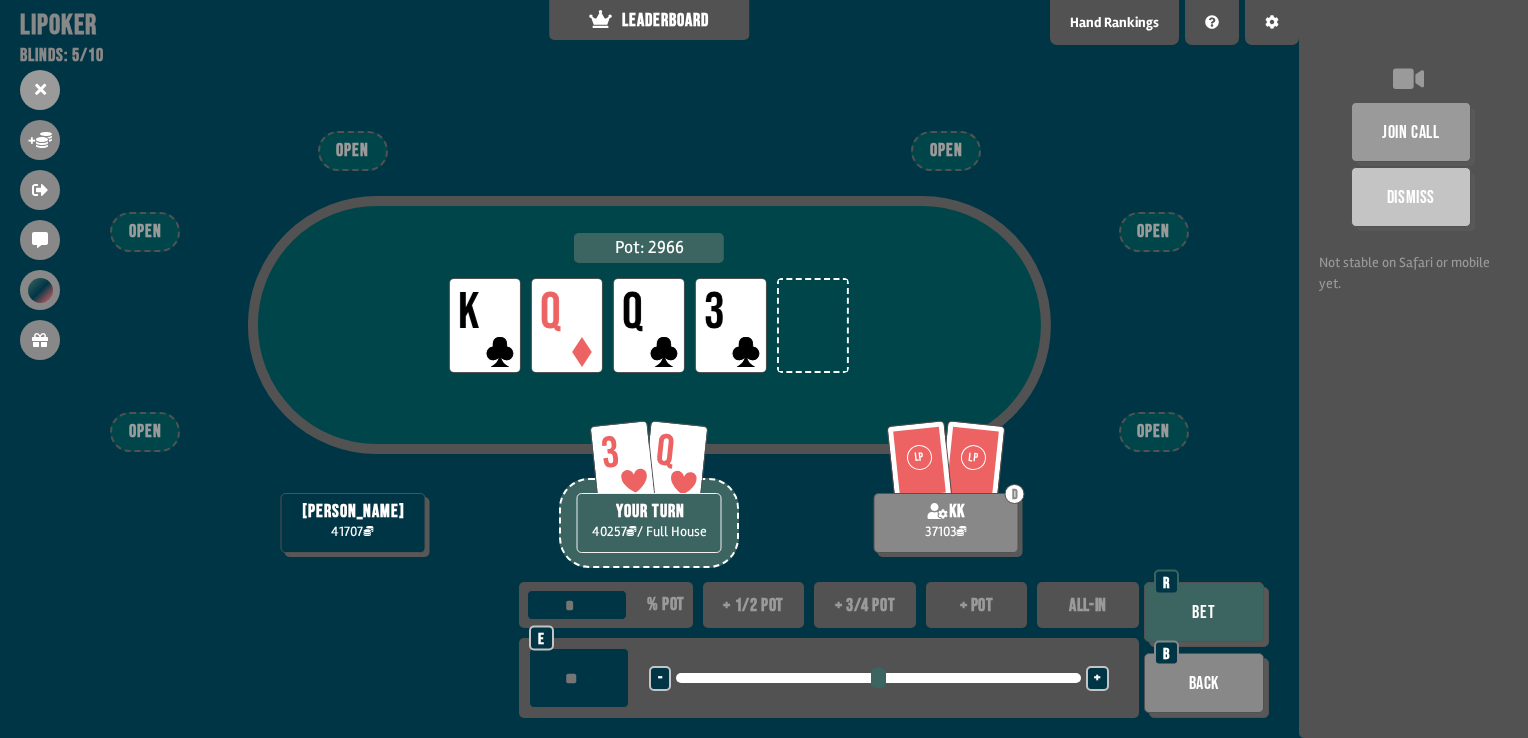 click on "+" at bounding box center (1097, 678) 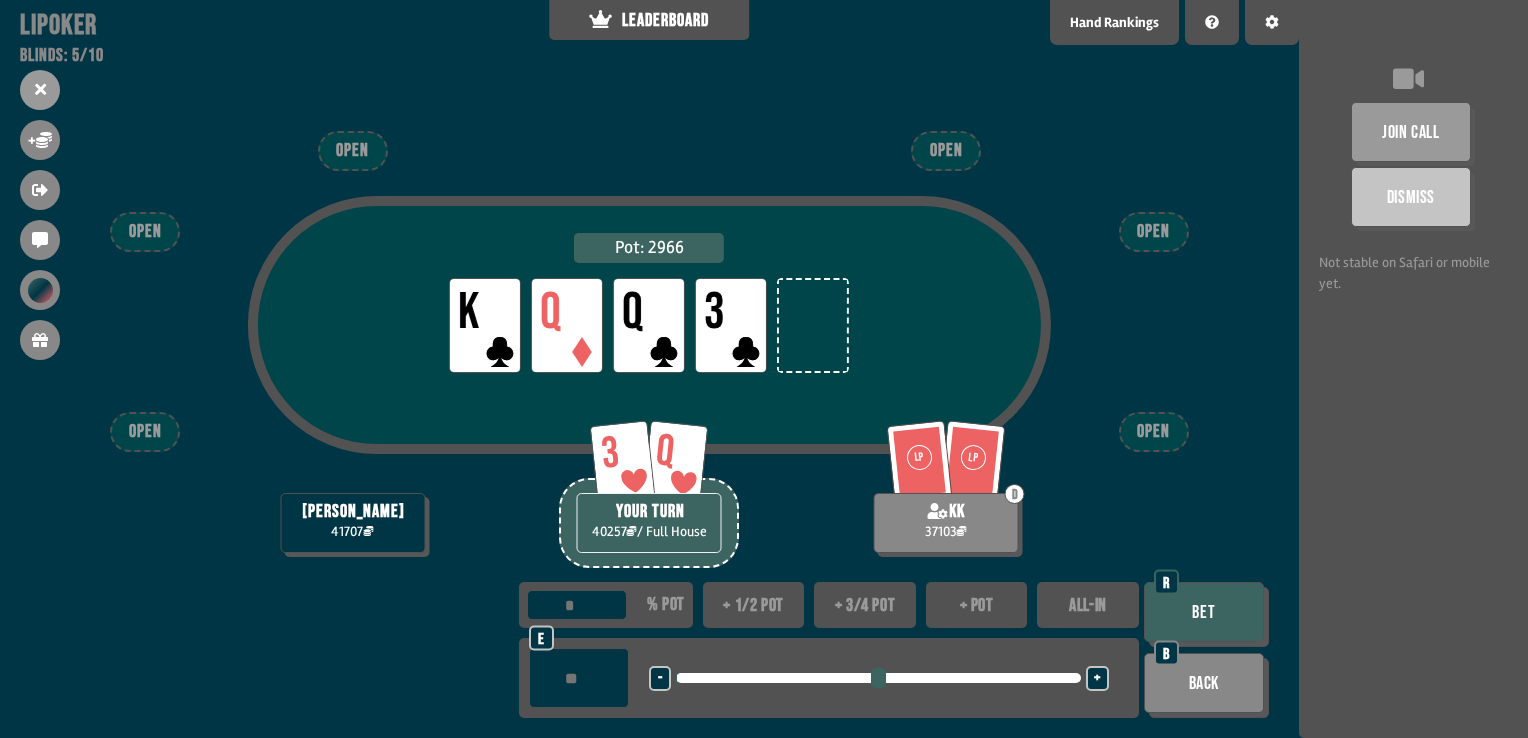 click on "+" at bounding box center [1097, 679] 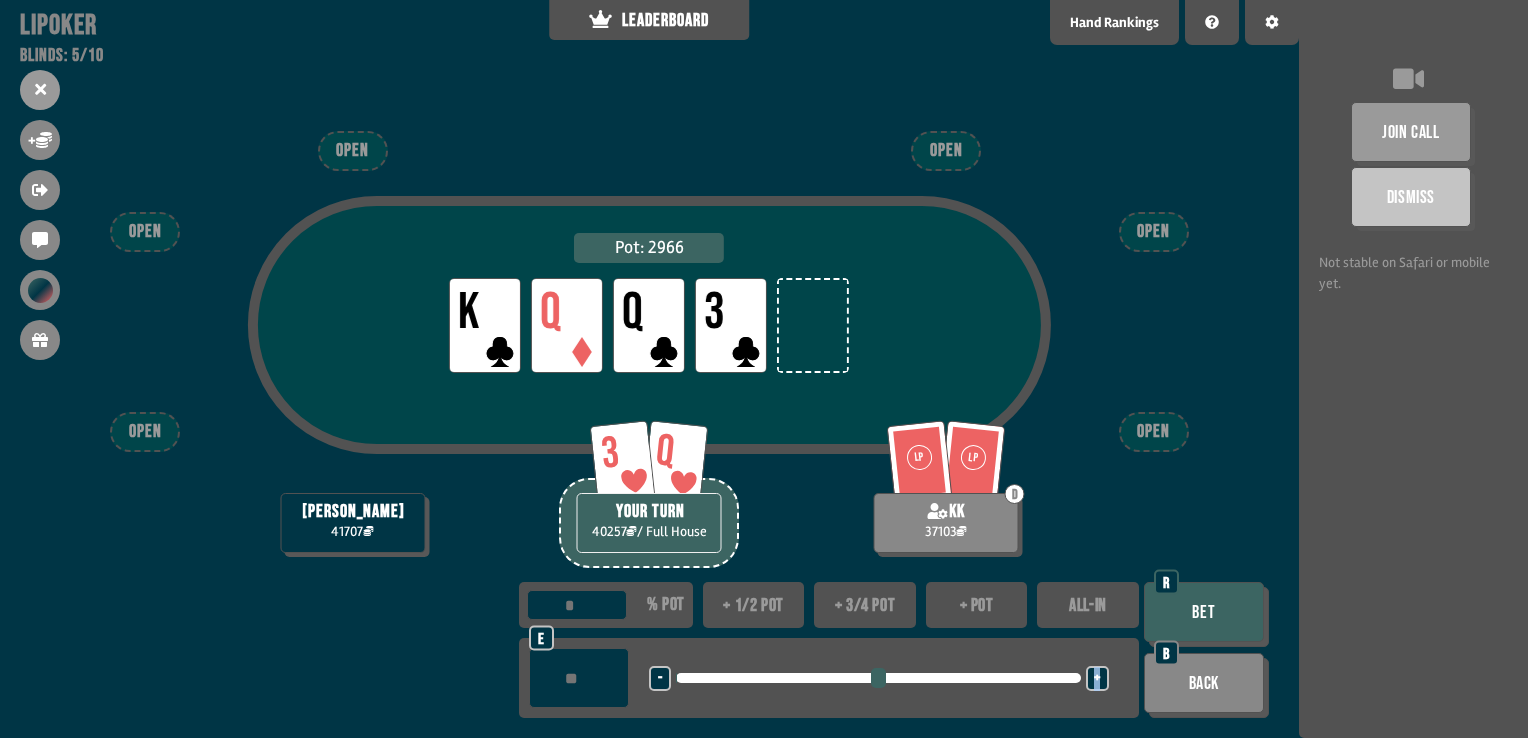 click on "+" at bounding box center [1097, 679] 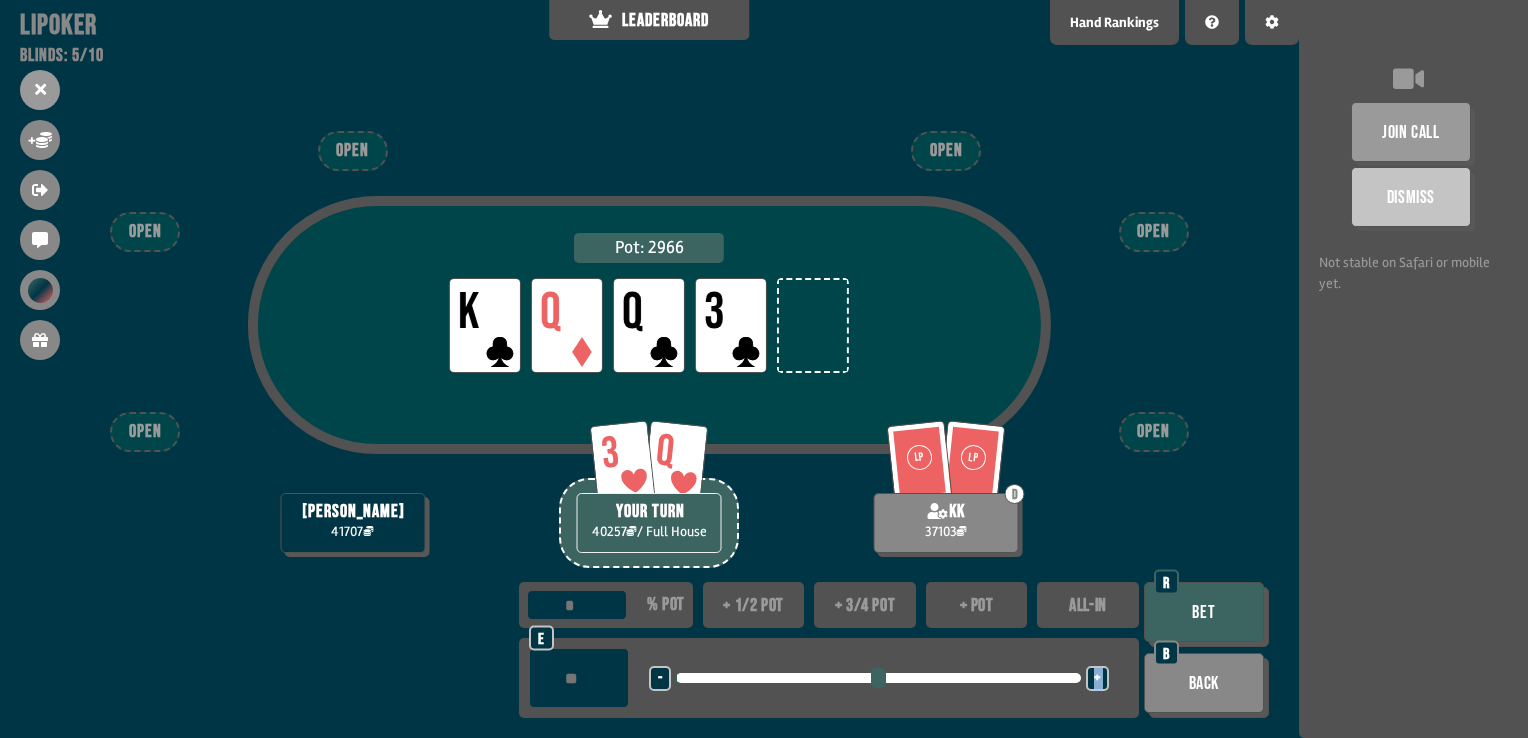 click on "+" at bounding box center [1097, 679] 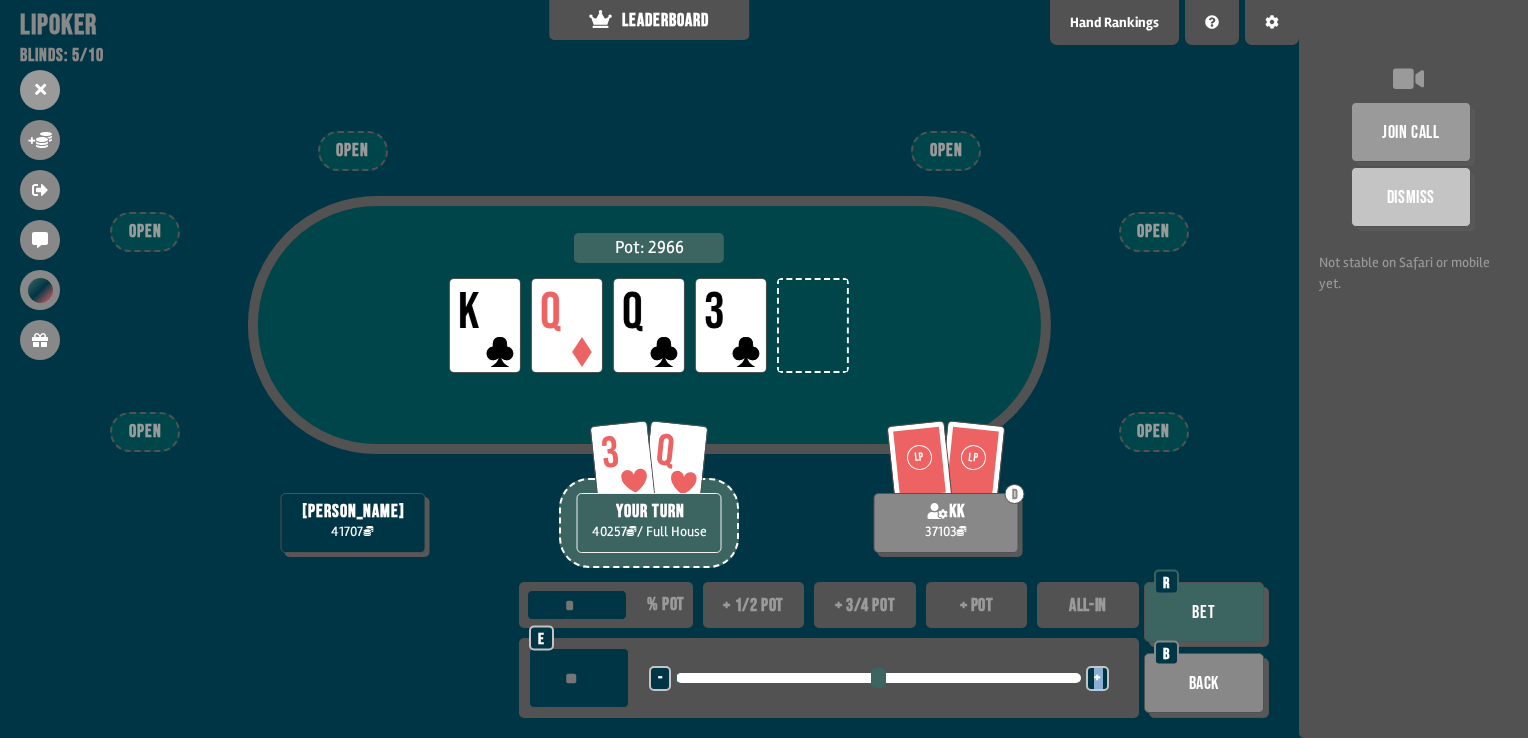 click on "+" at bounding box center (1097, 679) 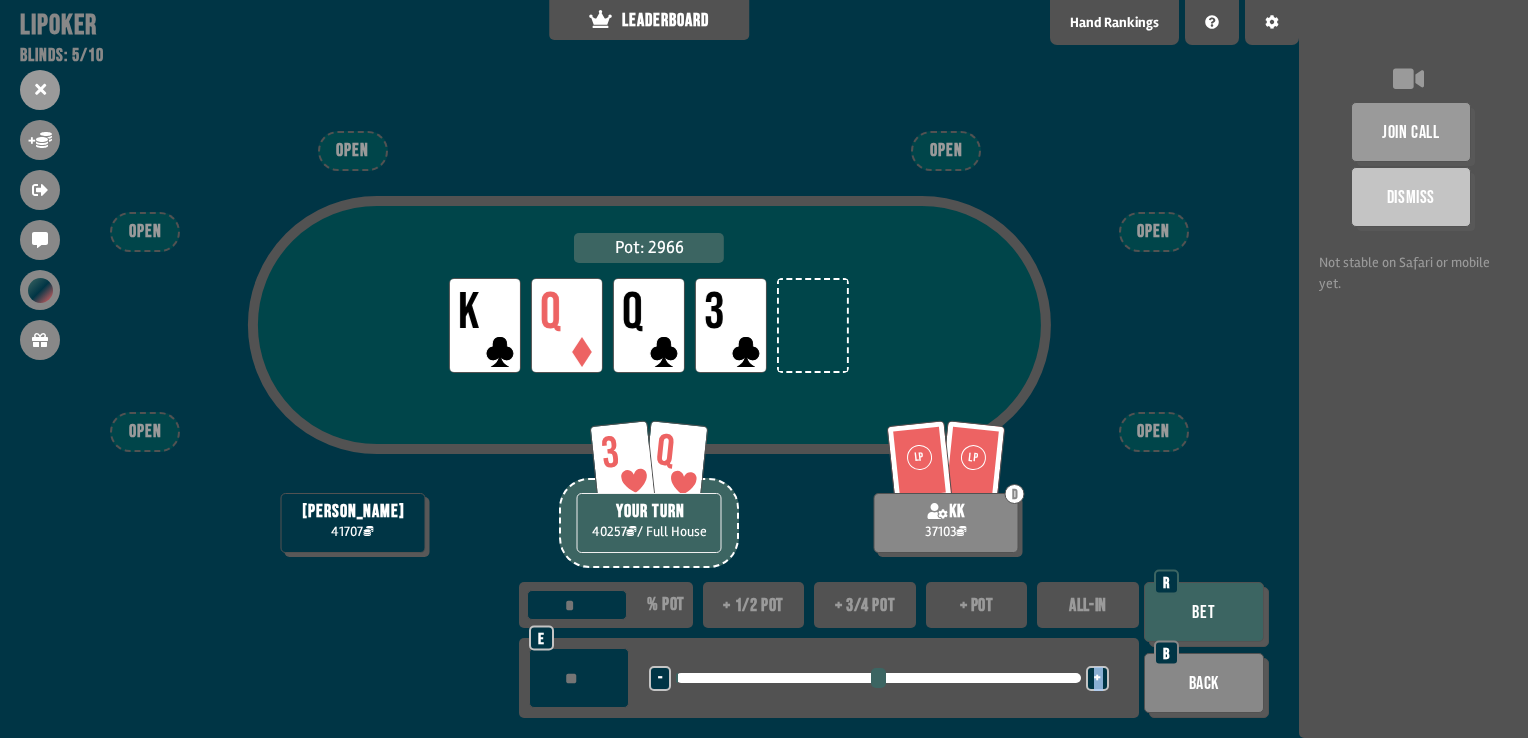 click on "+" at bounding box center [1097, 679] 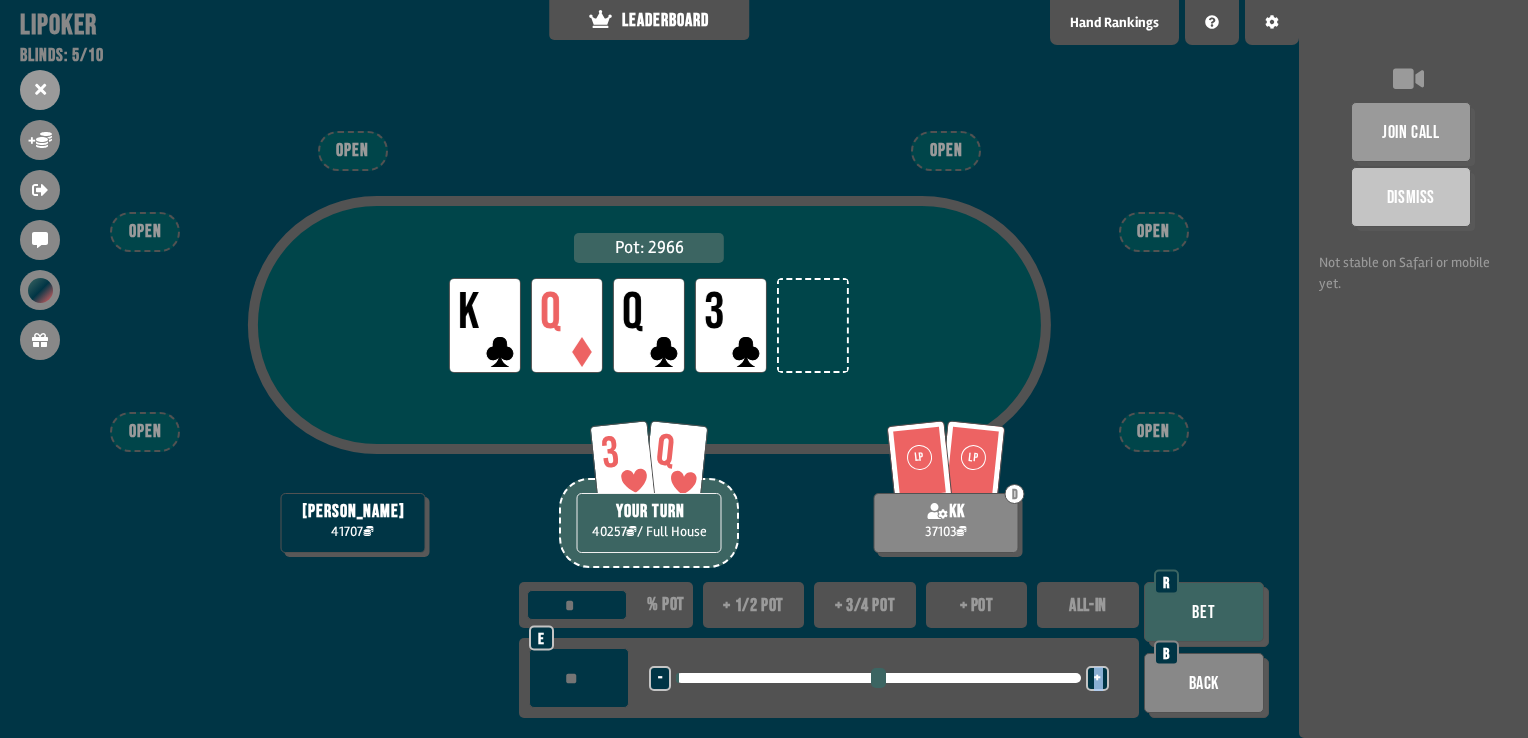 click on "+" at bounding box center [1097, 679] 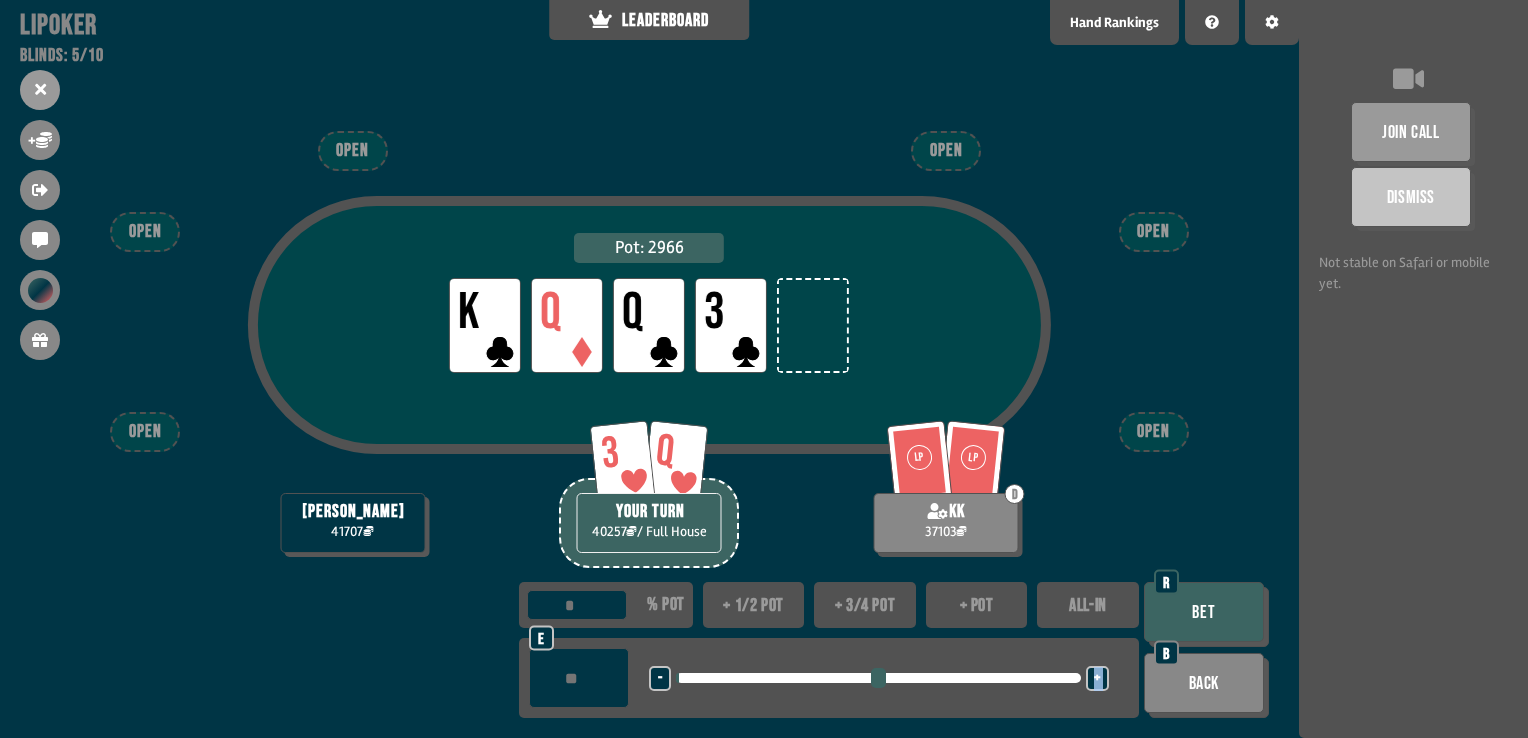 drag, startPoint x: 1096, startPoint y: 677, endPoint x: 1076, endPoint y: 677, distance: 20 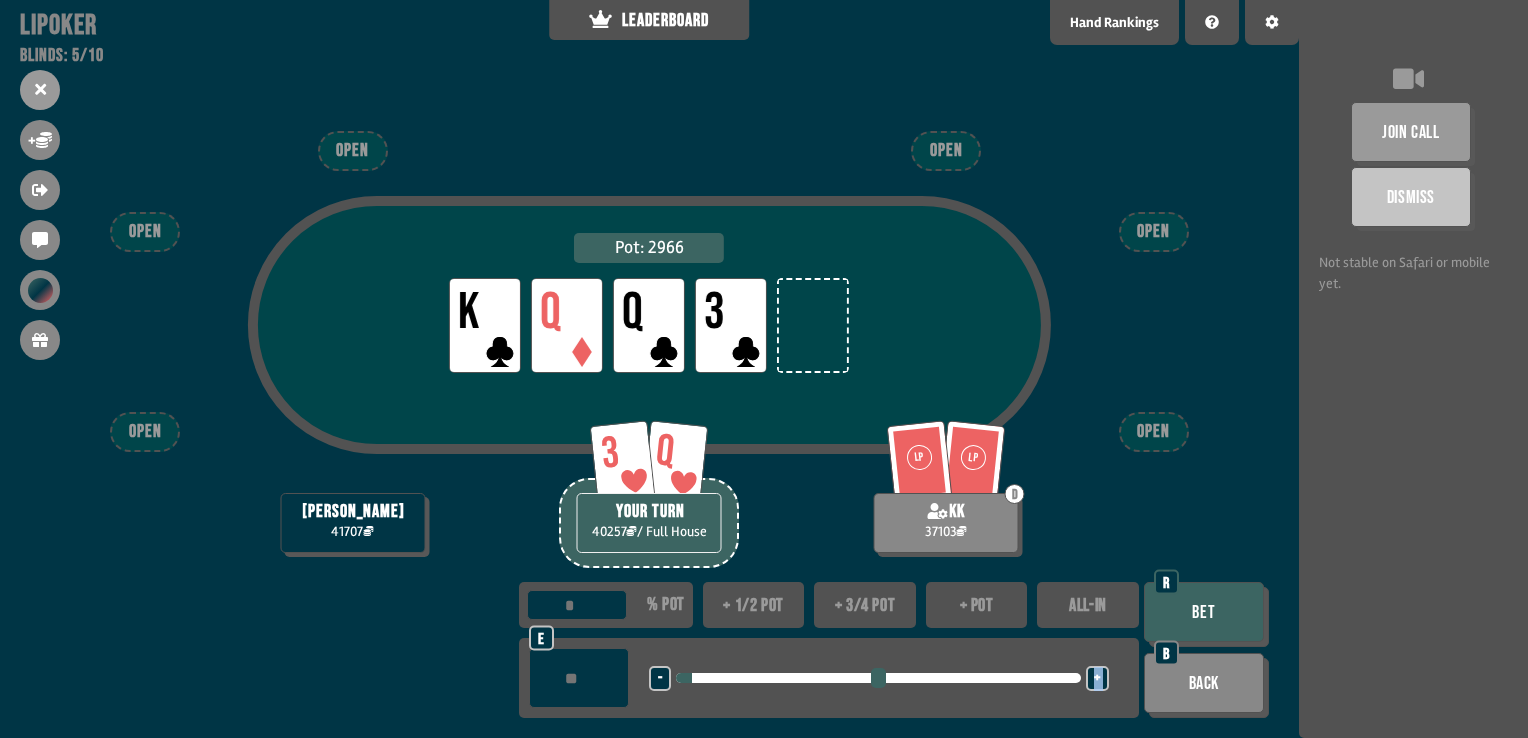 drag, startPoint x: 677, startPoint y: 676, endPoint x: 699, endPoint y: 674, distance: 22.090721 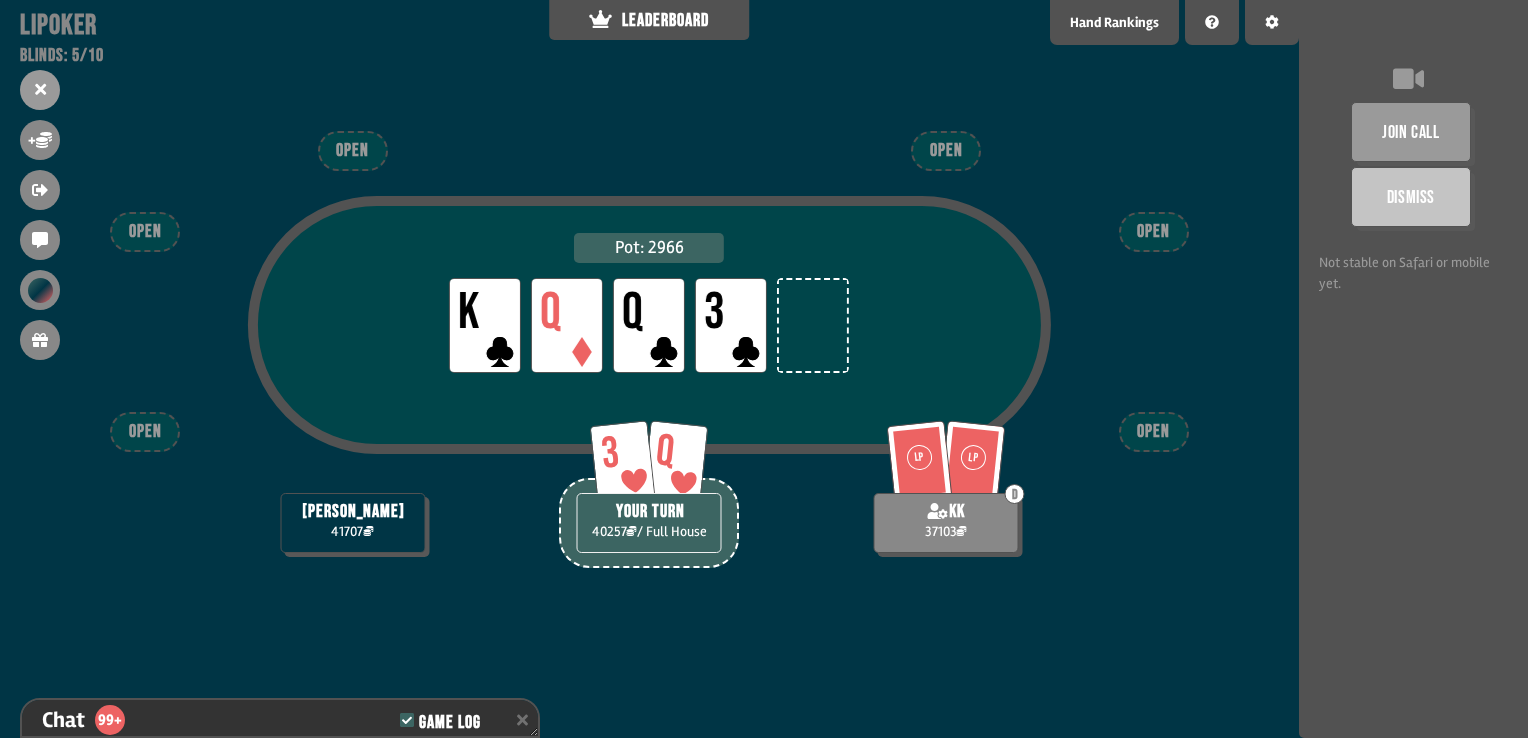 scroll, scrollTop: 4218, scrollLeft: 0, axis: vertical 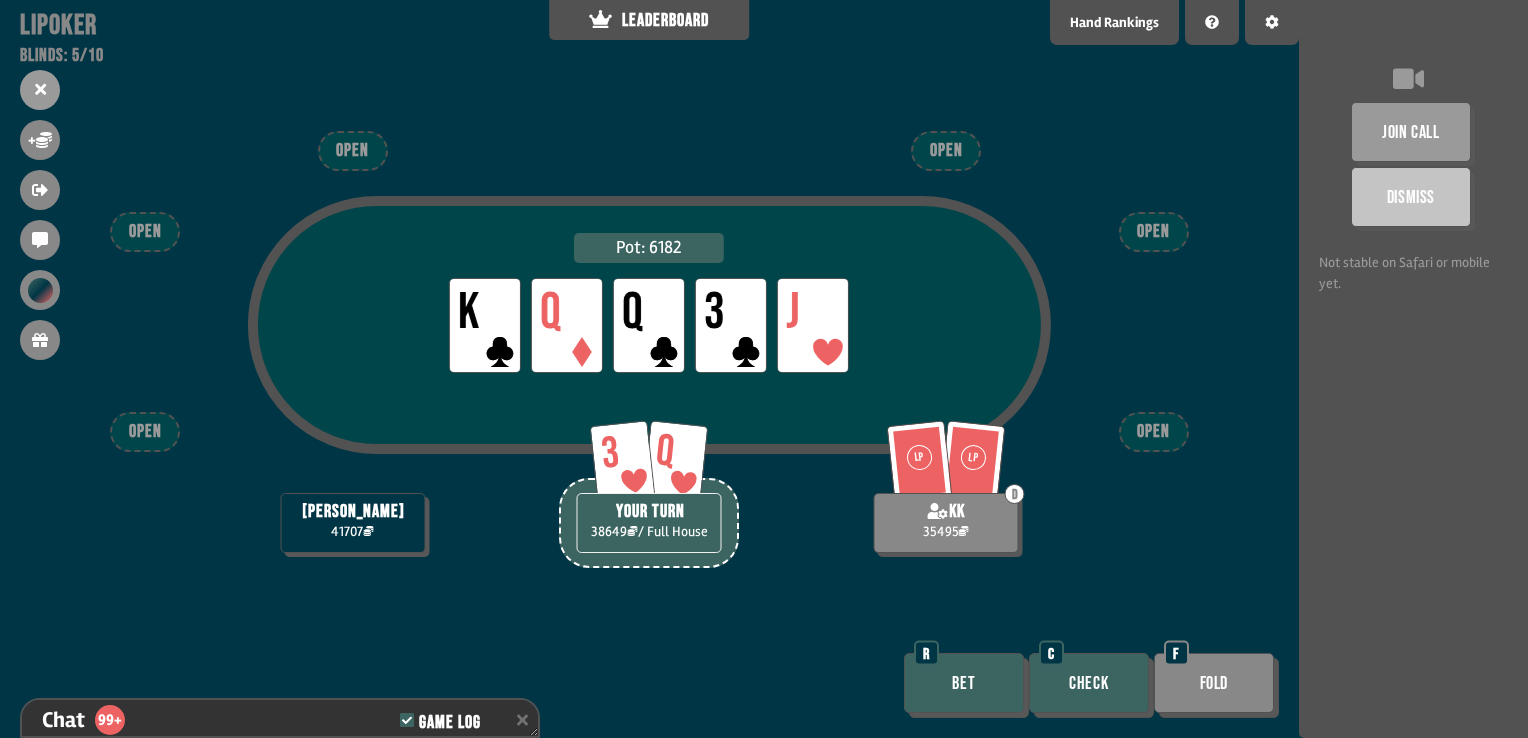 click on "Bet" at bounding box center (964, 683) 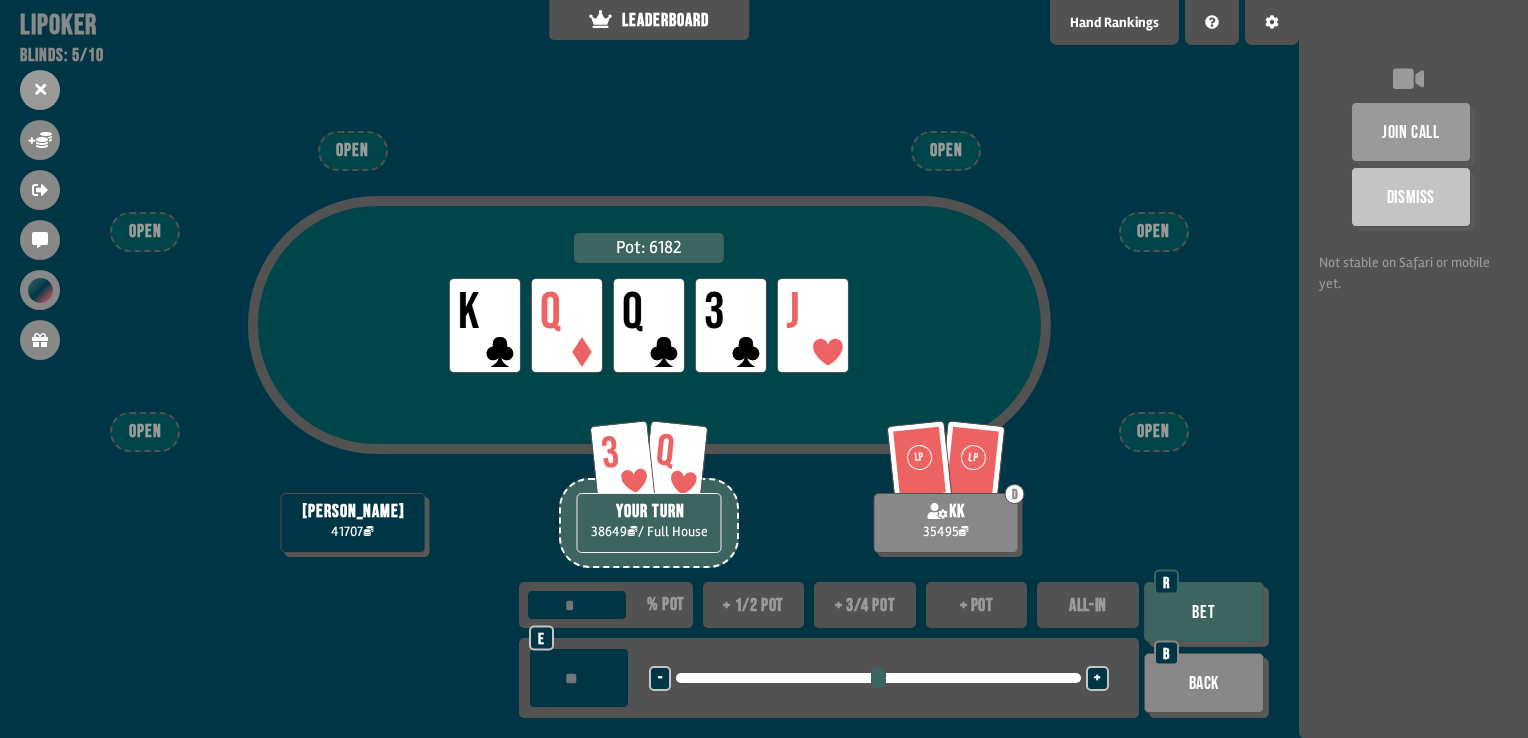 click on "ALL-IN" at bounding box center (1088, 605) 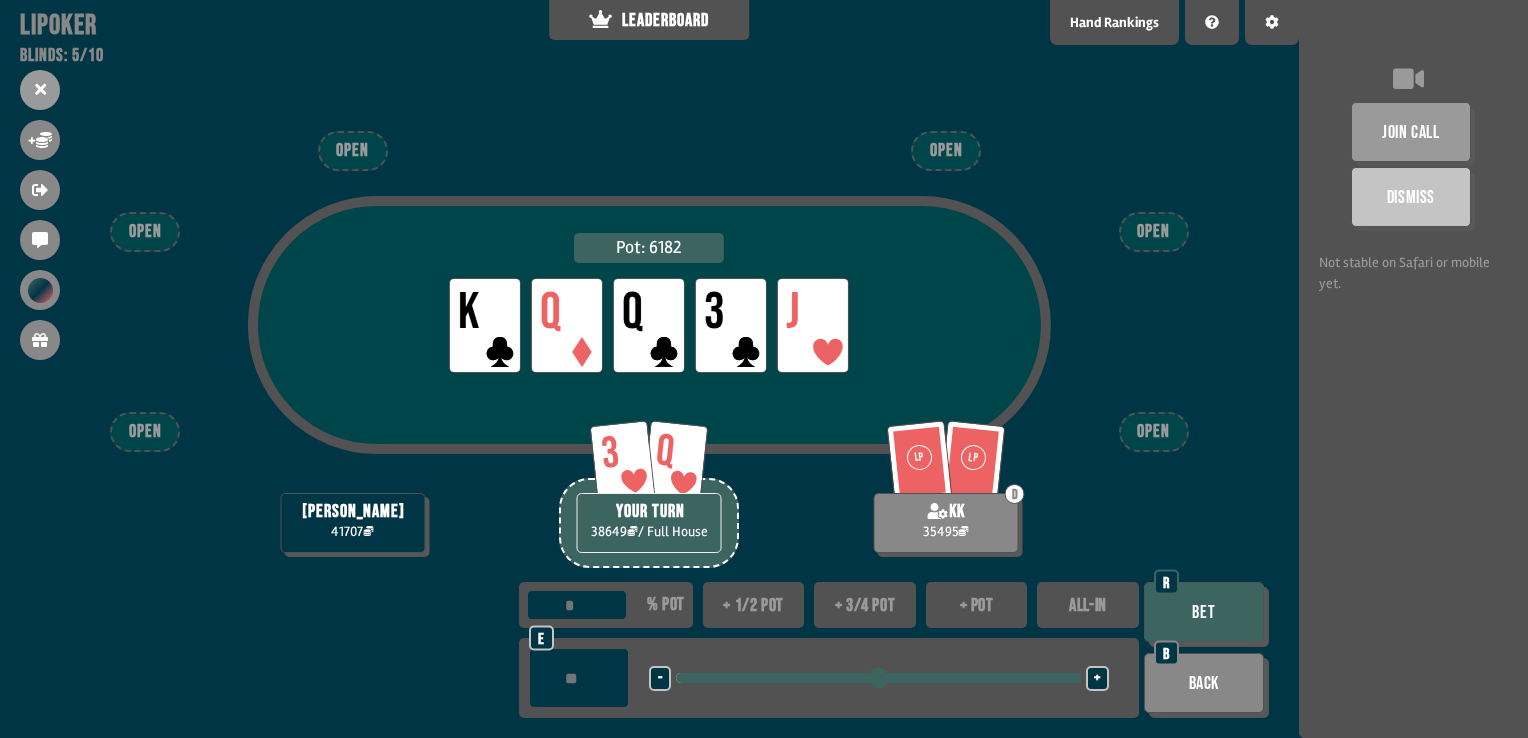 click on "Bet" at bounding box center [1204, 612] 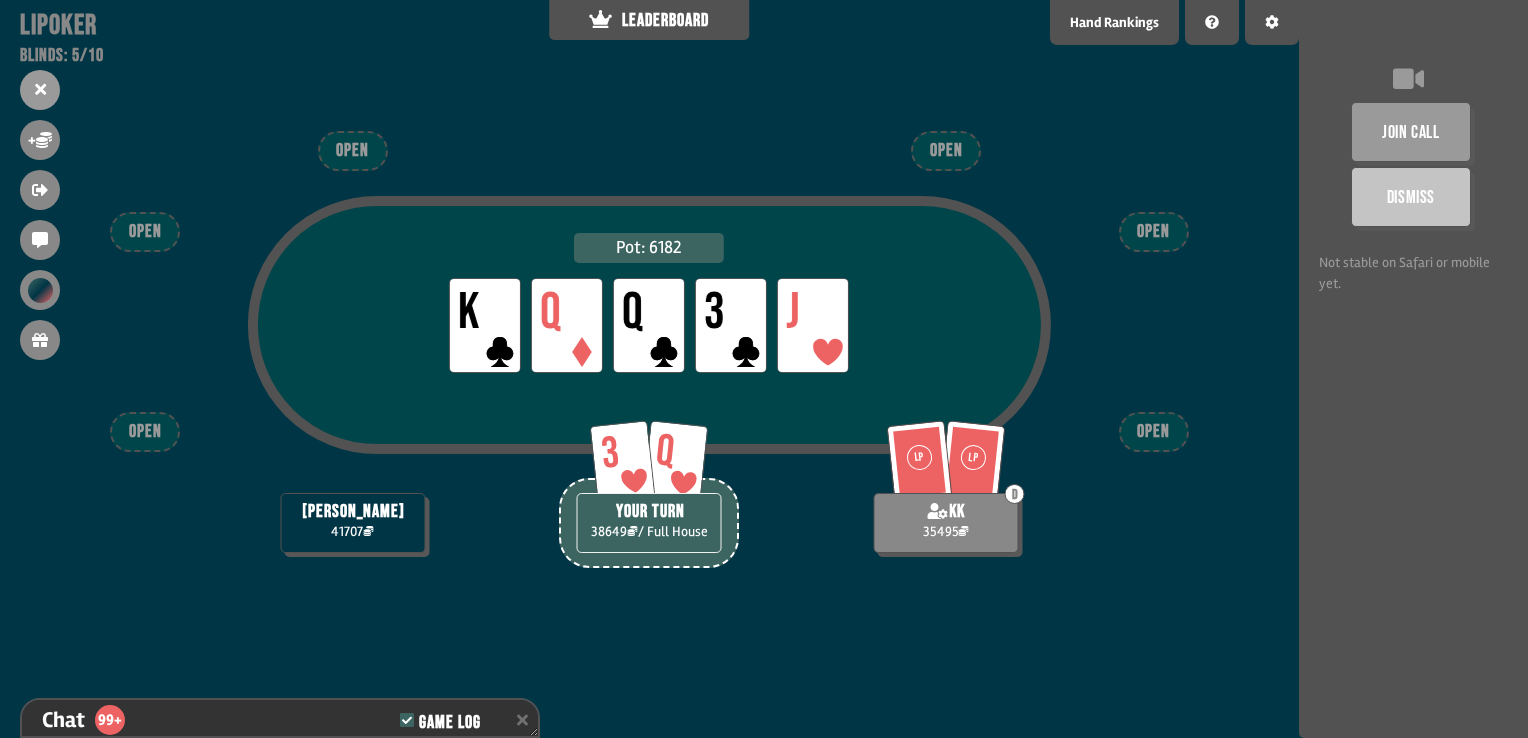 scroll, scrollTop: 4334, scrollLeft: 0, axis: vertical 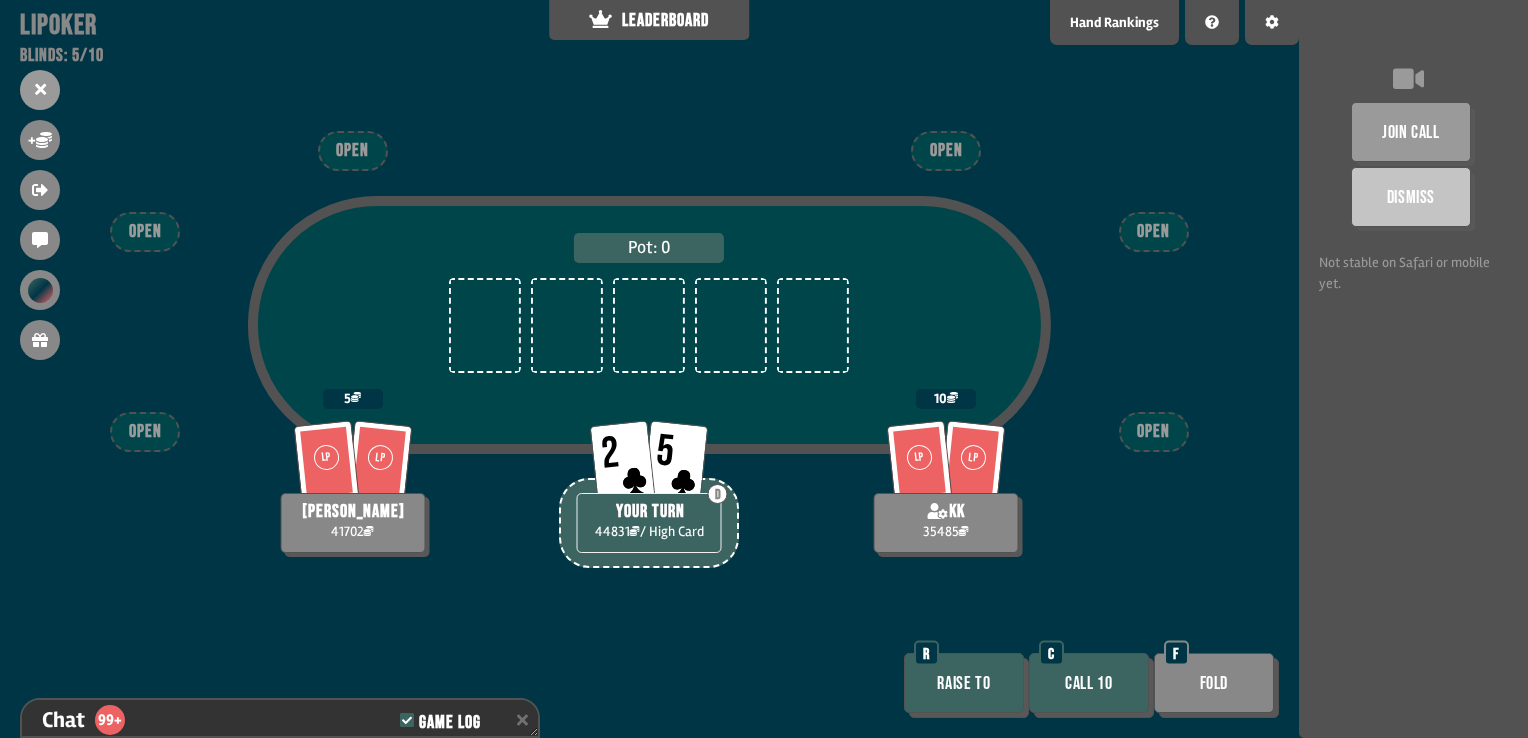 click on "Call 10" at bounding box center (1089, 683) 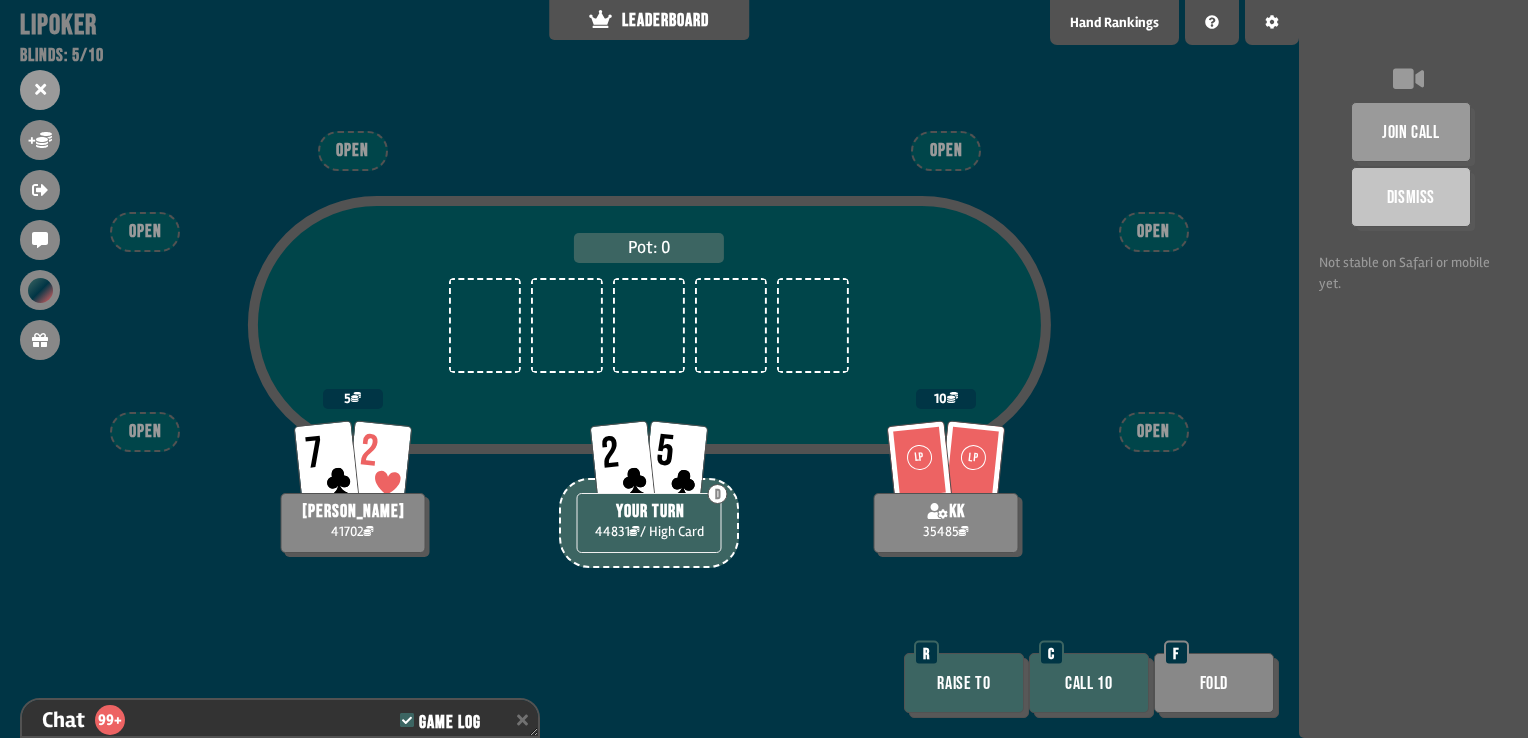 click on "Call 10" at bounding box center (1089, 683) 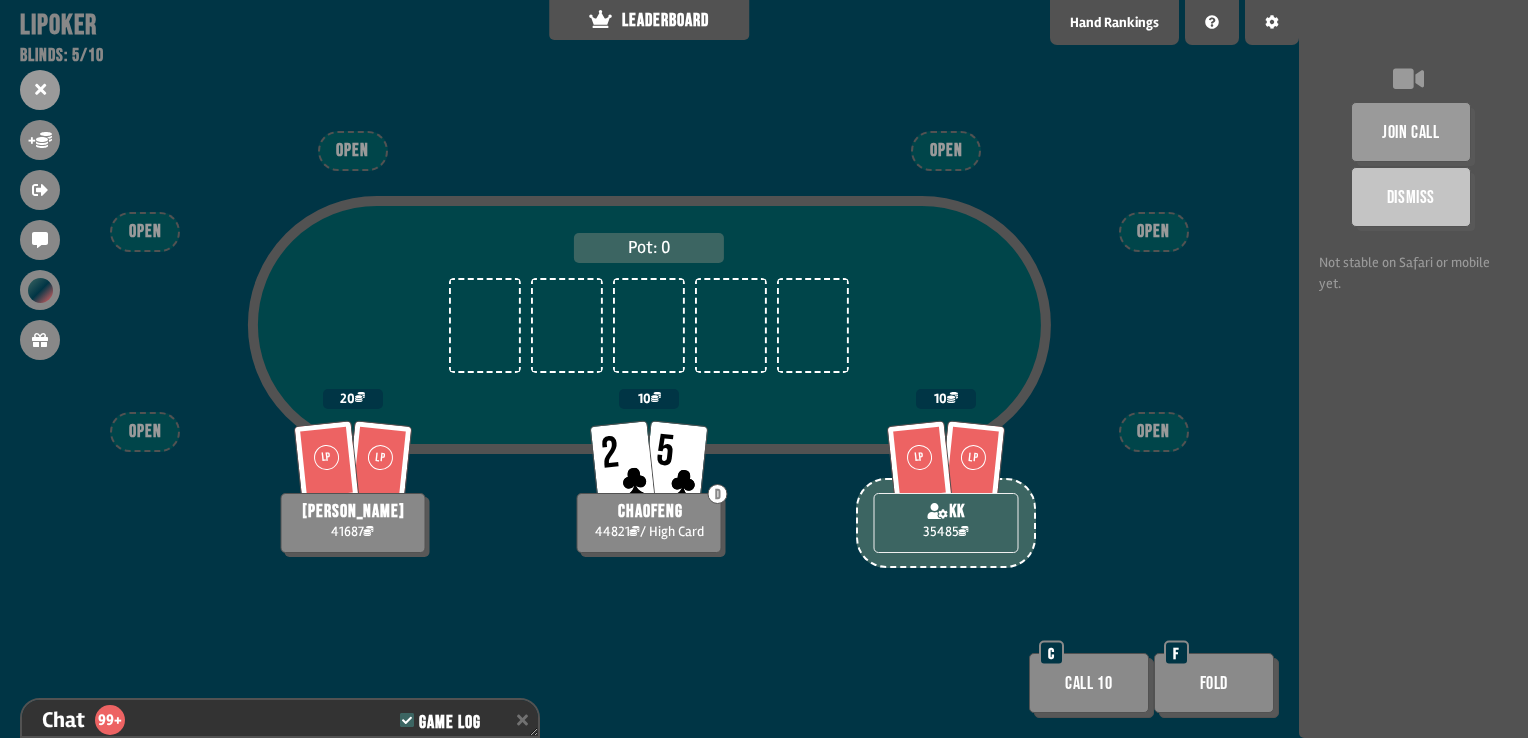click on "Call 10" at bounding box center [1089, 683] 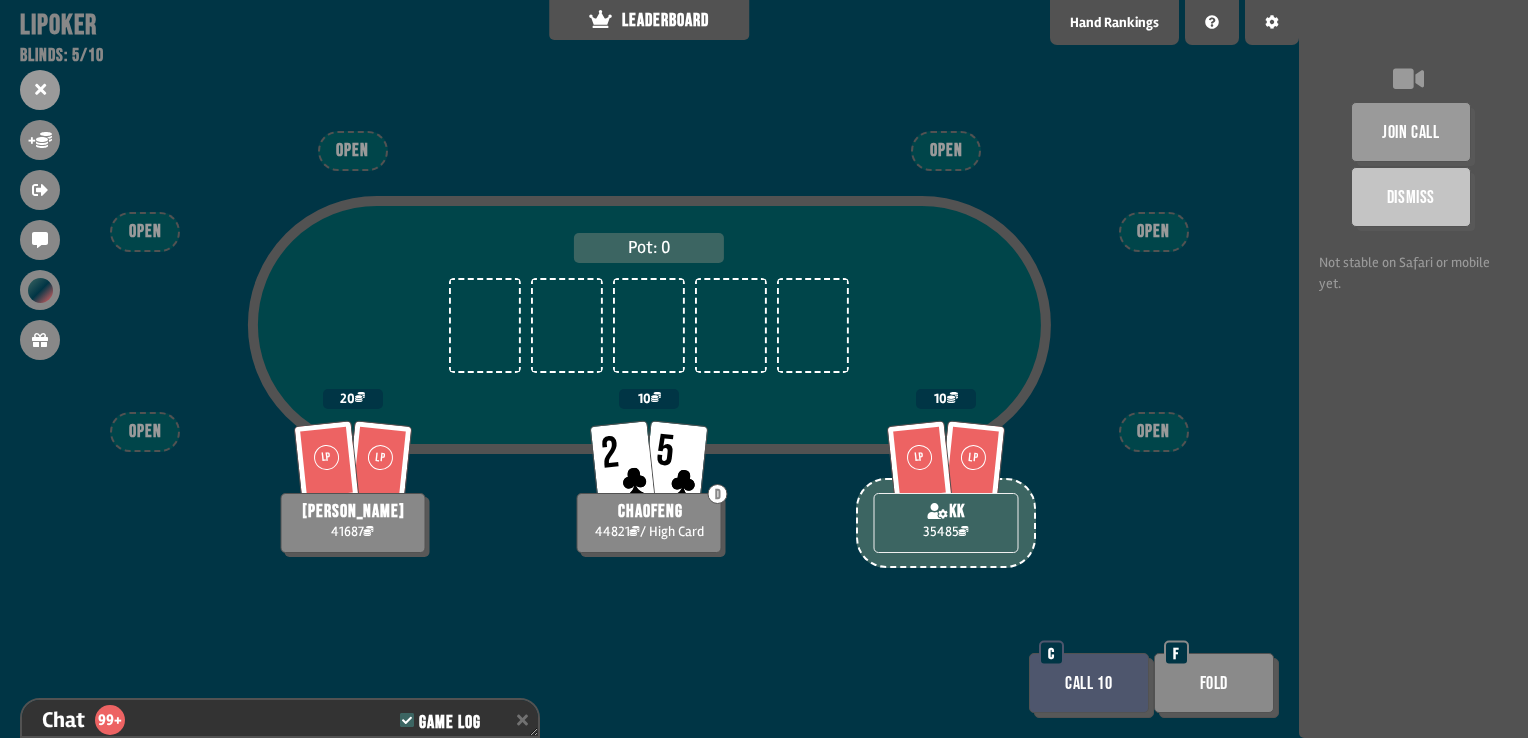 click on "Call 10" at bounding box center [1089, 683] 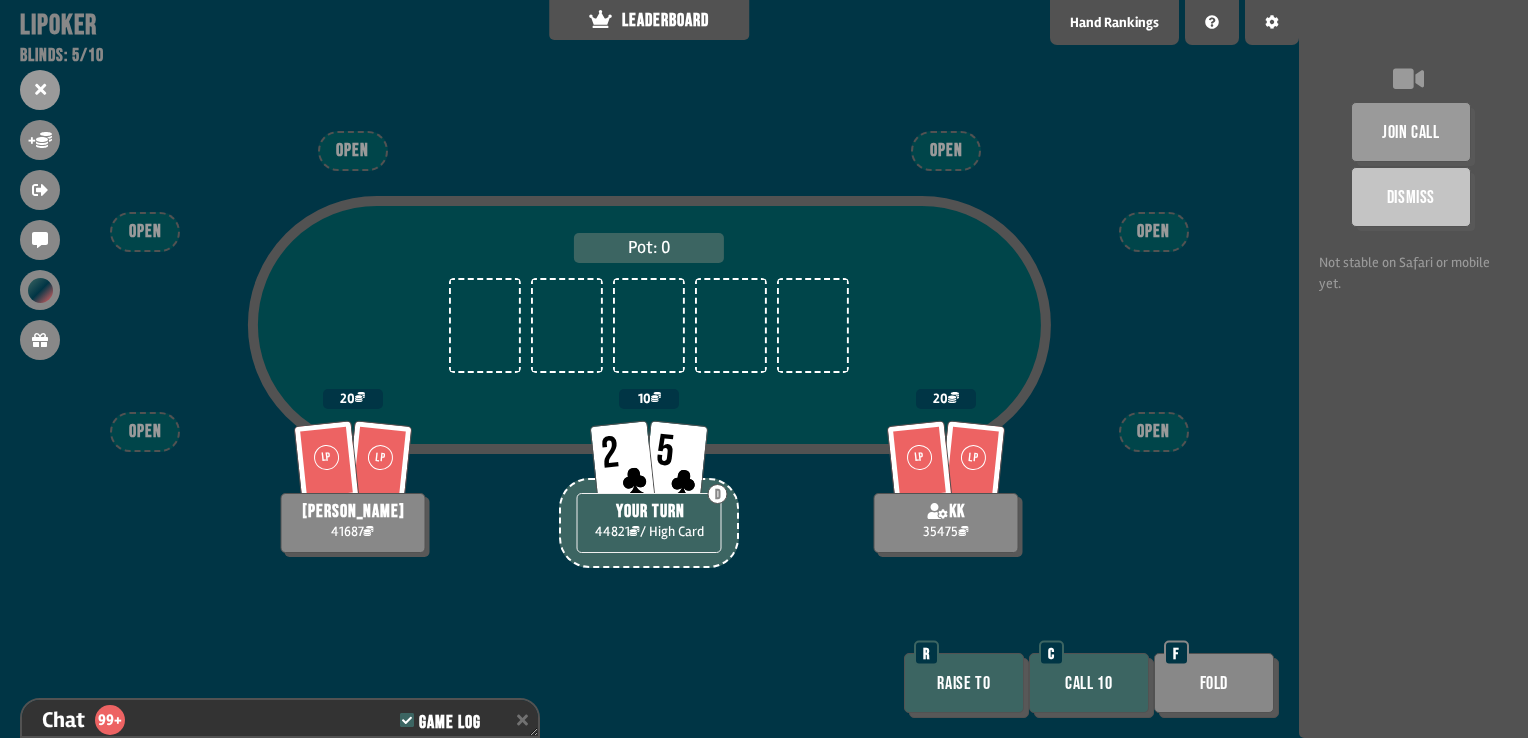 click on "Call 10" at bounding box center [1089, 683] 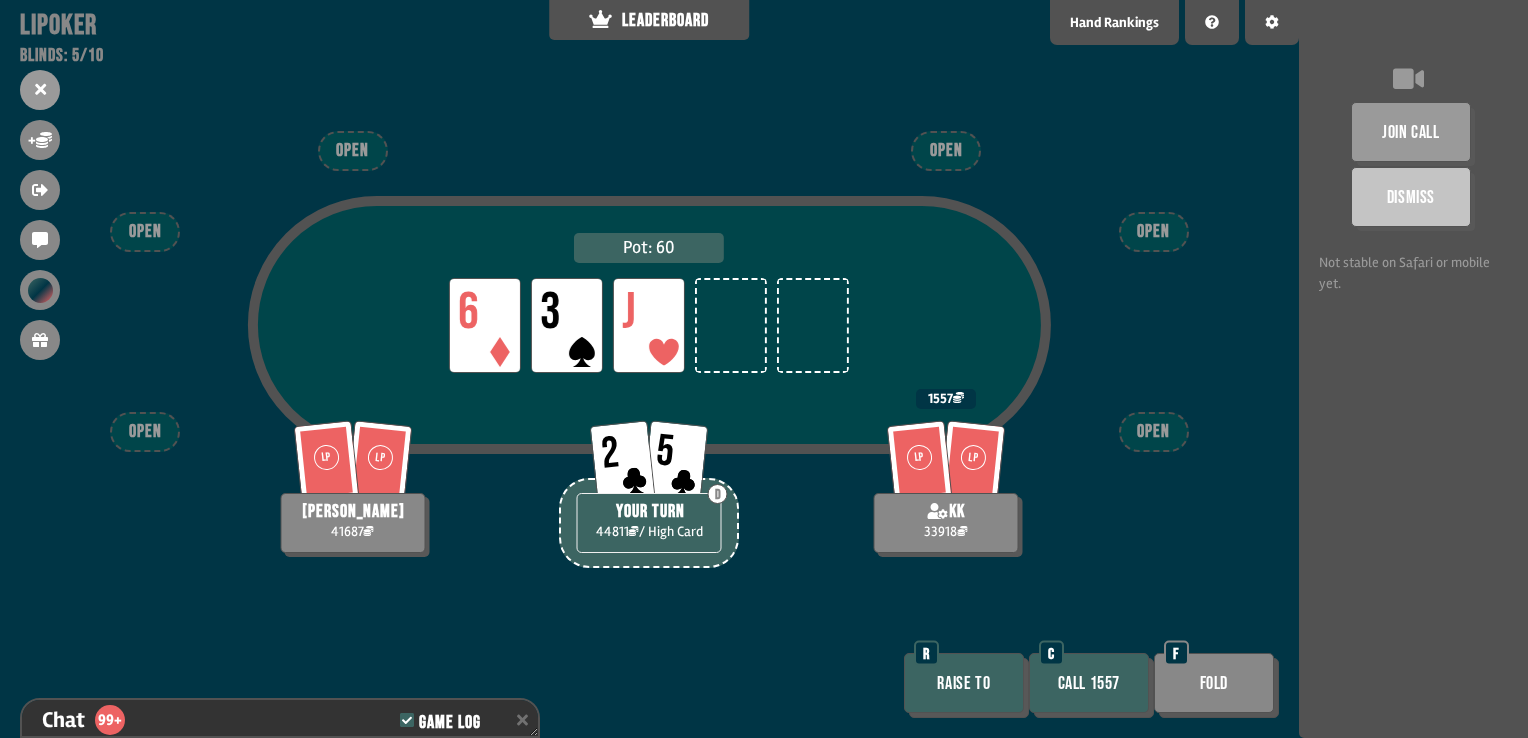 click on "Call 1557" at bounding box center [1089, 683] 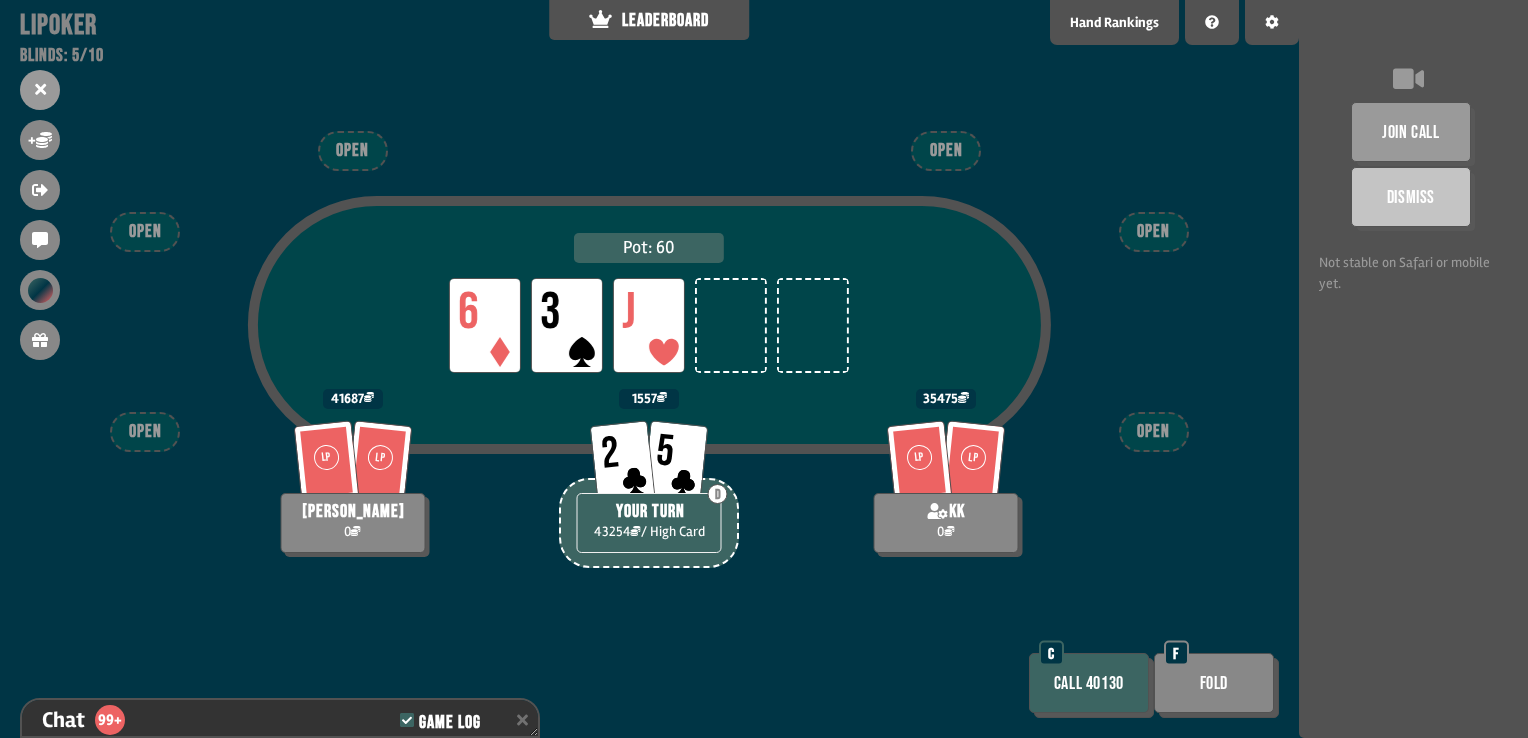 click on "Call 40130" at bounding box center [1089, 683] 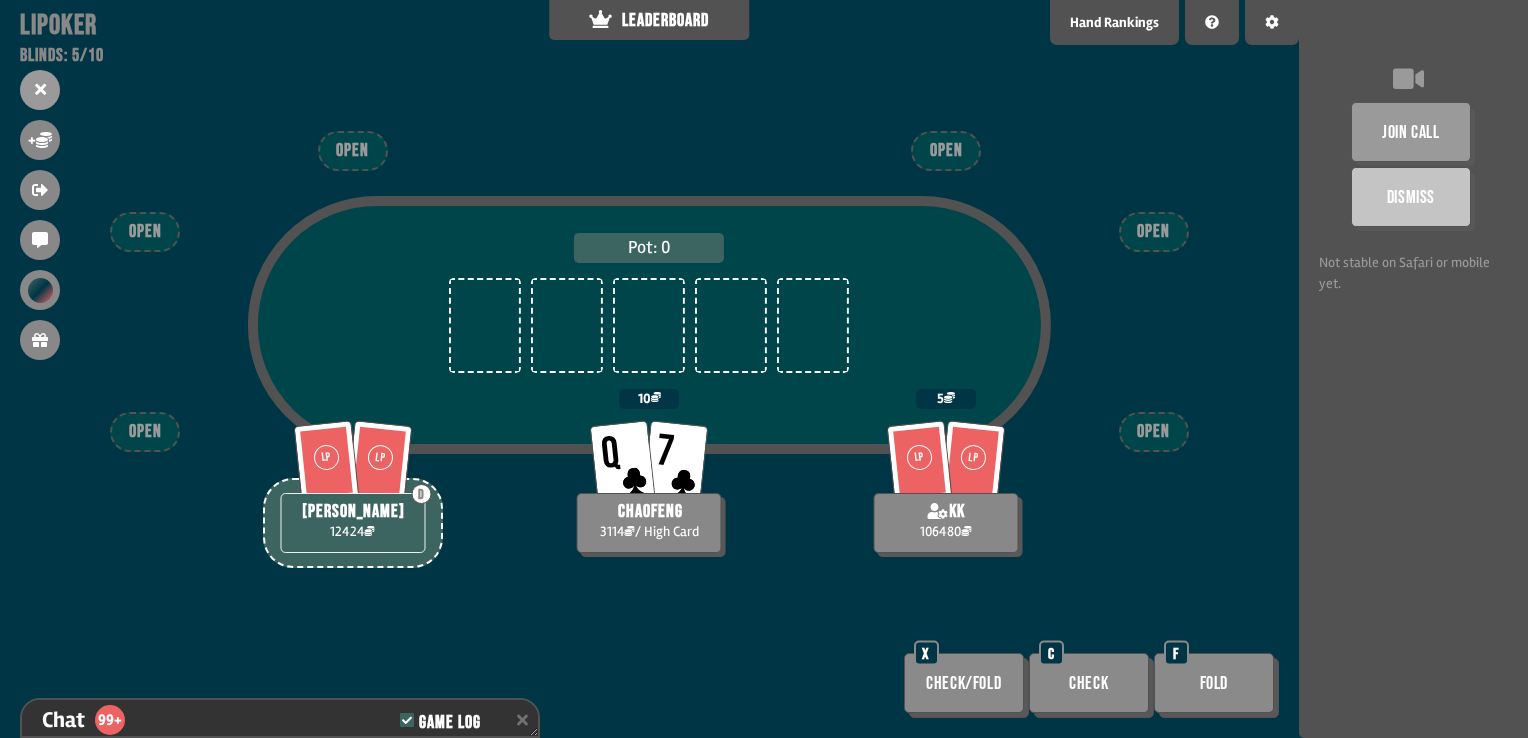 click on "Check" at bounding box center [1089, 683] 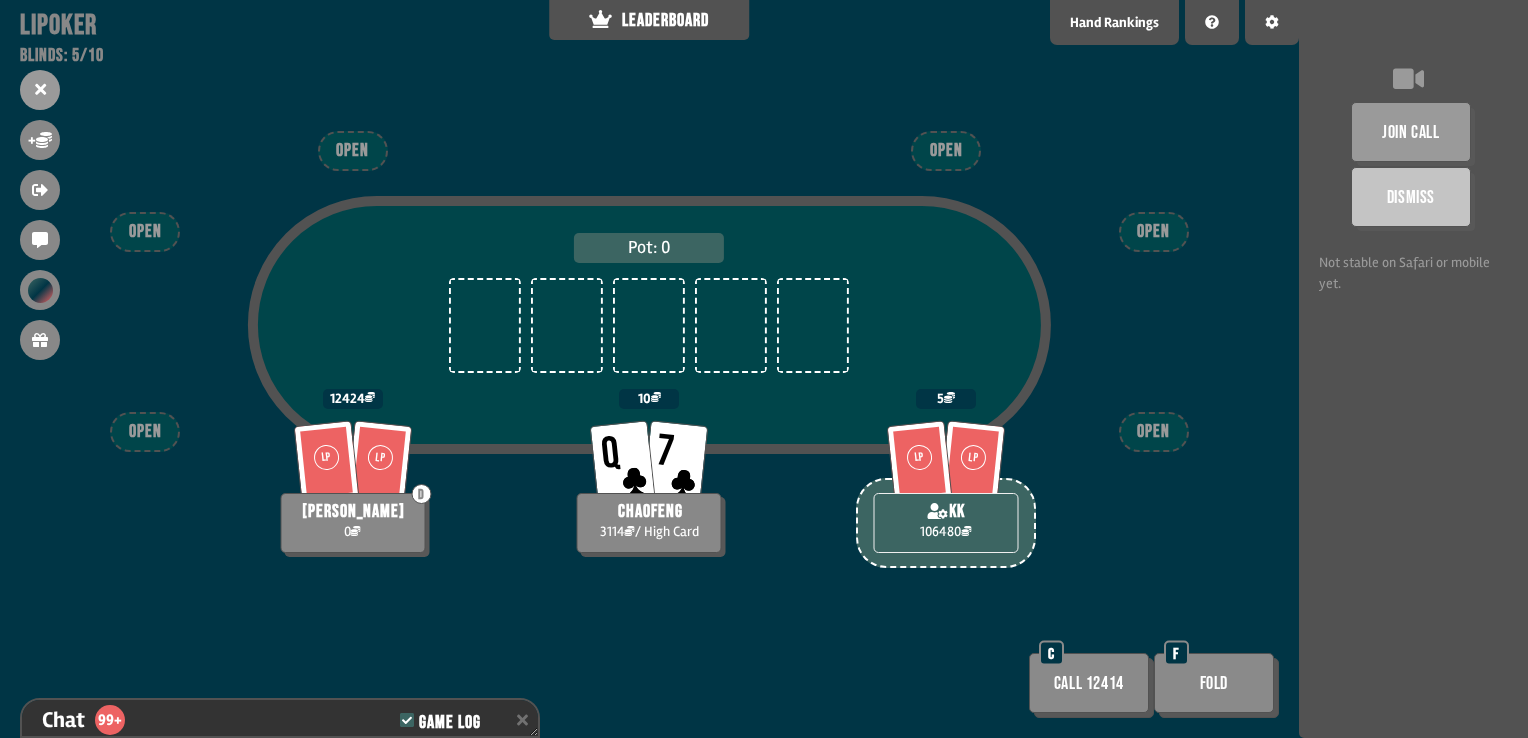 click on "Call 12414" at bounding box center (1089, 683) 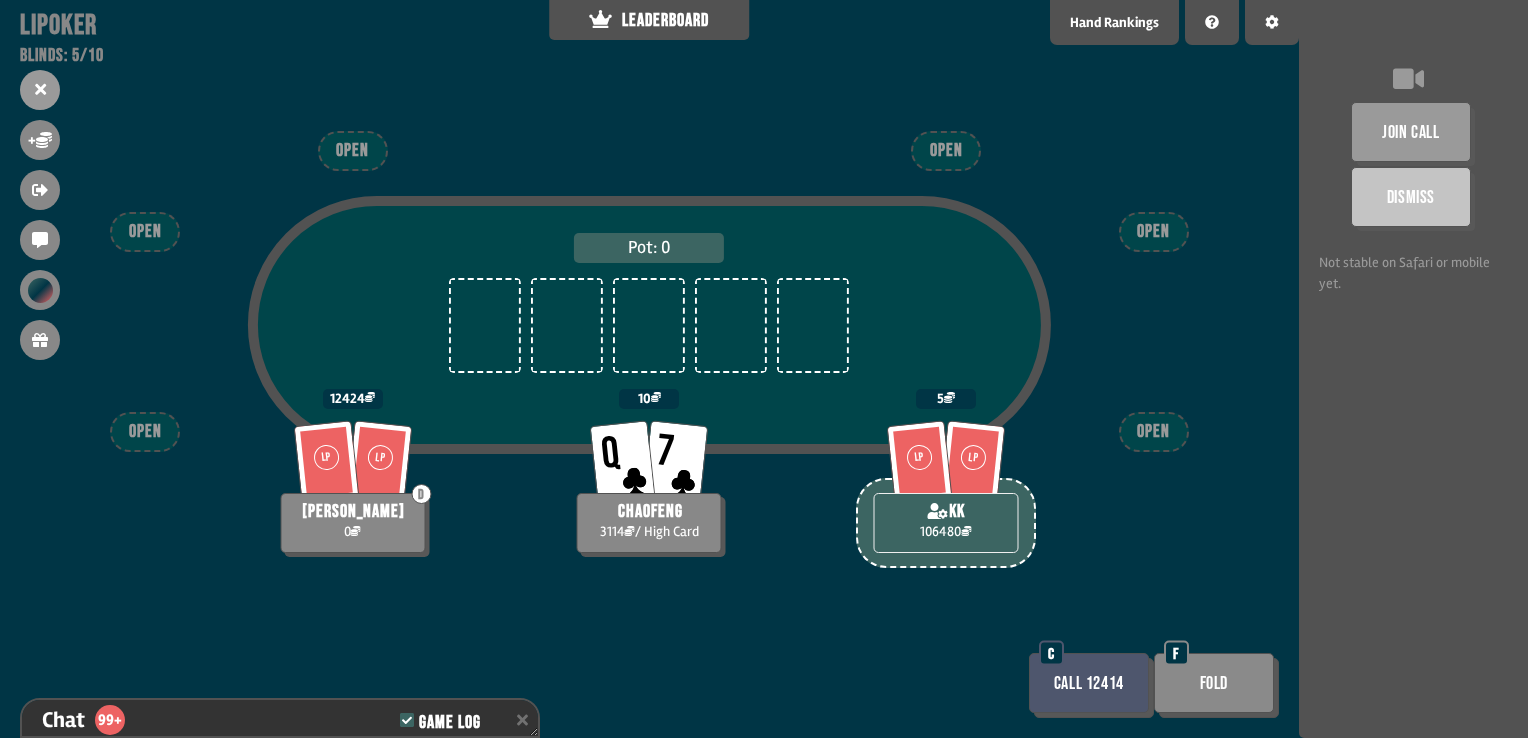 click on "Call 12414" at bounding box center [1089, 683] 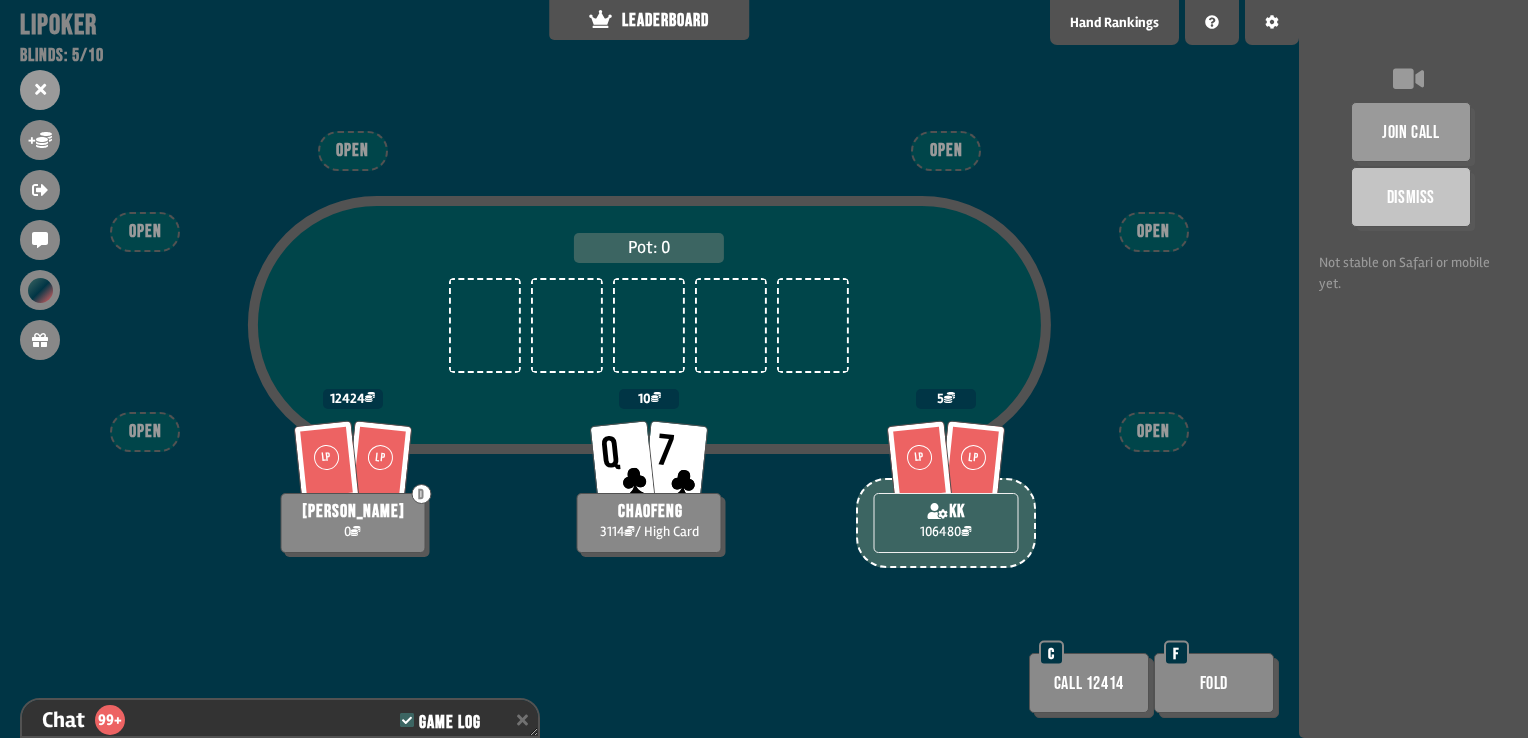 click on "Call 12414" at bounding box center (1089, 683) 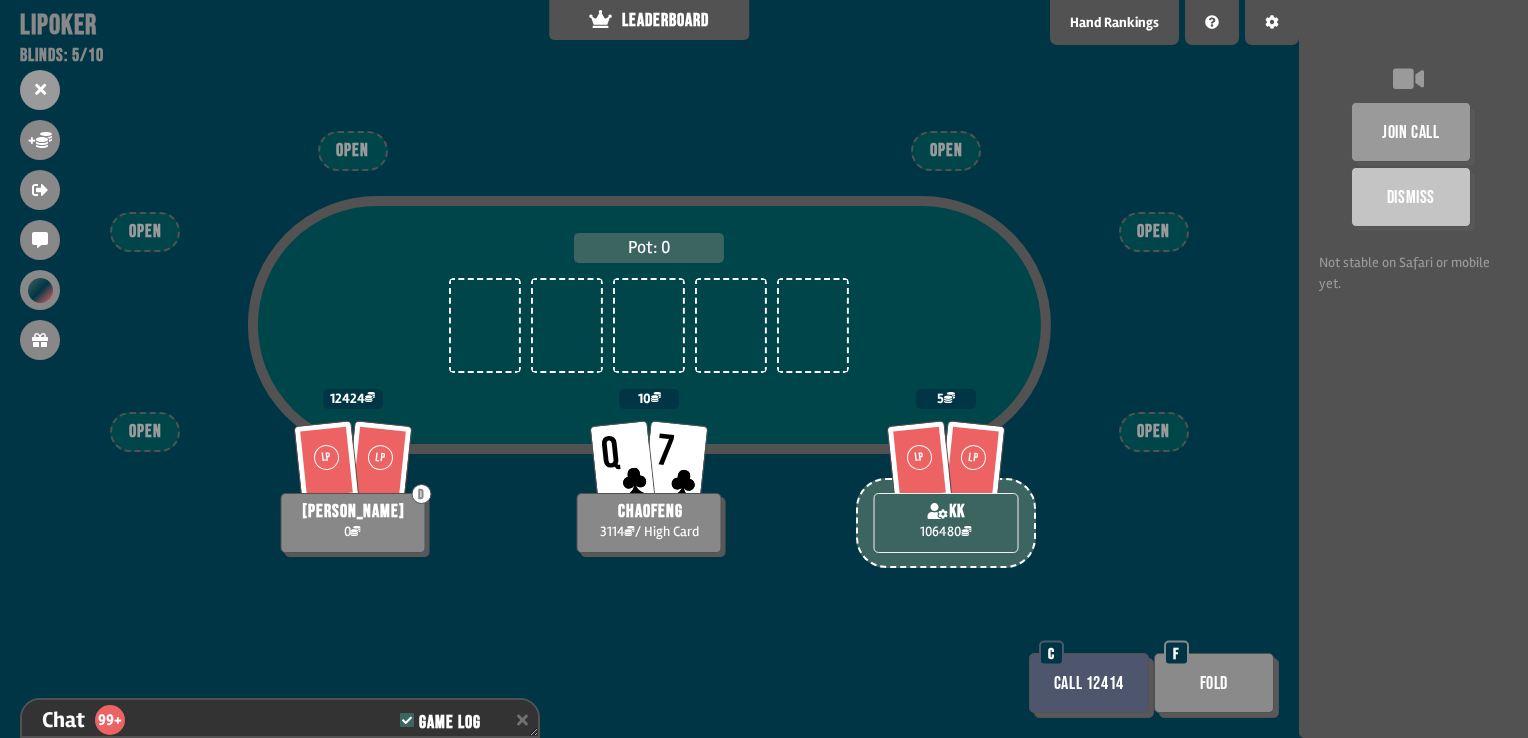 click on "Call 12414" at bounding box center [1089, 683] 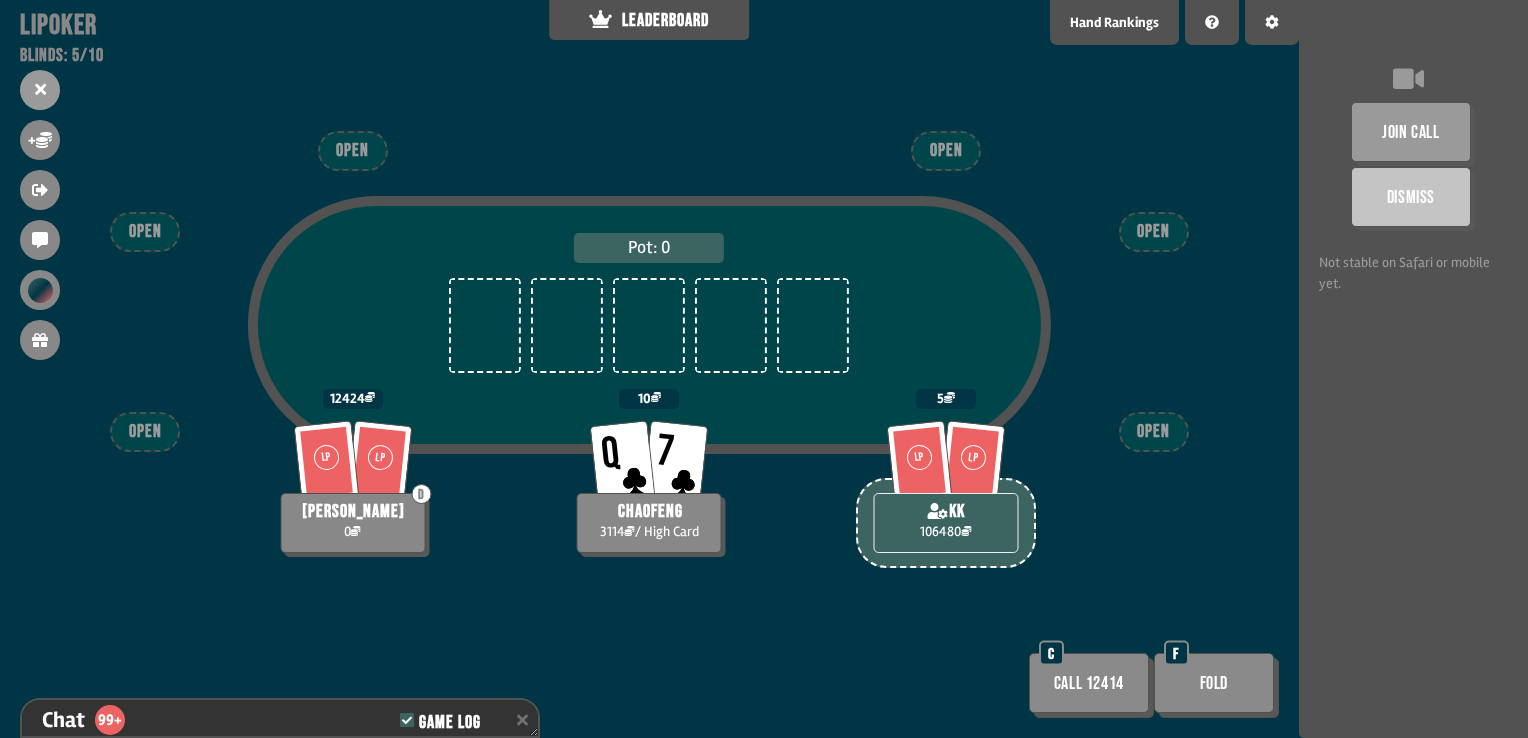 click on "Call 12414" at bounding box center (1089, 683) 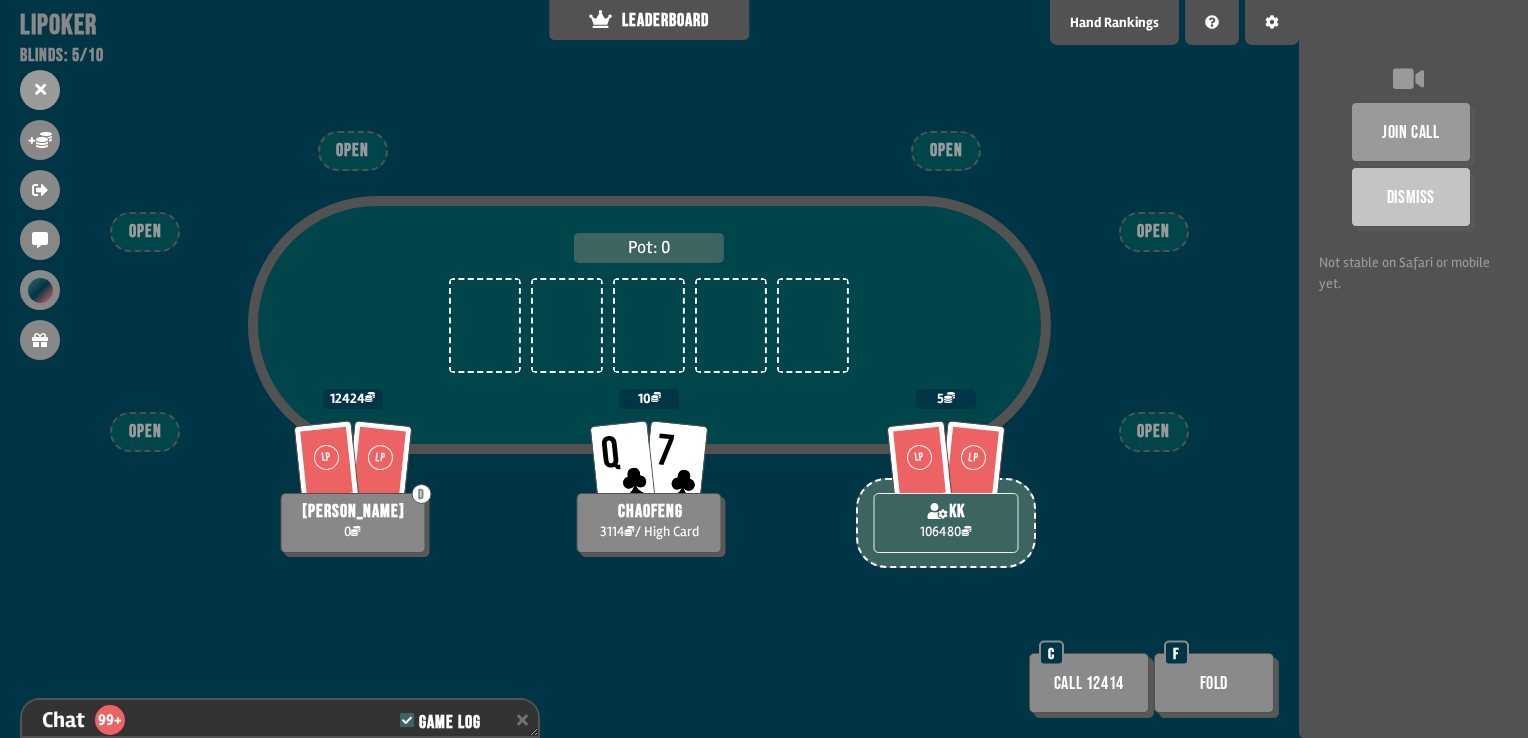 click on "Call 12414" at bounding box center [1089, 683] 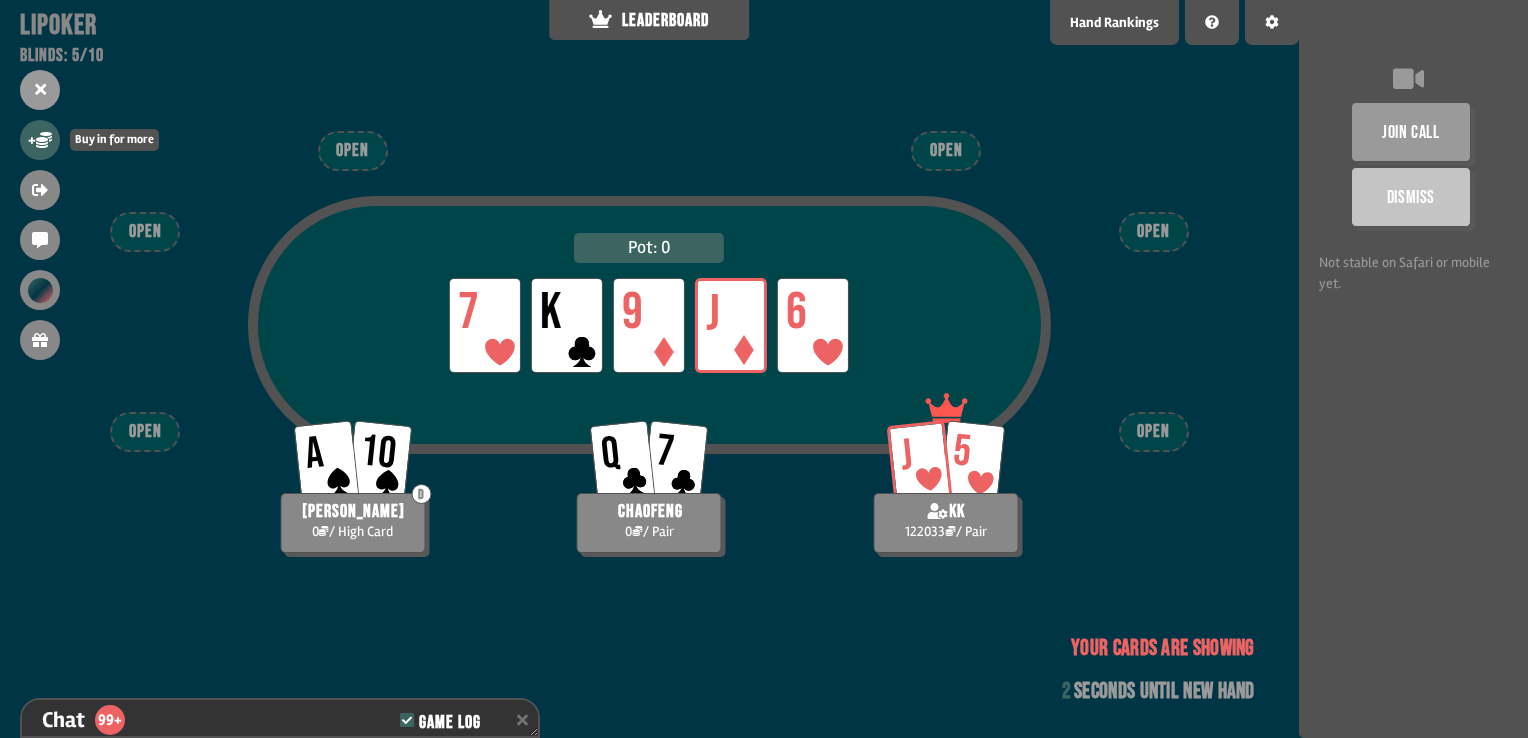 click 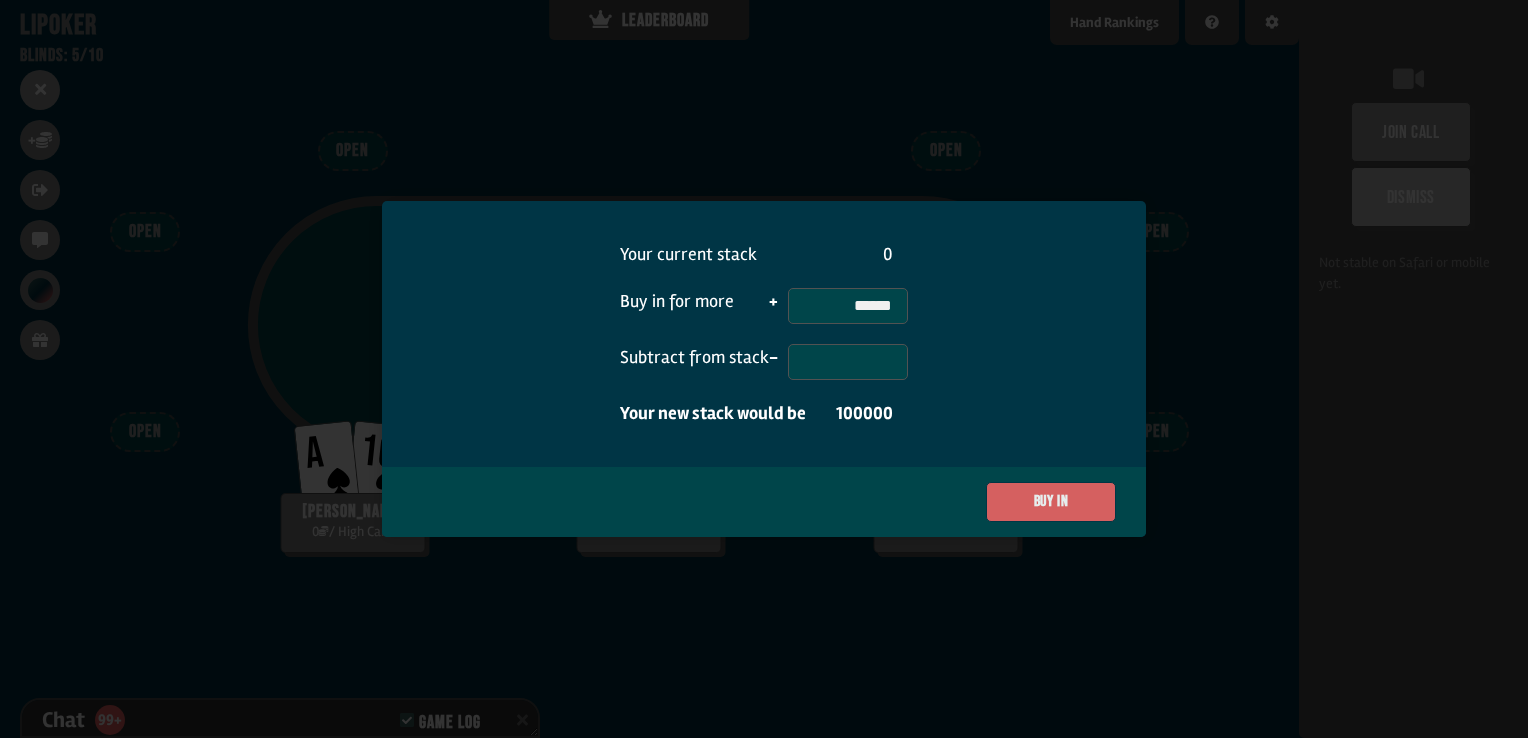 click on "Buy in" at bounding box center [1051, 502] 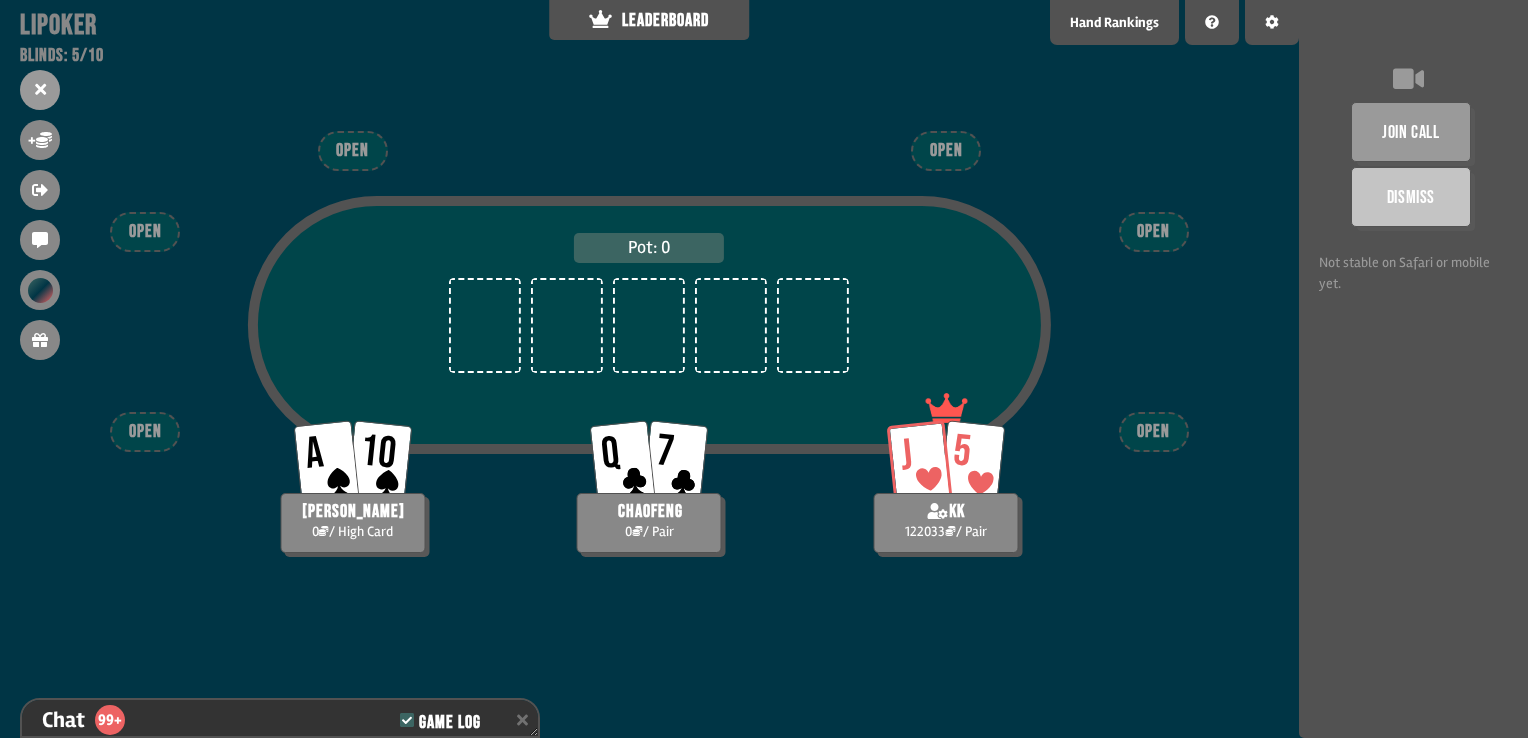 scroll, scrollTop: 100, scrollLeft: 0, axis: vertical 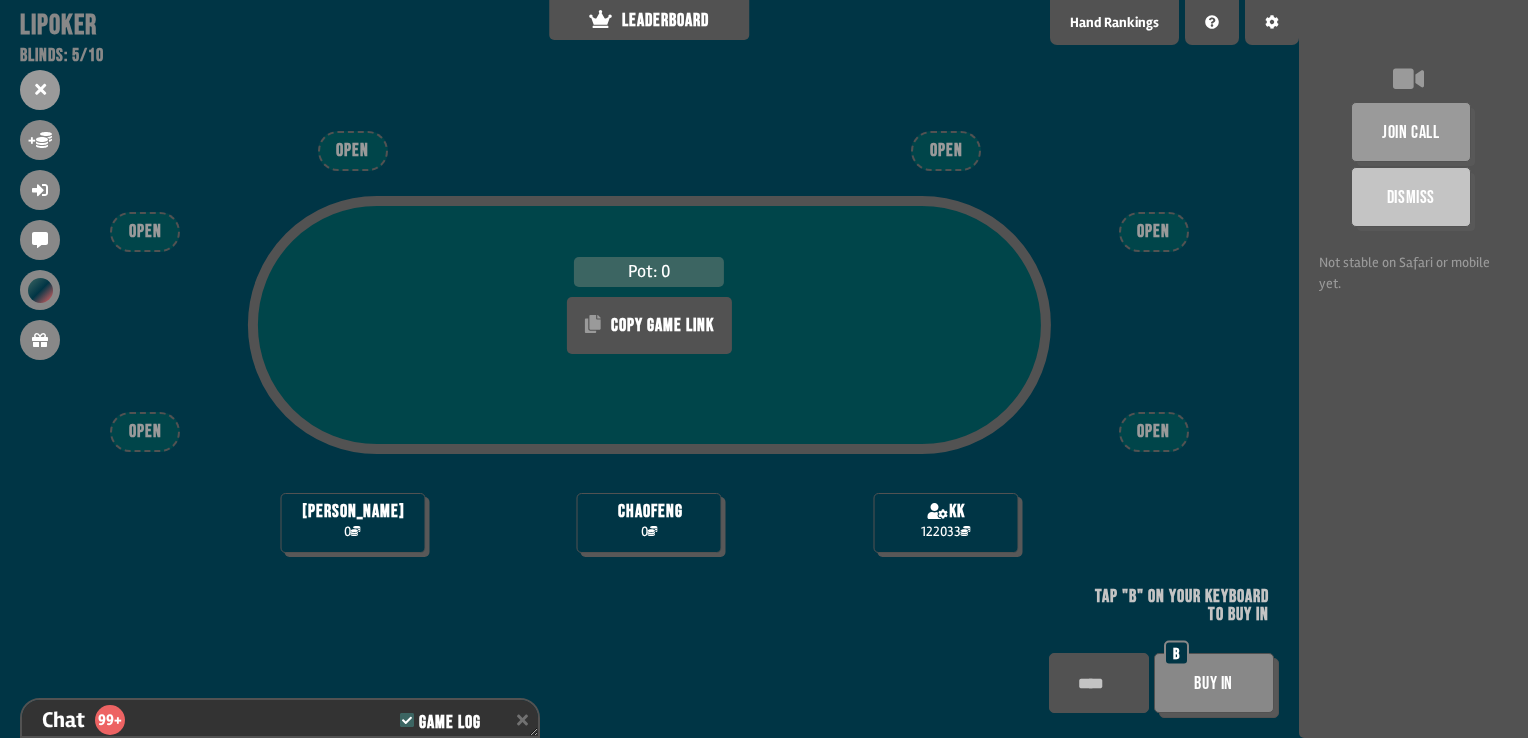 click on "Buy In" at bounding box center [1214, 683] 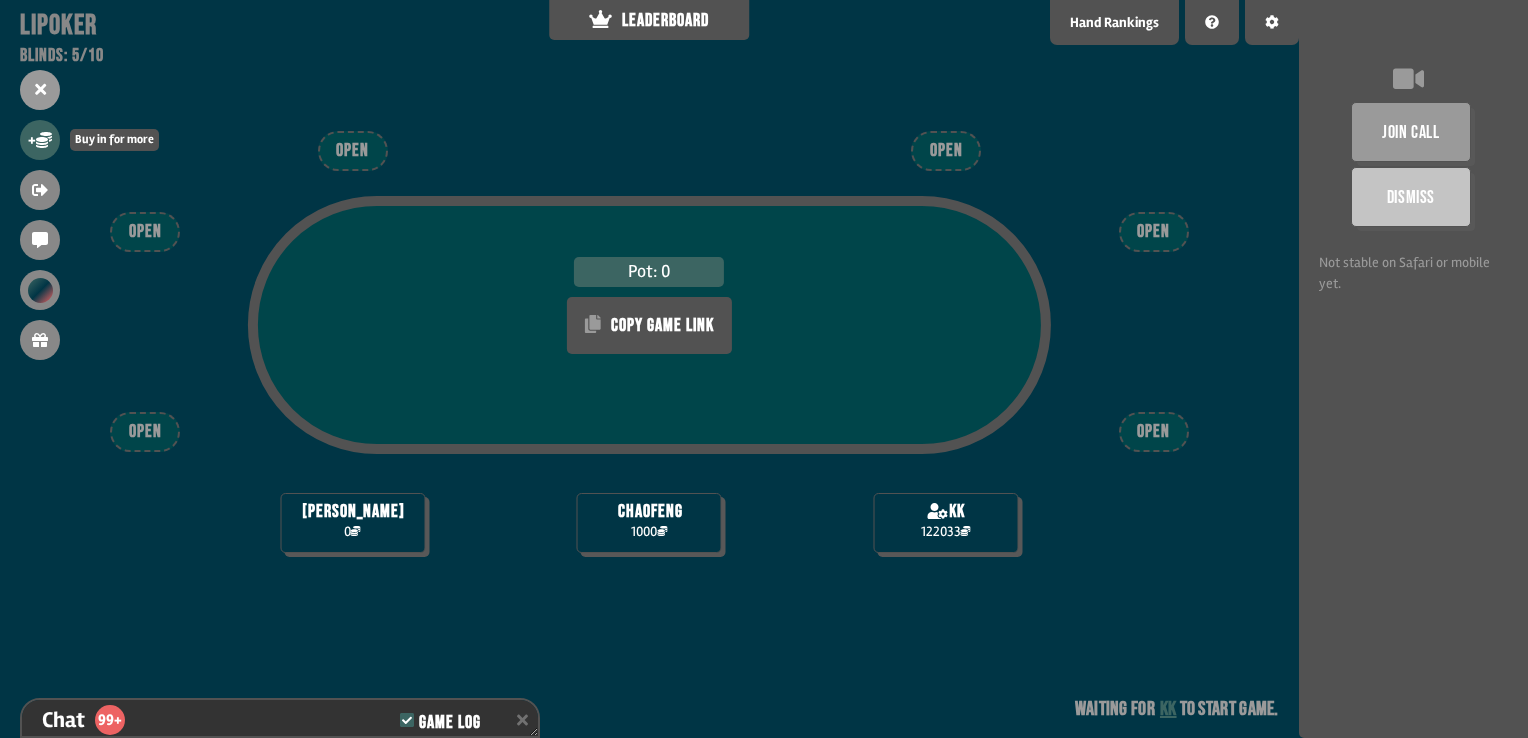 click 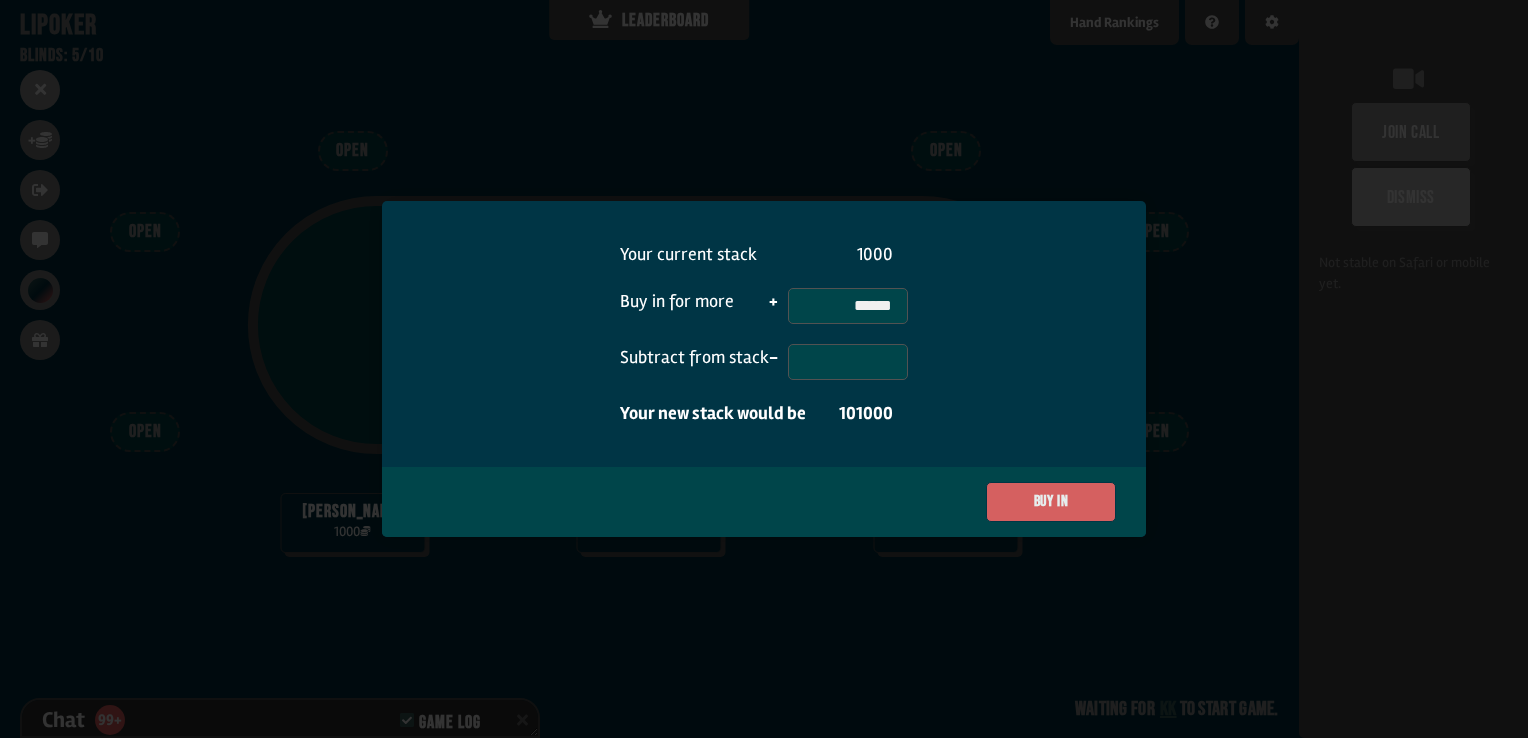 click on "Buy in" at bounding box center [1051, 502] 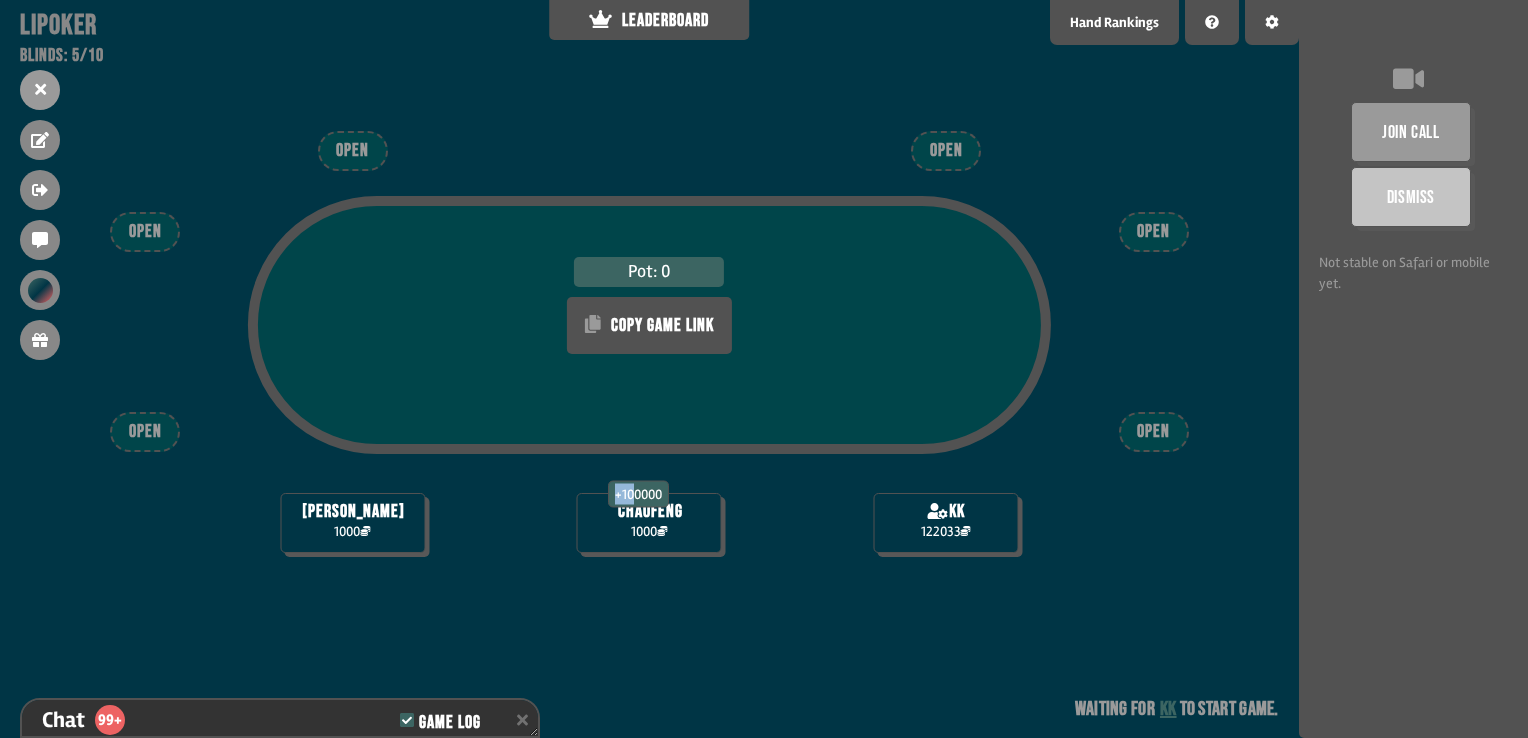 drag, startPoint x: 634, startPoint y: 497, endPoint x: 698, endPoint y: 481, distance: 65.96969 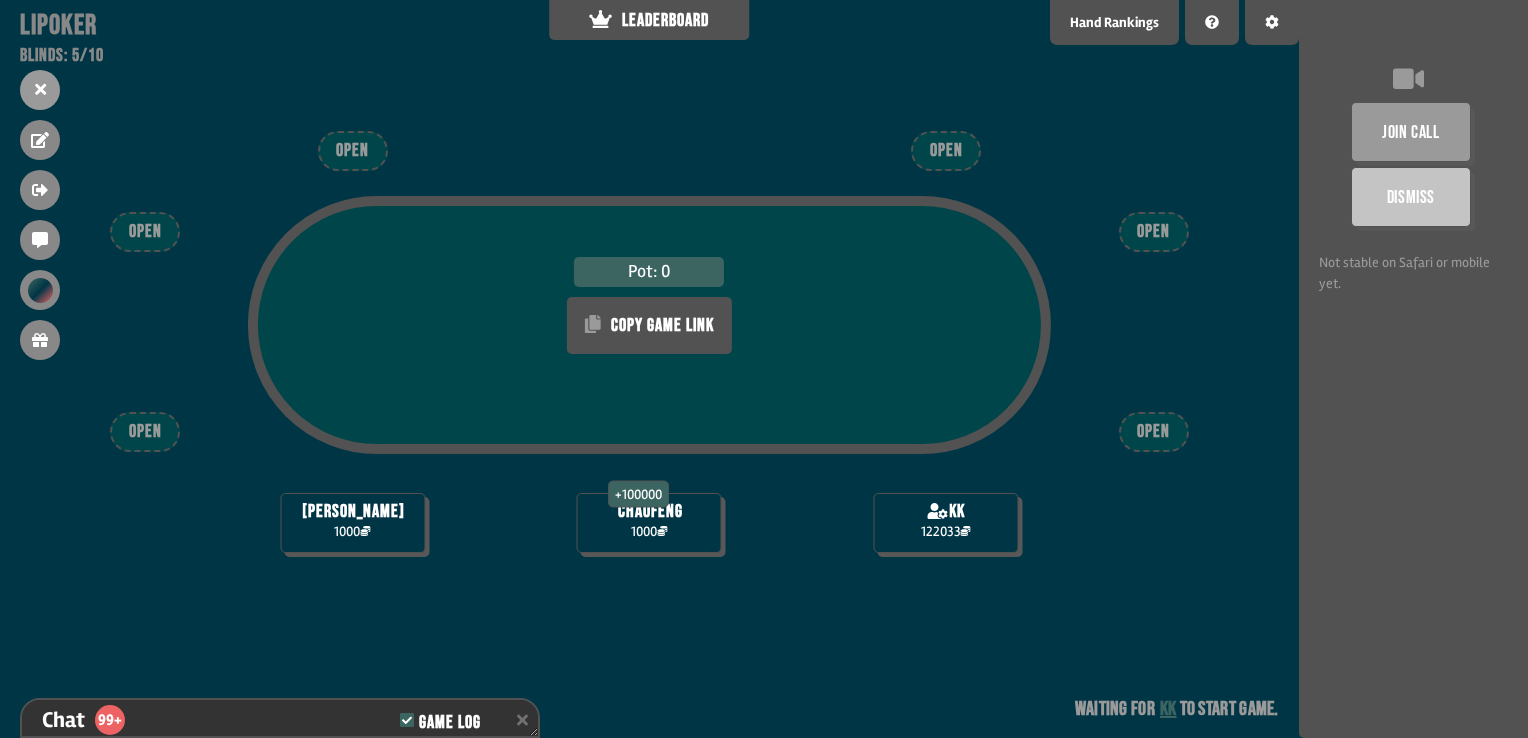 drag, startPoint x: 698, startPoint y: 481, endPoint x: 924, endPoint y: 509, distance: 227.7279 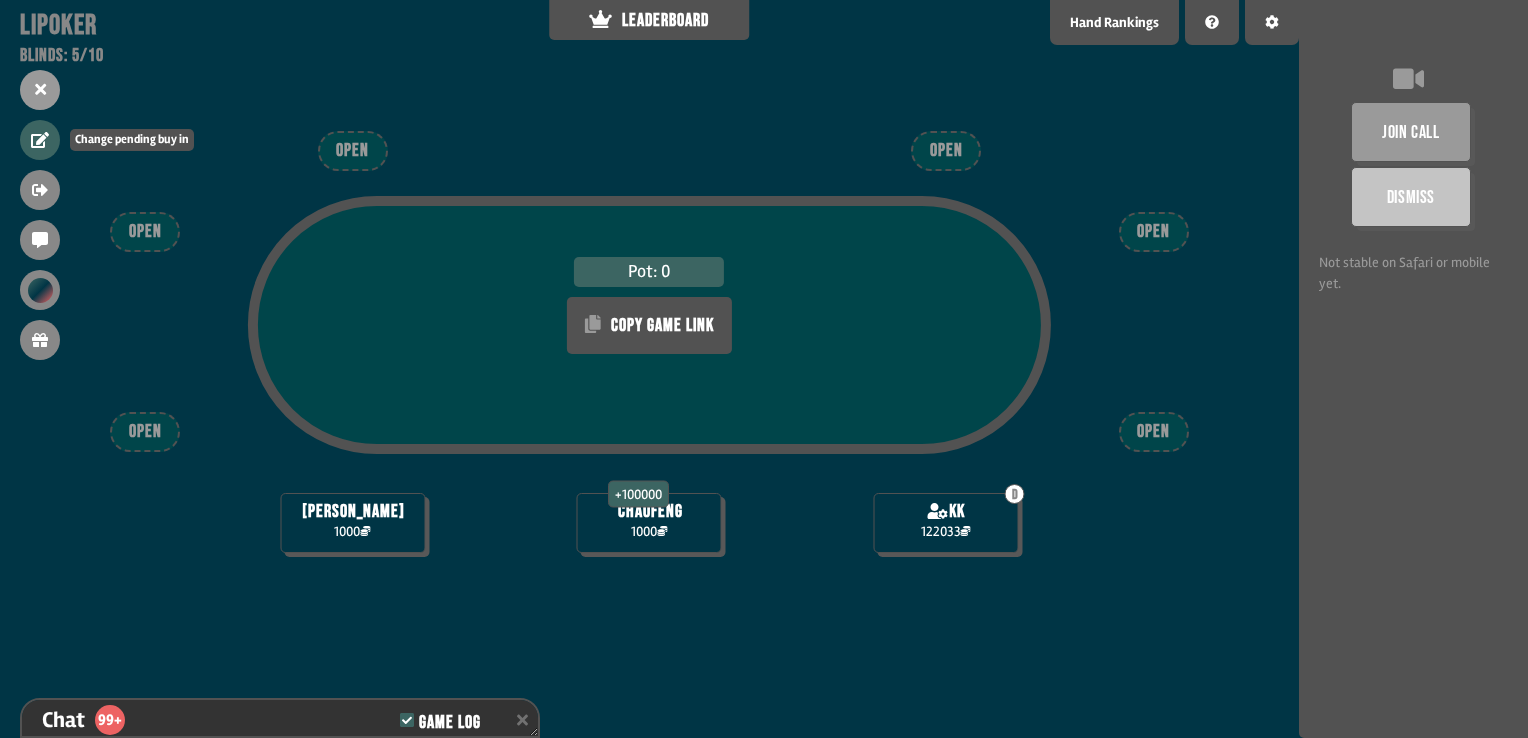 scroll, scrollTop: 98, scrollLeft: 0, axis: vertical 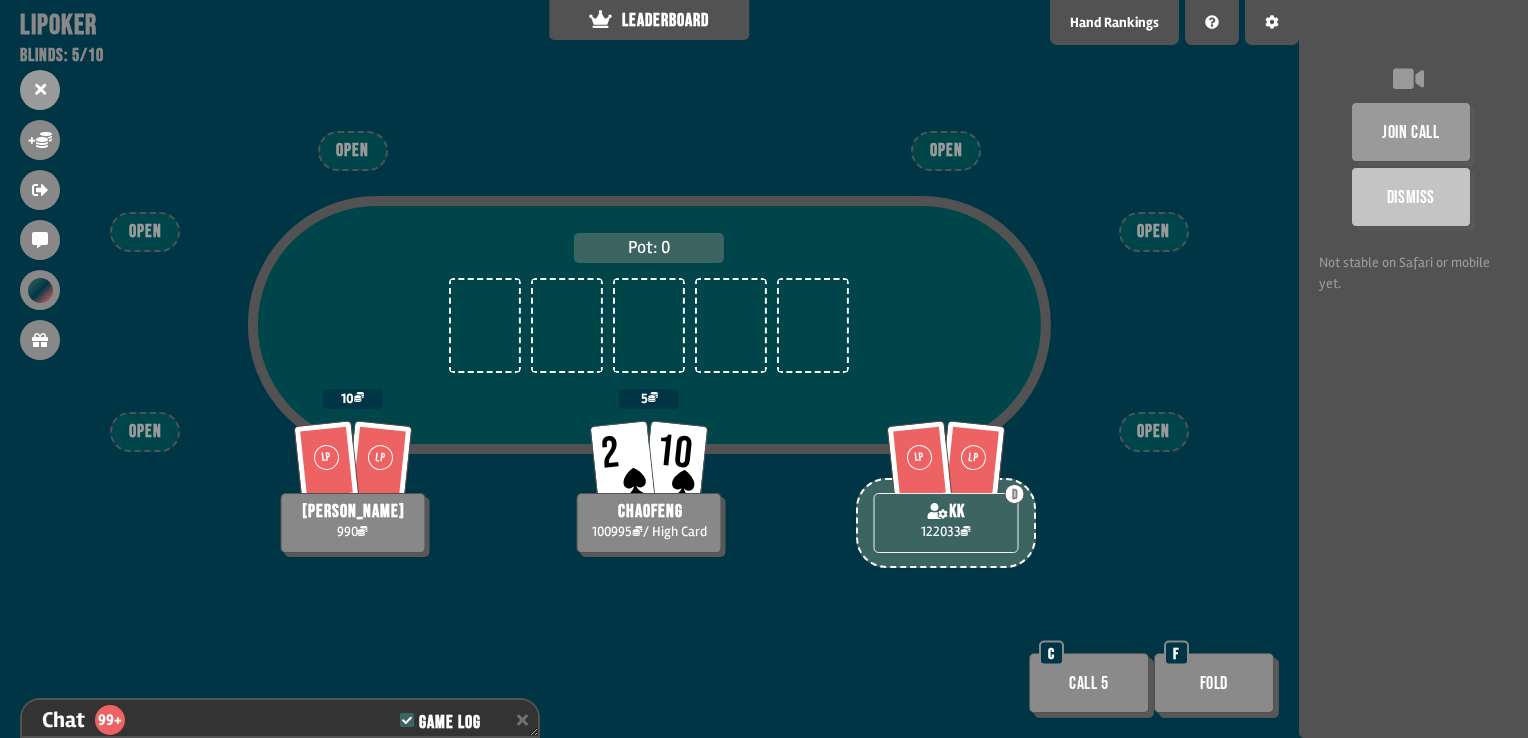 click on "Call 5" at bounding box center [1089, 683] 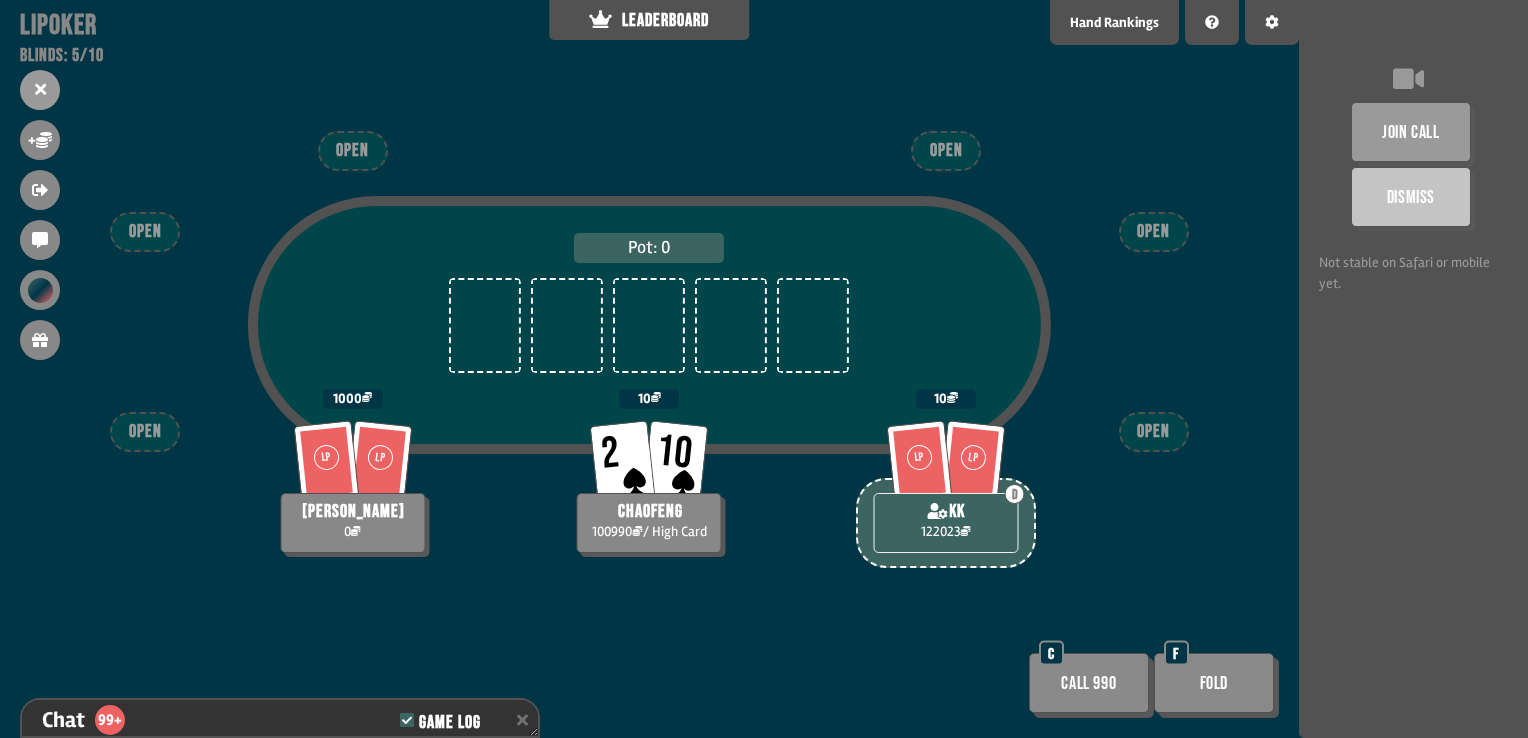click on "Call 990" at bounding box center [1089, 683] 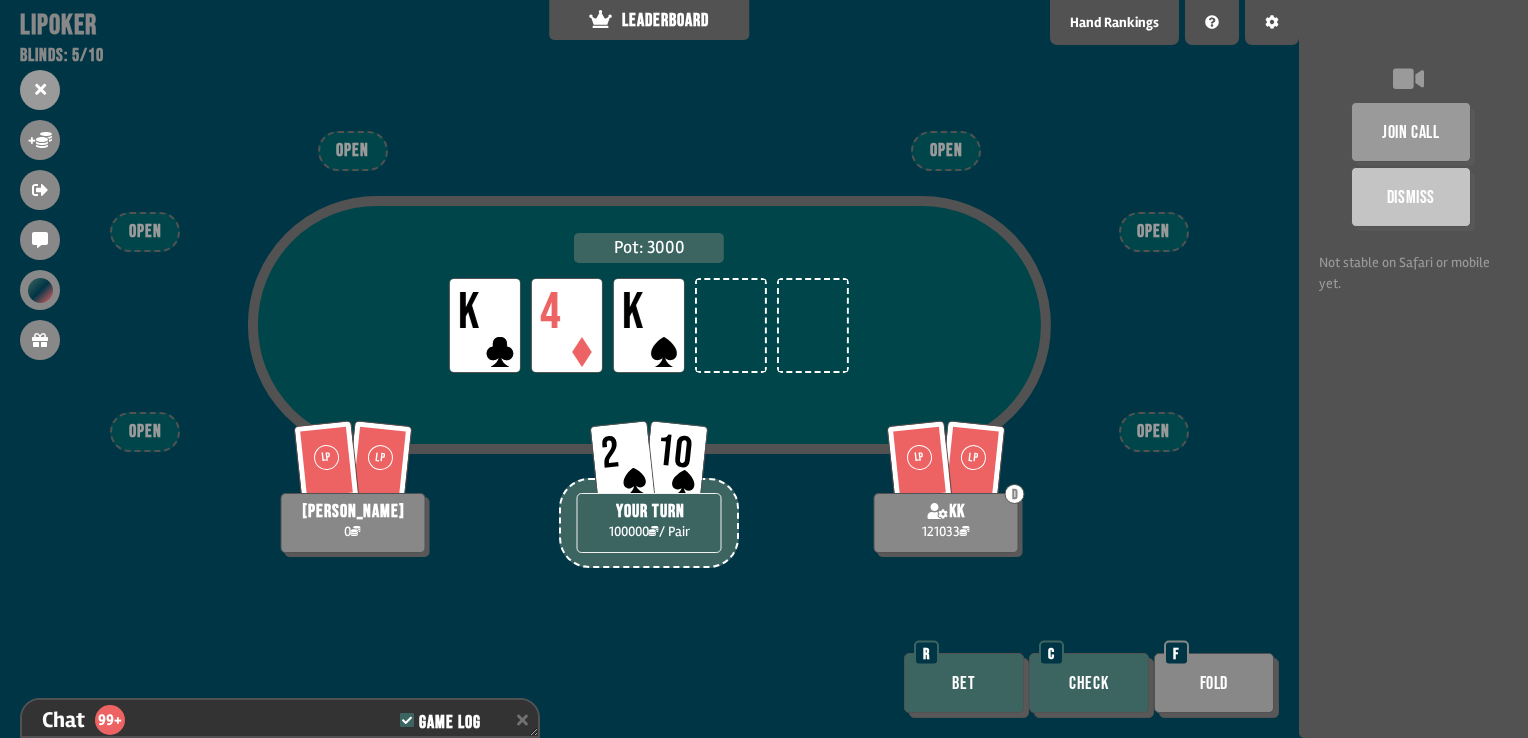 click on "Check" at bounding box center (1089, 683) 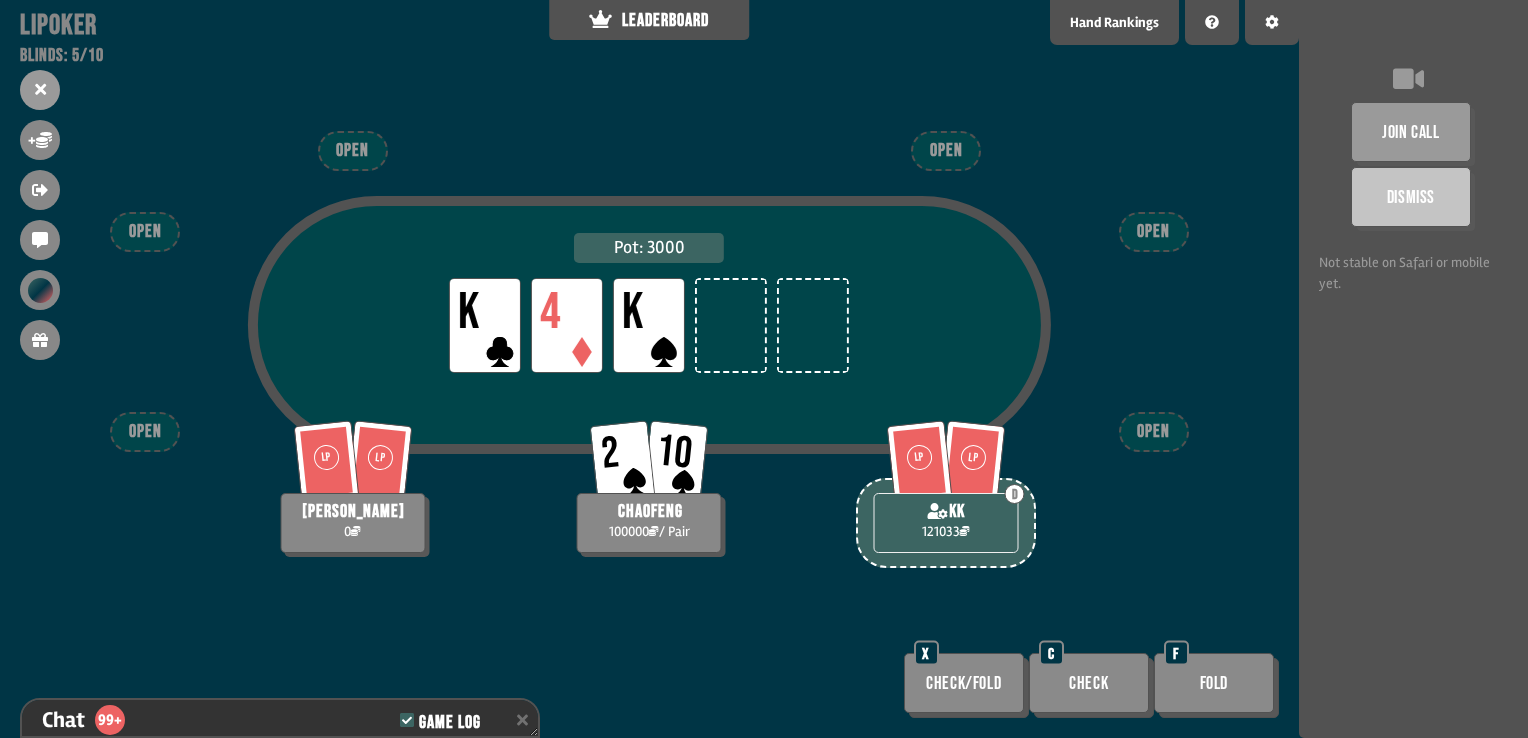 click on "Check" at bounding box center [1089, 683] 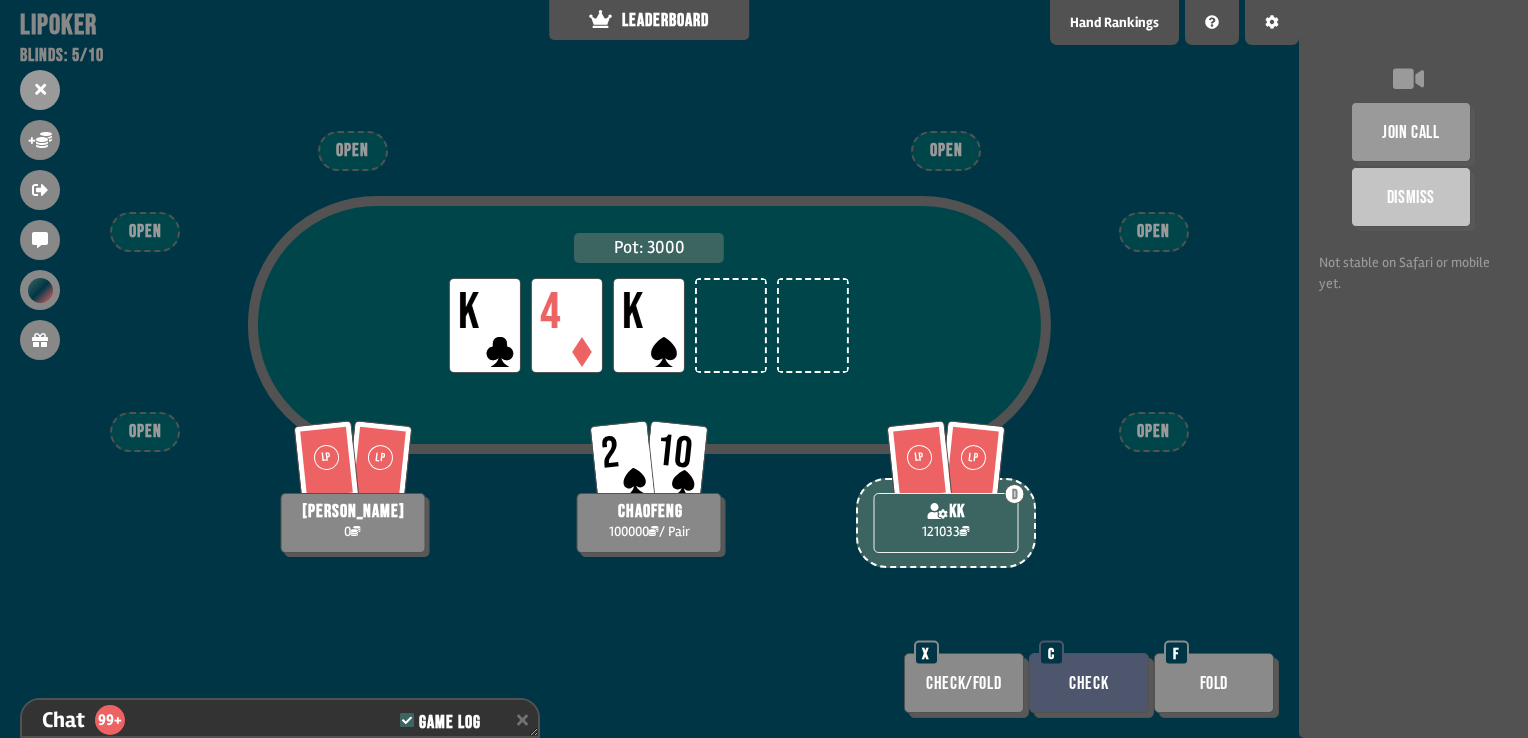 click on "Check" at bounding box center [1089, 683] 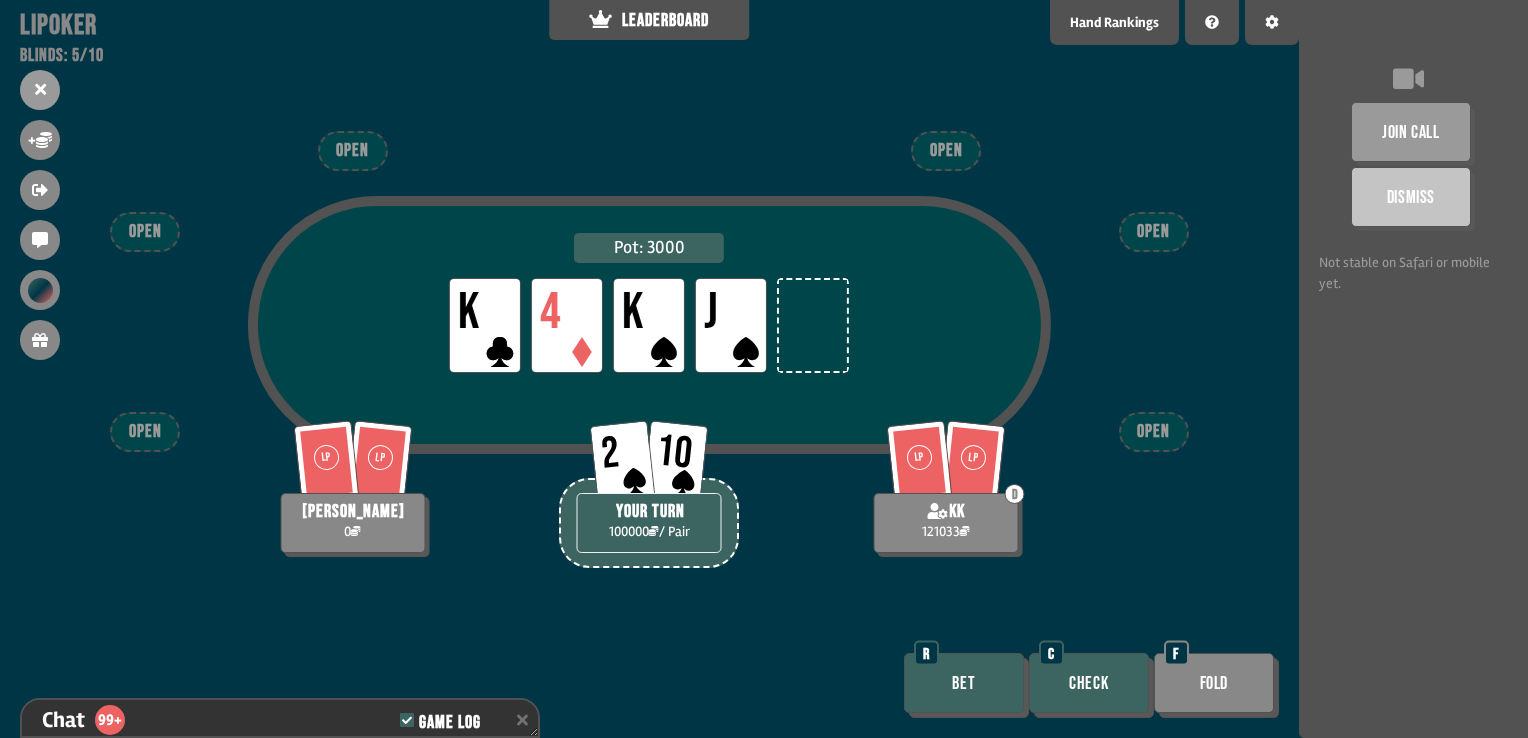 click on "Check" at bounding box center [1089, 683] 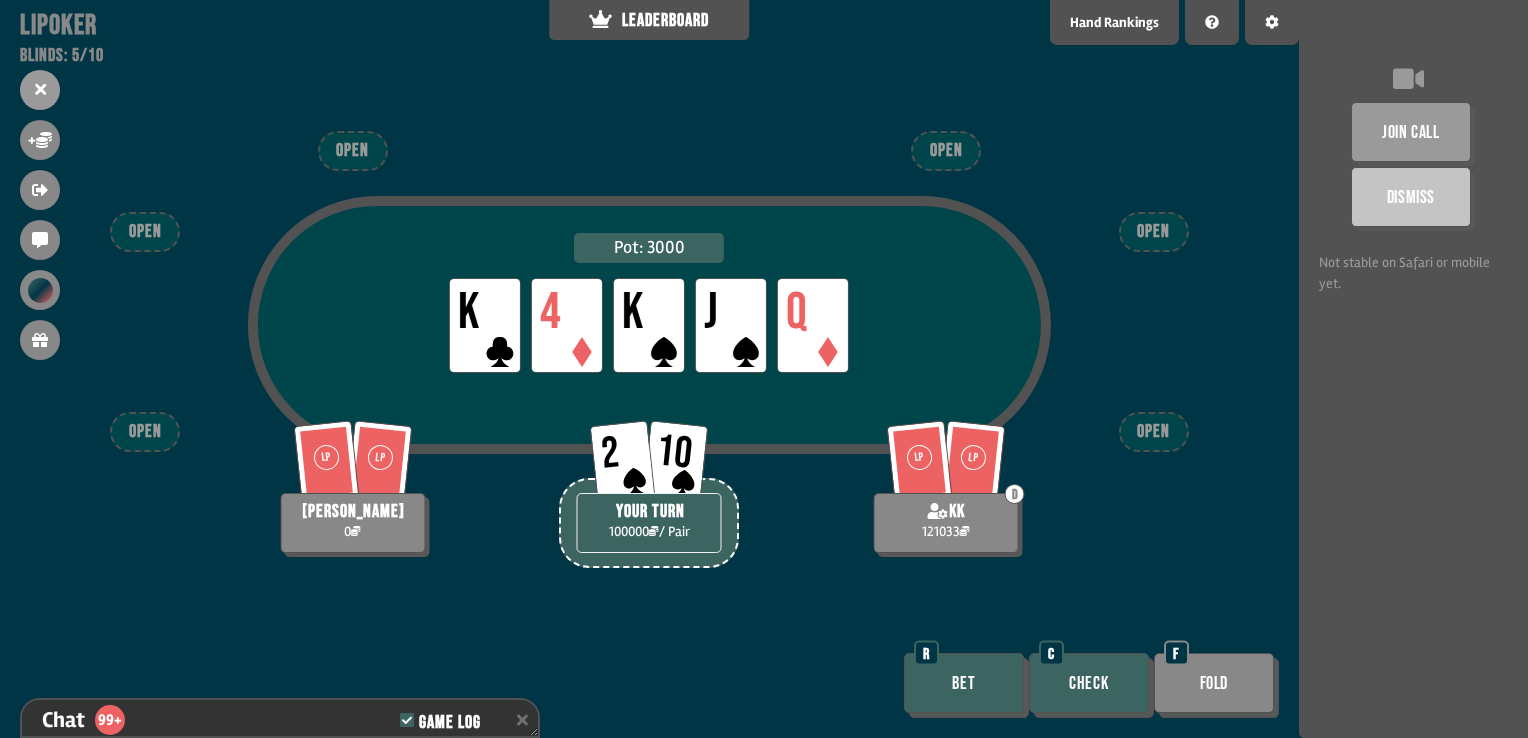drag, startPoint x: 1078, startPoint y: 683, endPoint x: 1077, endPoint y: 672, distance: 11.045361 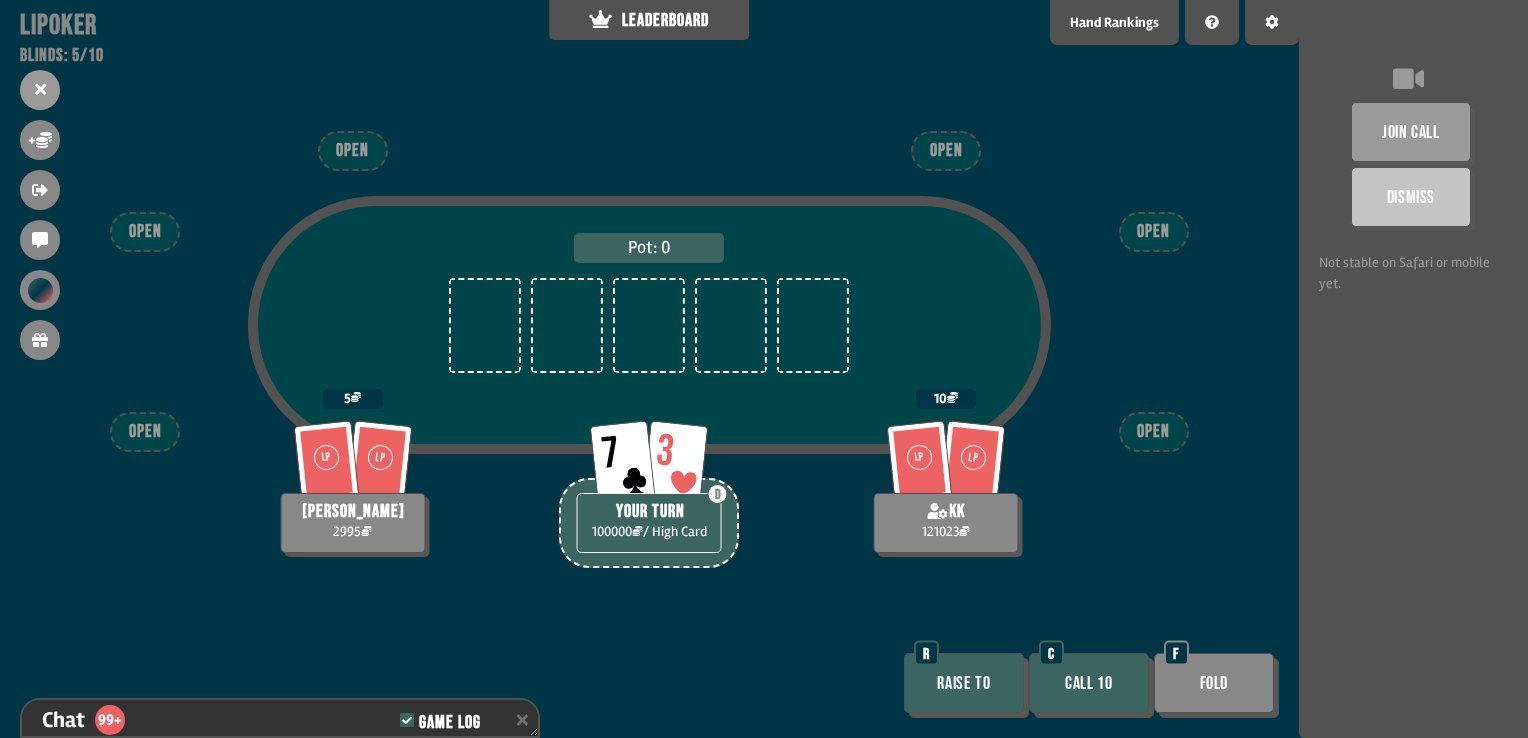 click on "Call 10" at bounding box center [1089, 683] 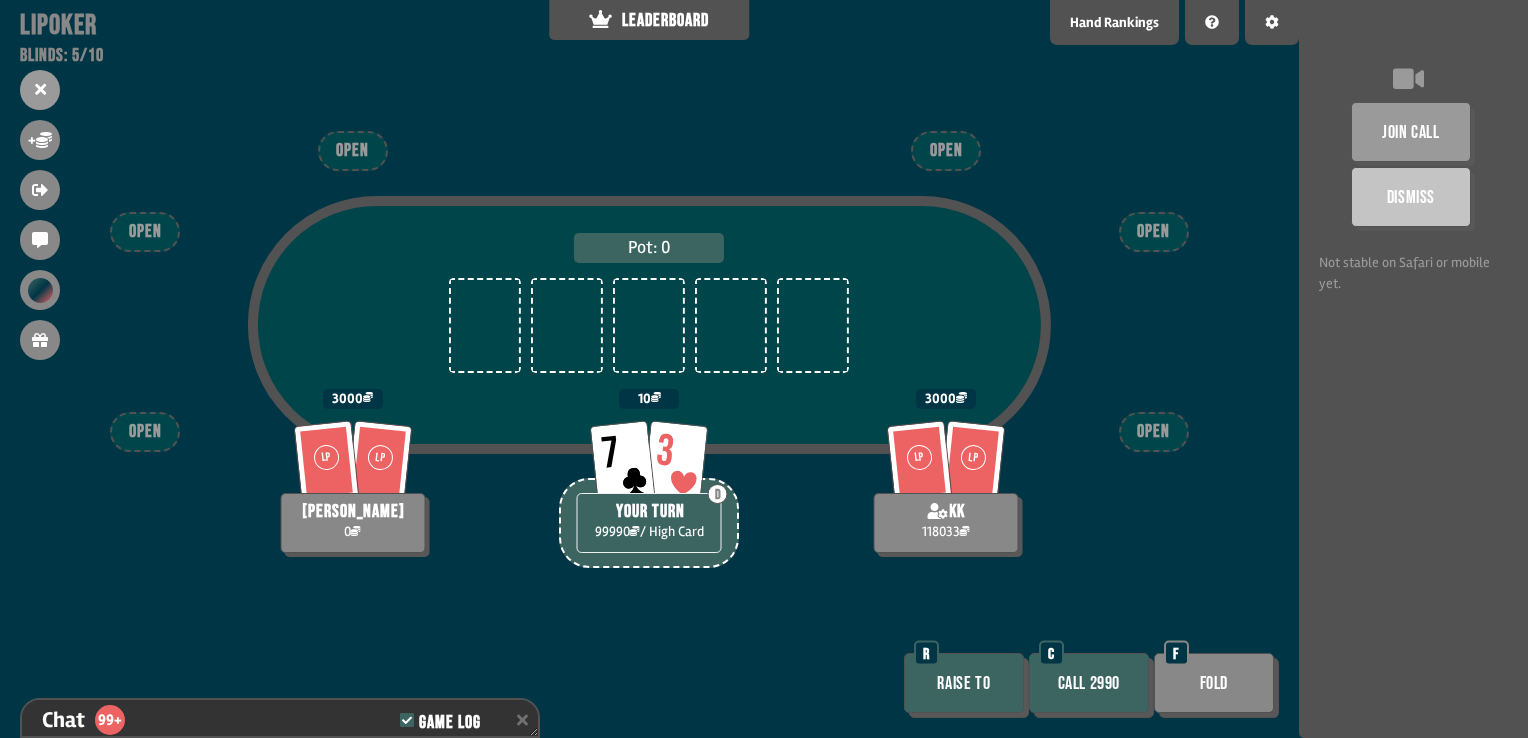 click on "Call 2990" at bounding box center [1089, 683] 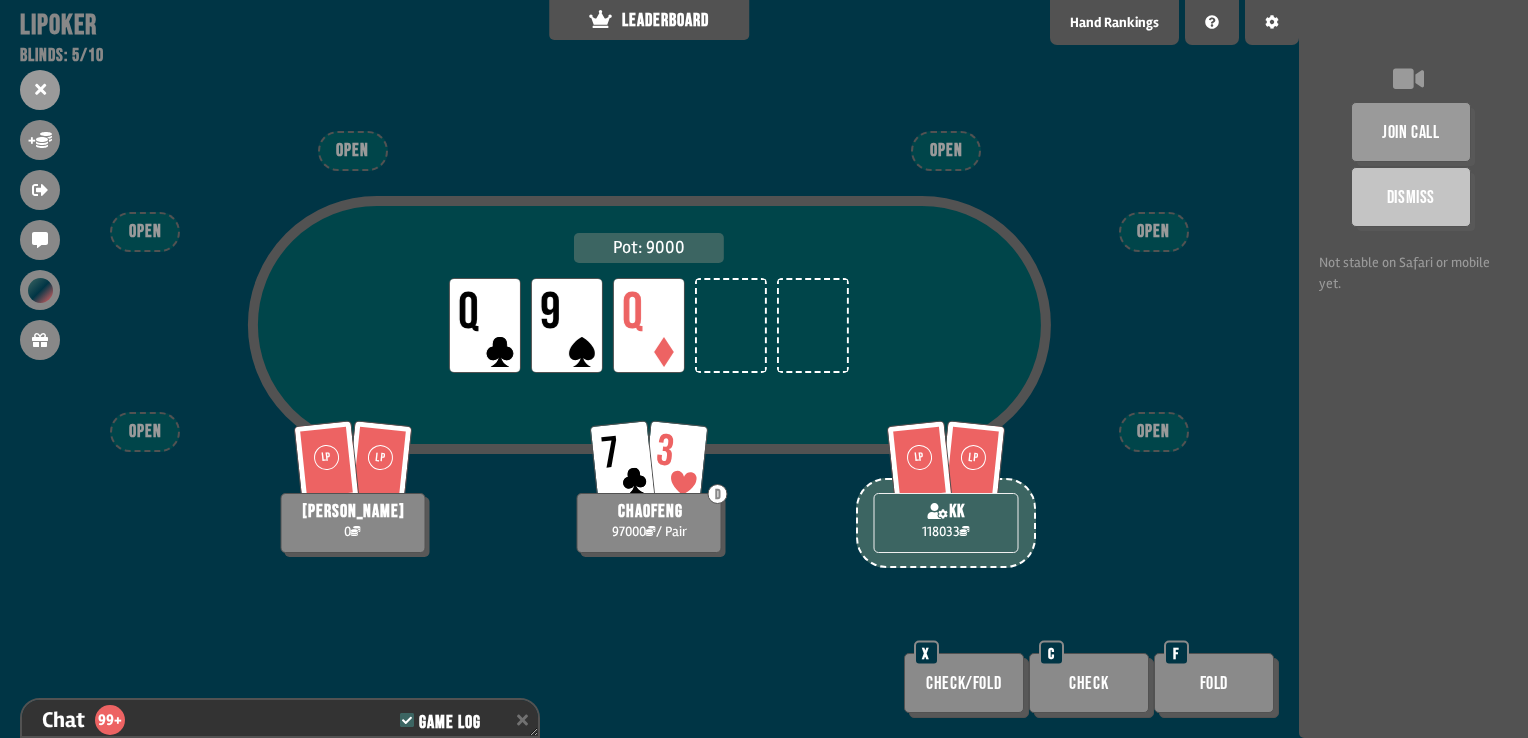 click on "Check" at bounding box center (1089, 683) 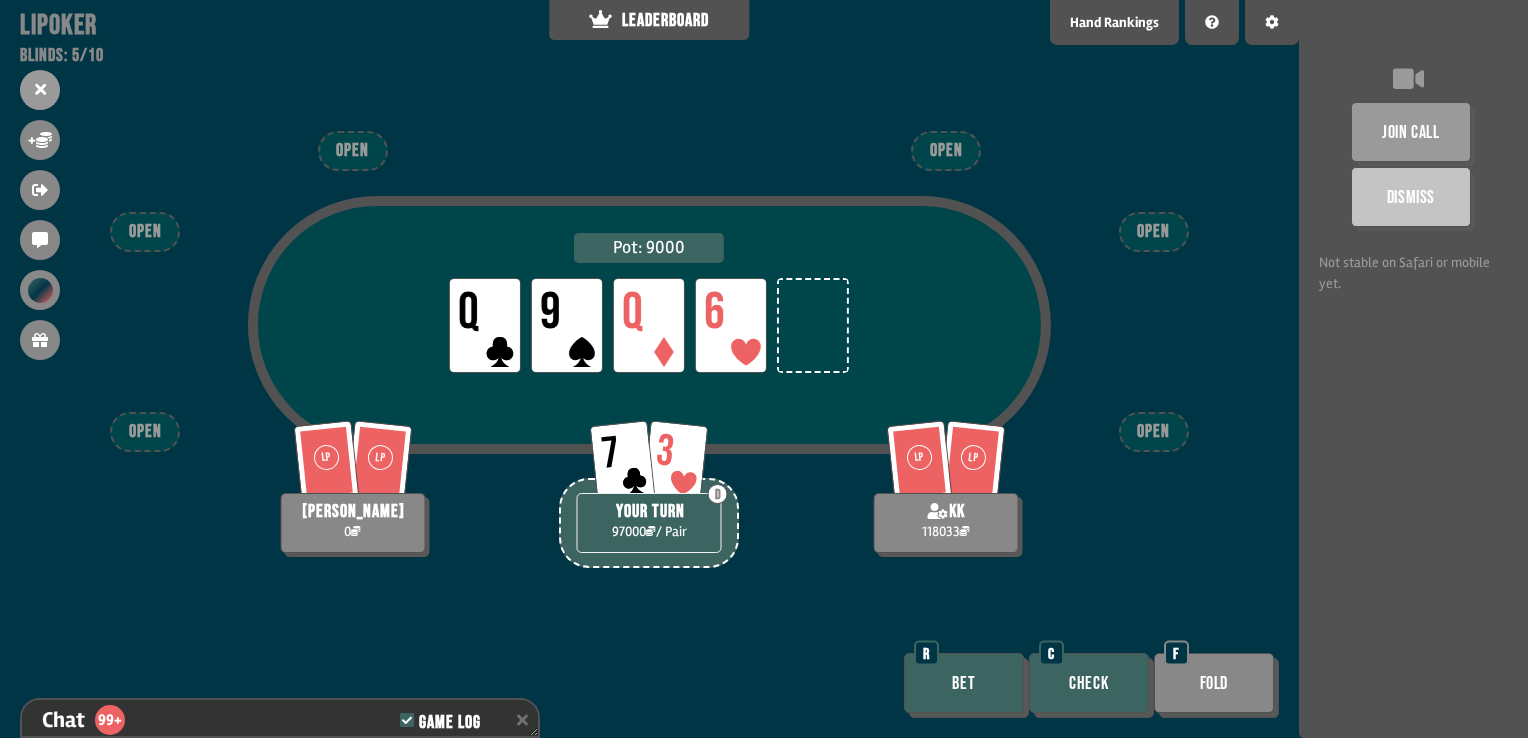 click on "Check" at bounding box center (1089, 683) 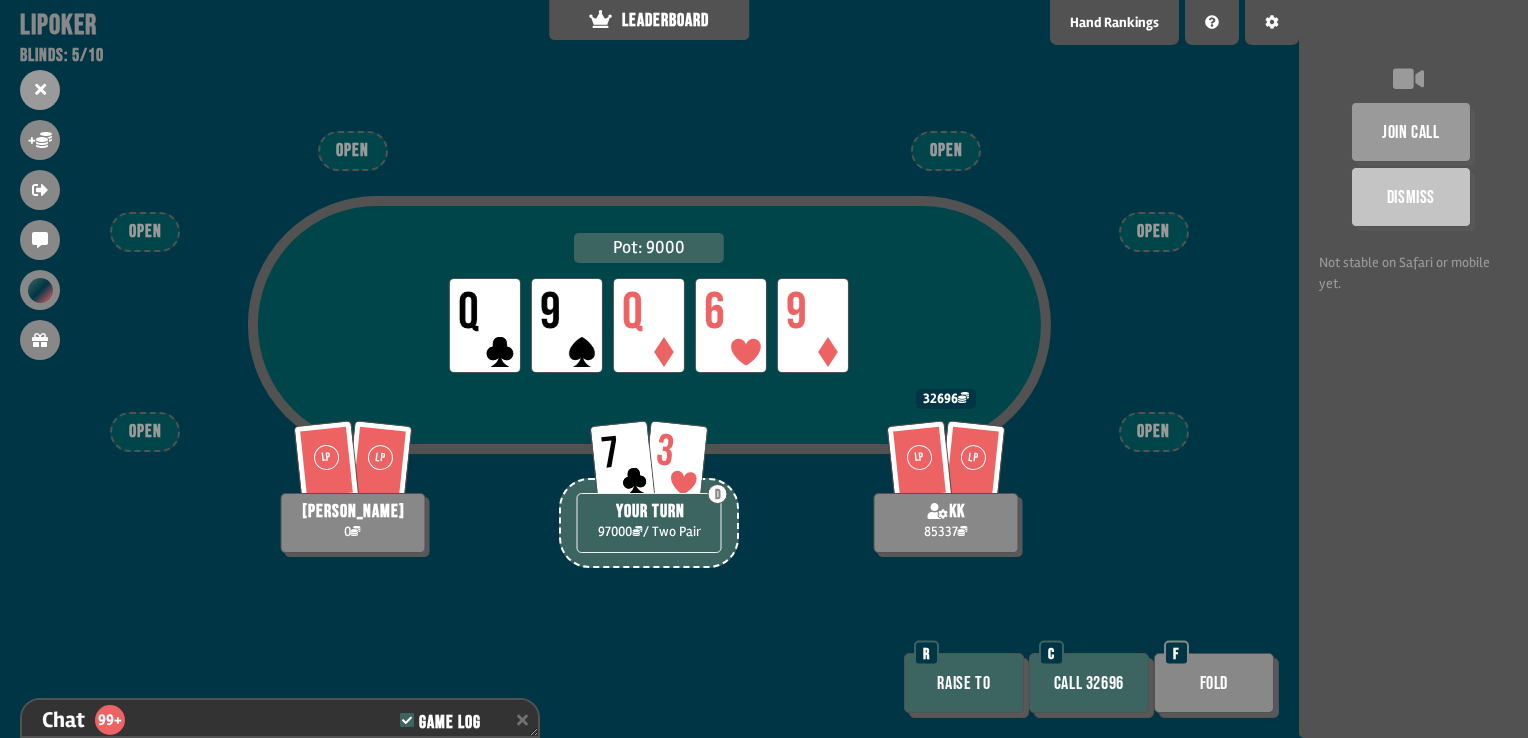 click on "Fold" at bounding box center (1214, 683) 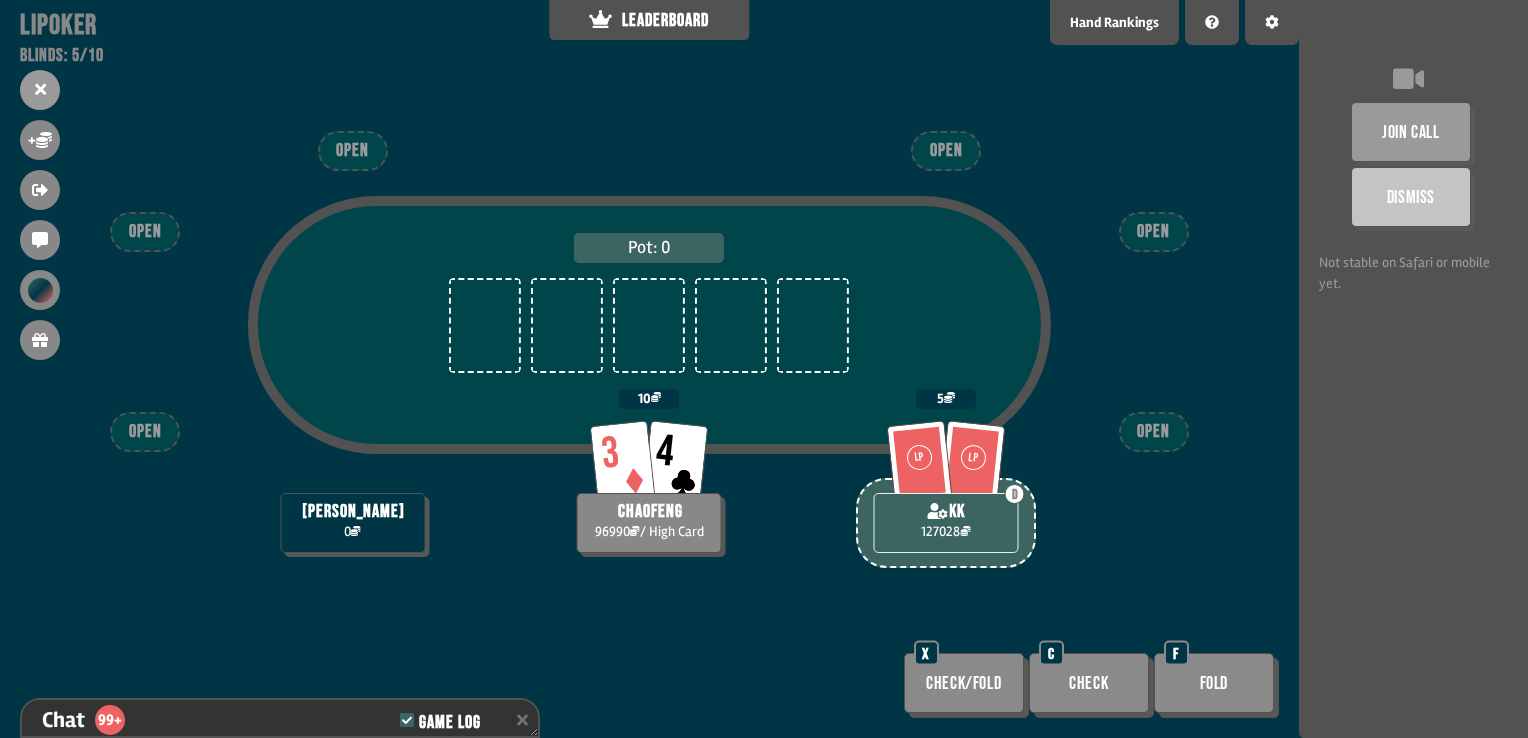 scroll, scrollTop: 98, scrollLeft: 0, axis: vertical 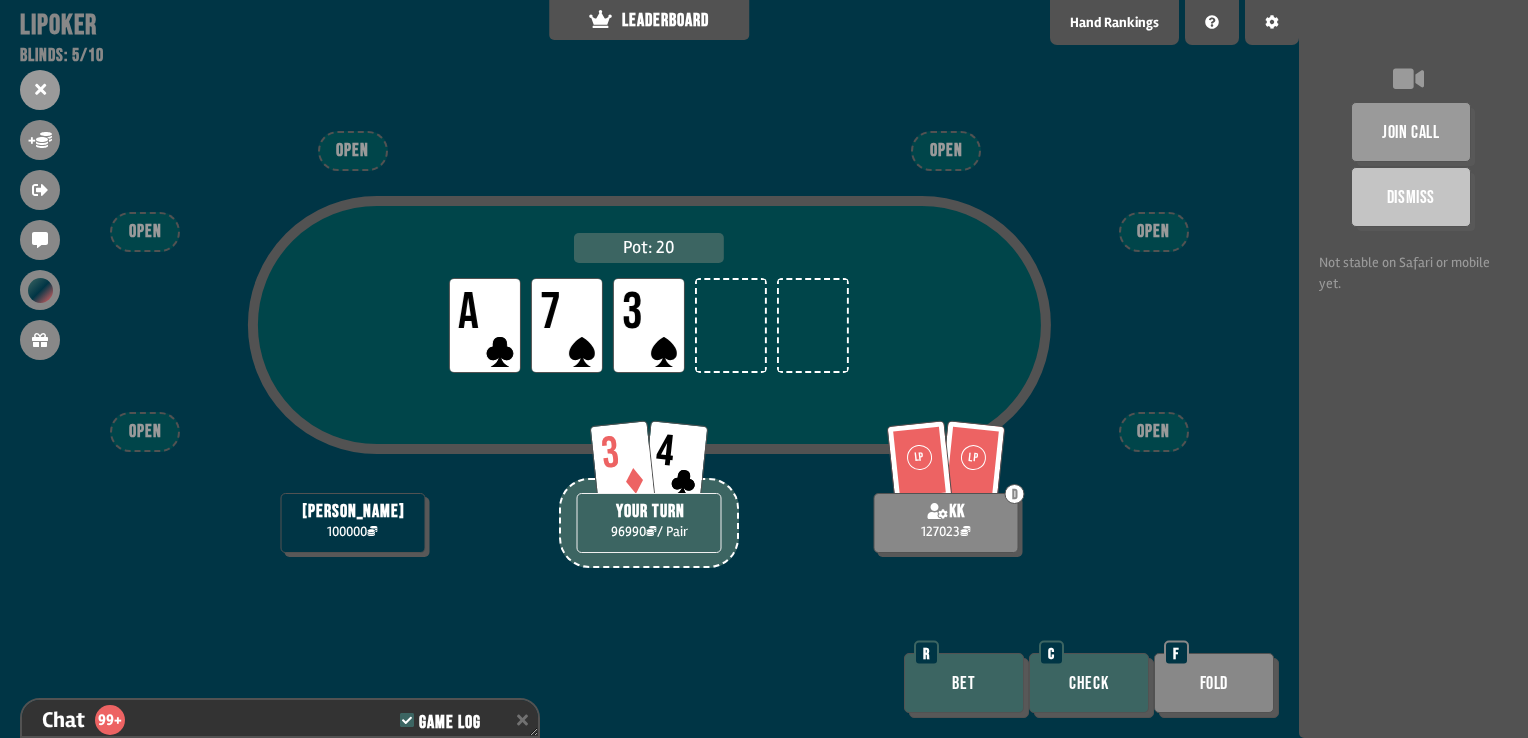 click on "Check" at bounding box center (1089, 683) 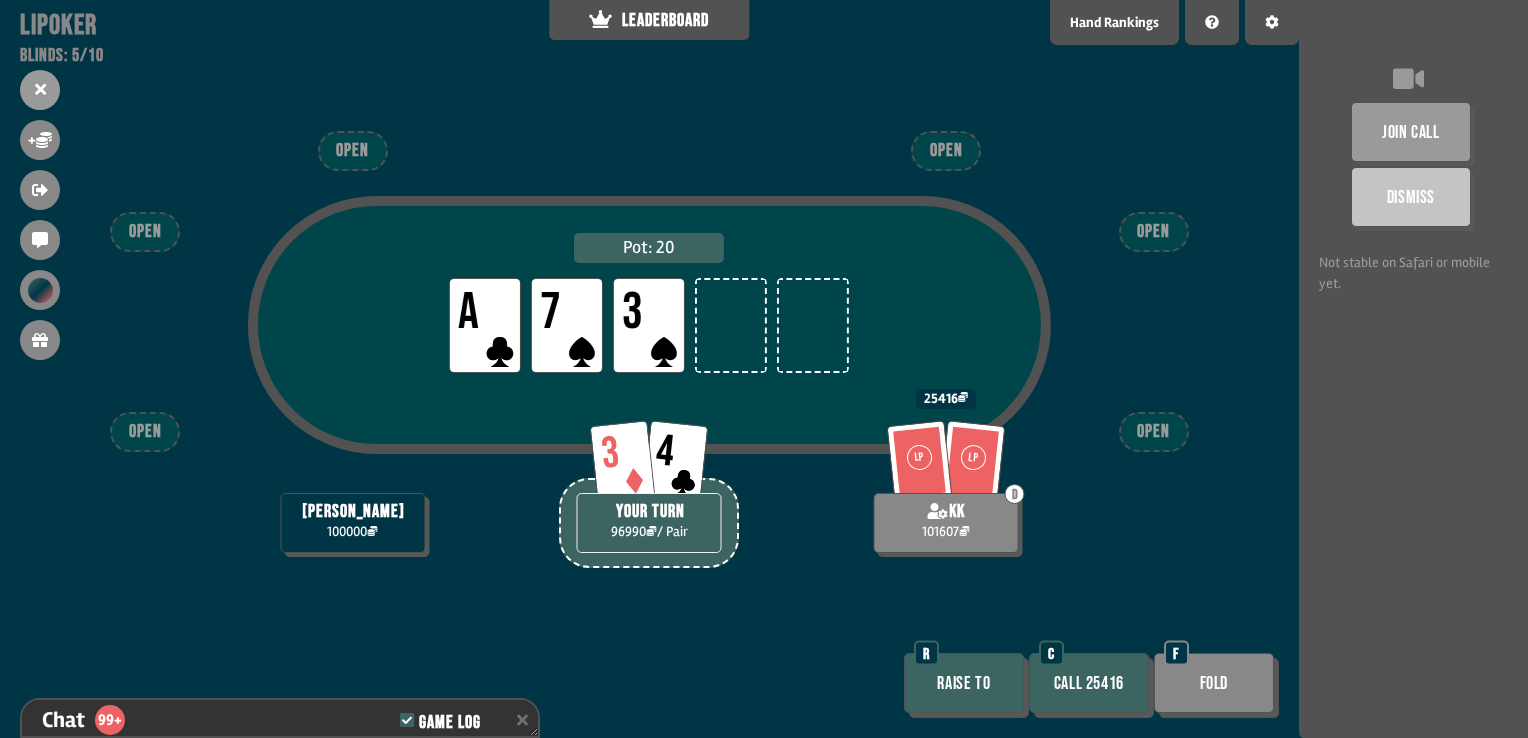 click on "Fold" at bounding box center [1214, 683] 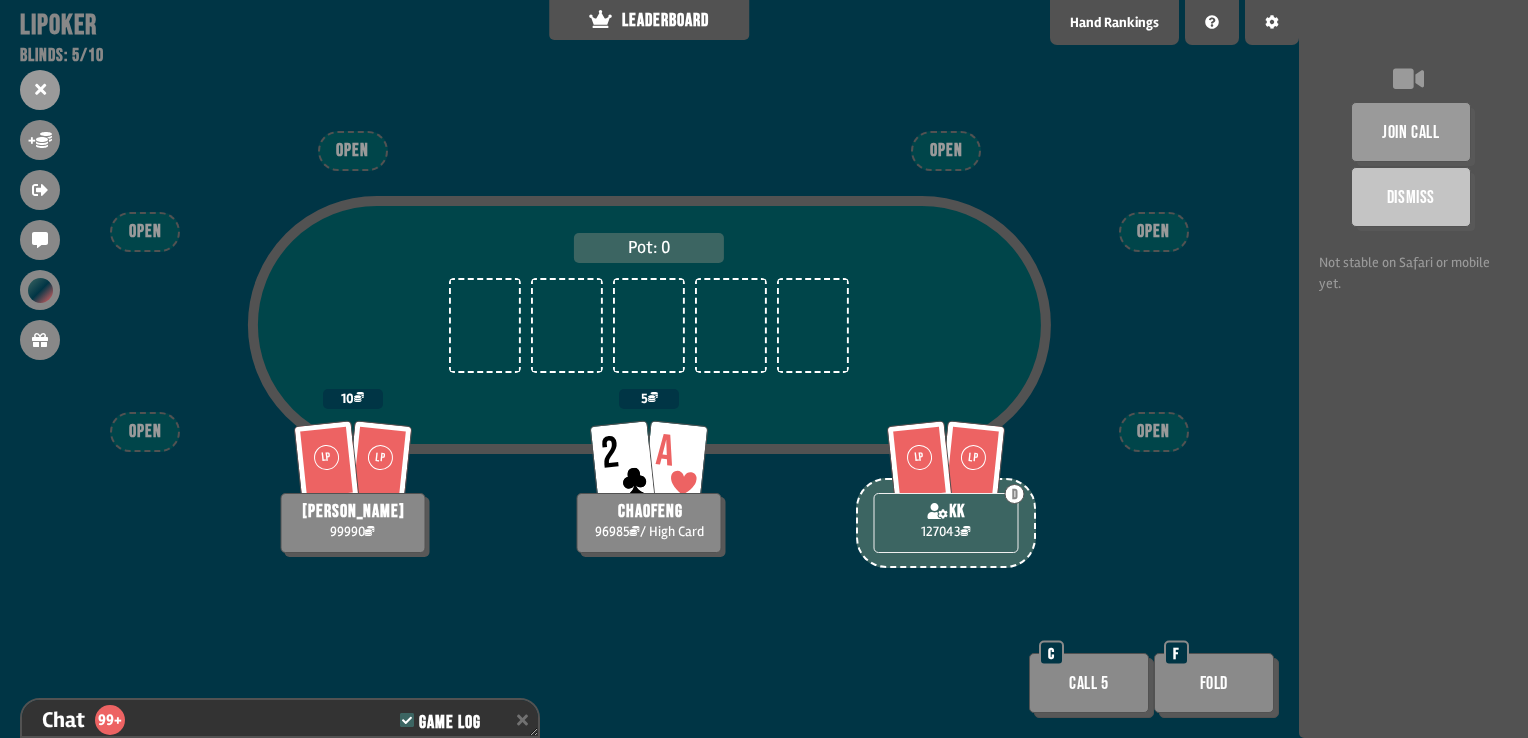 scroll, scrollTop: 98, scrollLeft: 0, axis: vertical 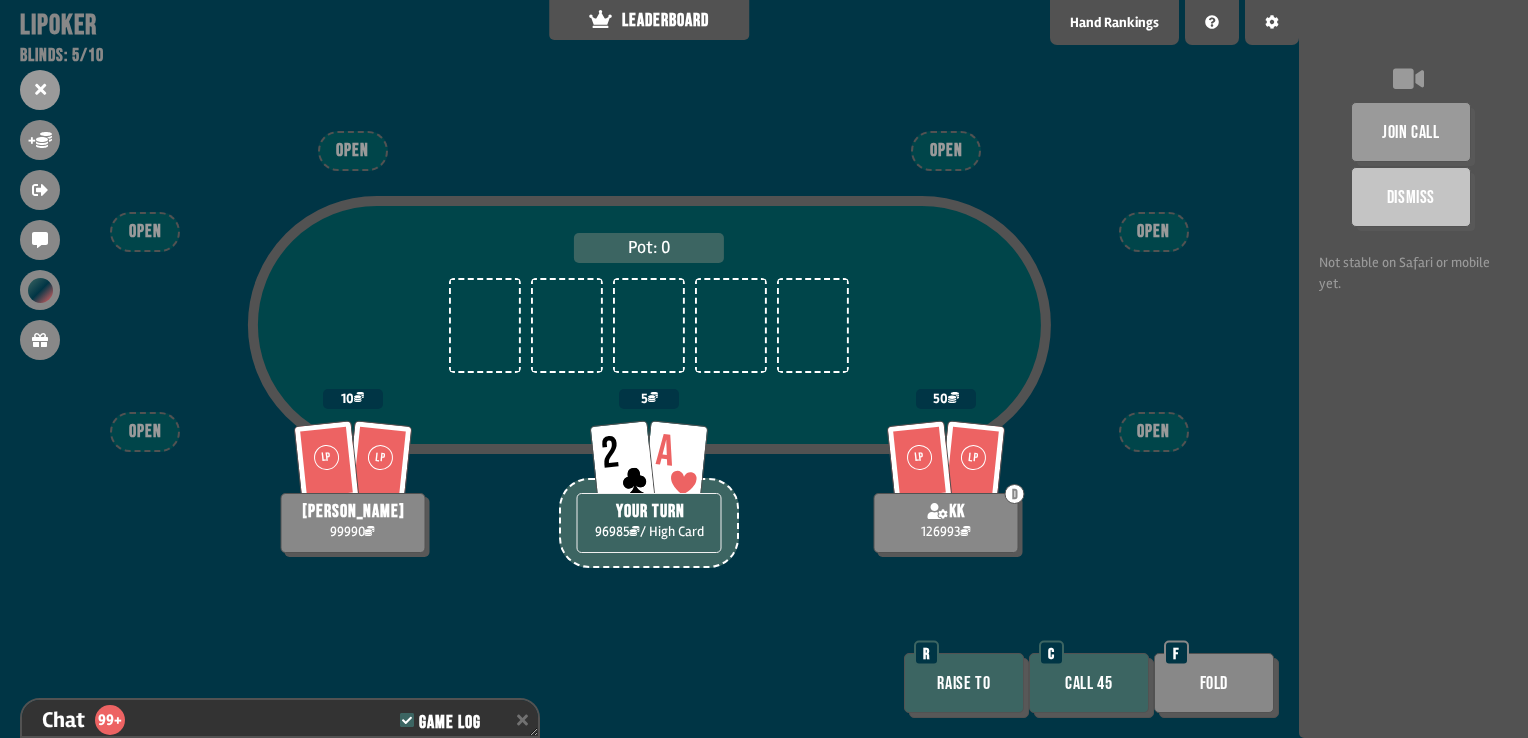 click on "Call 45" at bounding box center (1089, 683) 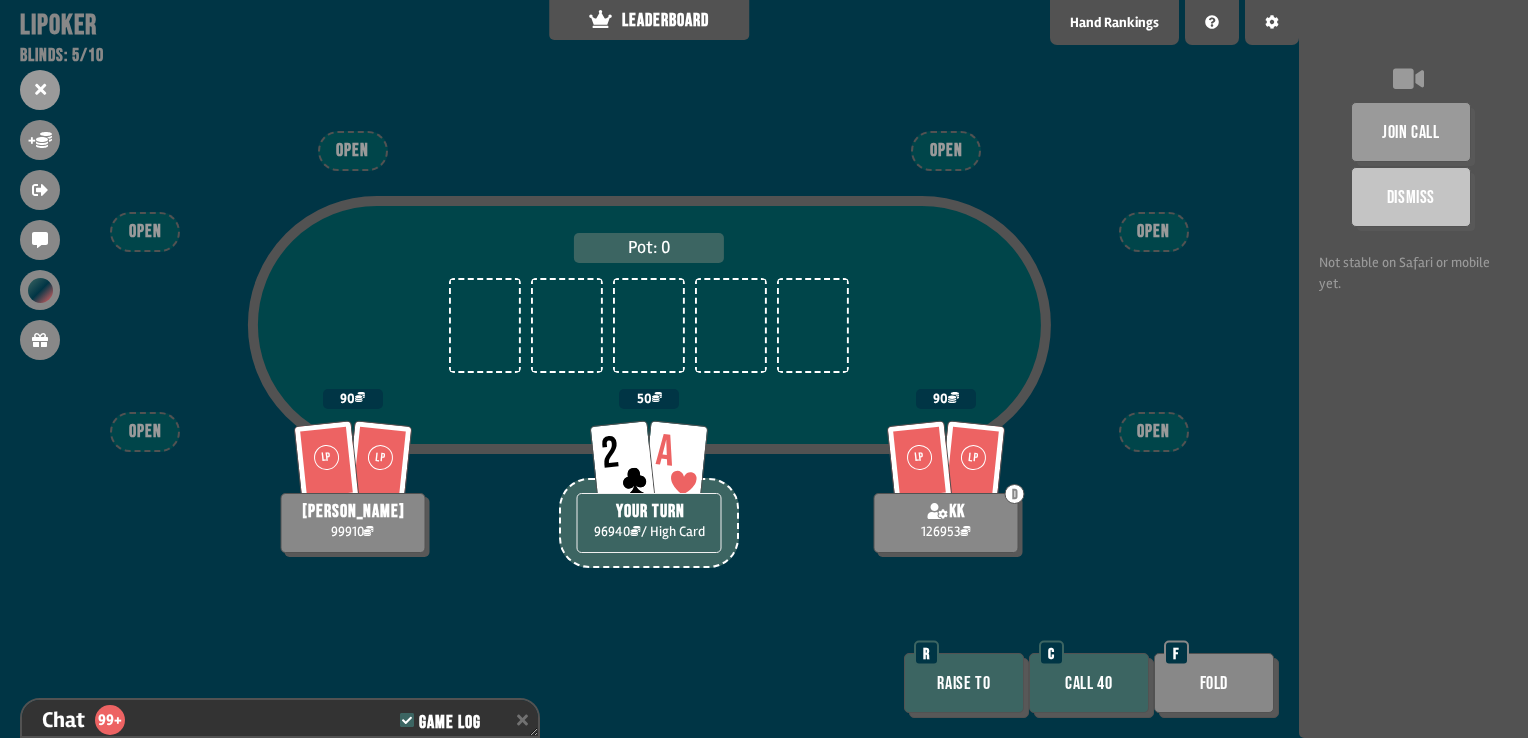 click on "Call 40" at bounding box center [1089, 683] 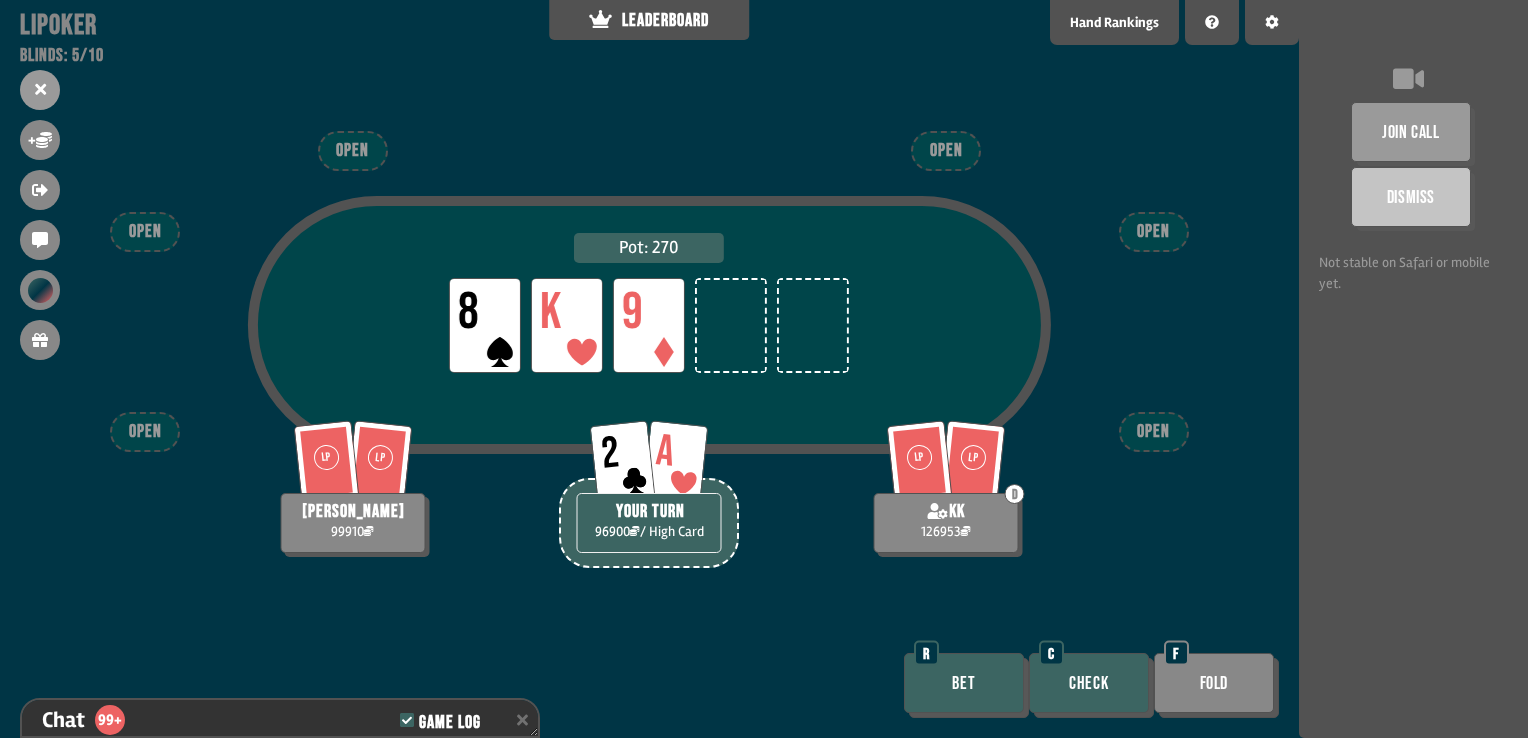click on "Check" at bounding box center [1089, 683] 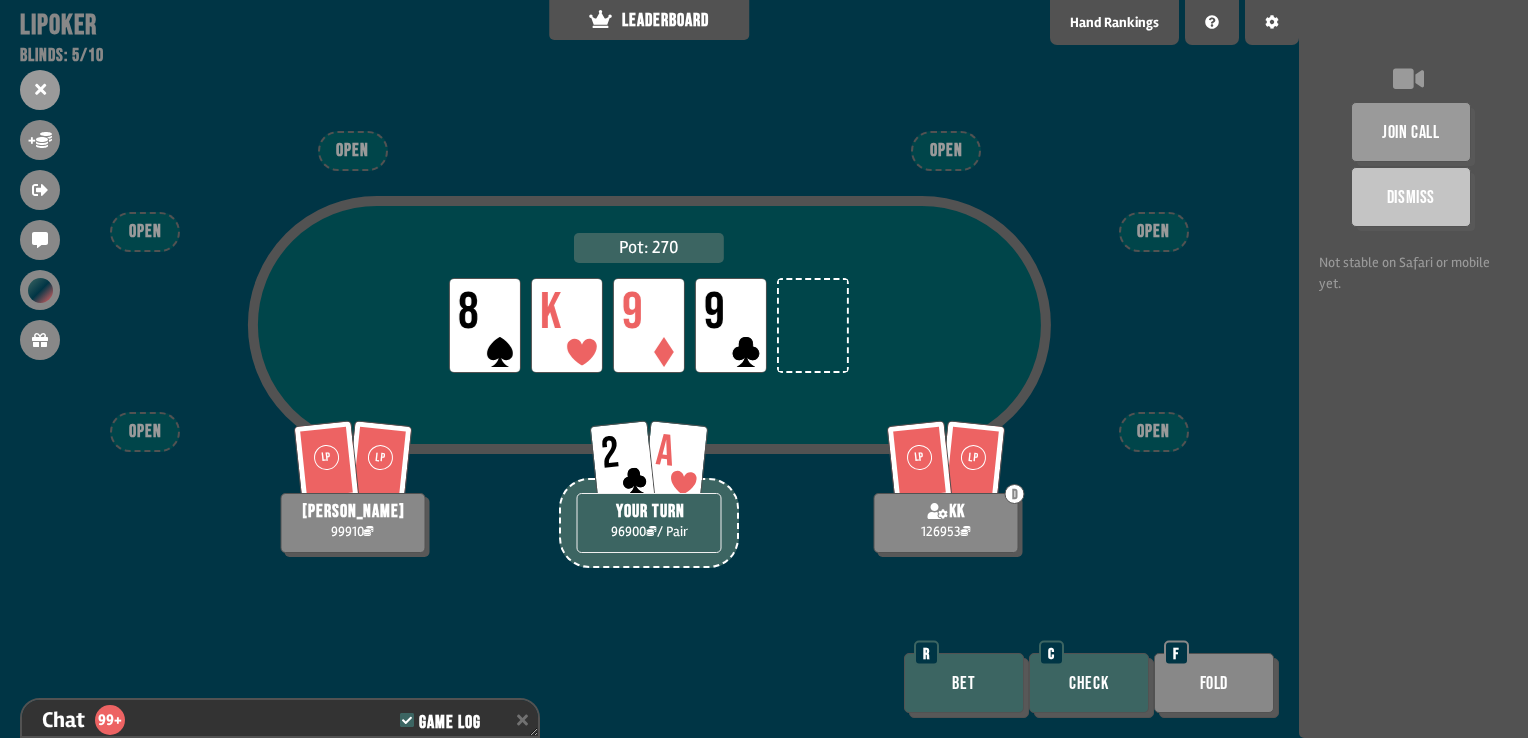 click on "Check" at bounding box center (1089, 683) 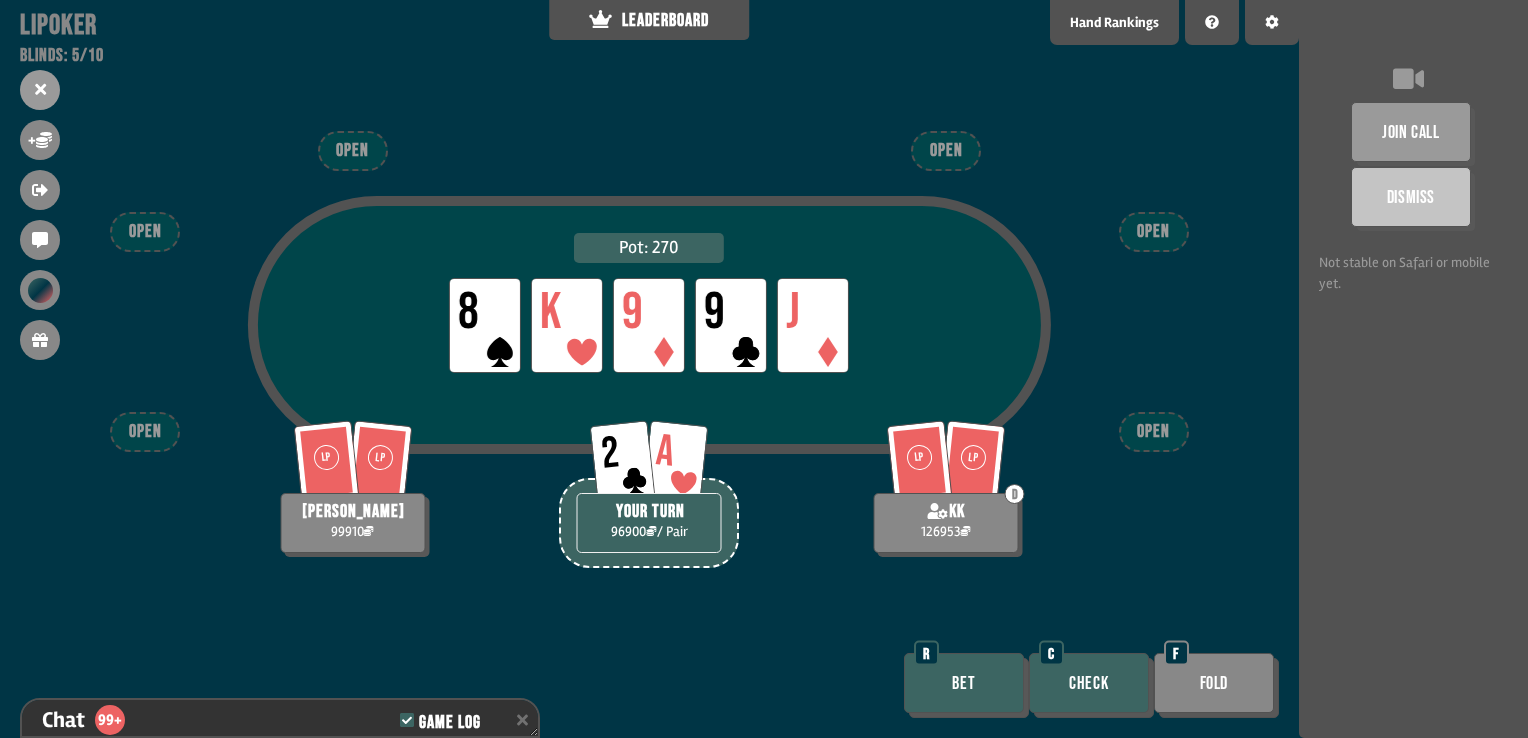 click on "Check" at bounding box center (1089, 683) 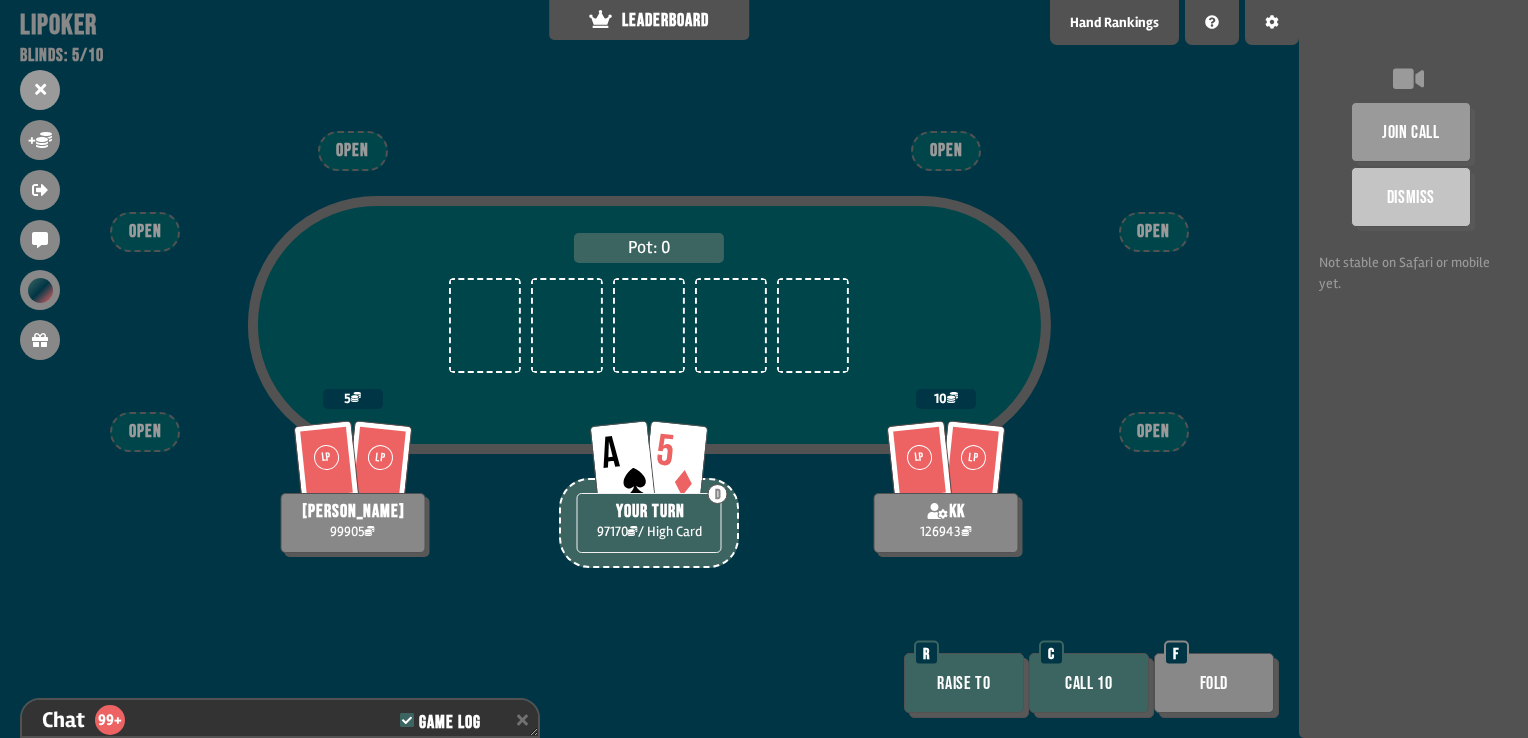 click on "Call 10" at bounding box center (1089, 683) 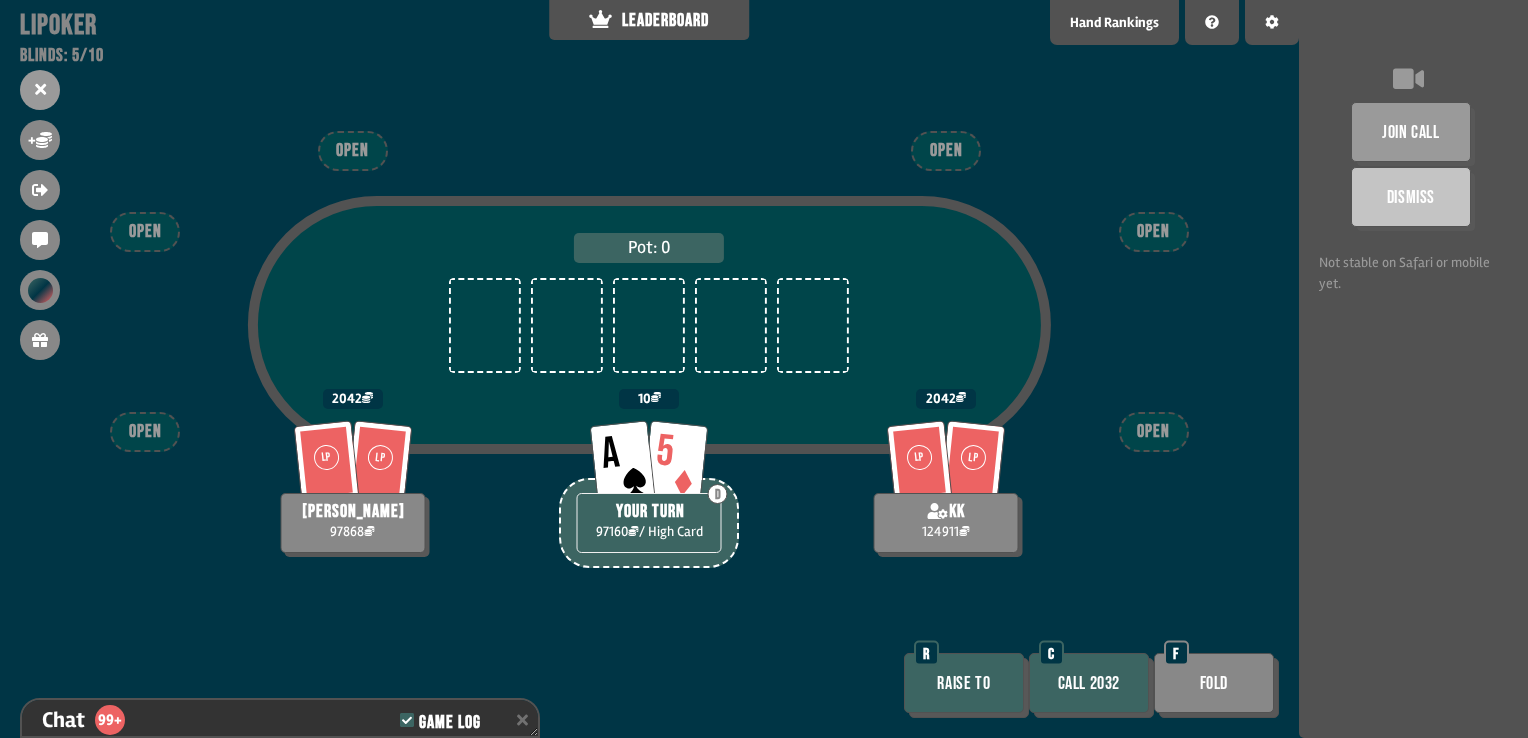 click on "Call 2032" at bounding box center (1089, 683) 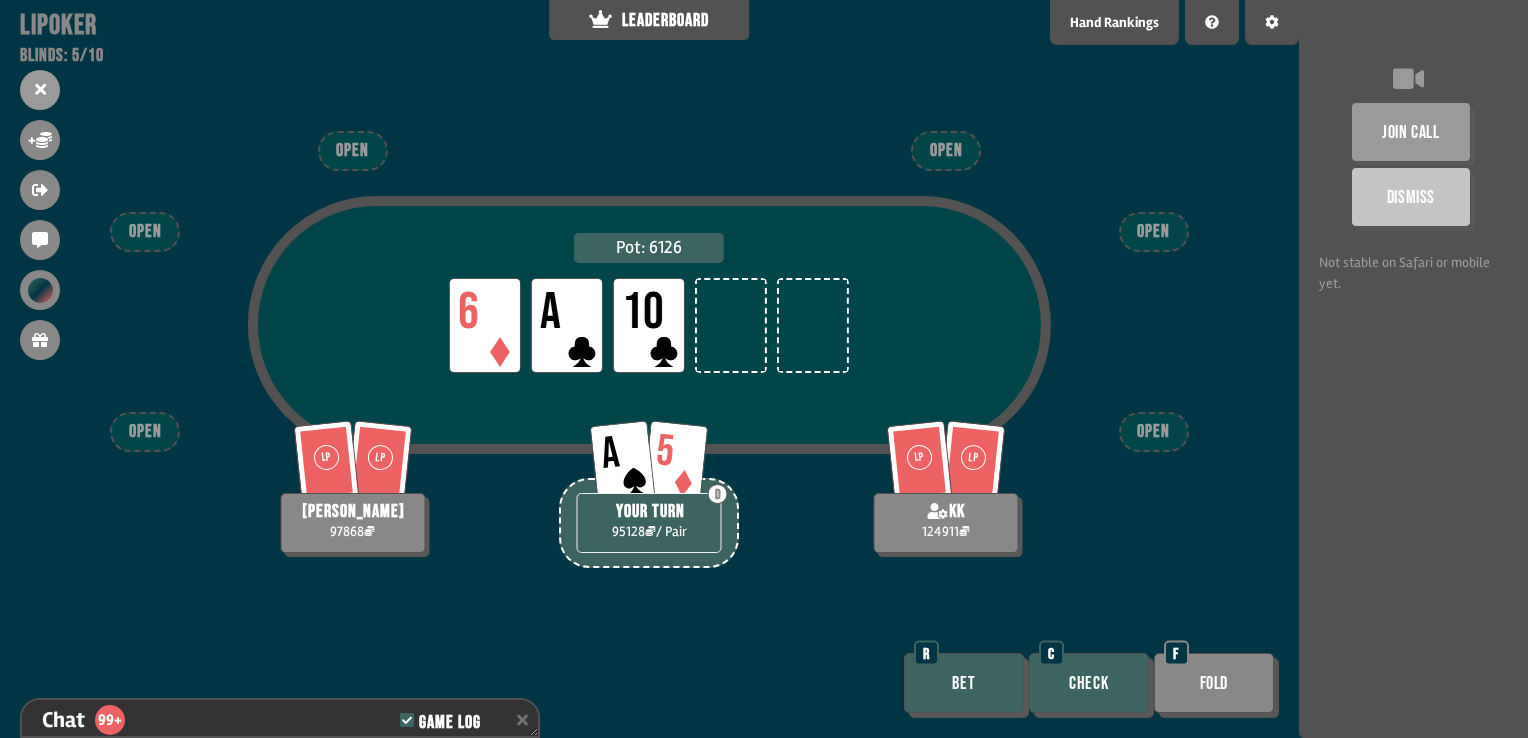 click on "Bet" at bounding box center (964, 683) 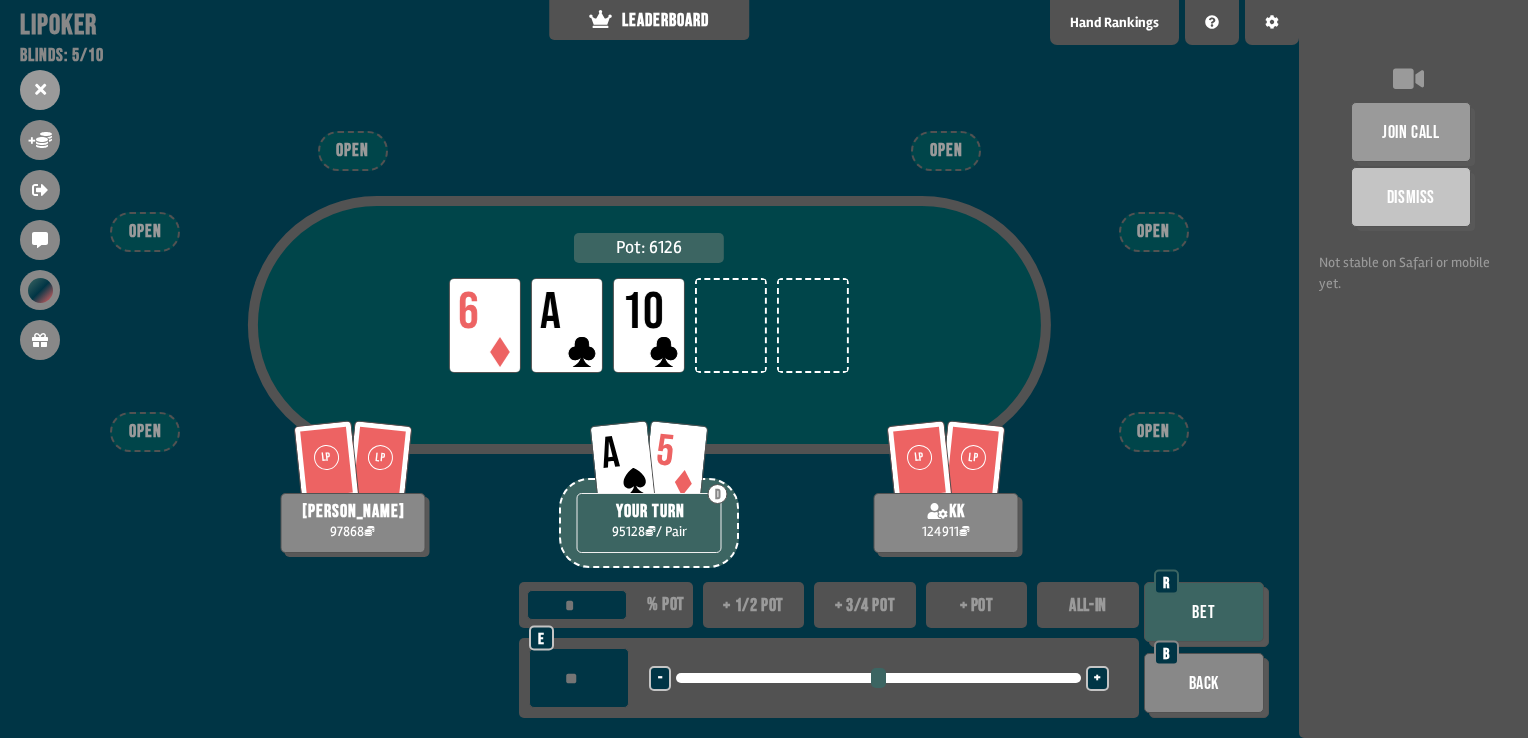 drag, startPoint x: 580, startPoint y: 678, endPoint x: 549, endPoint y: 678, distance: 31 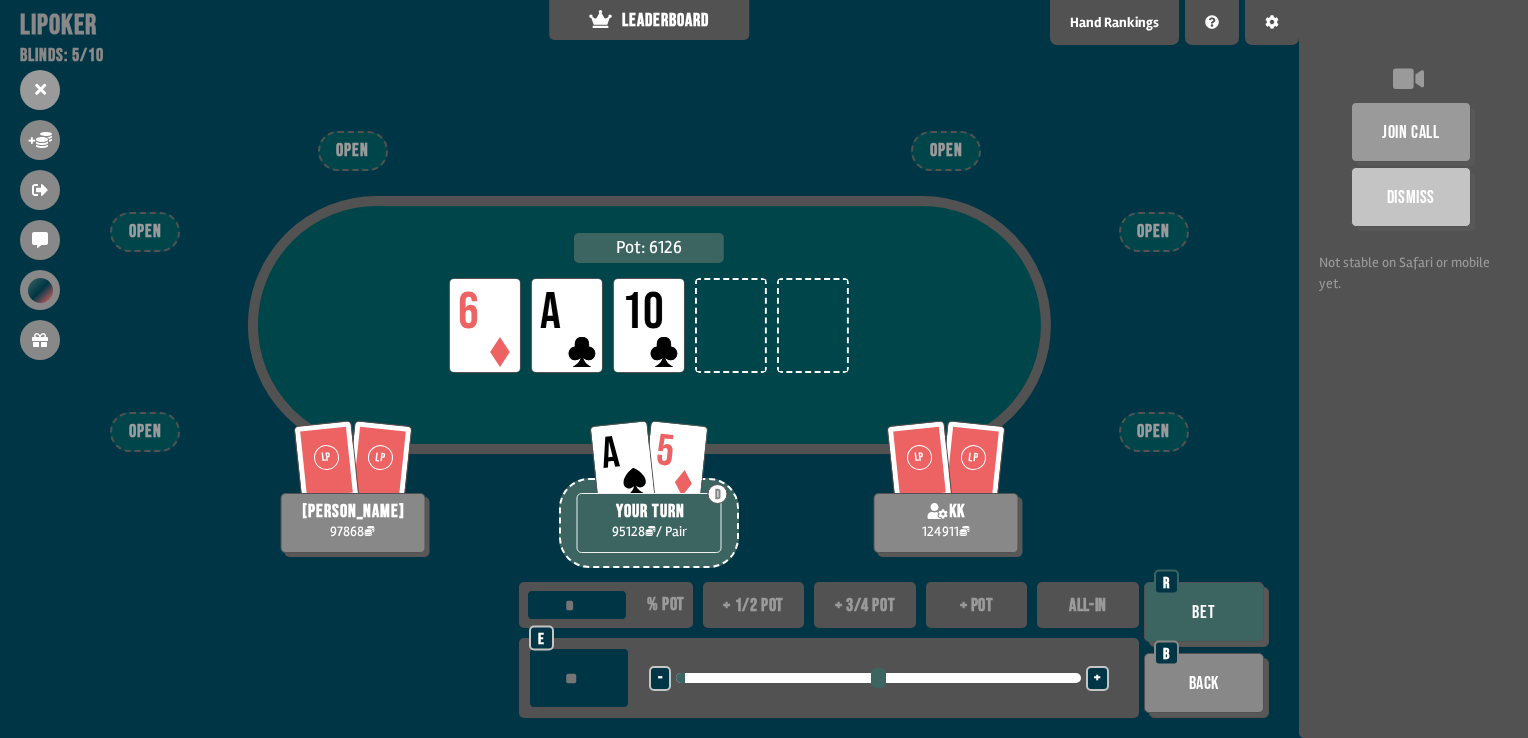 click on "Bet" at bounding box center [1204, 612] 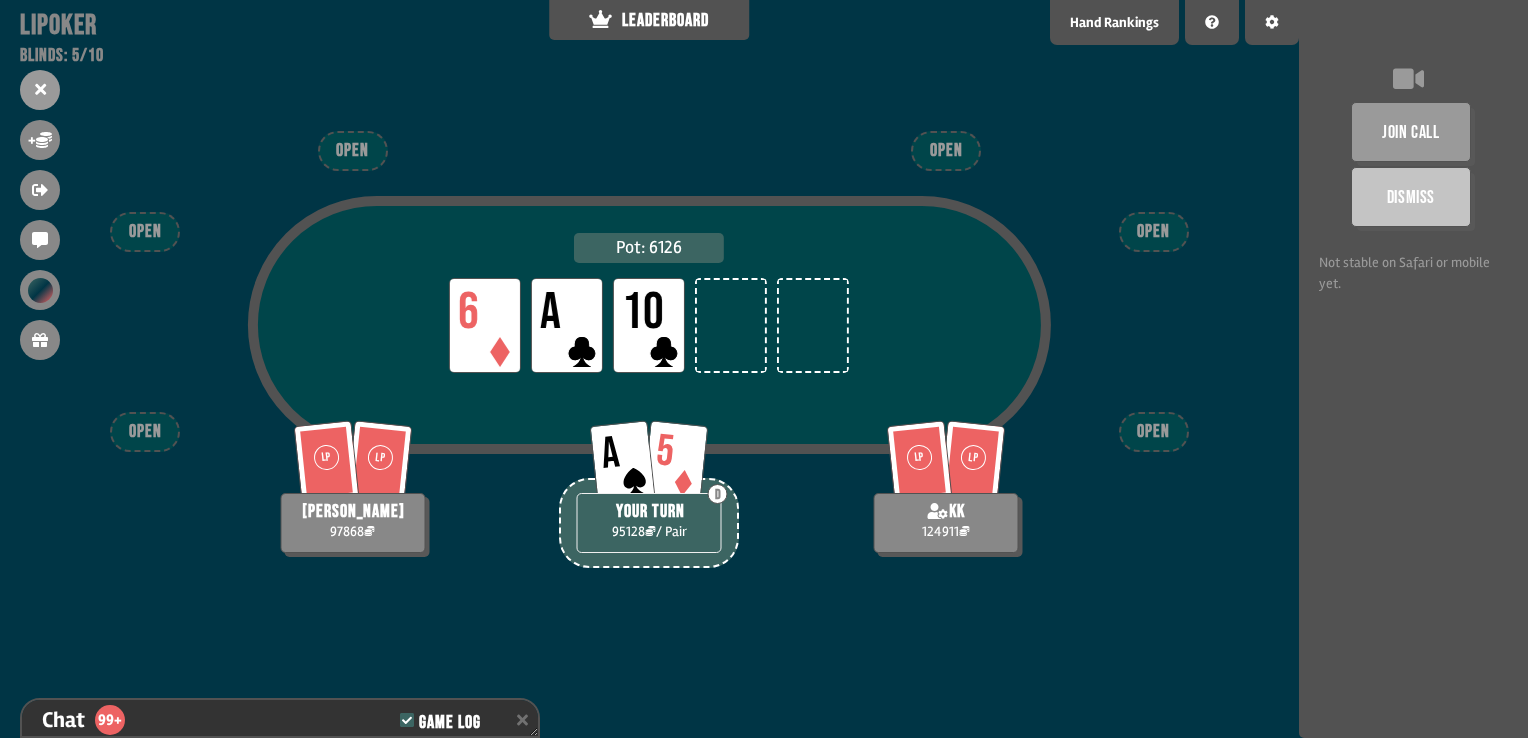 scroll, scrollTop: 8191, scrollLeft: 0, axis: vertical 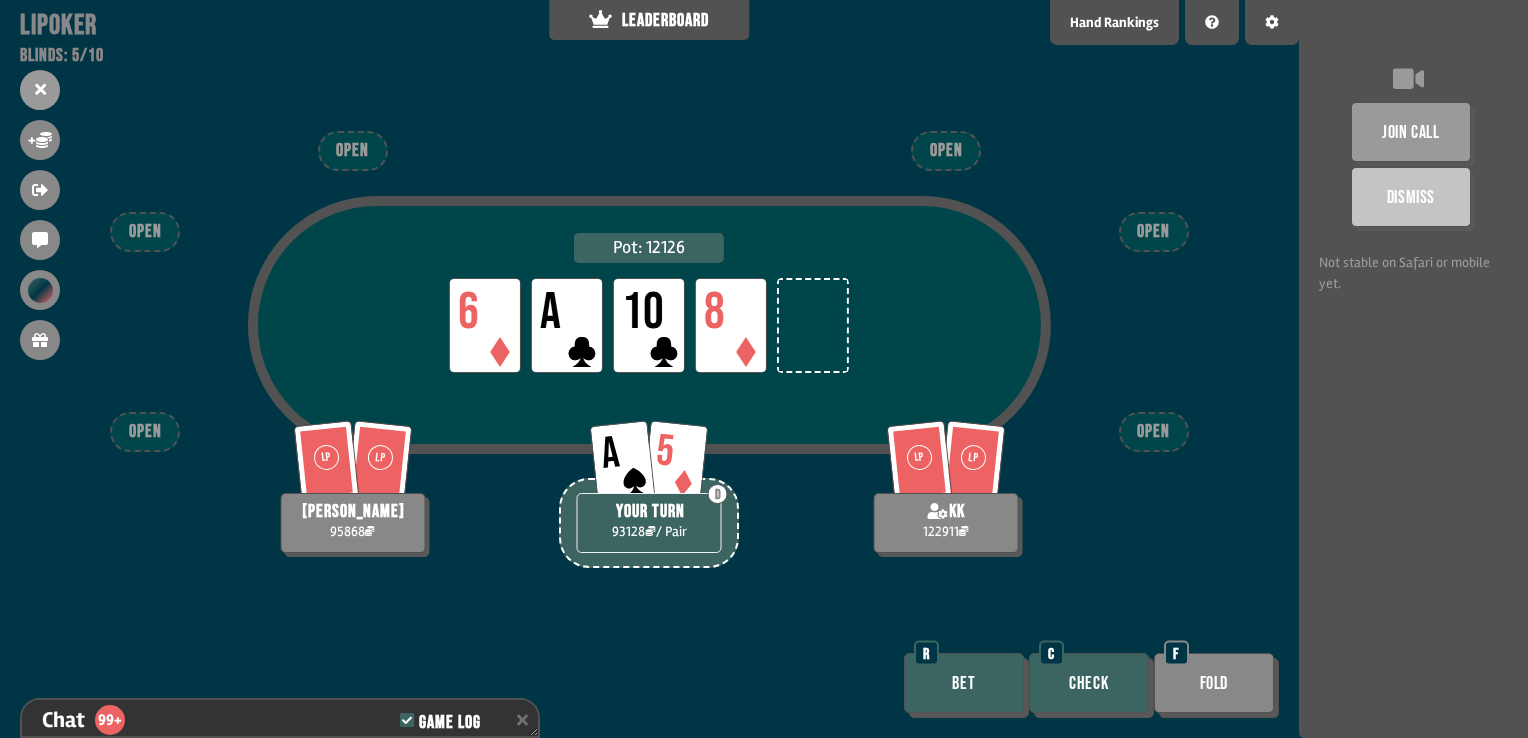 click on "Bet" at bounding box center (964, 683) 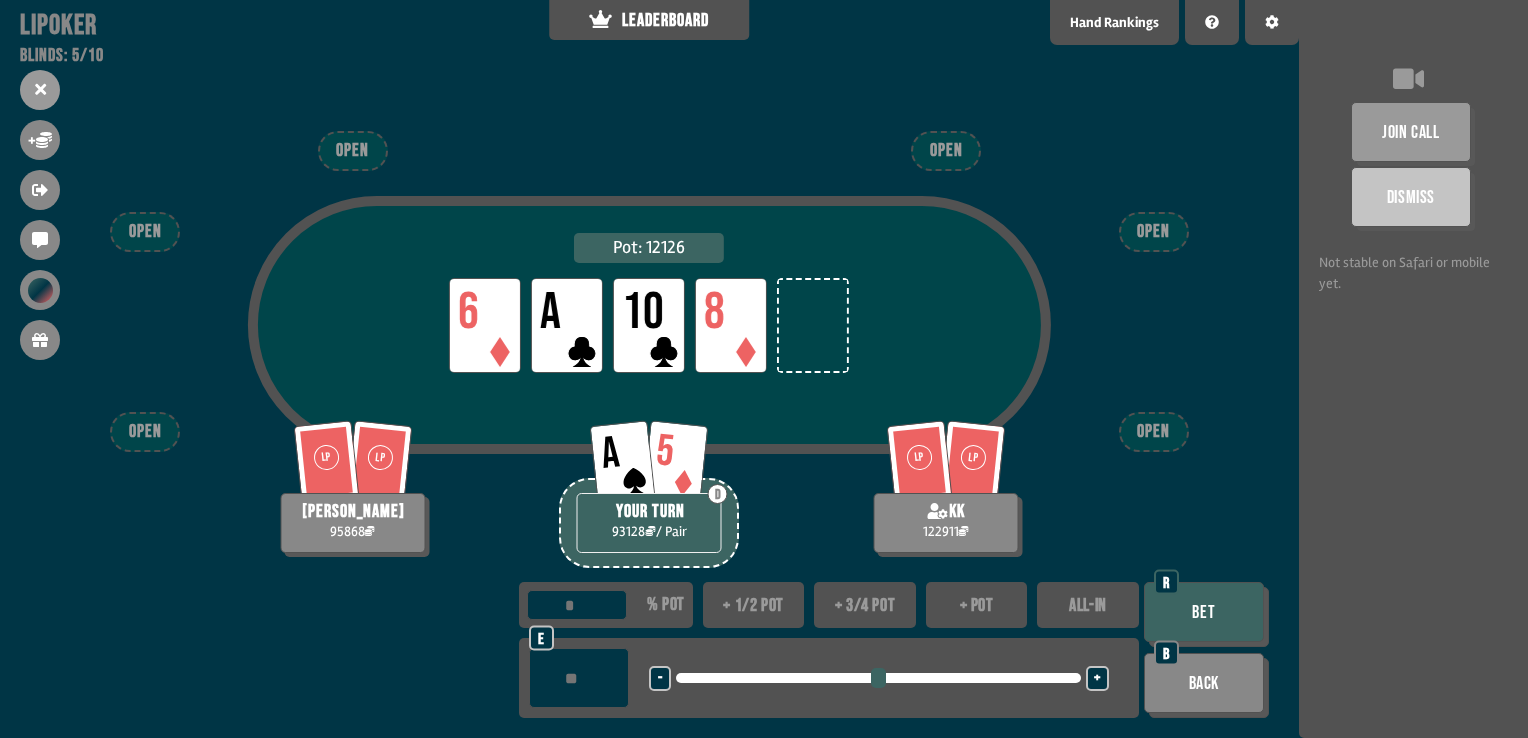 click on "*" at bounding box center [579, 678] 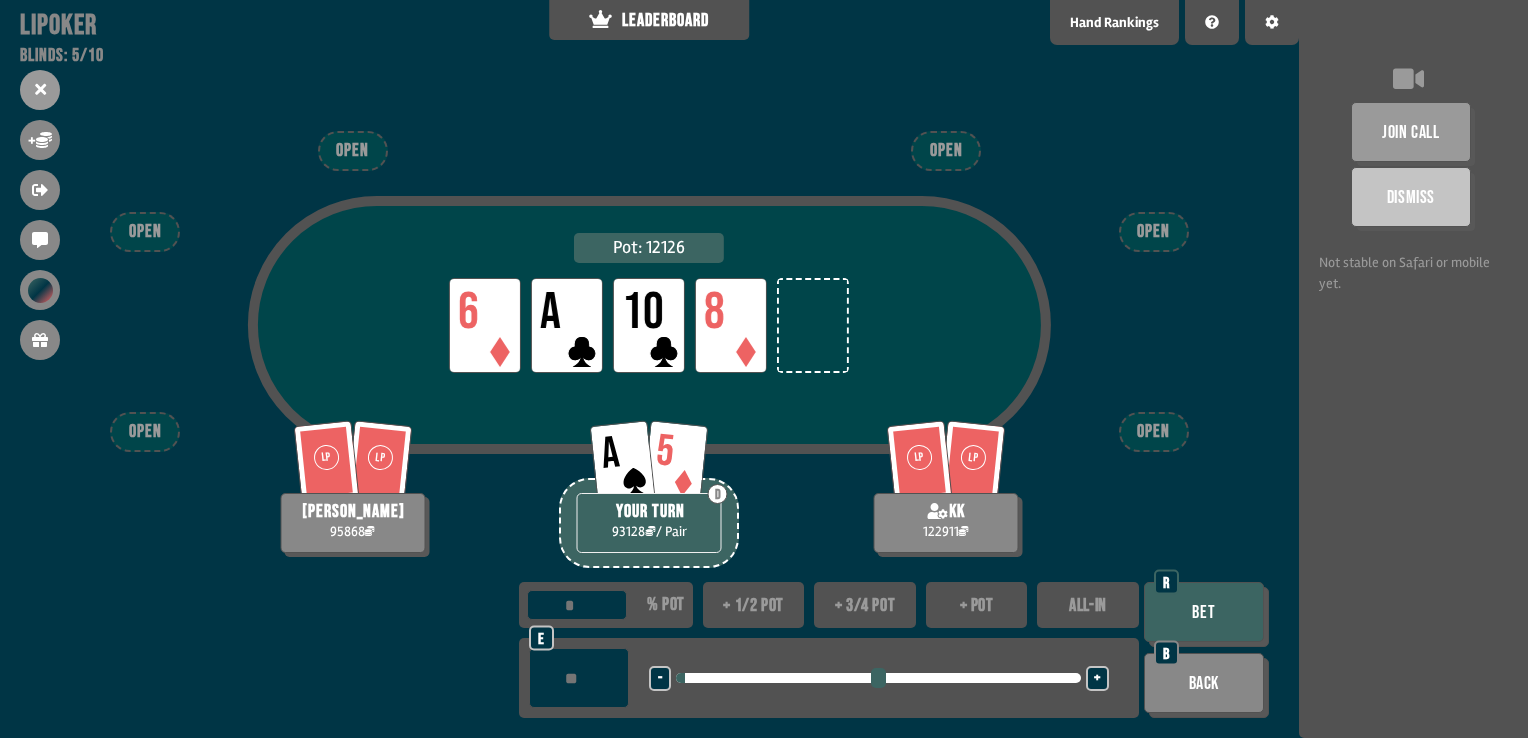 click on "Bet" at bounding box center [1204, 612] 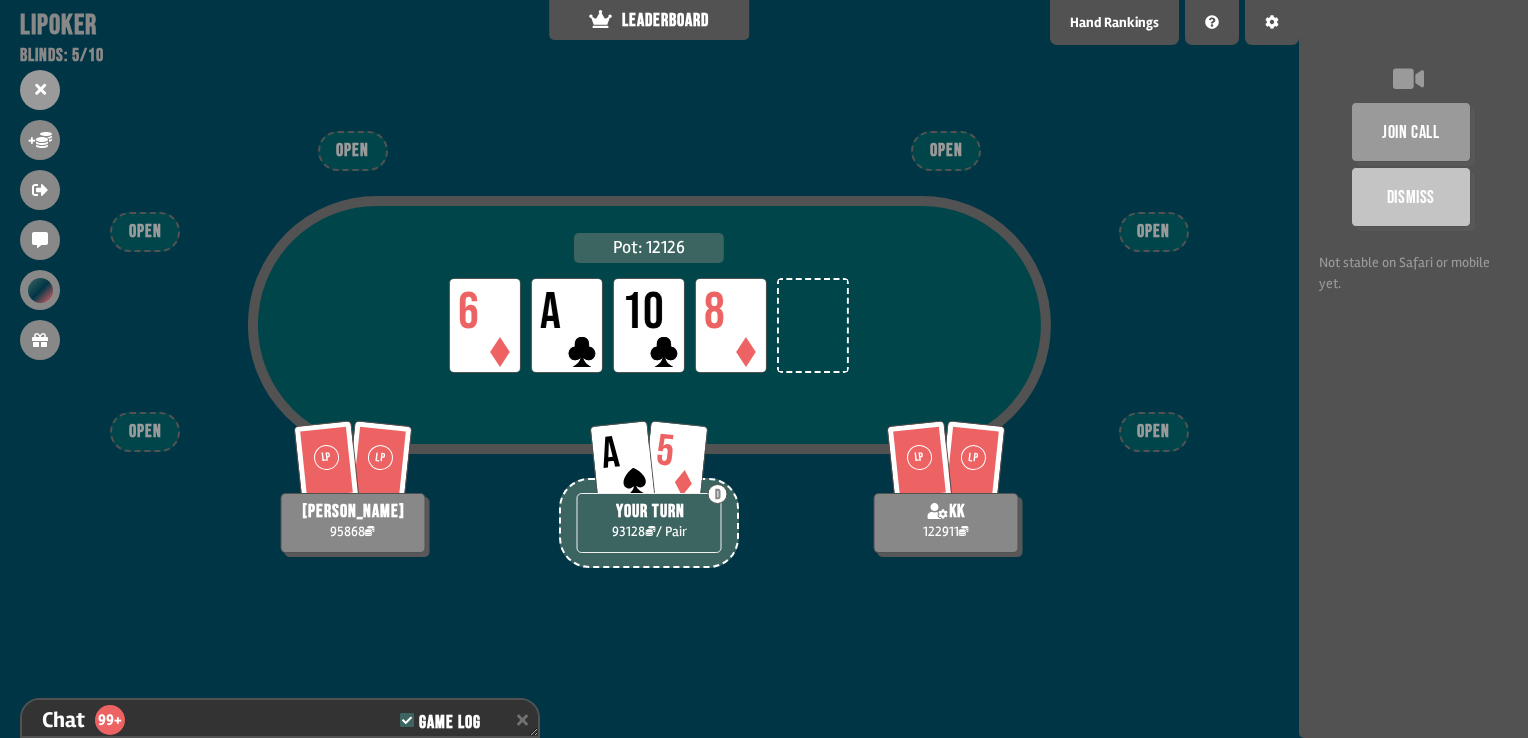 scroll, scrollTop: 8394, scrollLeft: 0, axis: vertical 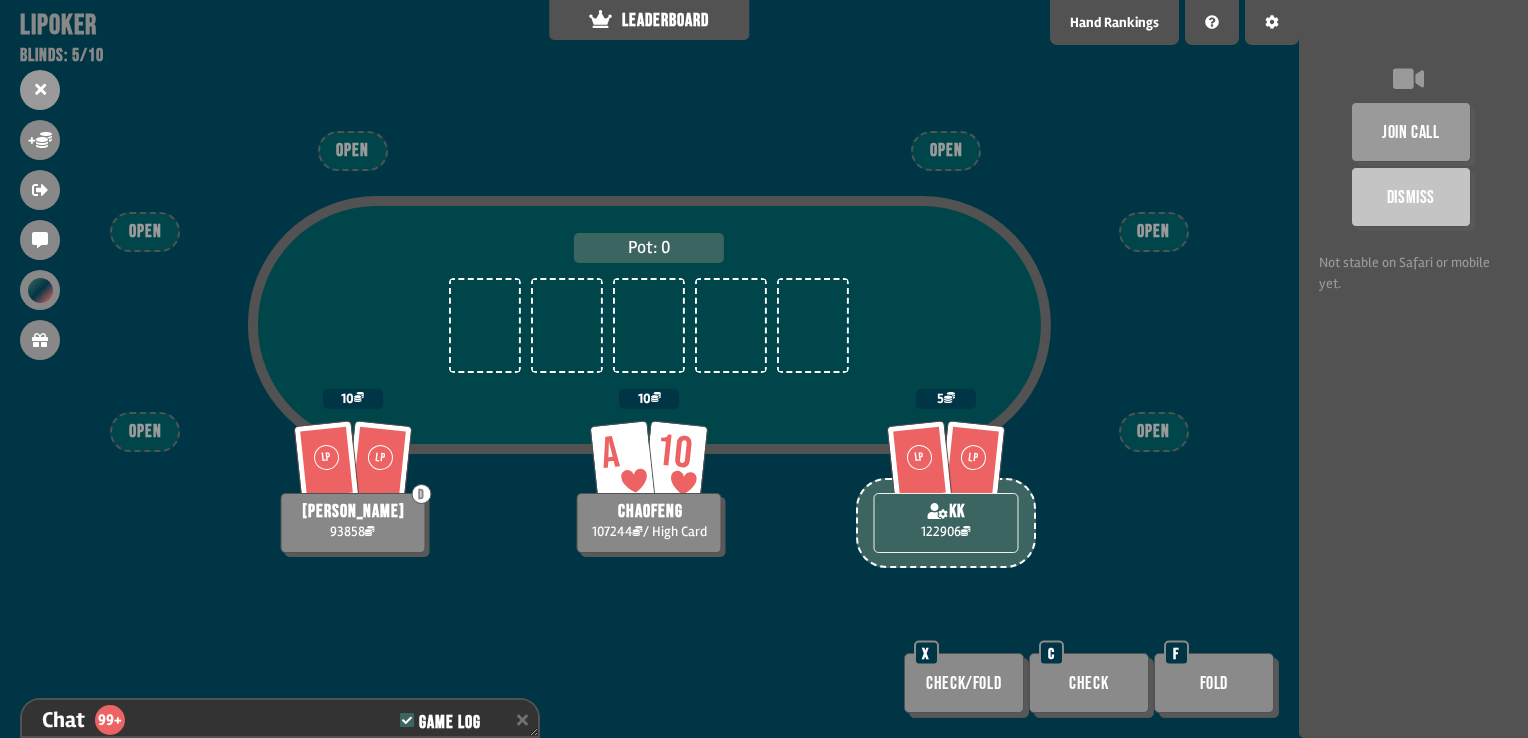 click on "Check" at bounding box center (1089, 683) 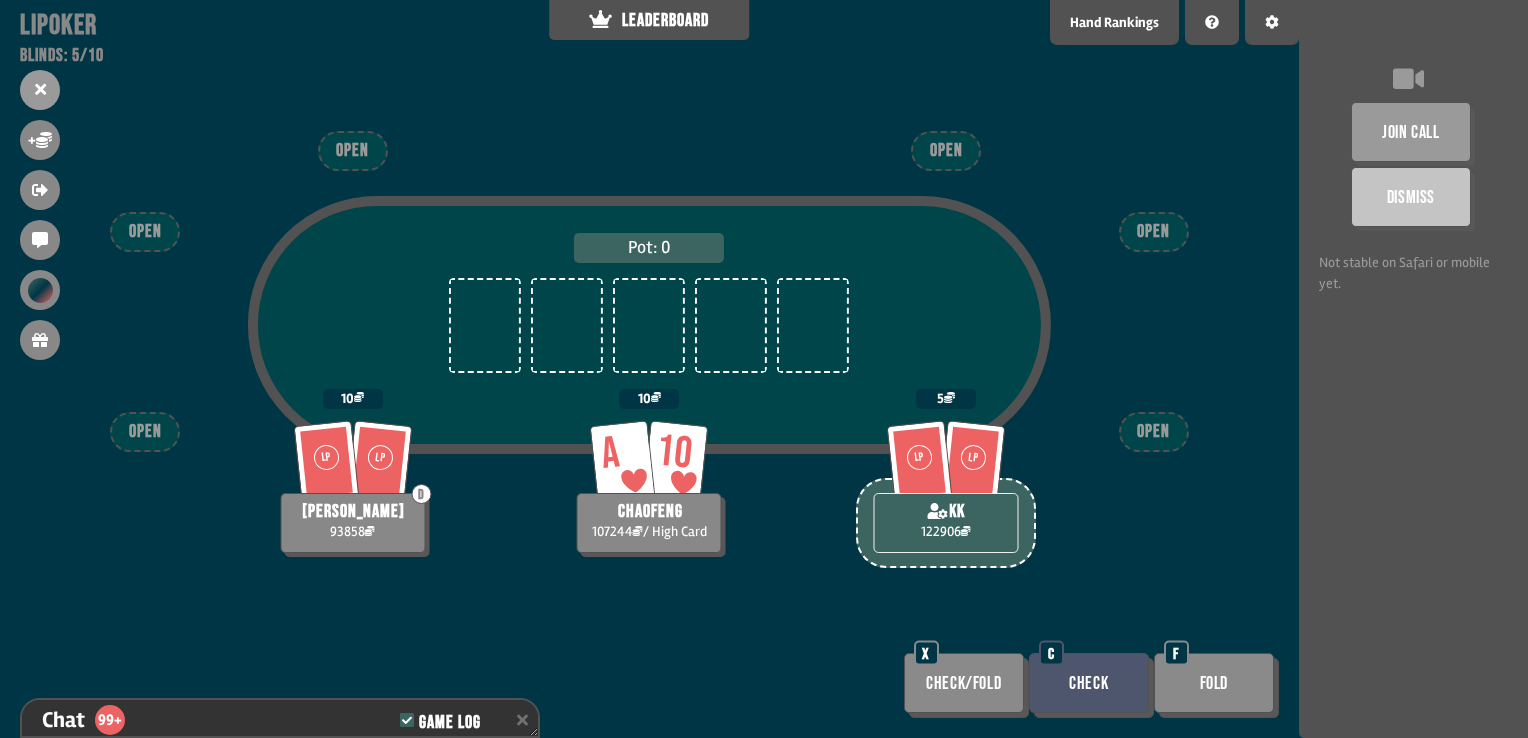 click on "Check" at bounding box center [1089, 683] 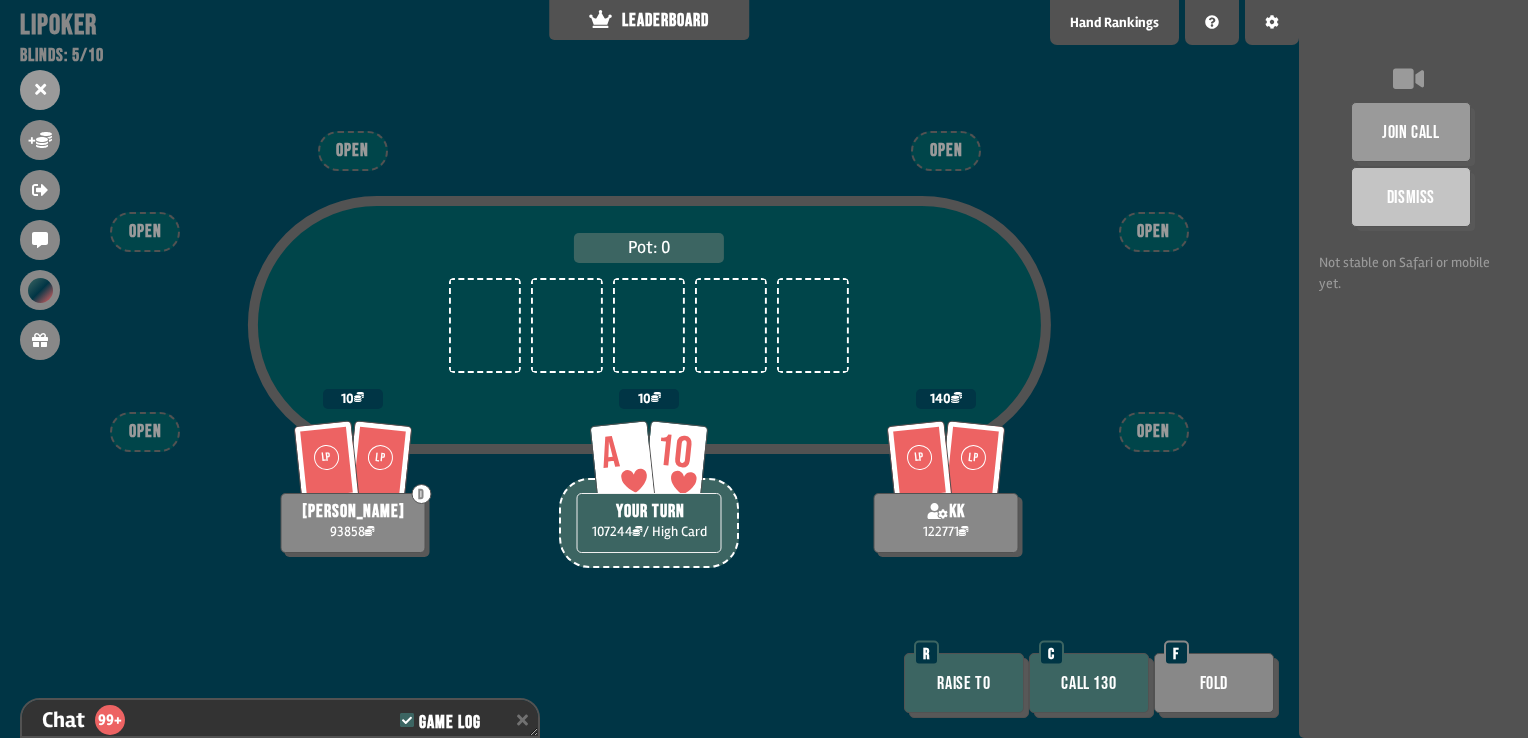 click on "Call 130" at bounding box center (1089, 683) 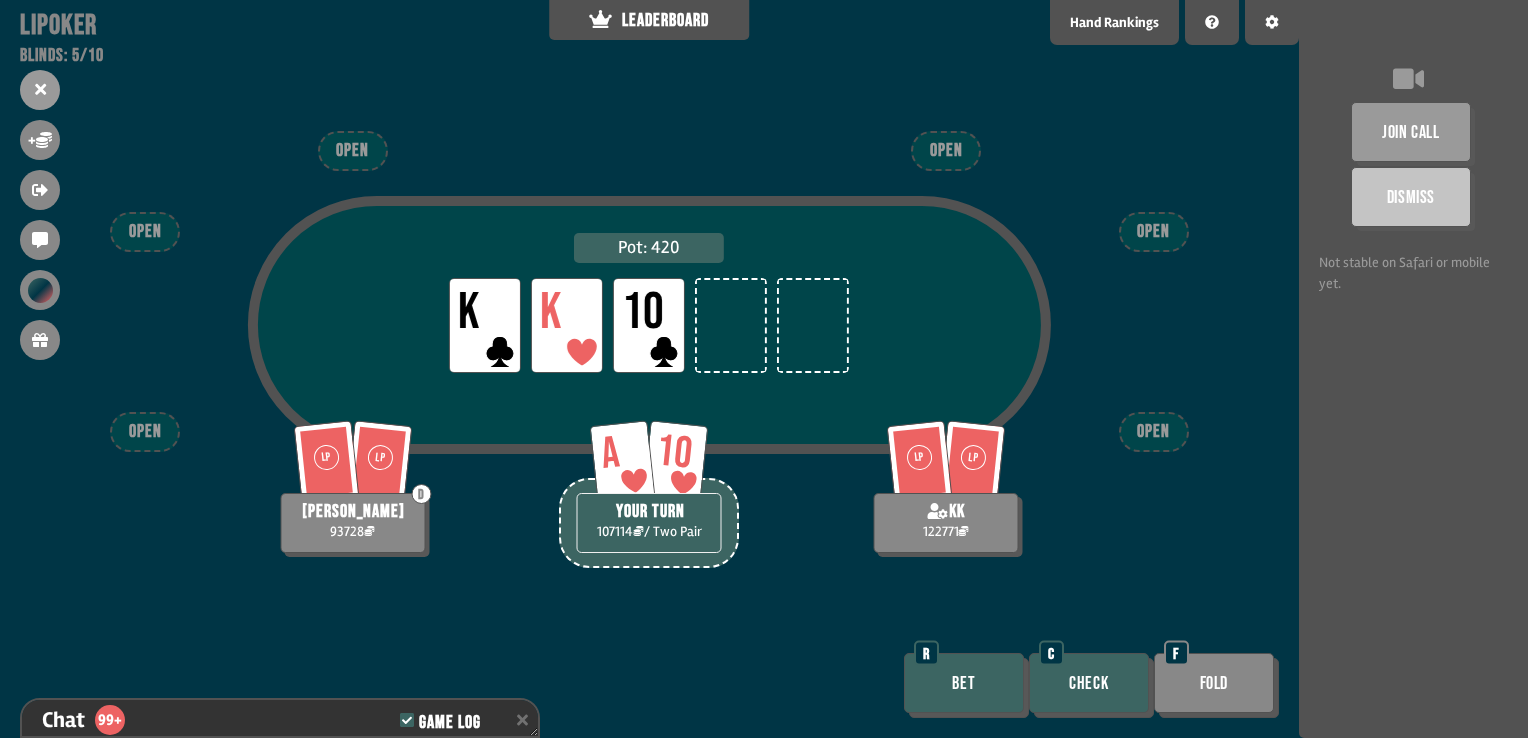 click on "Bet" at bounding box center [964, 683] 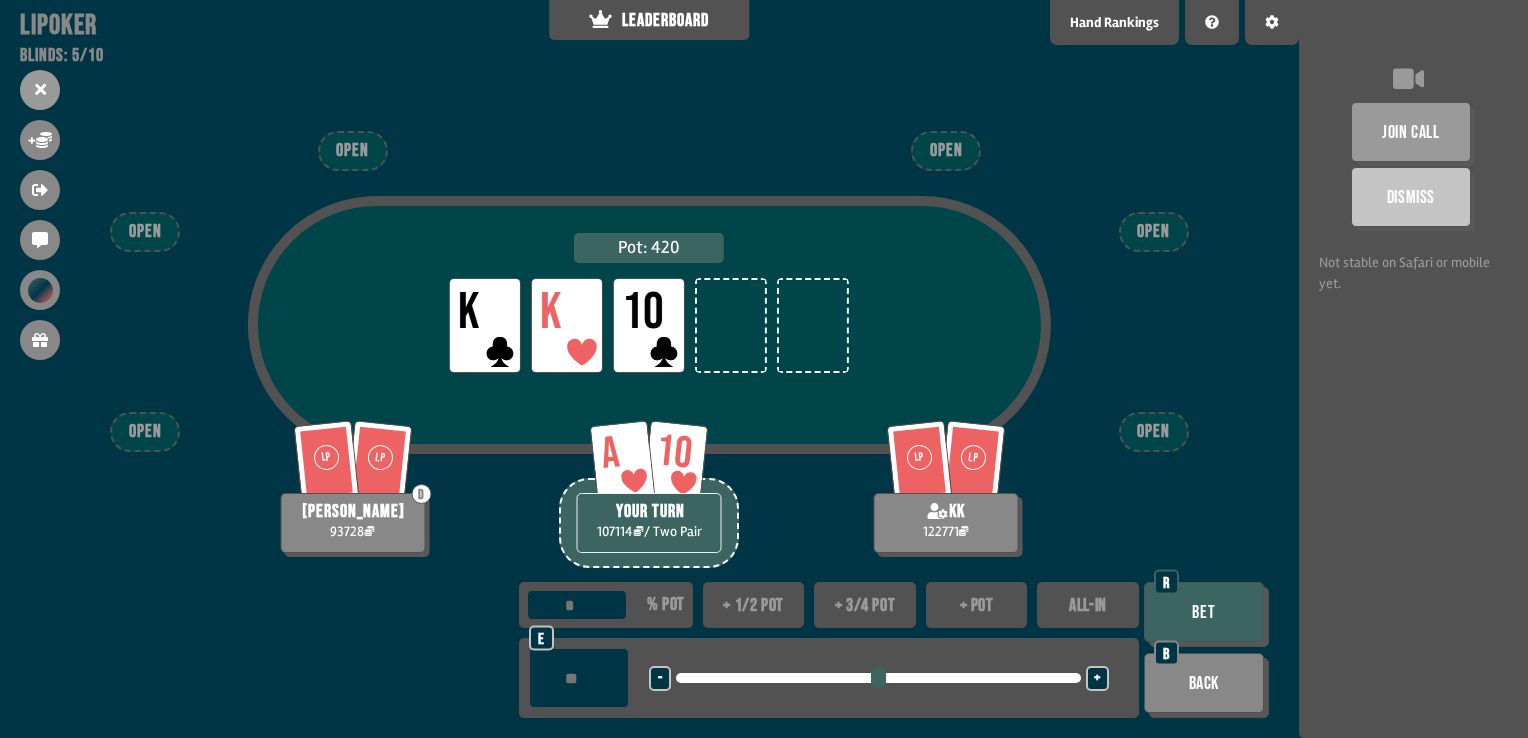 drag, startPoint x: 585, startPoint y: 678, endPoint x: 512, endPoint y: 678, distance: 73 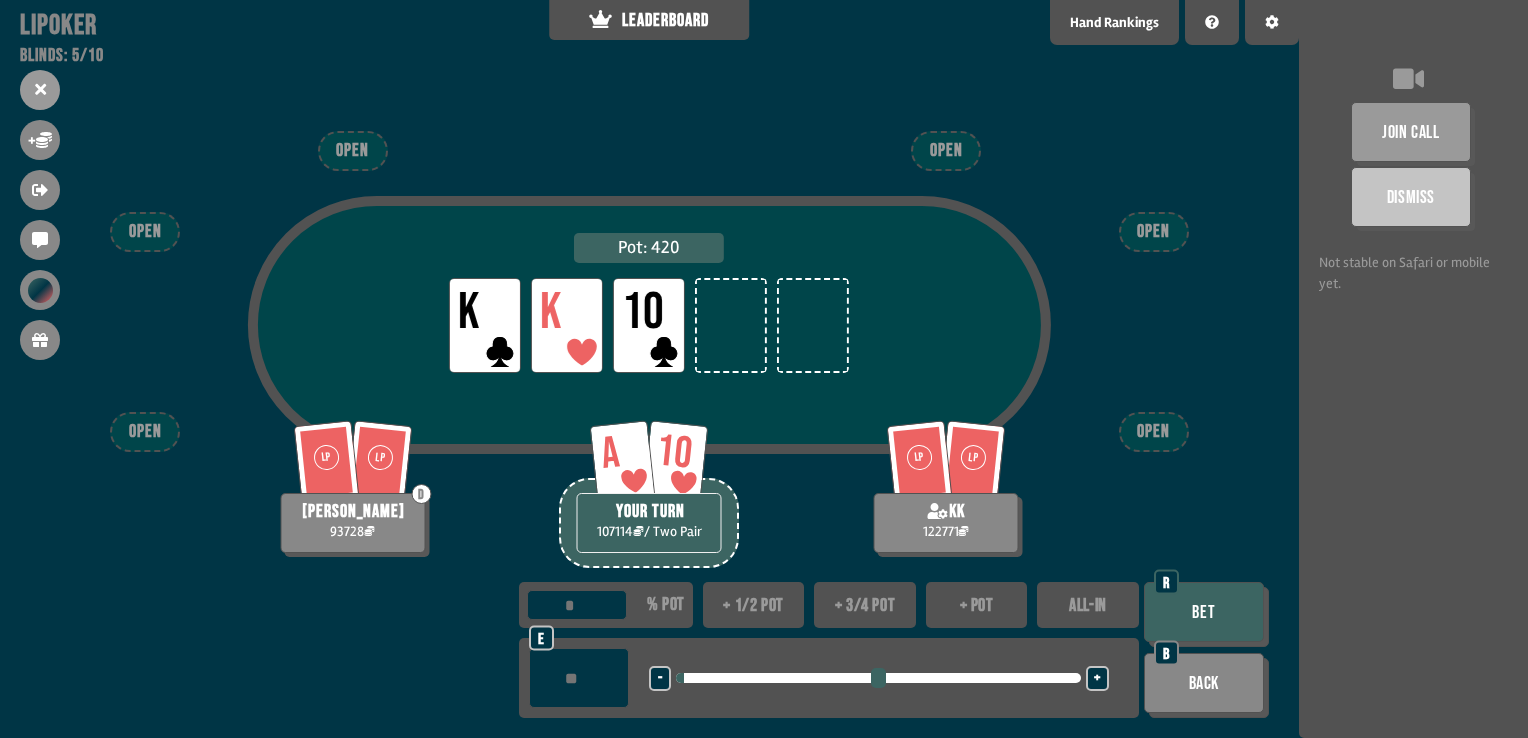 click on "Bet" at bounding box center (1204, 612) 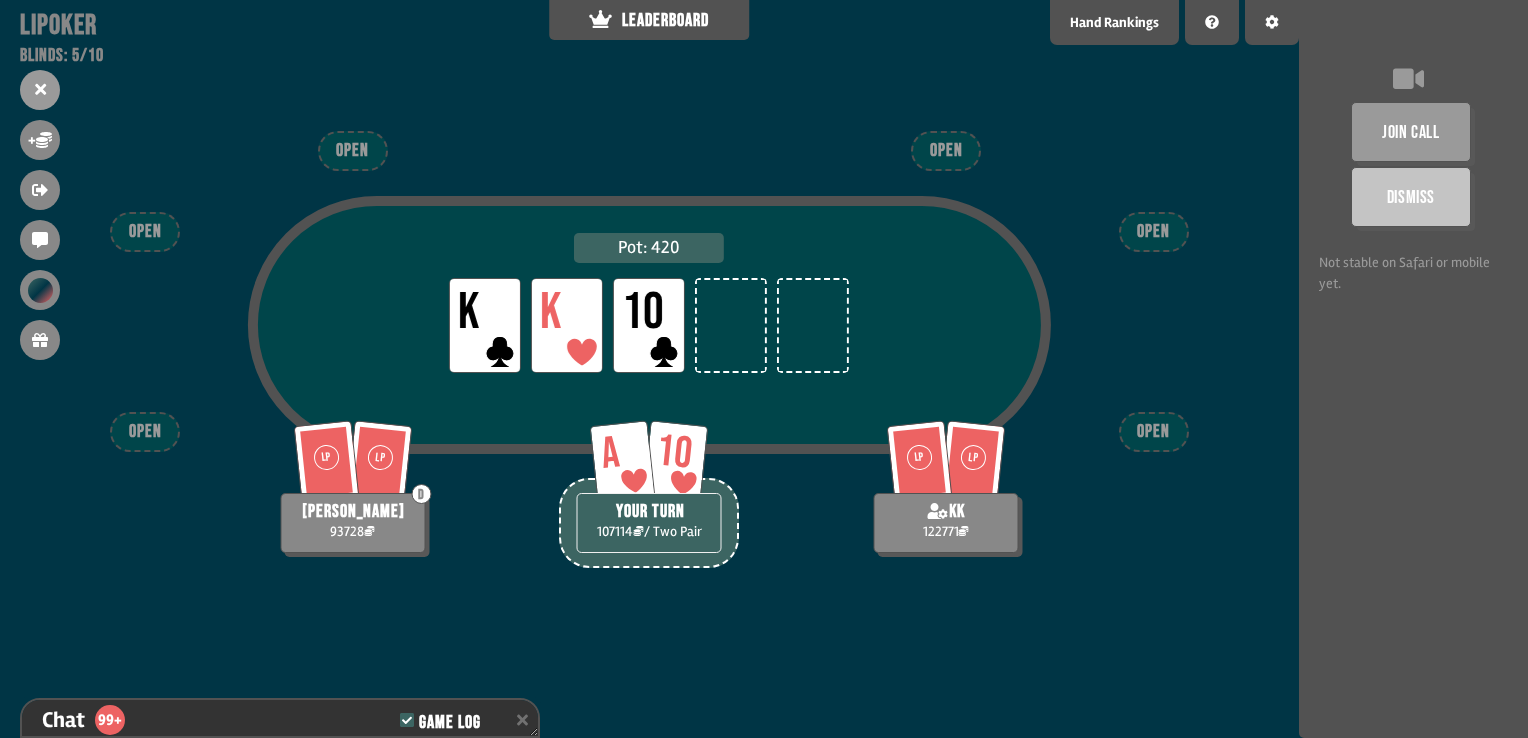 scroll, scrollTop: 8858, scrollLeft: 0, axis: vertical 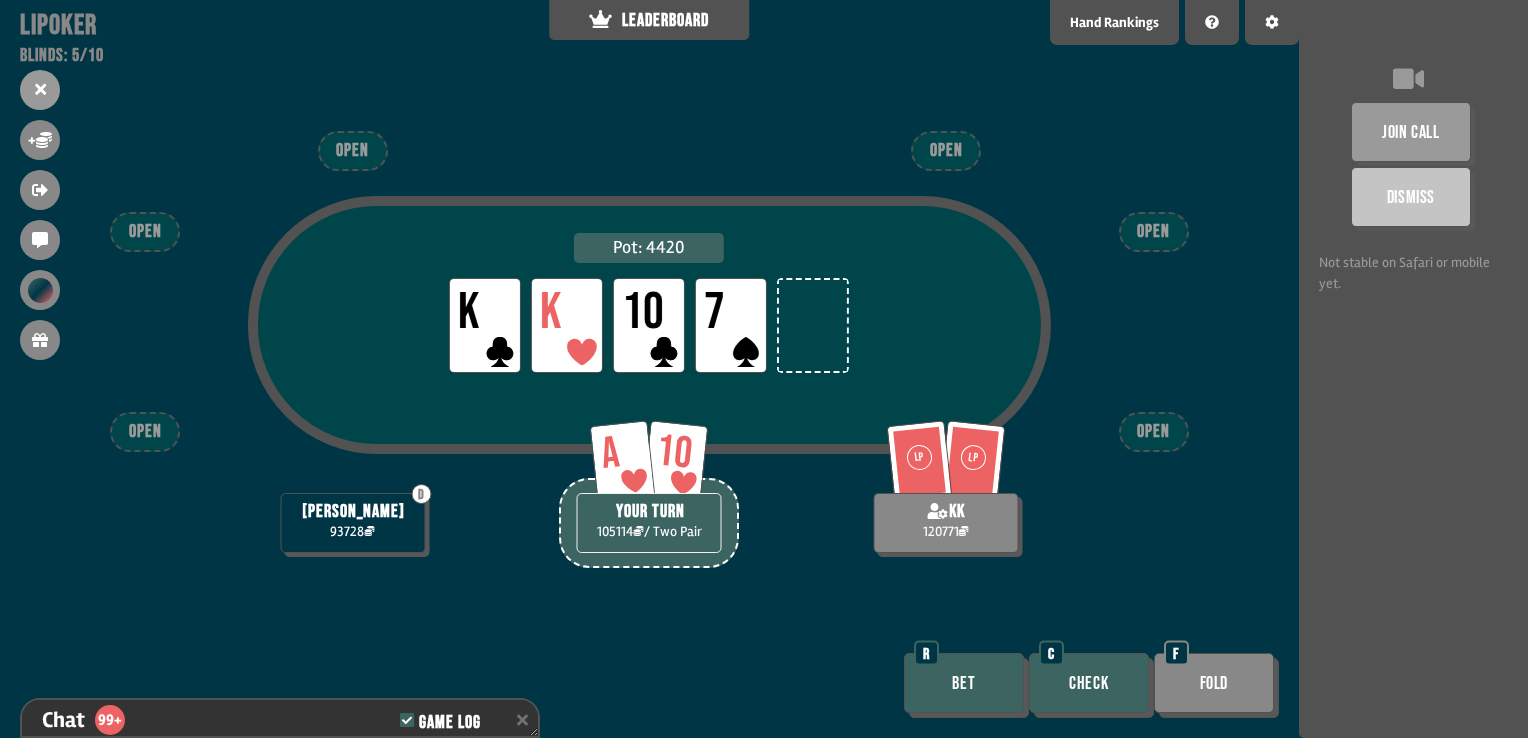 click on "Bet" at bounding box center [964, 683] 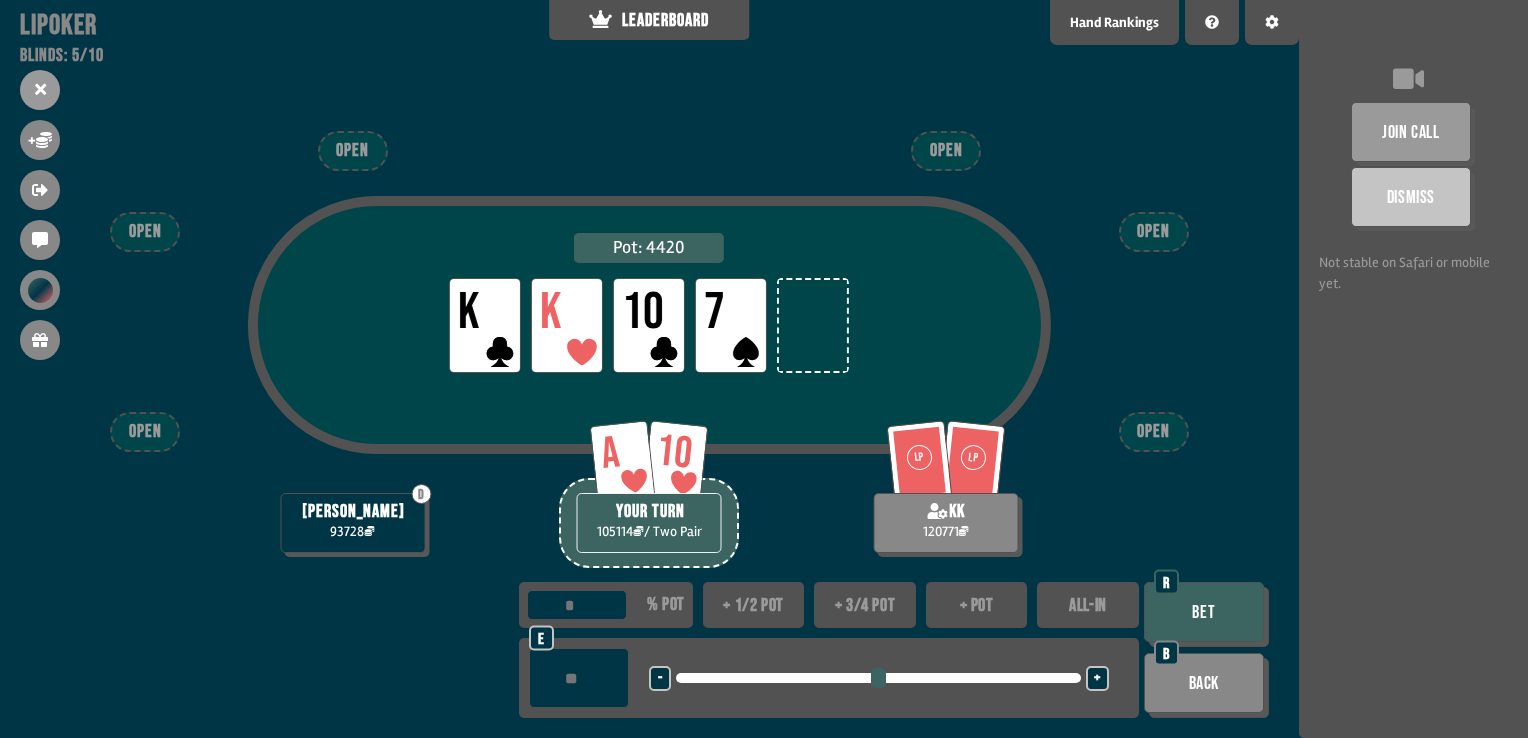 click at bounding box center [579, 678] 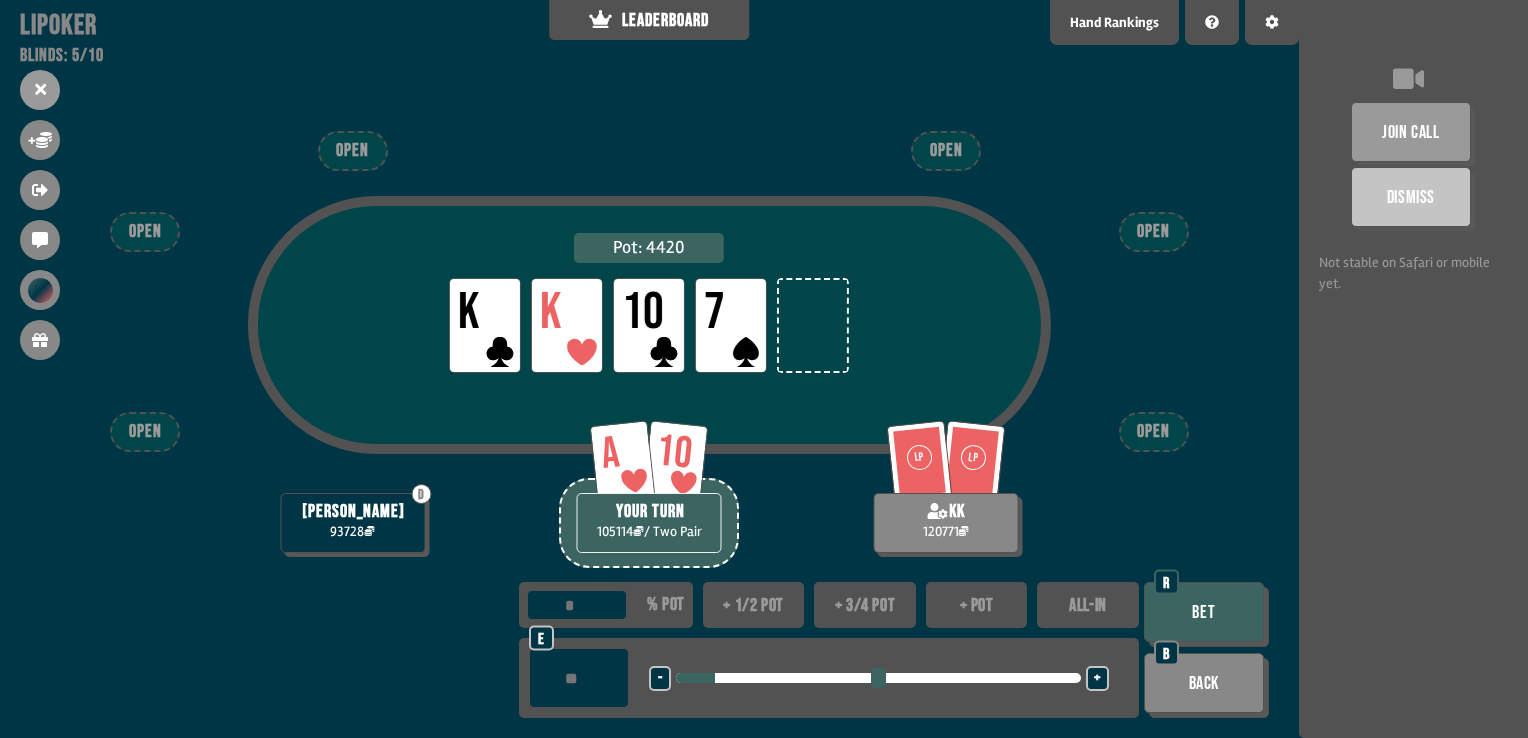 click on "Bet" at bounding box center [1204, 612] 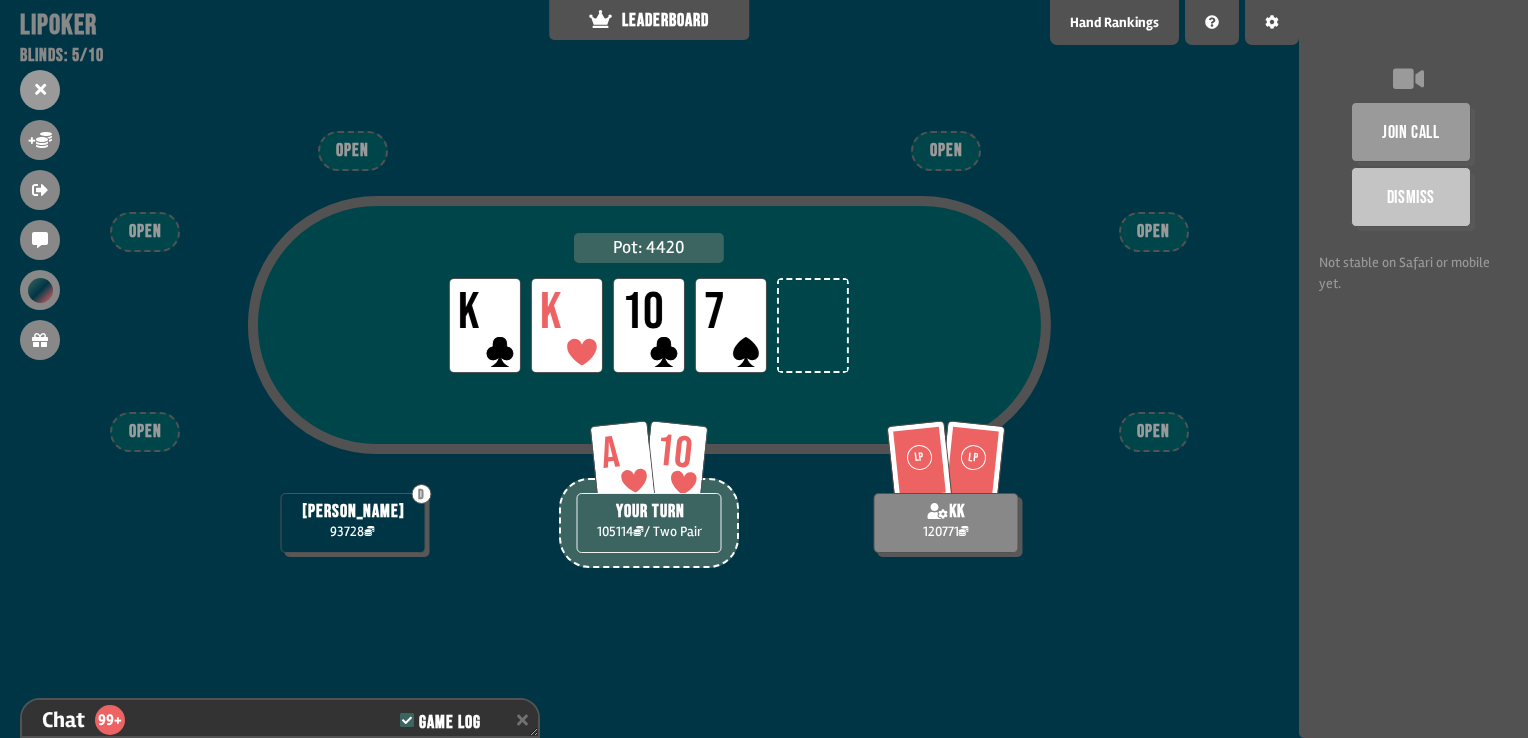 scroll, scrollTop: 9060, scrollLeft: 0, axis: vertical 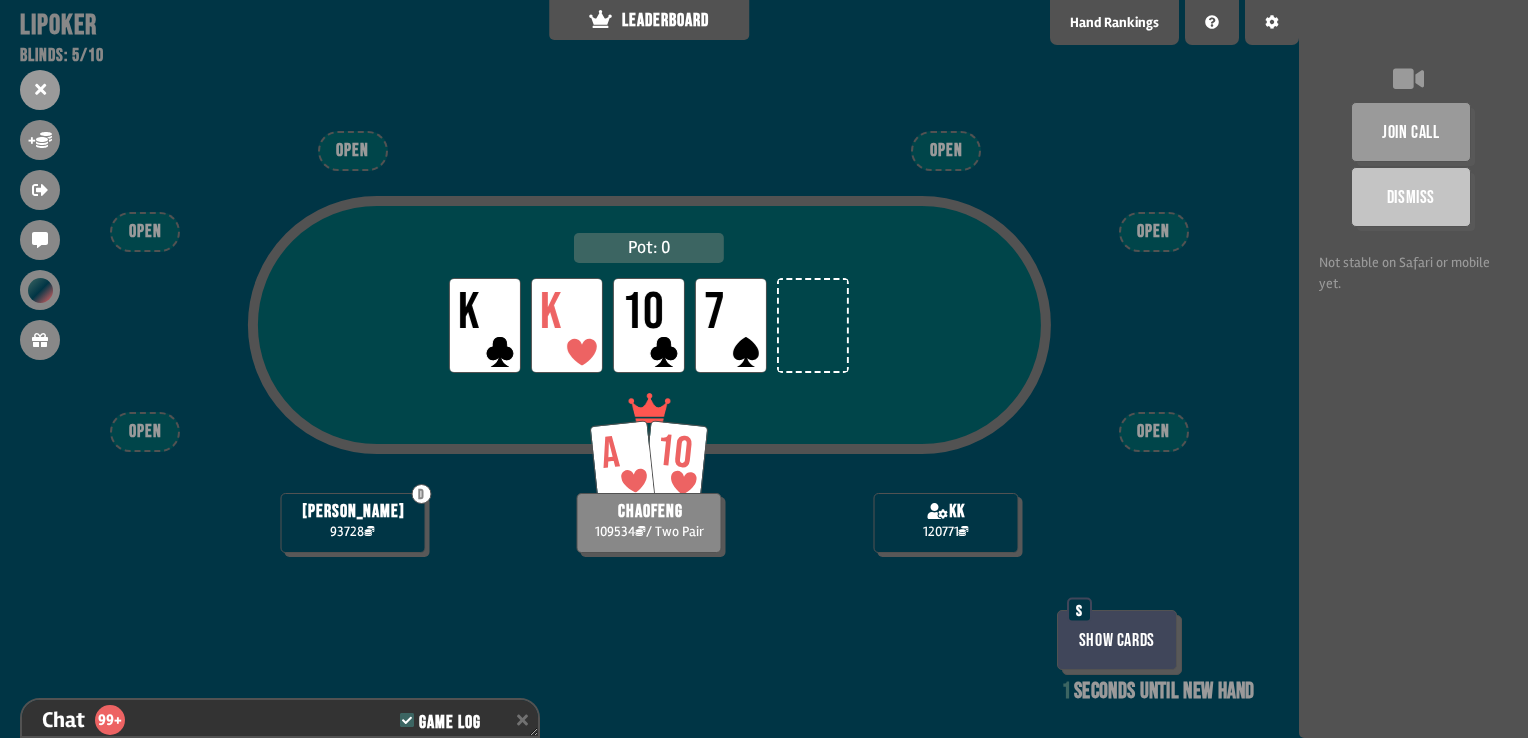 click on "Show Cards" at bounding box center [1117, 640] 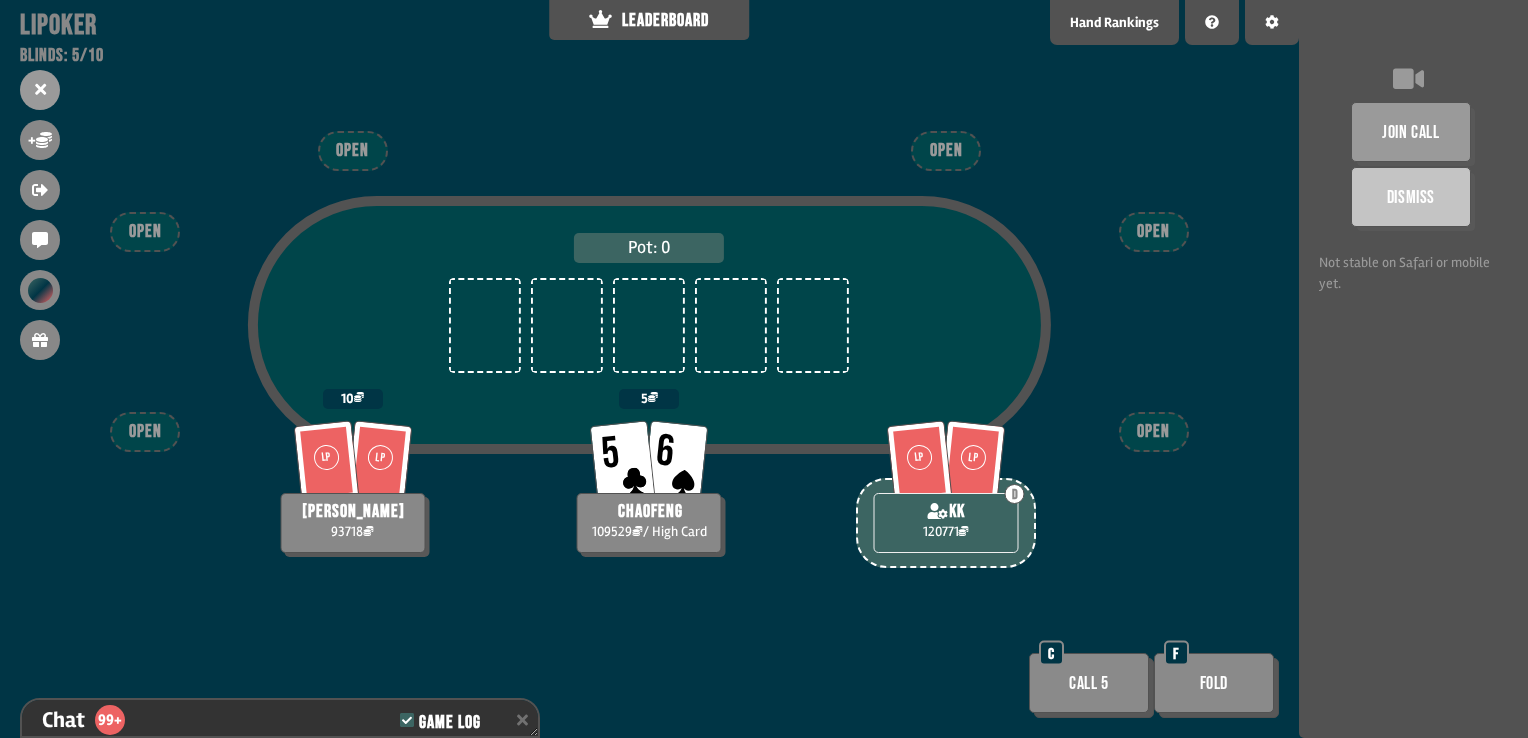 click on "Call 5" at bounding box center [1089, 683] 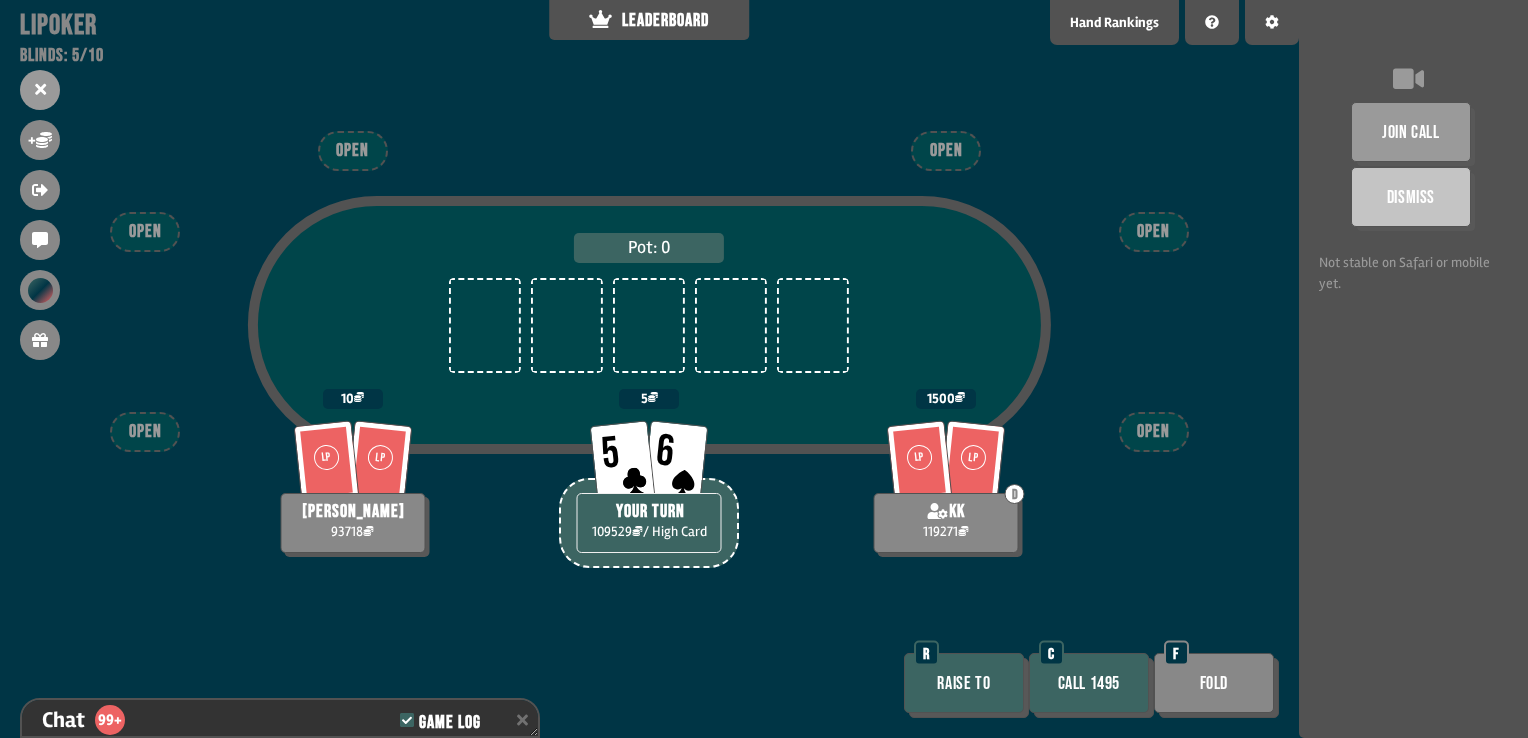 click on "Call 1495" at bounding box center (1089, 683) 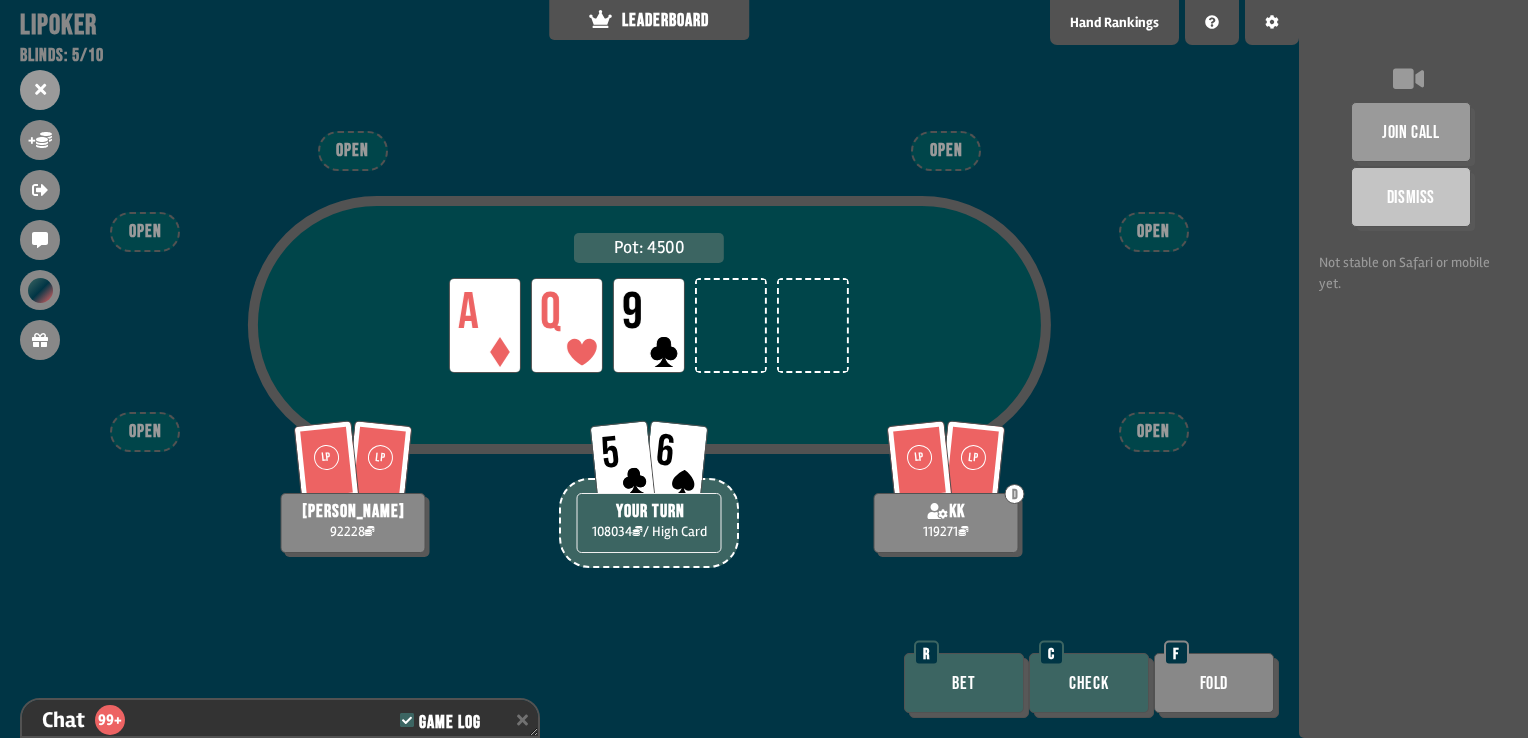 click on "Check" at bounding box center (1089, 683) 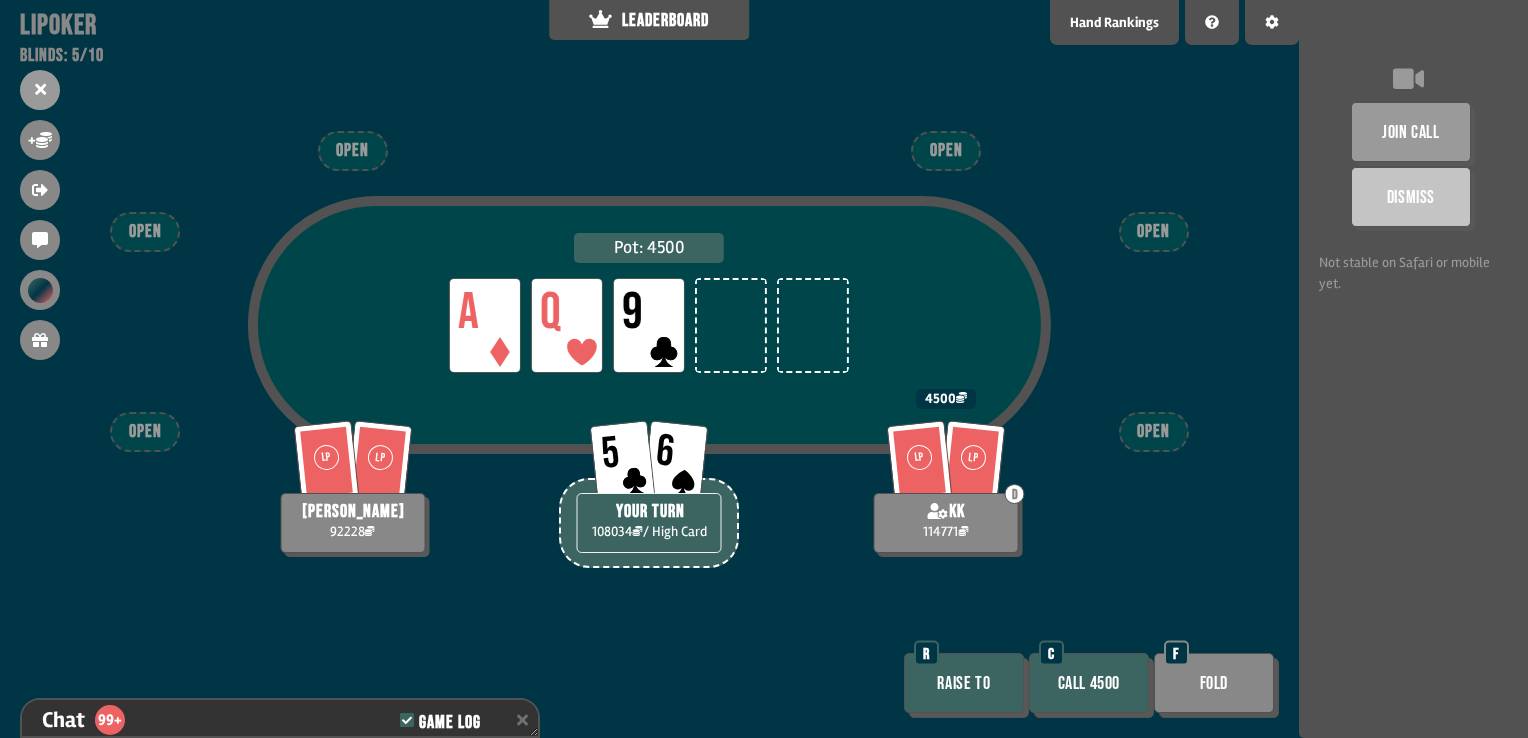 click on "Fold" at bounding box center (1214, 683) 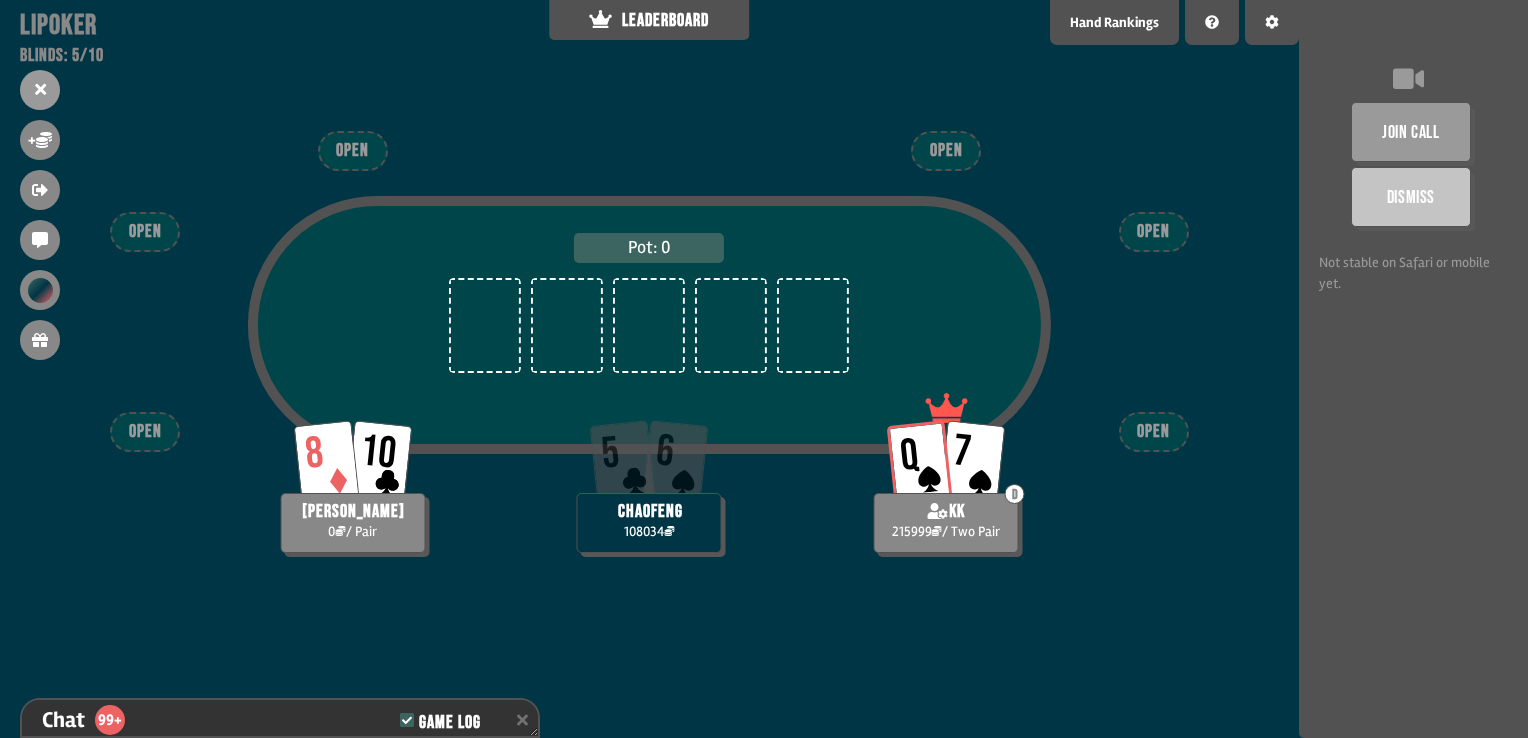 scroll, scrollTop: 98, scrollLeft: 0, axis: vertical 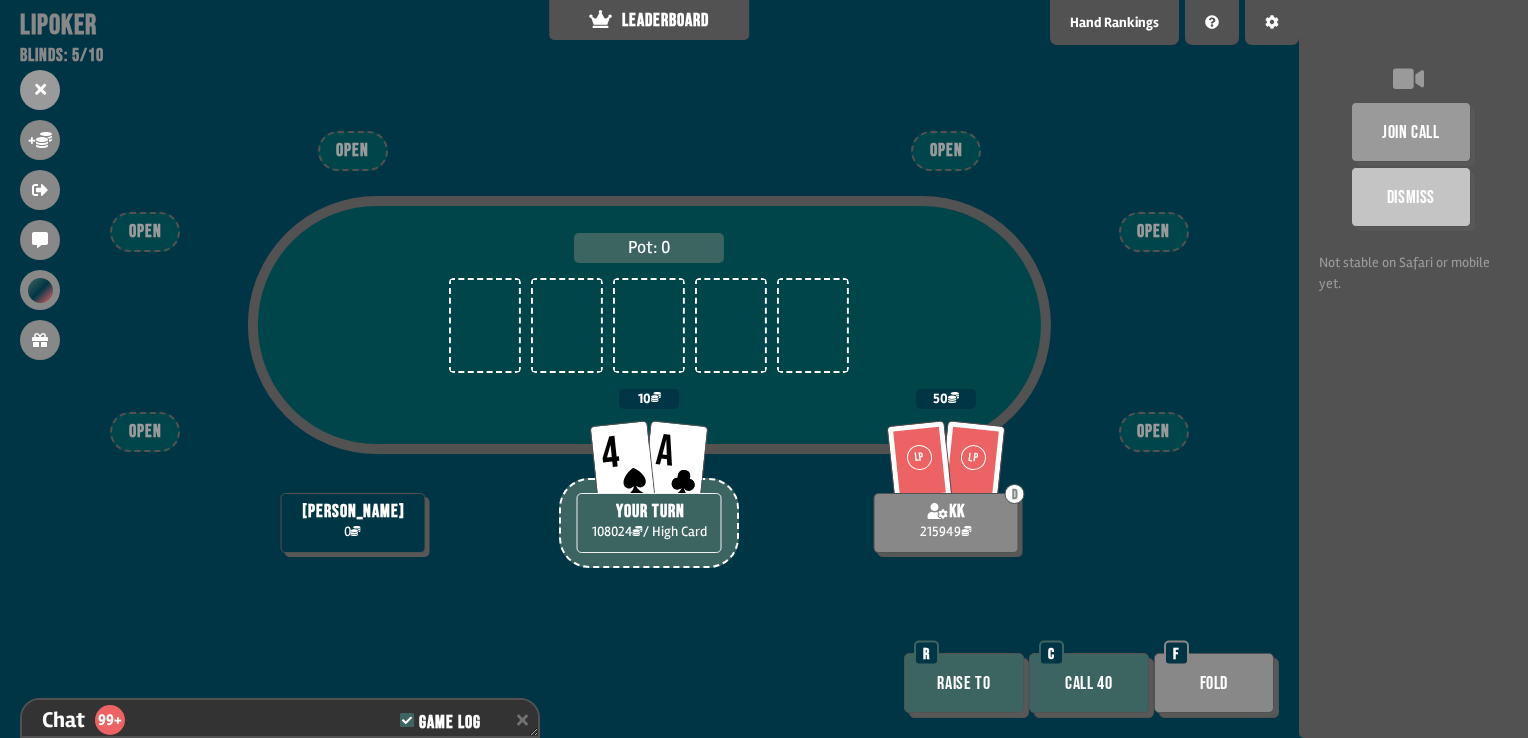 click on "Call 40" at bounding box center (1089, 683) 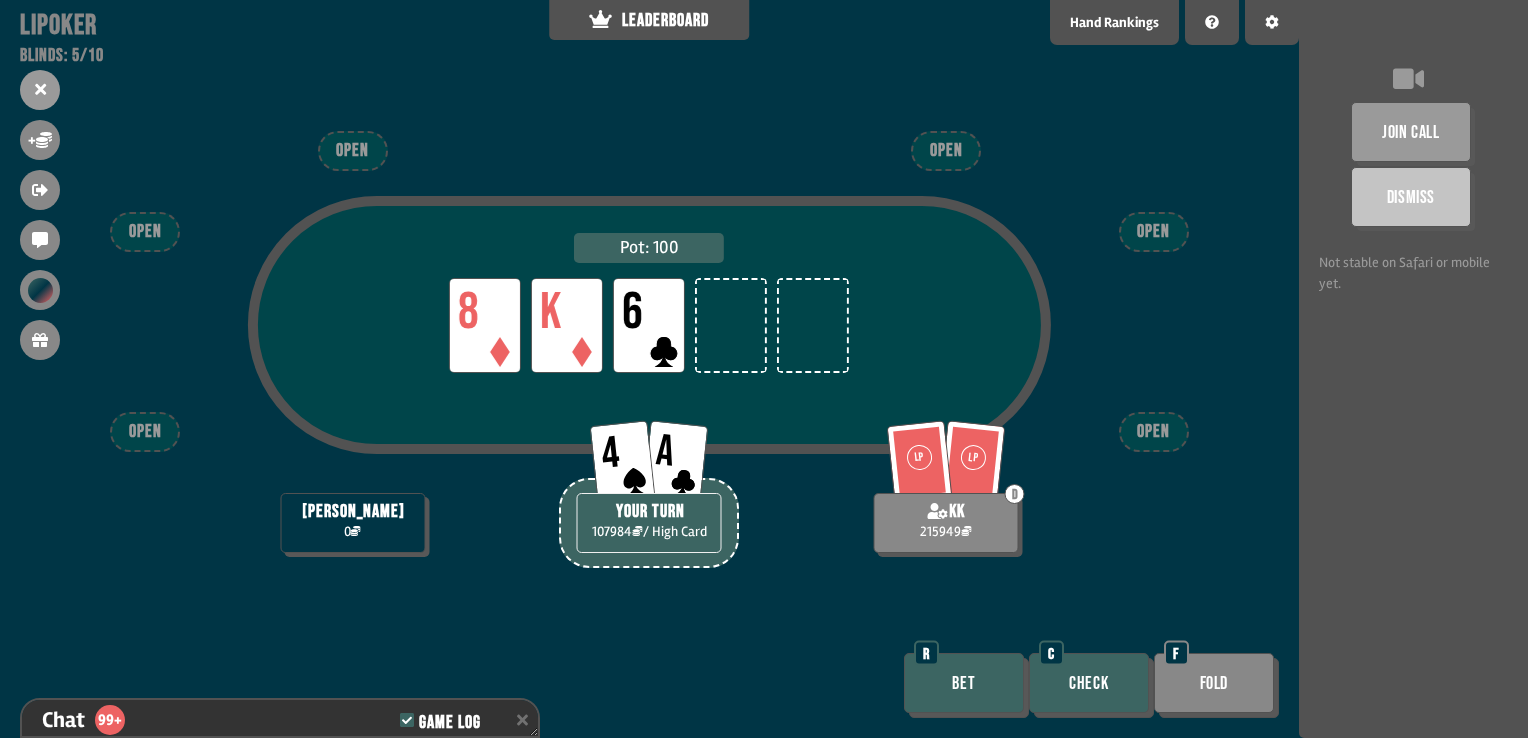 click on "Check" at bounding box center (1089, 683) 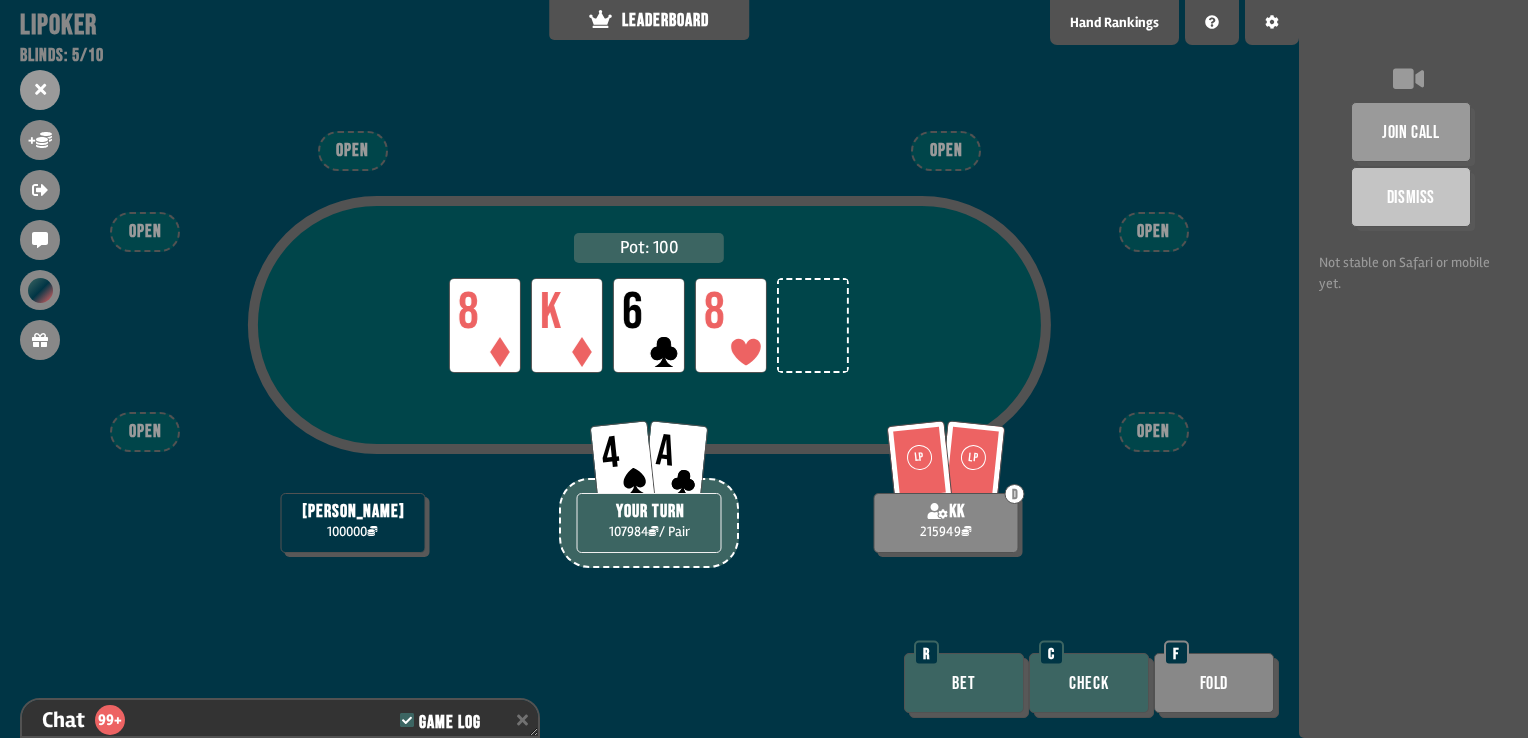 click on "Pot: 100   LP 8 LP K LP 6 LP 8 [PERSON_NAME] 100000  4 A YOUR TURN 107984   / Pair LP LP D kk 215949  OPEN OPEN OPEN OPEN OPEN OPEN Bet R Check C Fold F" at bounding box center (649, 369) 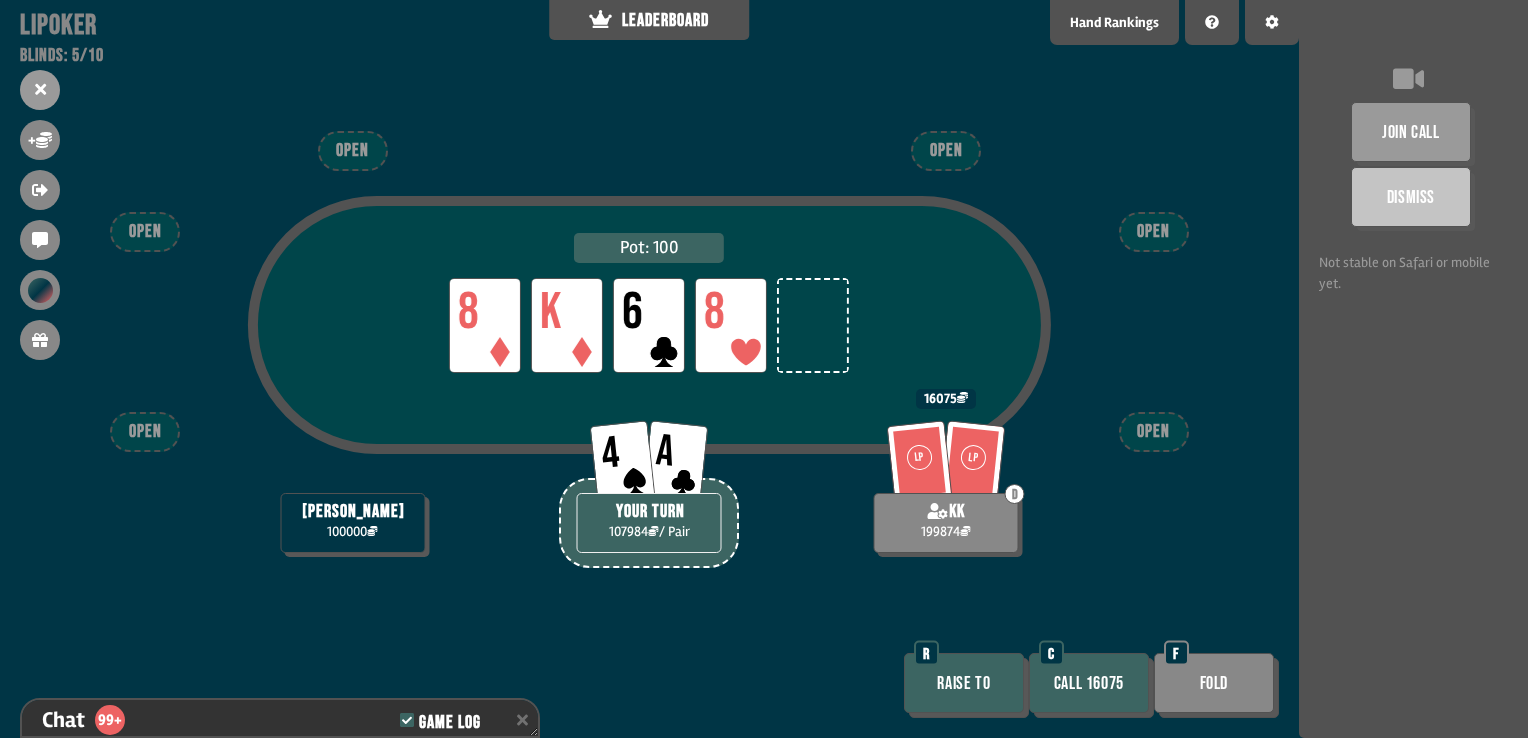click on "Fold" at bounding box center (1214, 683) 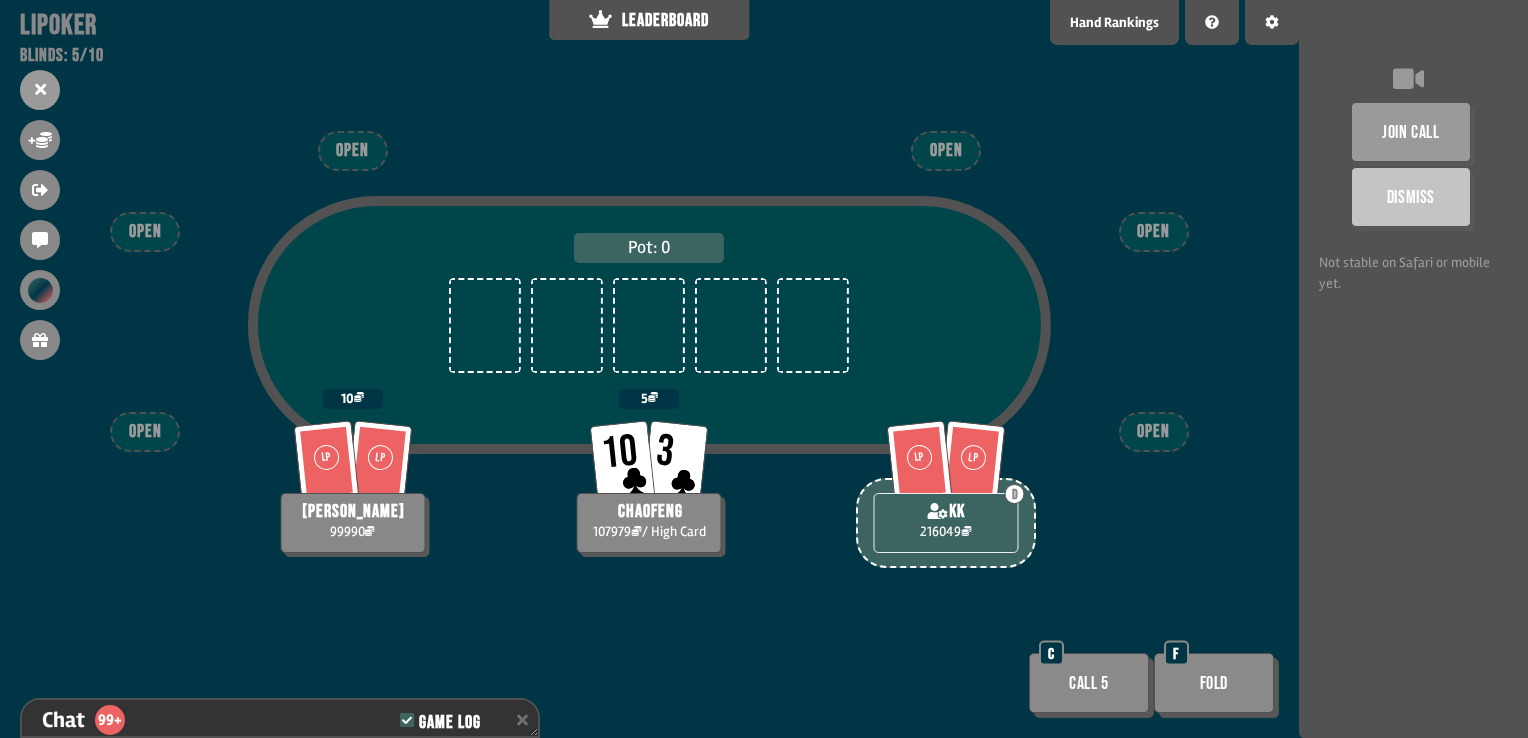 scroll, scrollTop: 98, scrollLeft: 0, axis: vertical 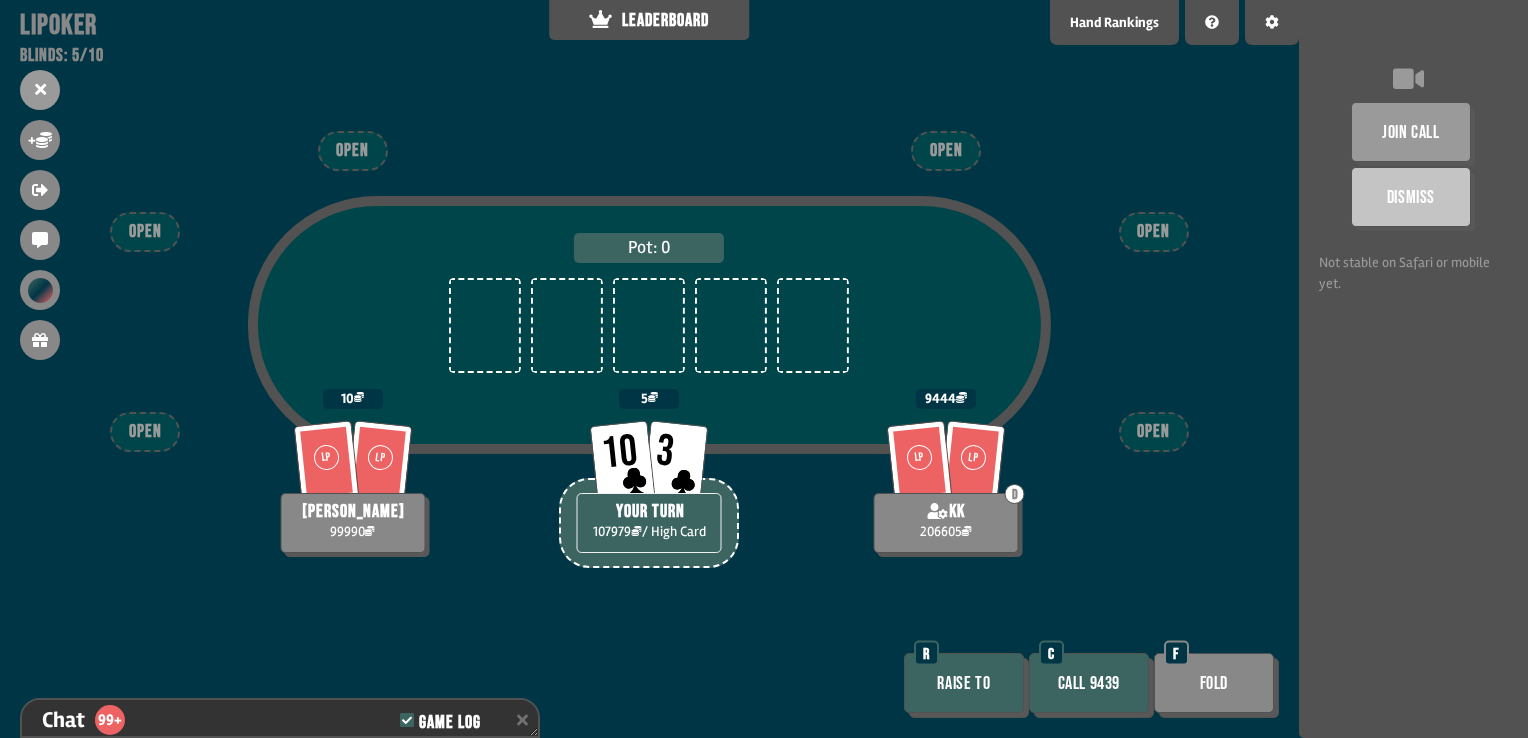 click on "Call 9439" at bounding box center [1089, 683] 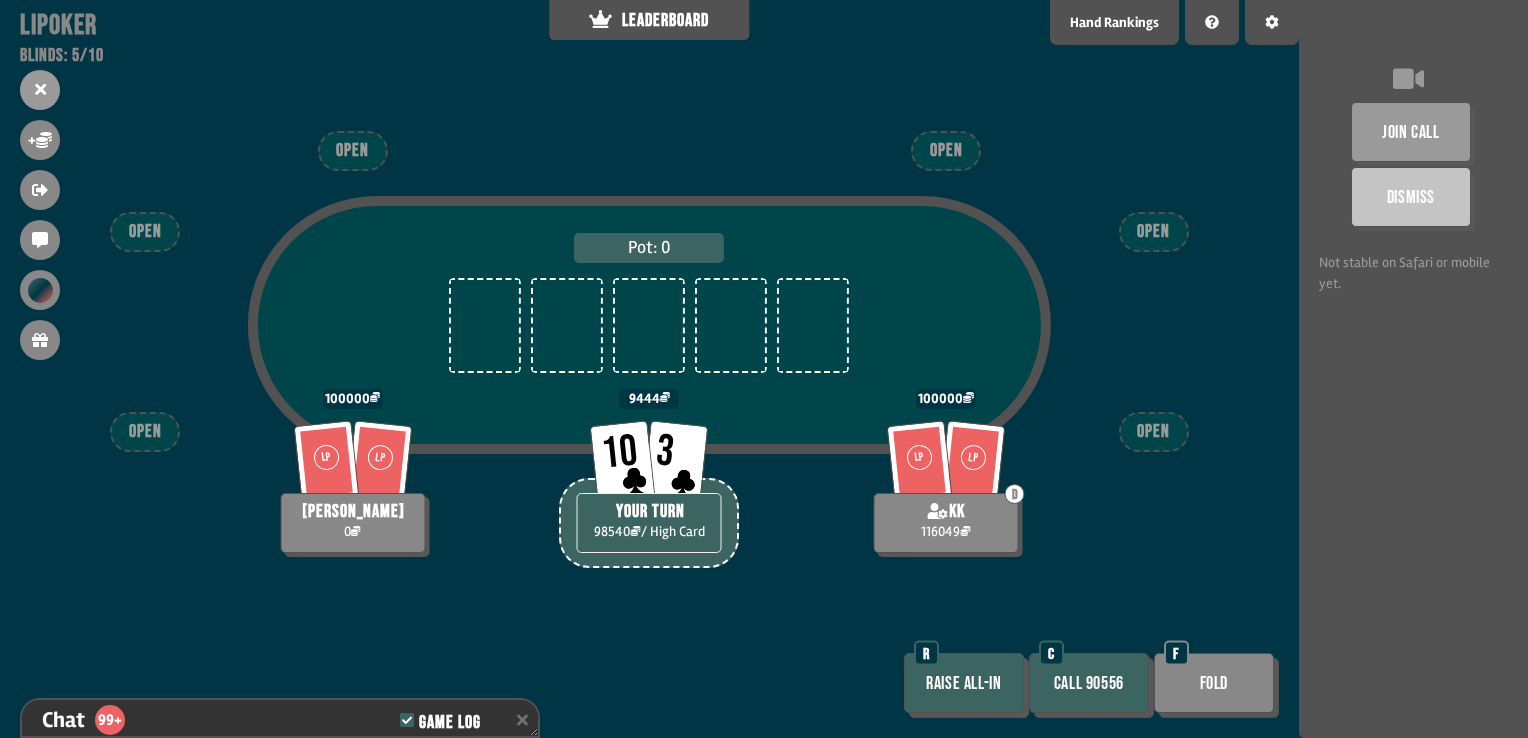 click on "Fold" at bounding box center [1214, 683] 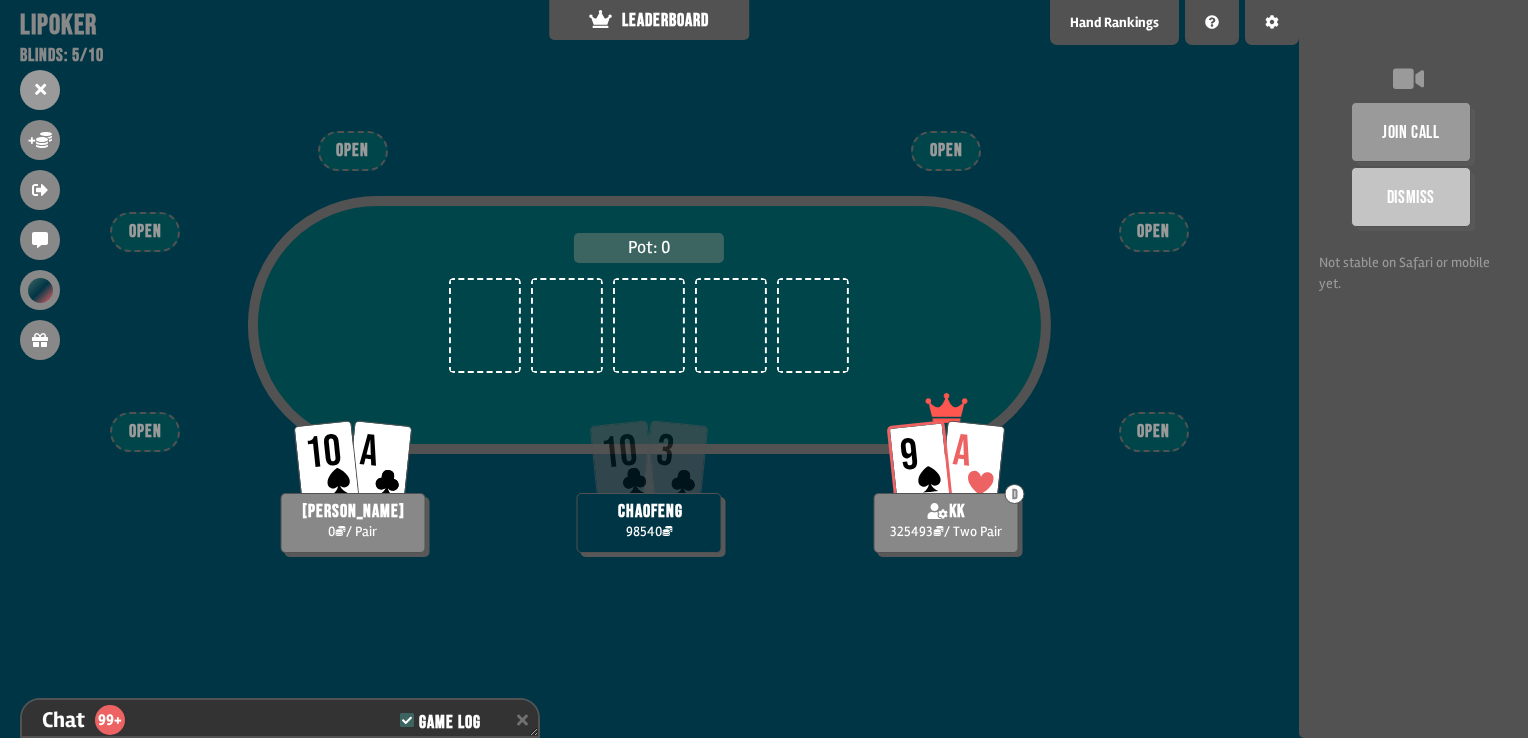 scroll, scrollTop: 98, scrollLeft: 0, axis: vertical 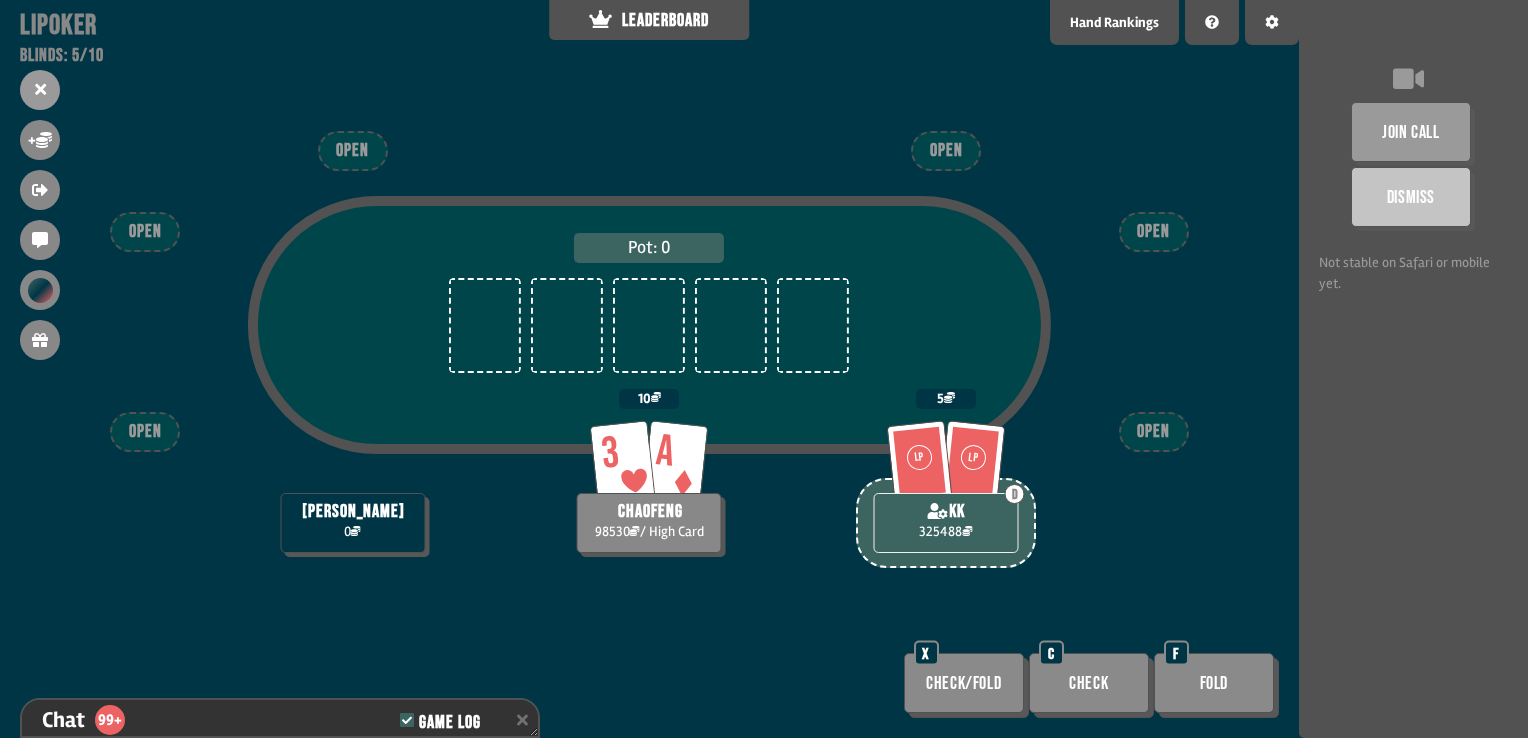 click on "Check" at bounding box center [1089, 683] 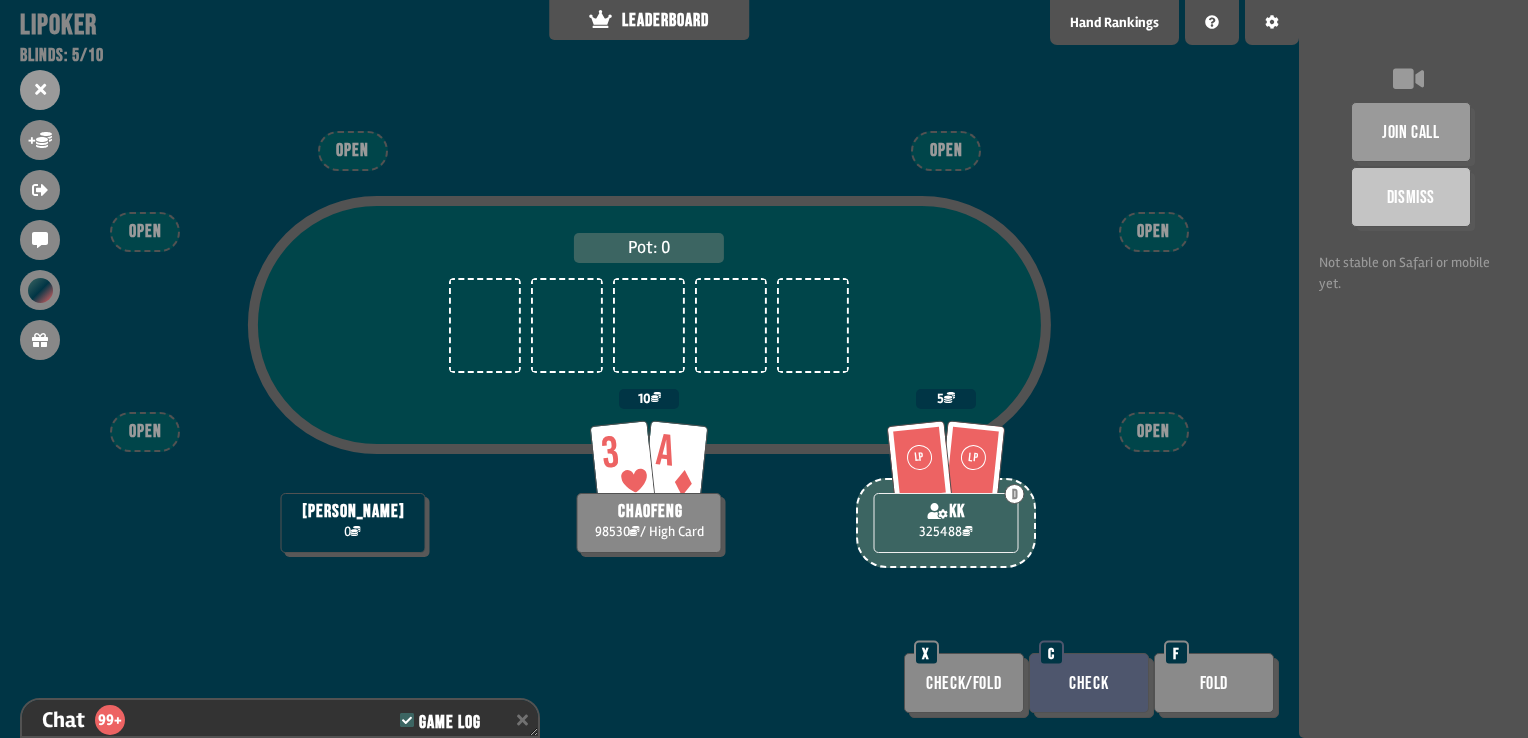 click on "Check" at bounding box center (1089, 683) 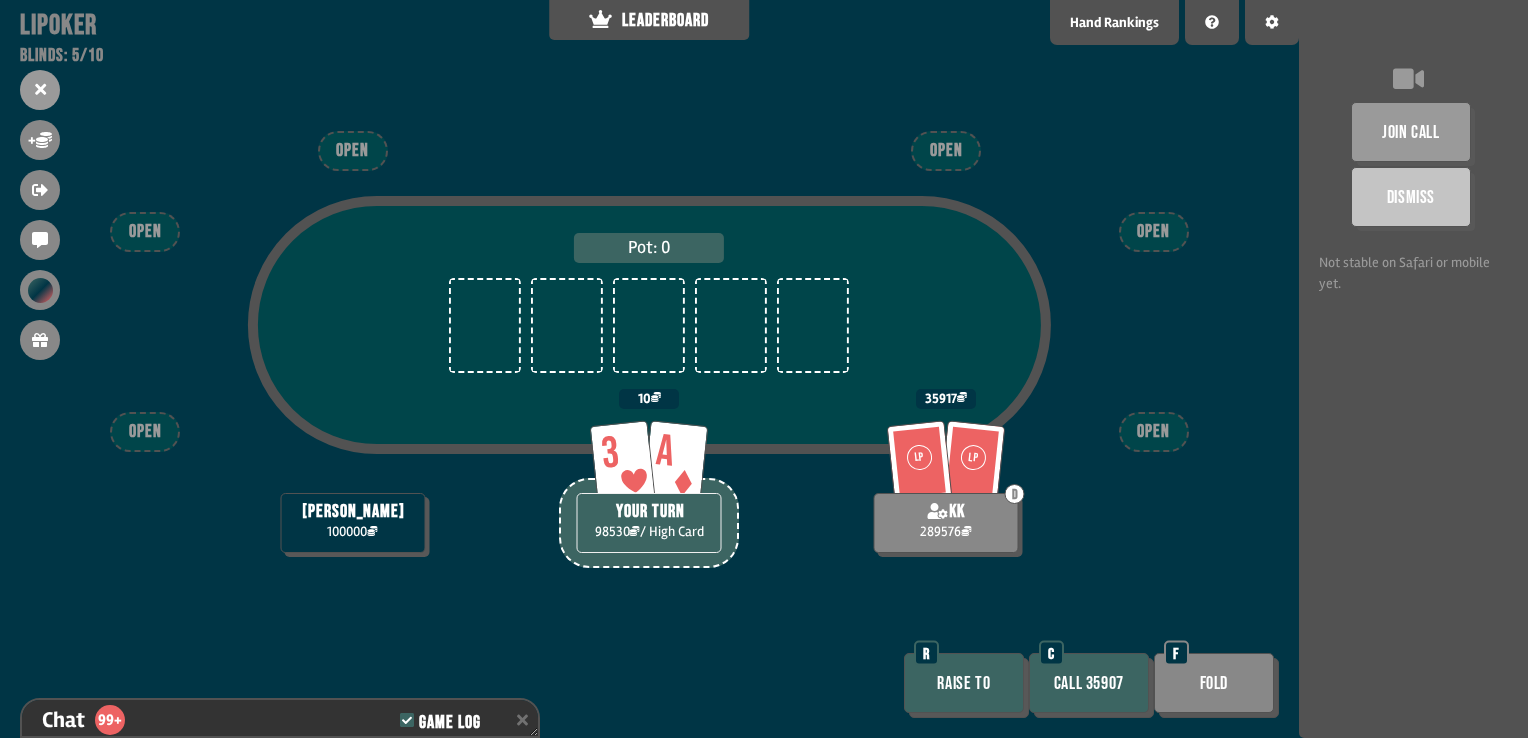 drag, startPoint x: 1099, startPoint y: 694, endPoint x: 1155, endPoint y: 772, distance: 96.02083 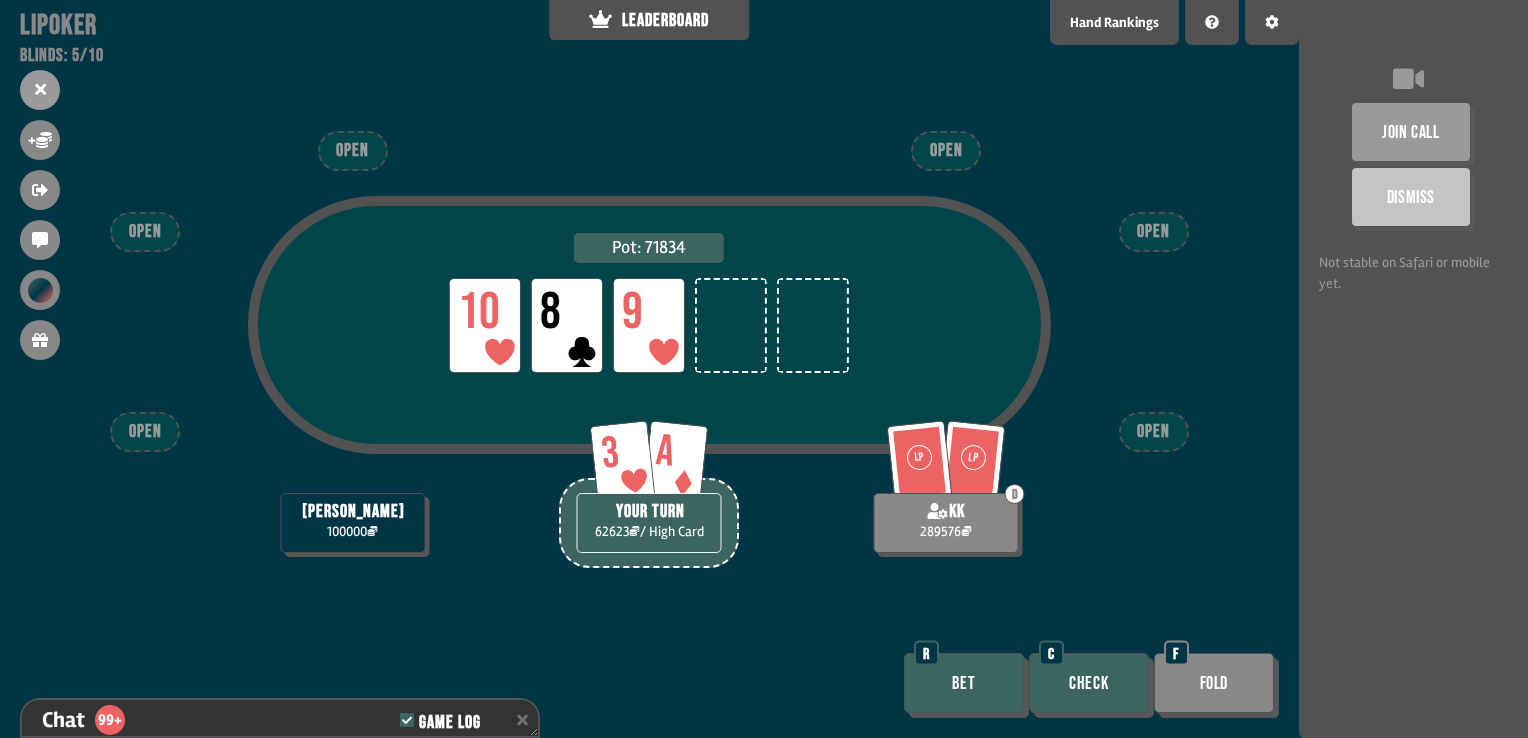 click on "Check" at bounding box center (1089, 683) 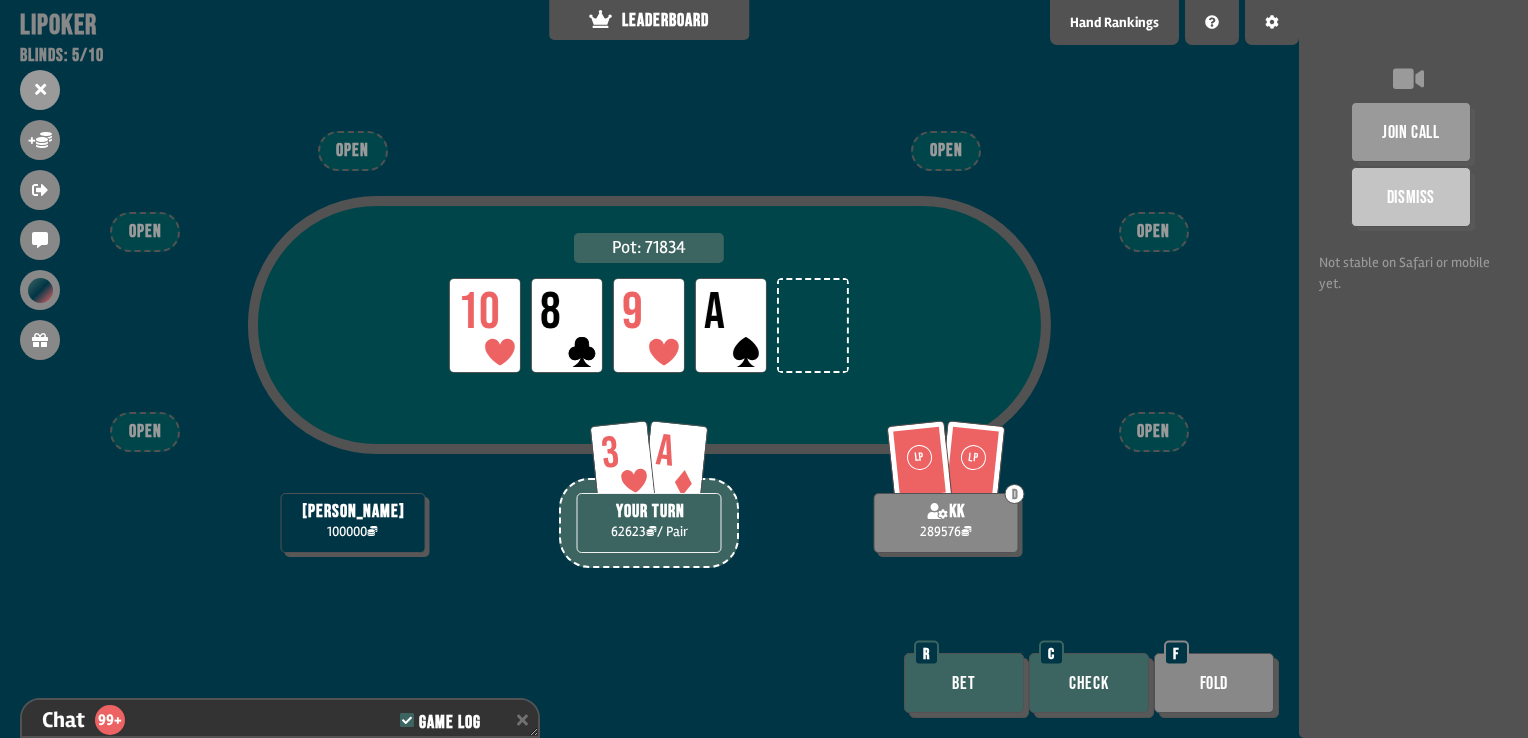 click on "Bet" at bounding box center [964, 683] 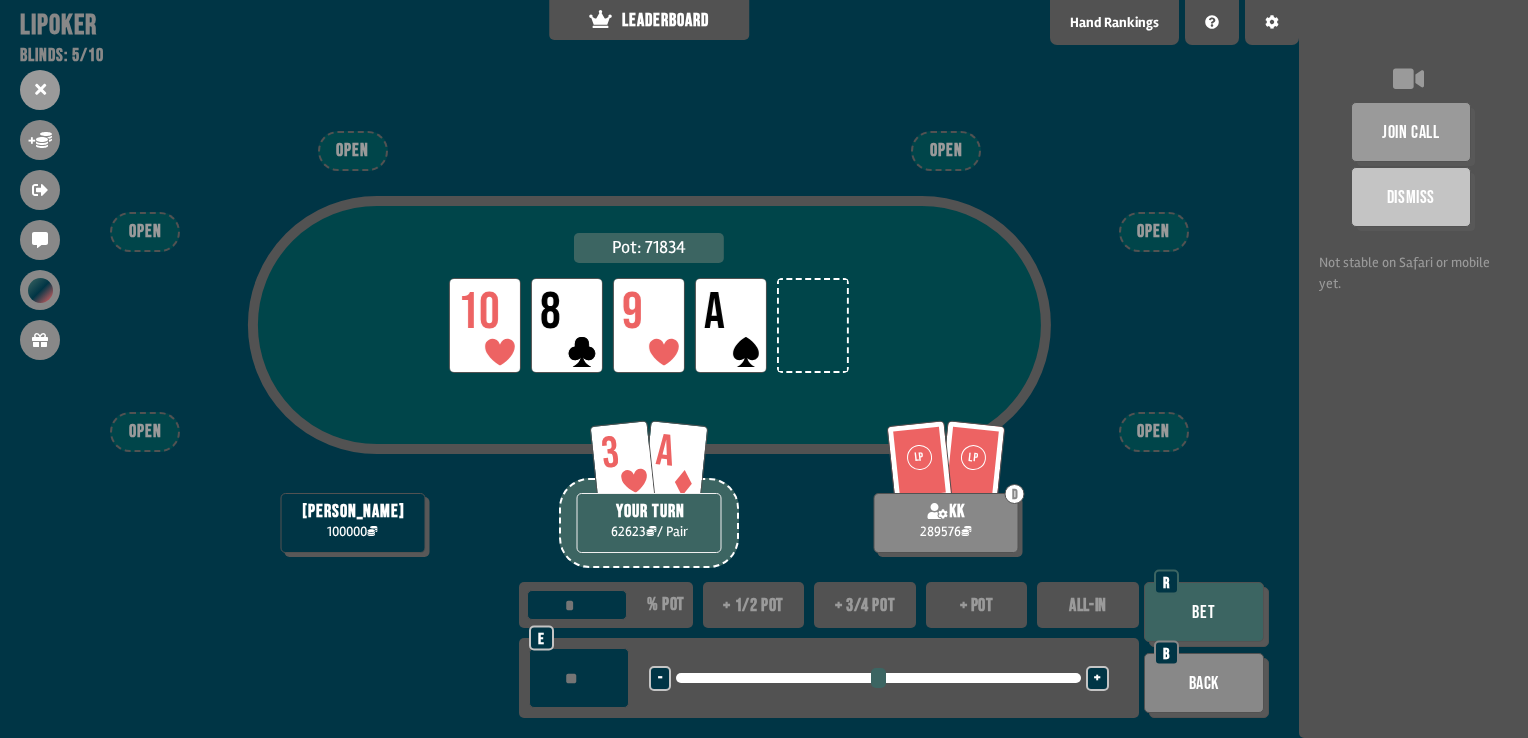 click on "ALL-IN" at bounding box center (1088, 605) 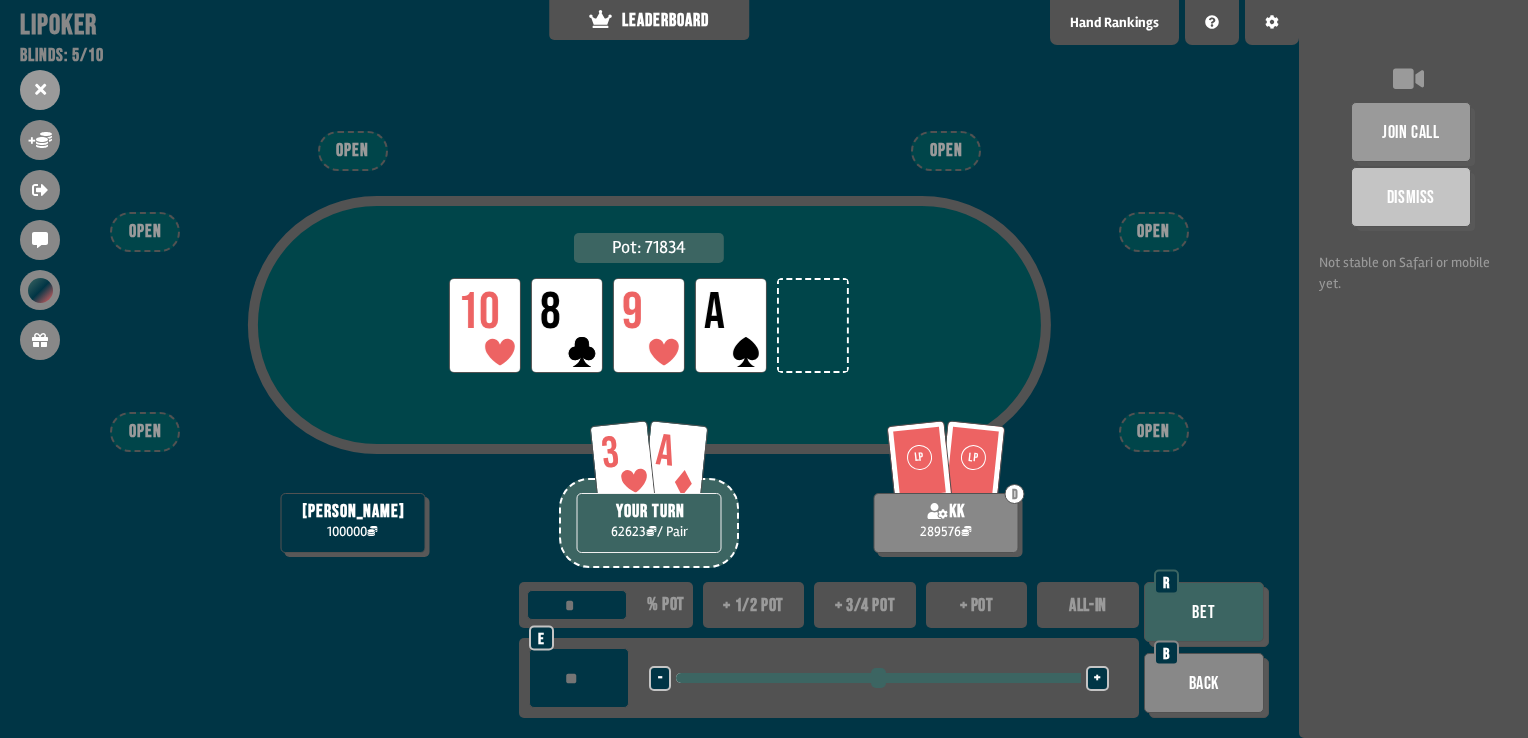 click on "ALL-IN" at bounding box center [1088, 605] 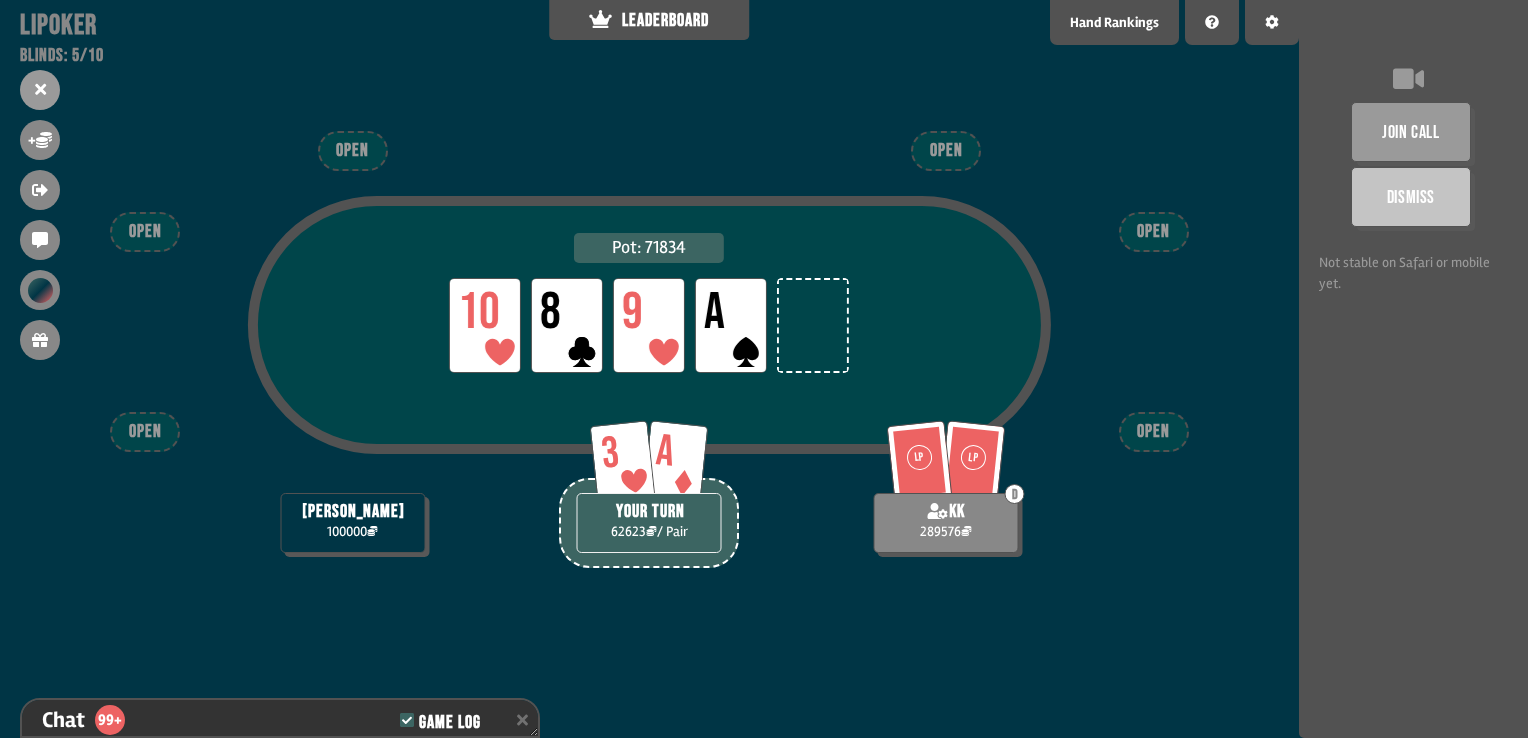 scroll, scrollTop: 10859, scrollLeft: 0, axis: vertical 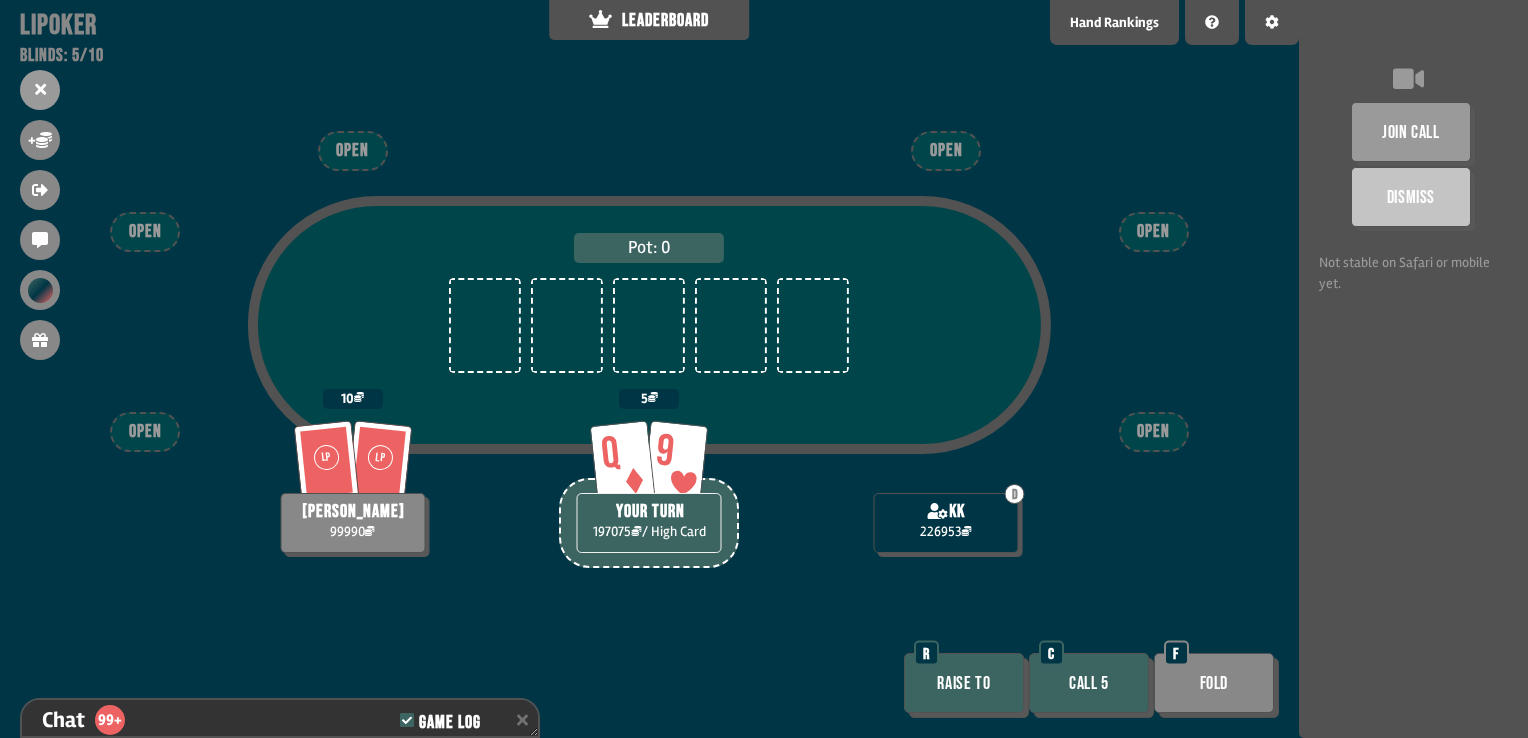 click on "Call 5" at bounding box center (1089, 683) 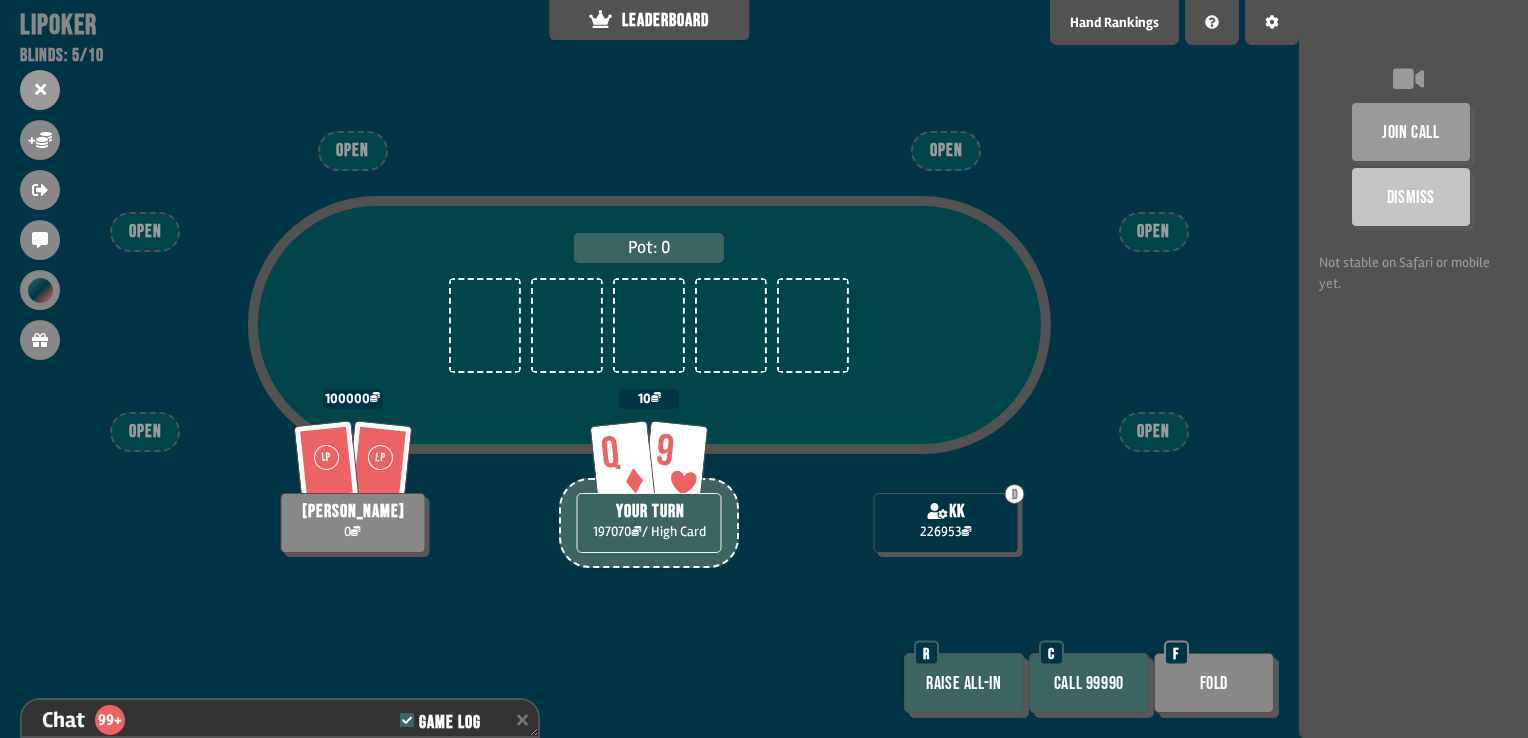 click on "Call 99990" at bounding box center (1089, 683) 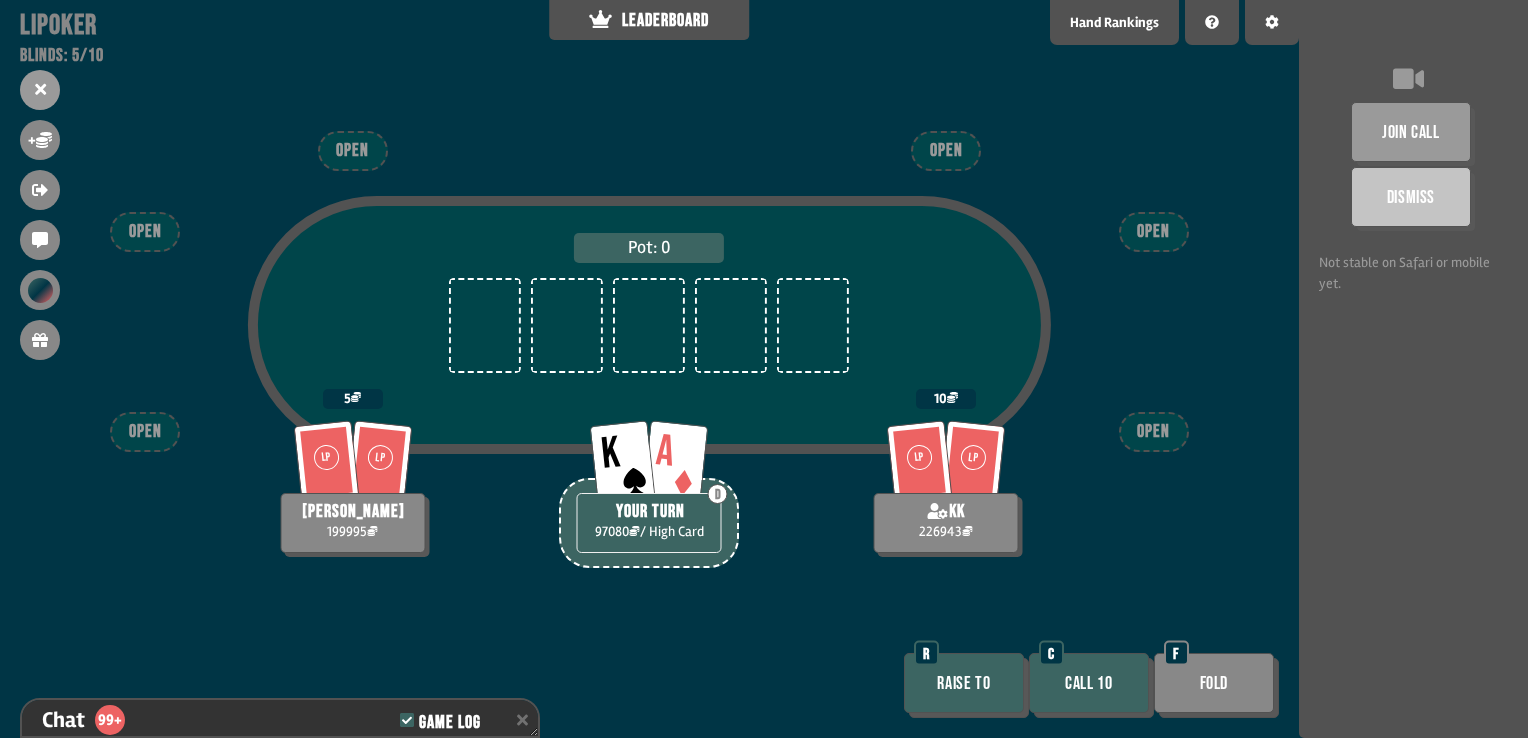 click on "Raise to" at bounding box center (964, 683) 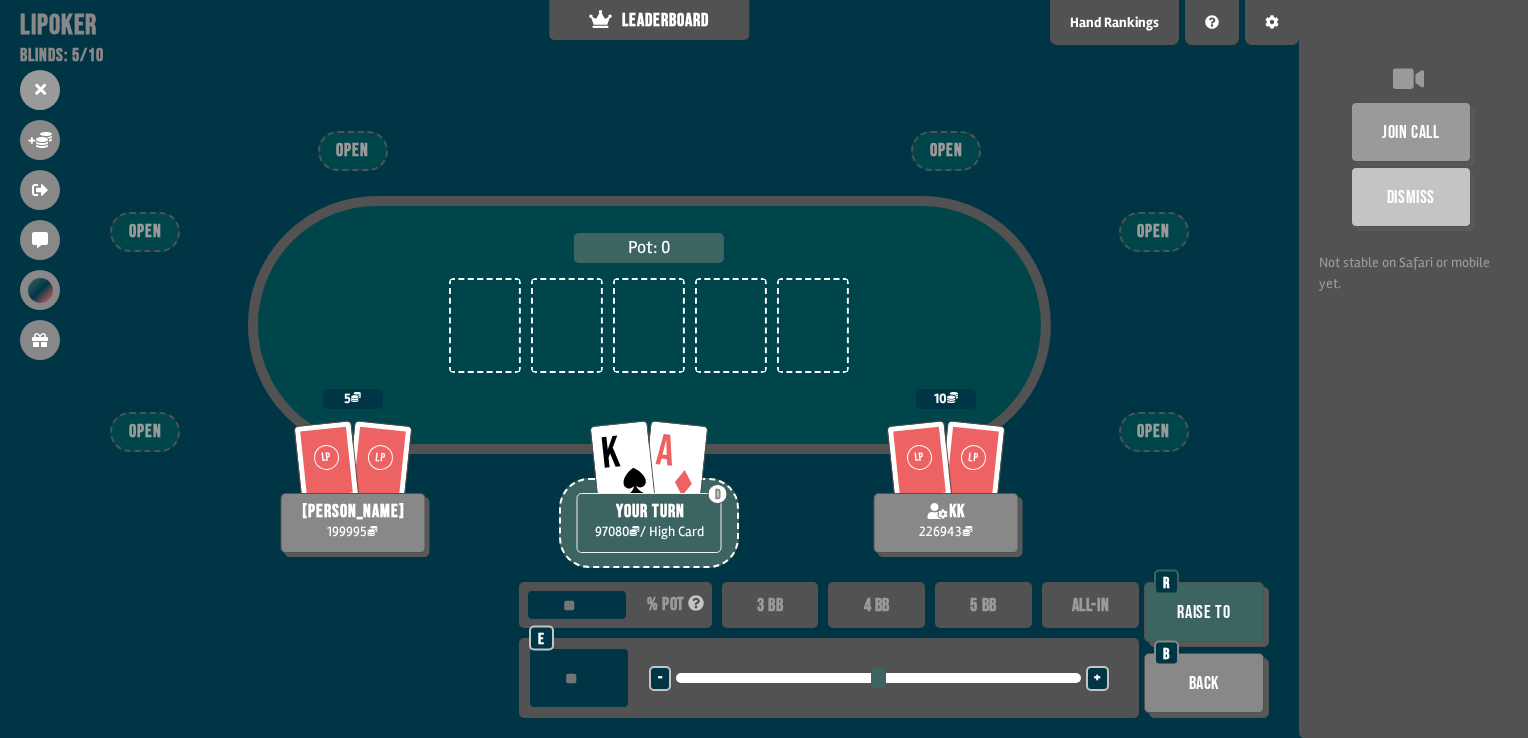 click on "ALL-IN" at bounding box center [1090, 605] 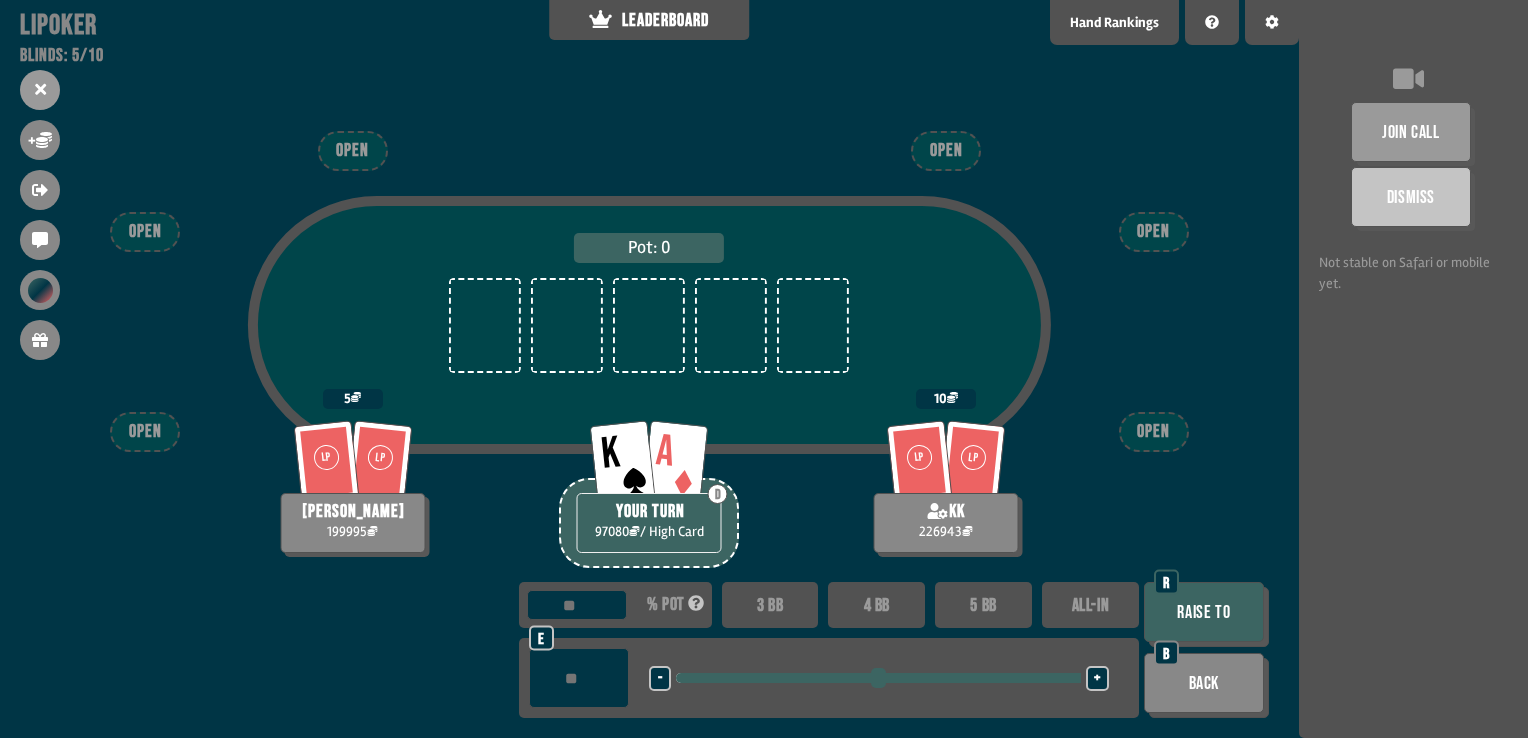 click on "ALL-IN" at bounding box center [1090, 605] 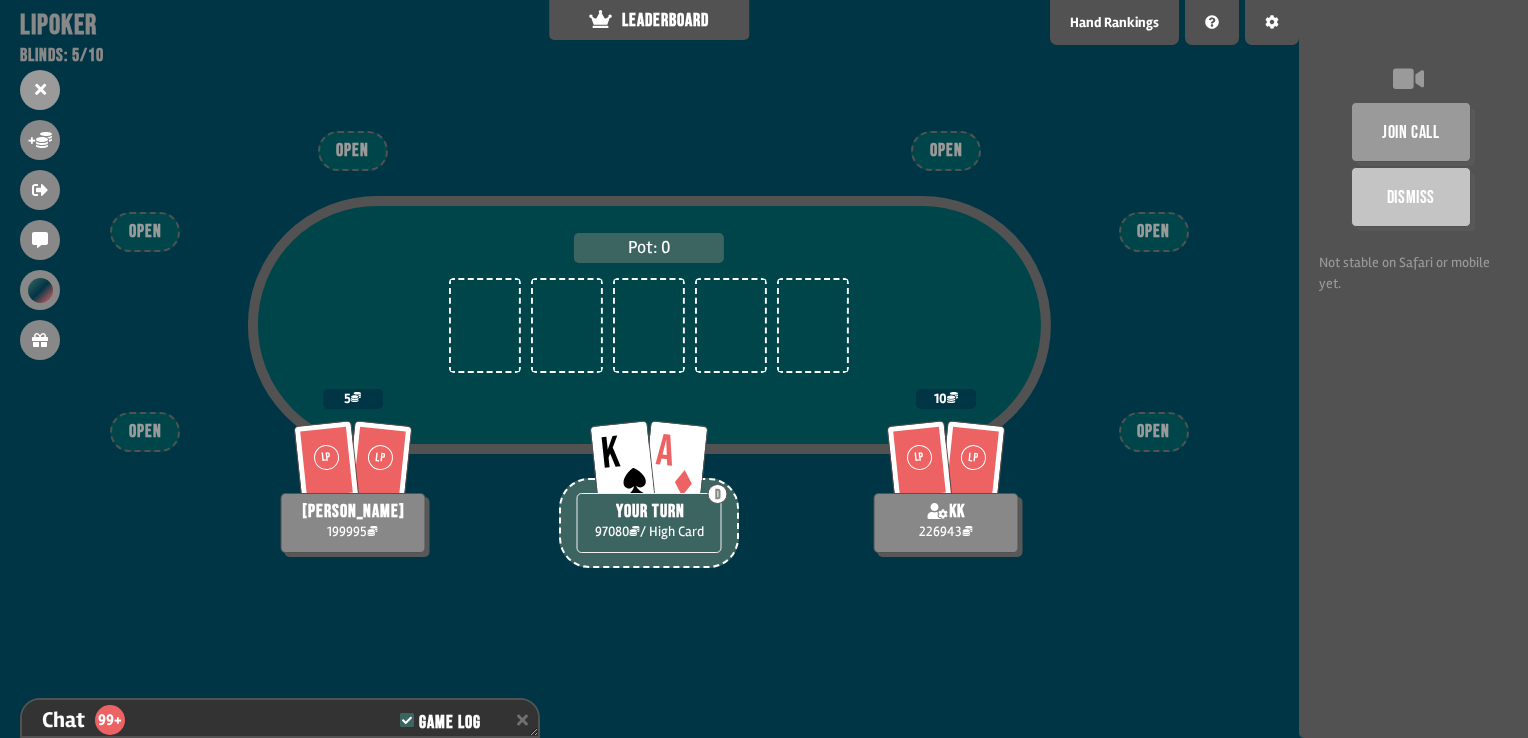 scroll, scrollTop: 11410, scrollLeft: 0, axis: vertical 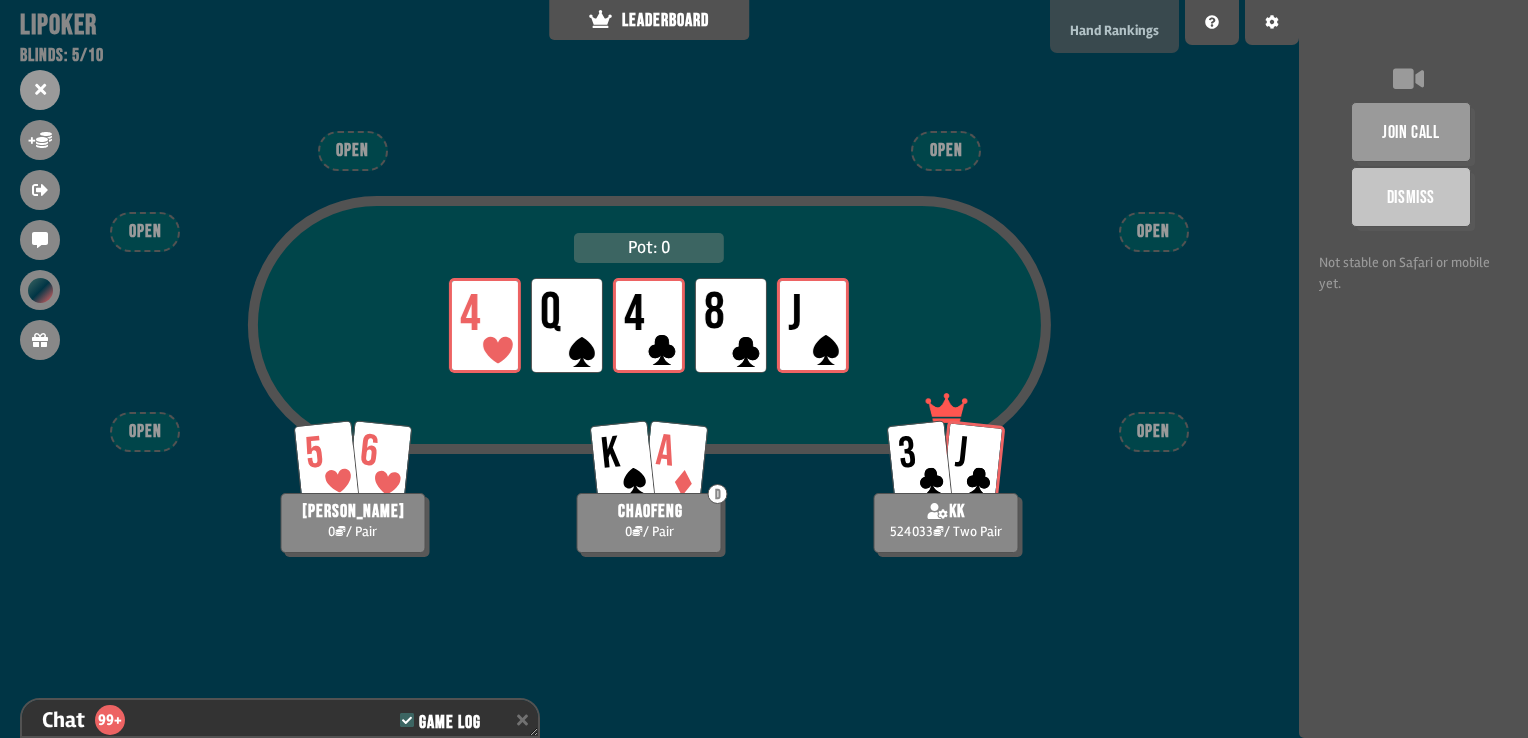 click on "Hand Rankings" at bounding box center (1114, 26) 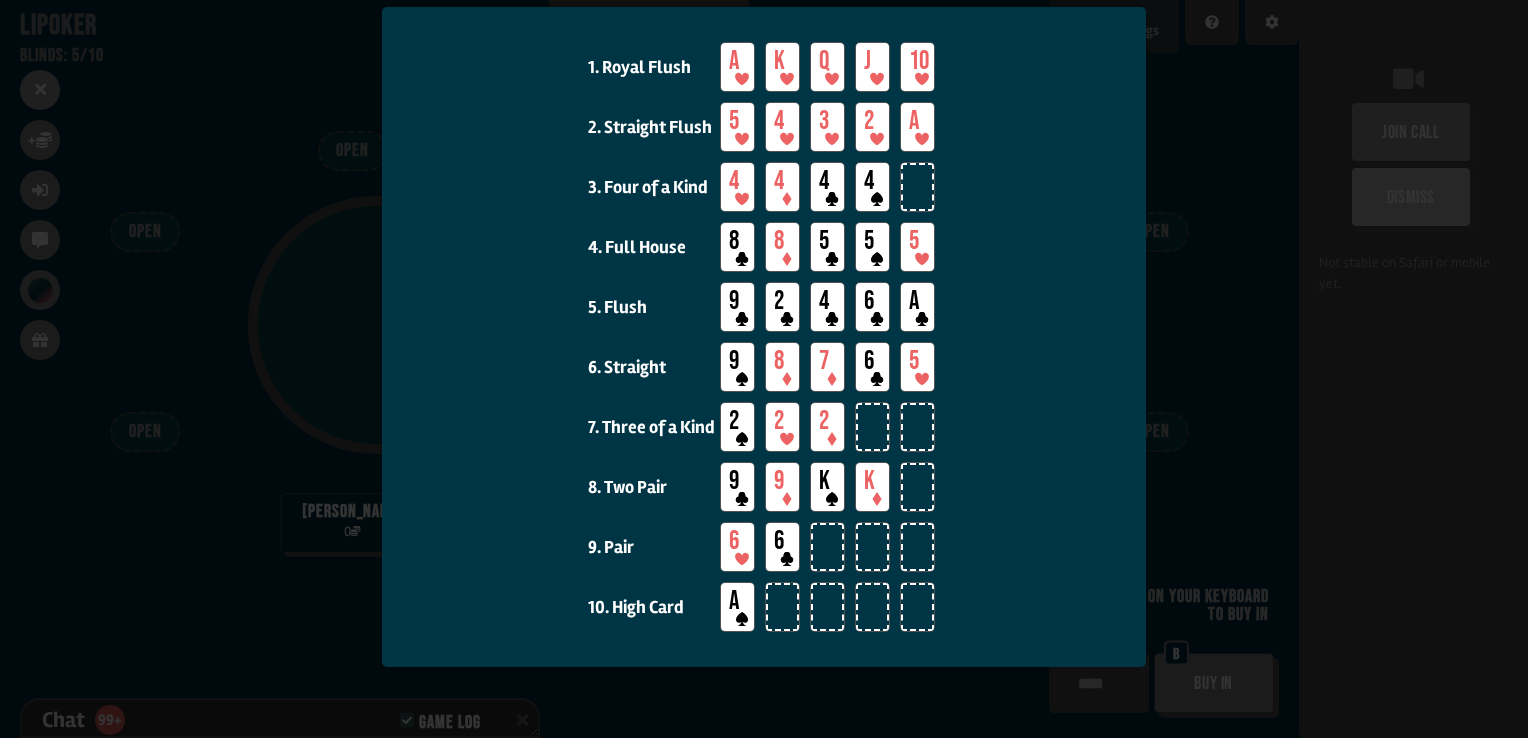 scroll, scrollTop: 134, scrollLeft: 0, axis: vertical 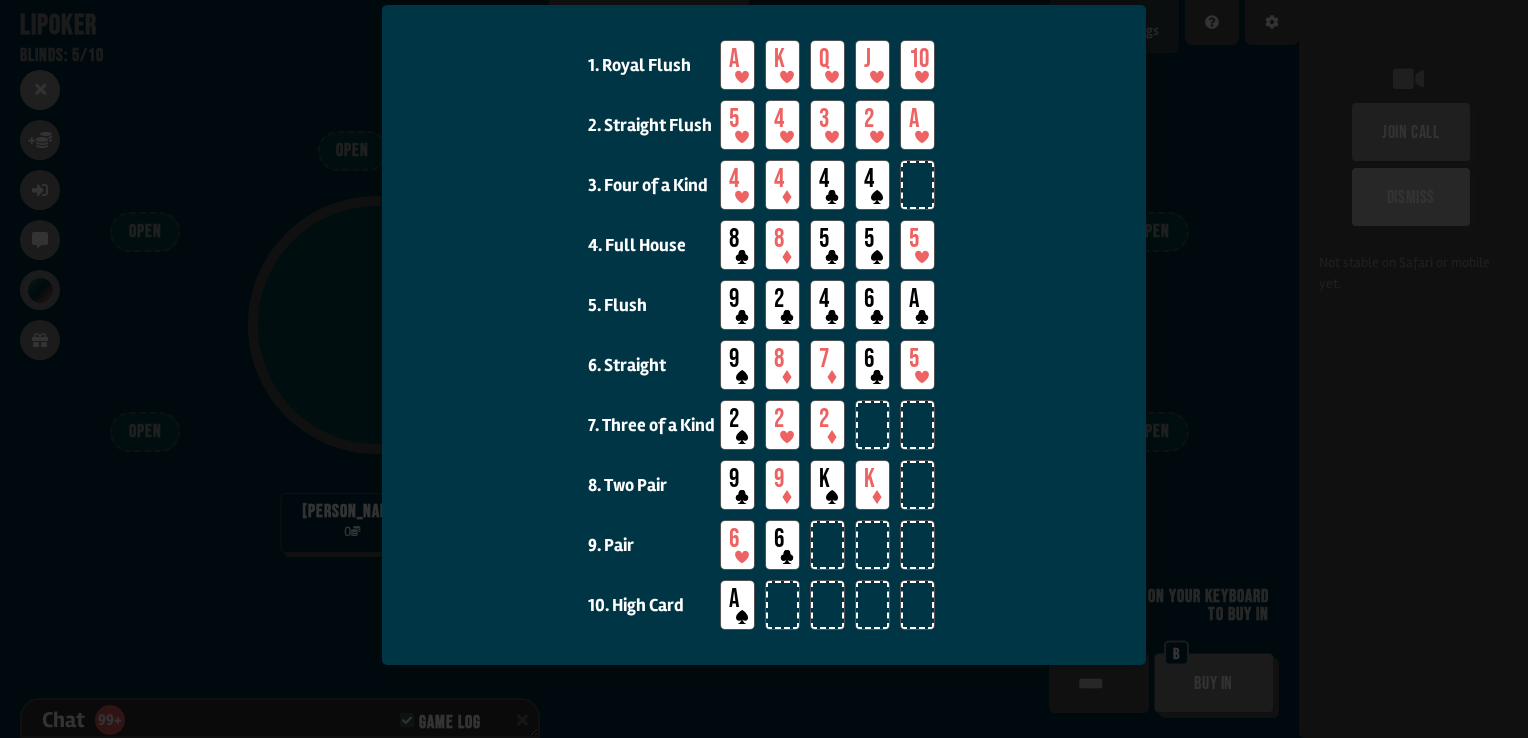 click on "1. Royal Flush A K Q J 10 2. Straight Flush 5 4 3 2 A 3. Four of a Kind 4 4 4 4 4. Full House 8 8 5 5 5 5. Flush 9 2 4 6 A 6. Straight 9 8 7 6 5 7. Three of a Kind 2 2 2 8. Two Pair 9 9 K K 9. Pair 6 6 10. High Card A" at bounding box center (764, 335) 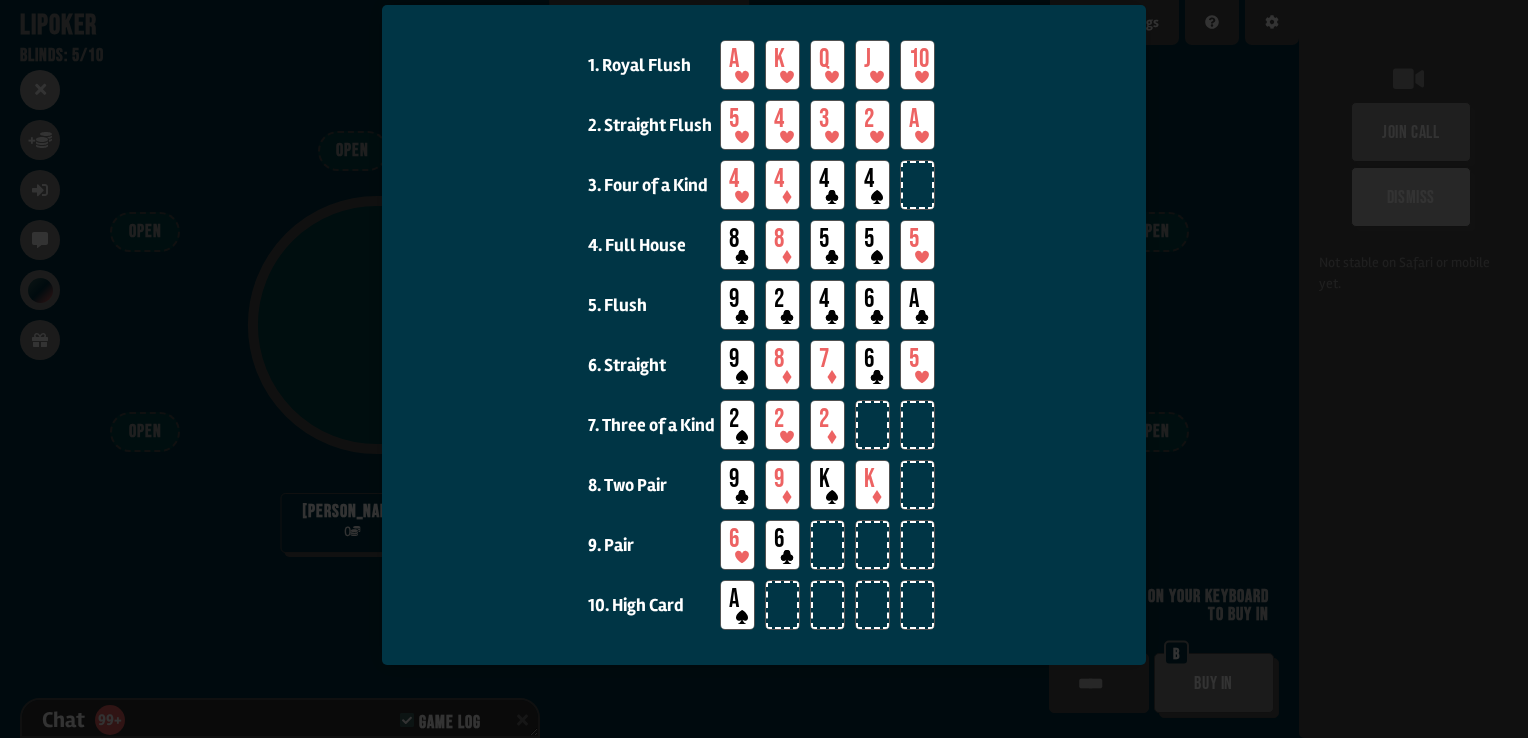 click at bounding box center (764, 369) 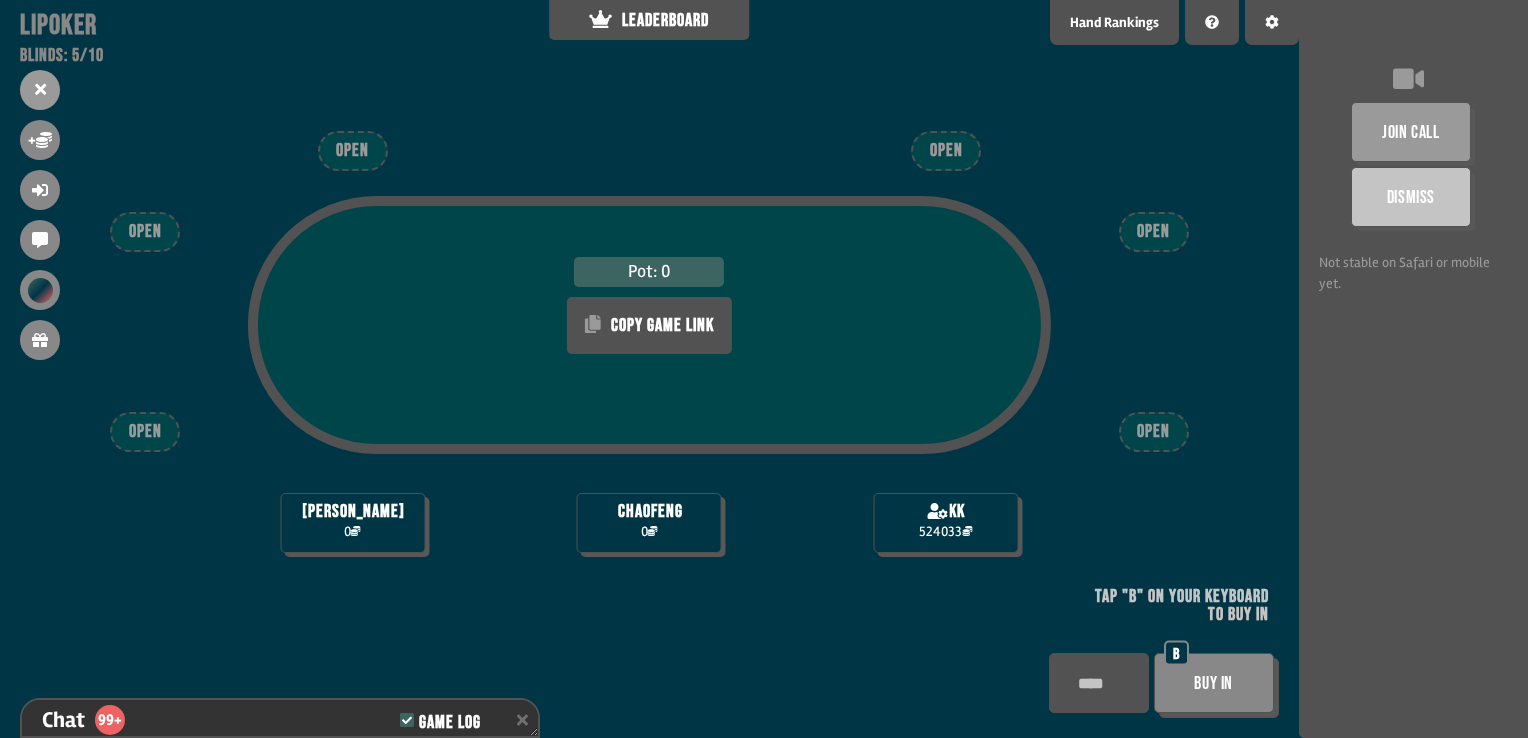 scroll, scrollTop: 84, scrollLeft: 0, axis: vertical 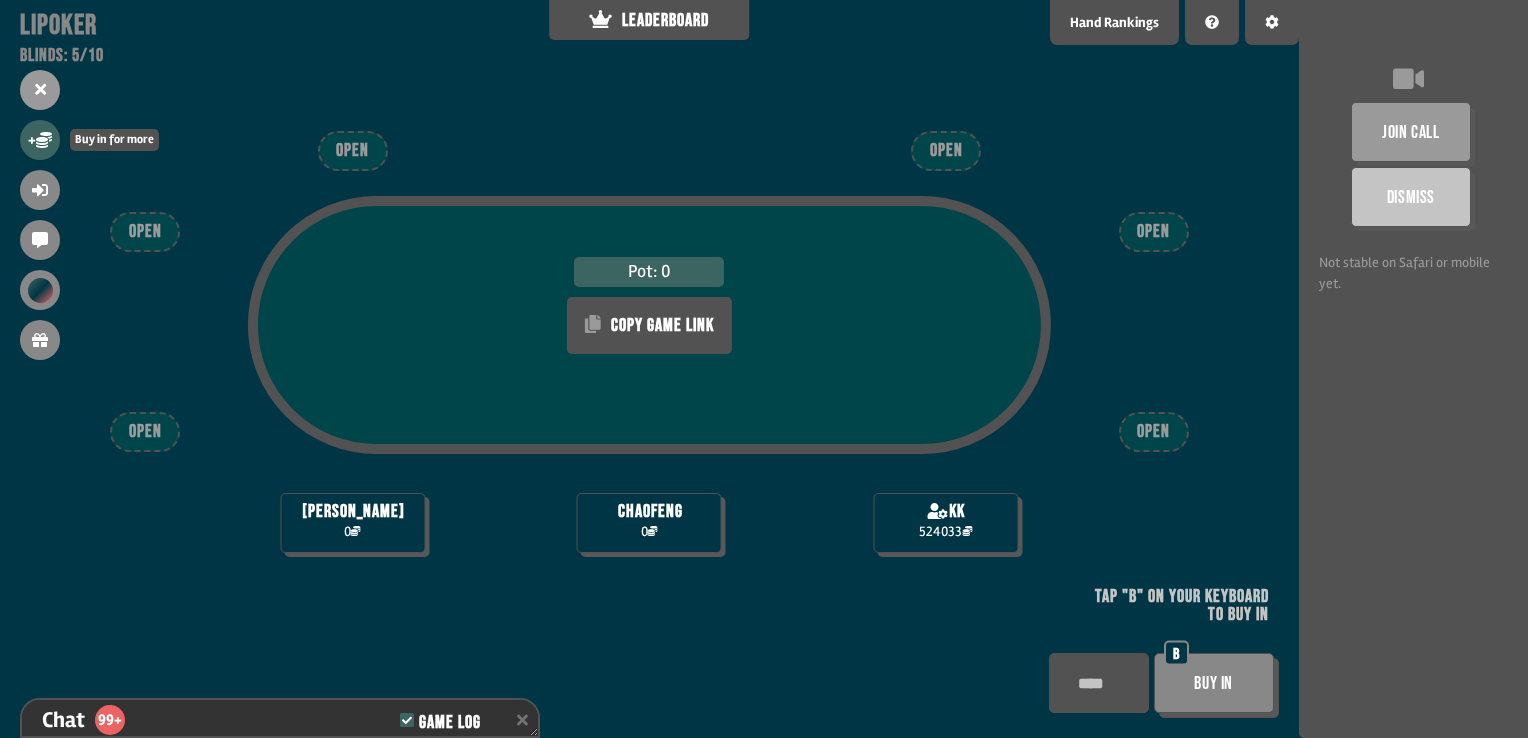 click 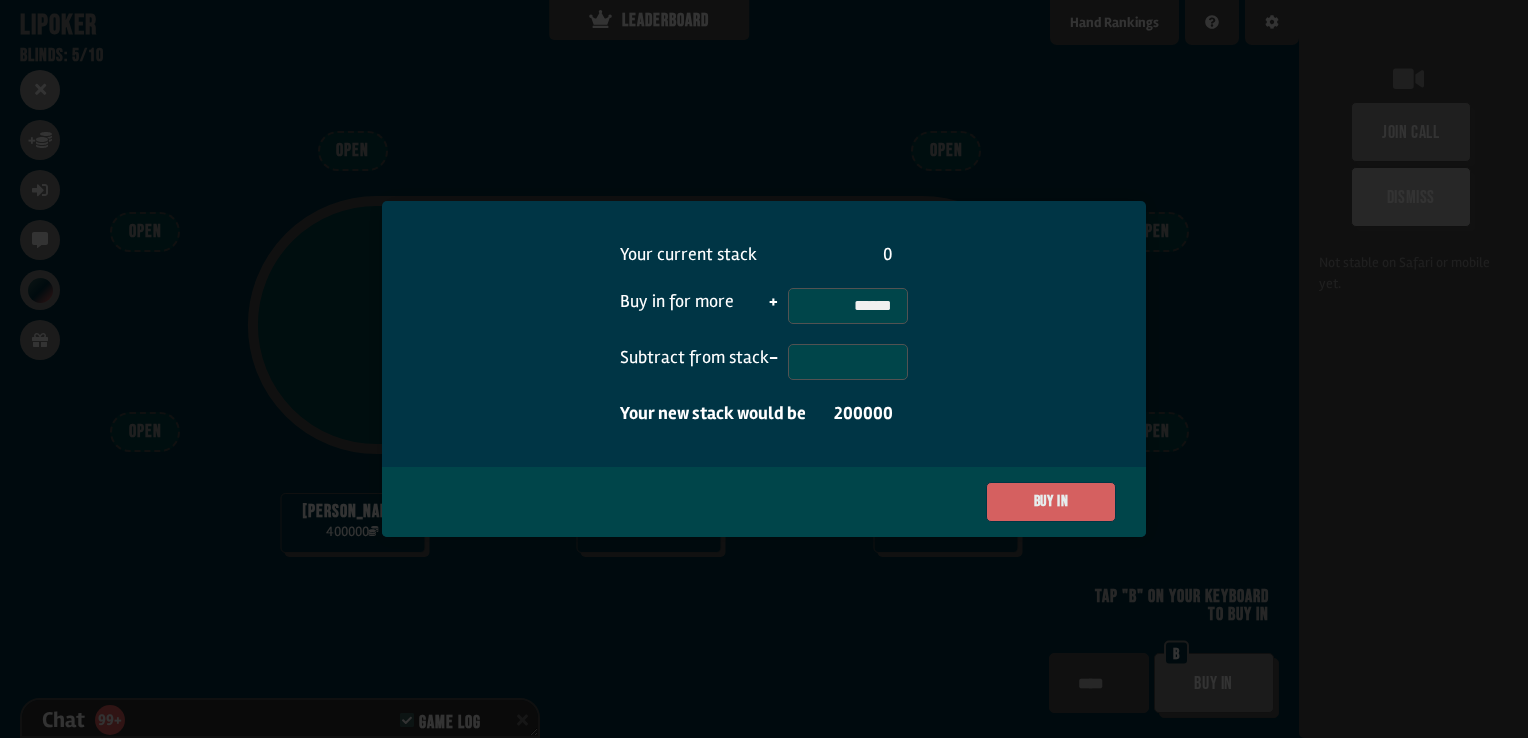 click on "Buy in" at bounding box center [1051, 502] 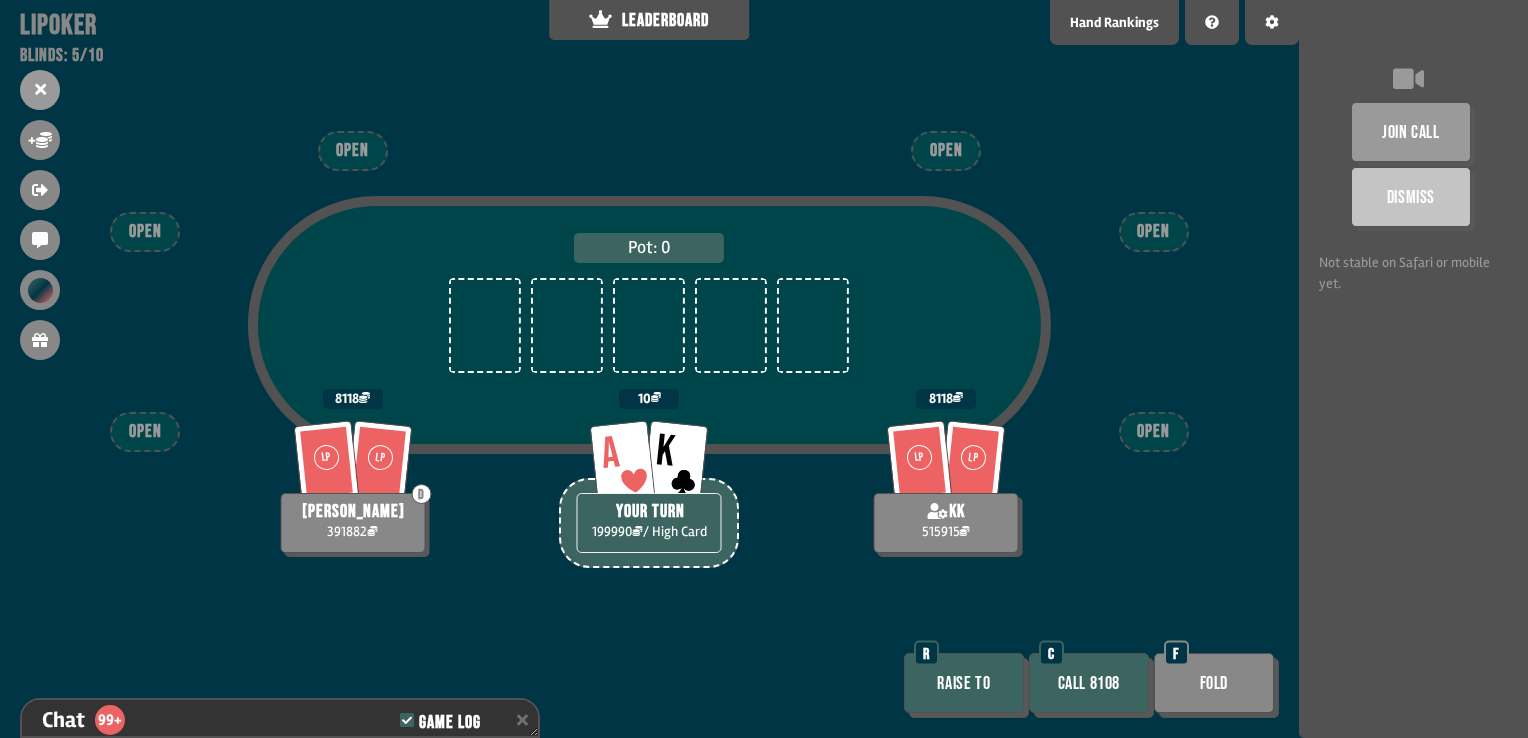 scroll, scrollTop: 83, scrollLeft: 0, axis: vertical 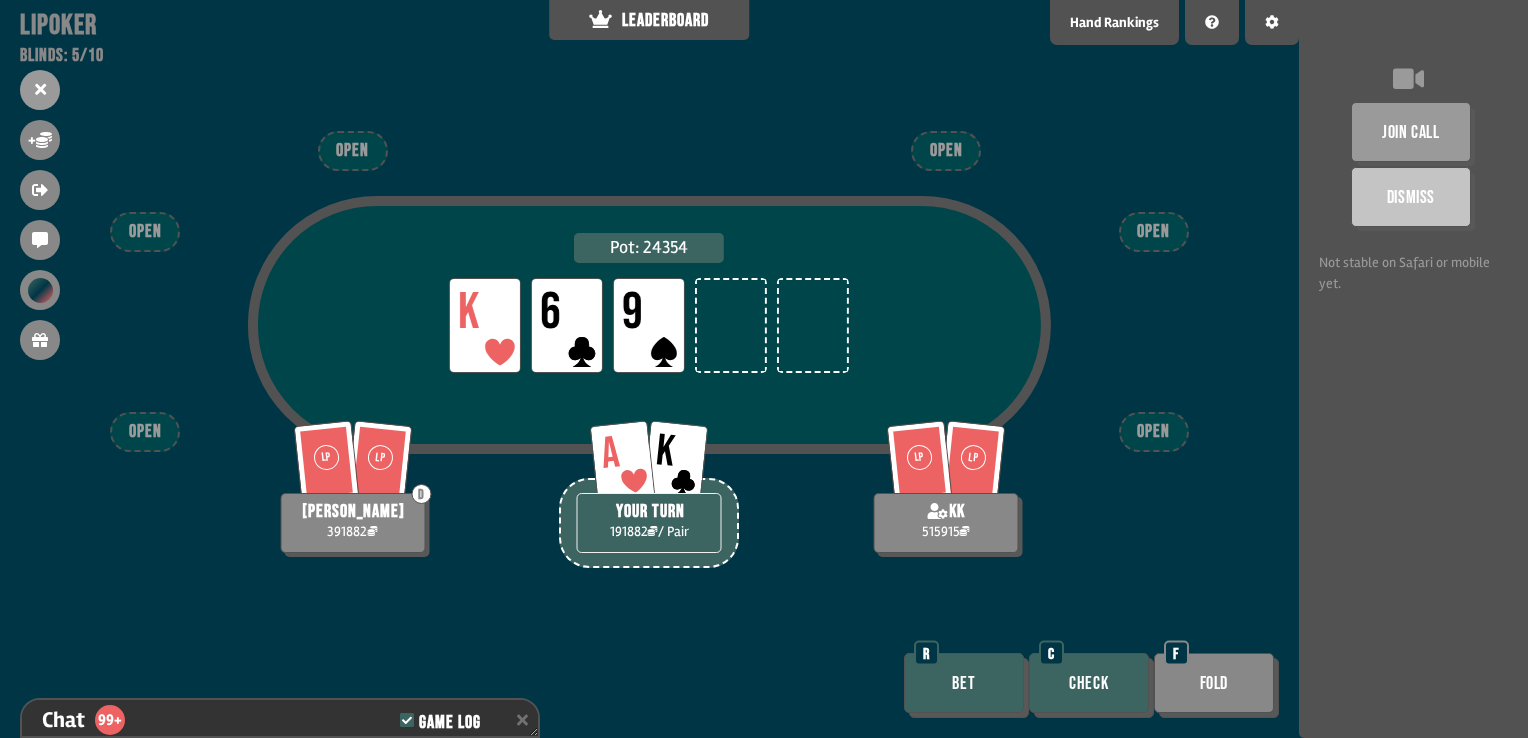 click on "Bet" at bounding box center (964, 683) 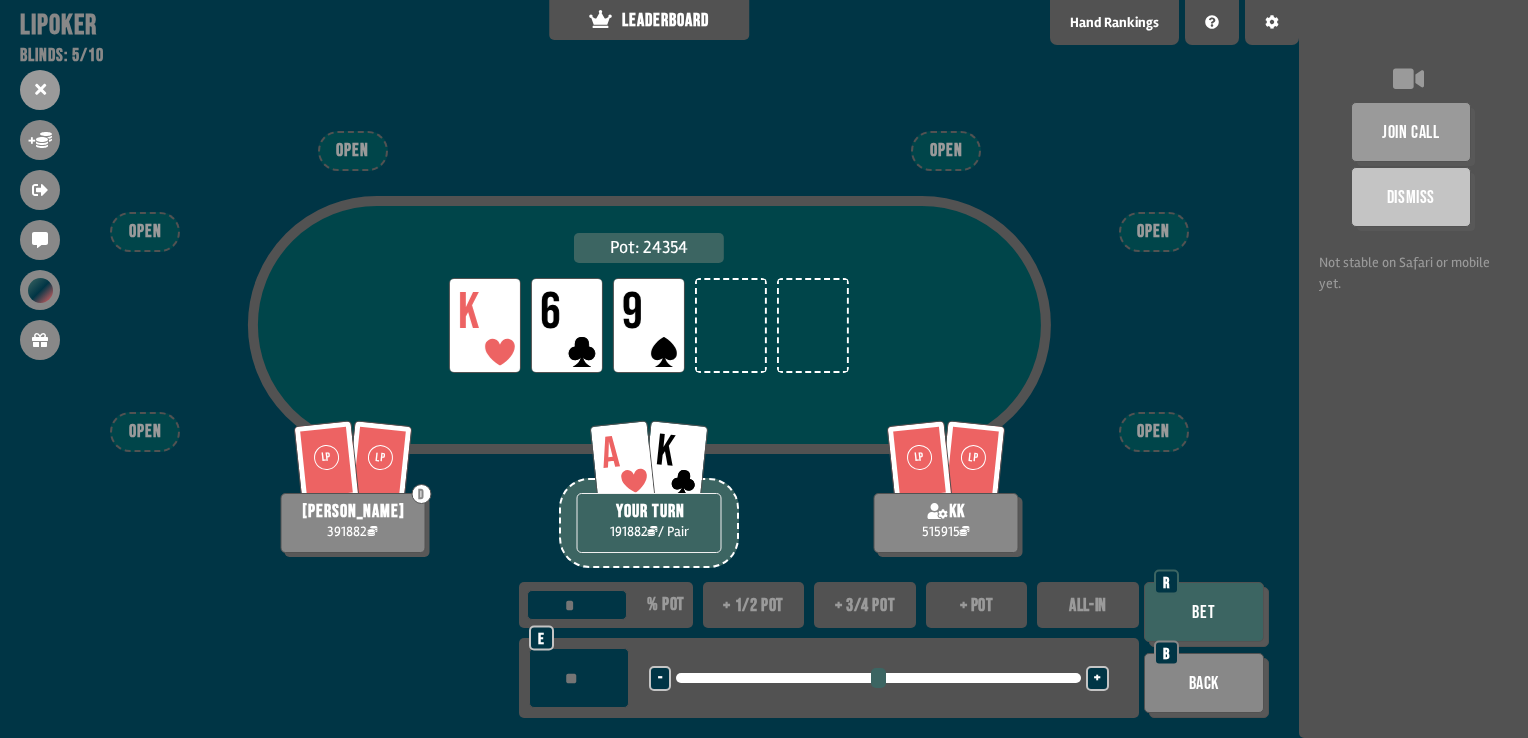 click on "ALL-IN" at bounding box center [1088, 605] 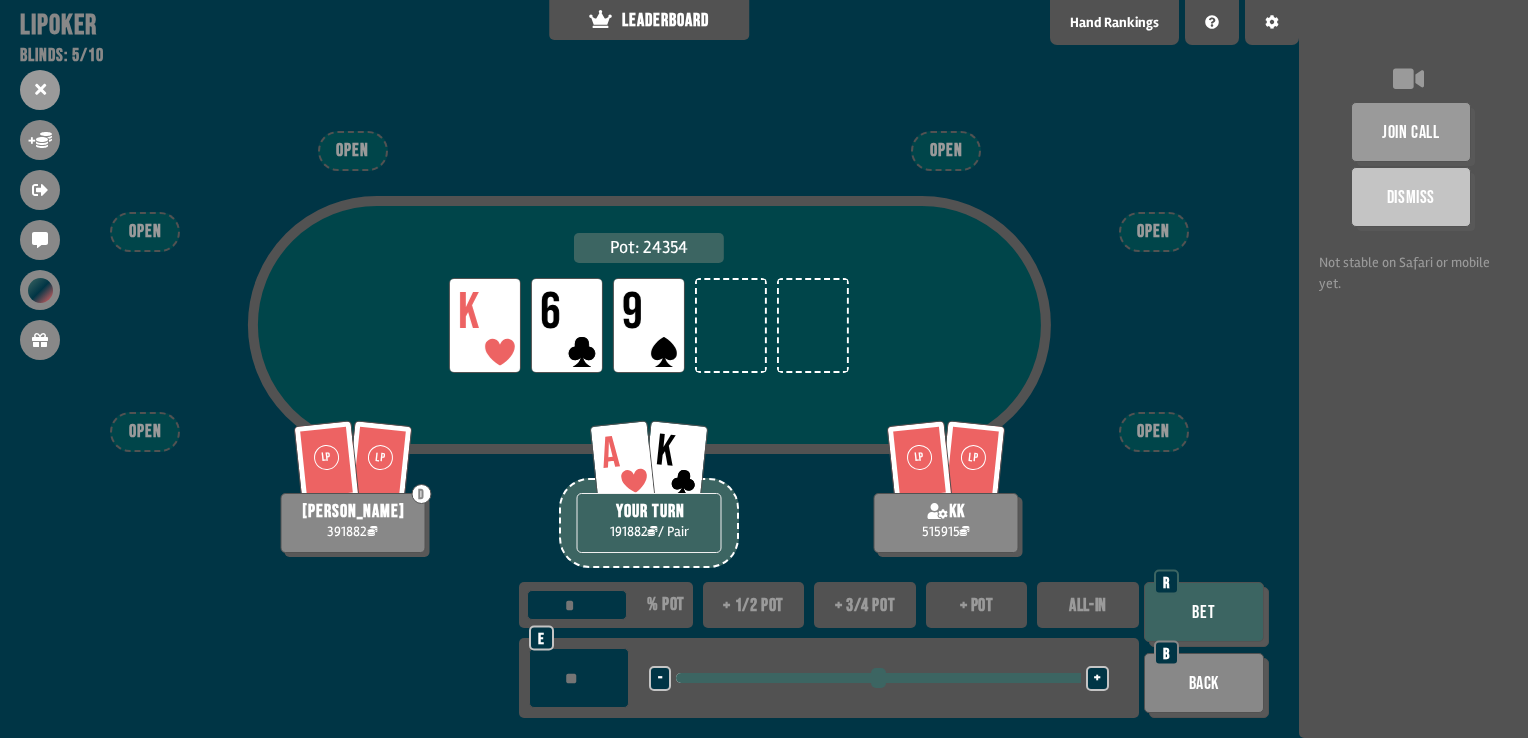 click on "Bet" at bounding box center (1204, 612) 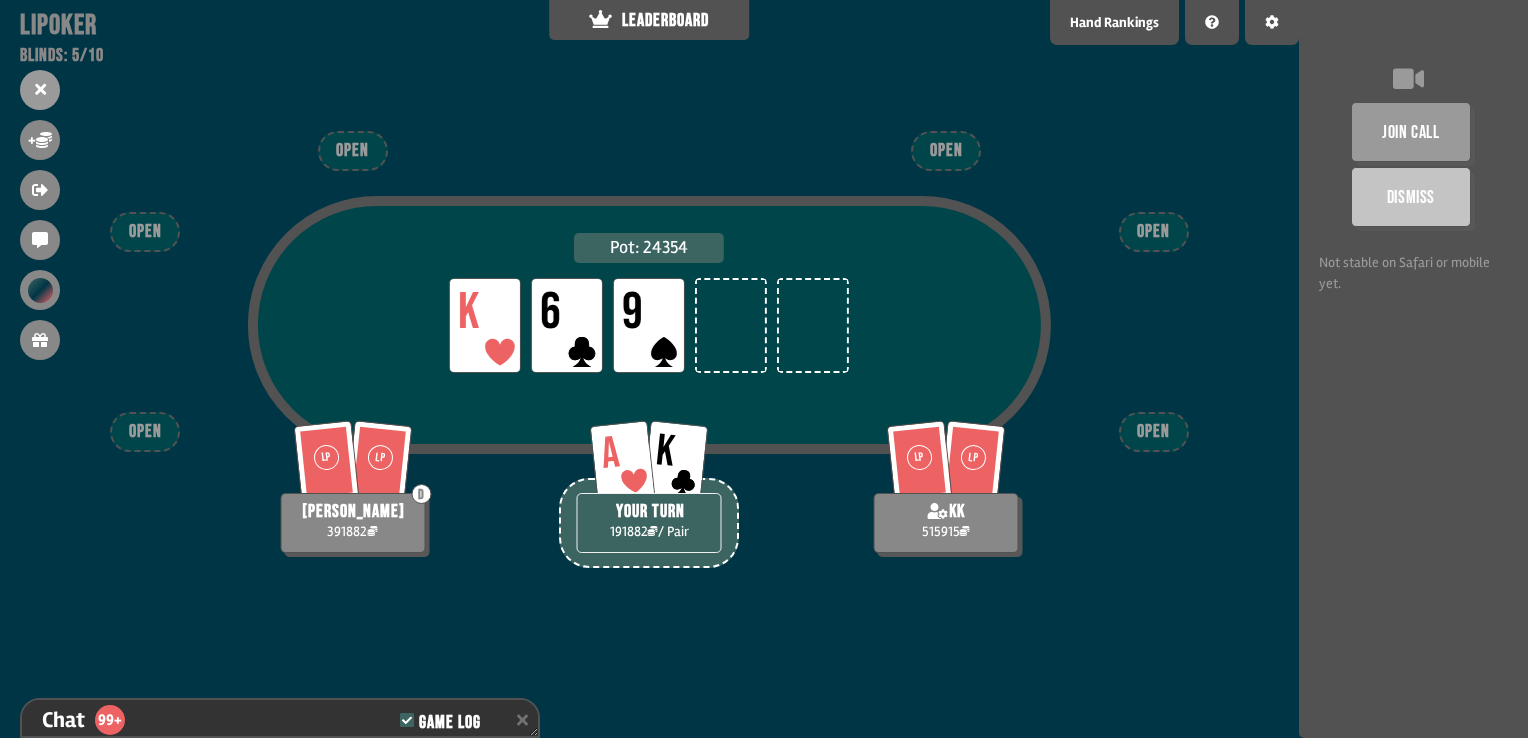 scroll, scrollTop: 11990, scrollLeft: 0, axis: vertical 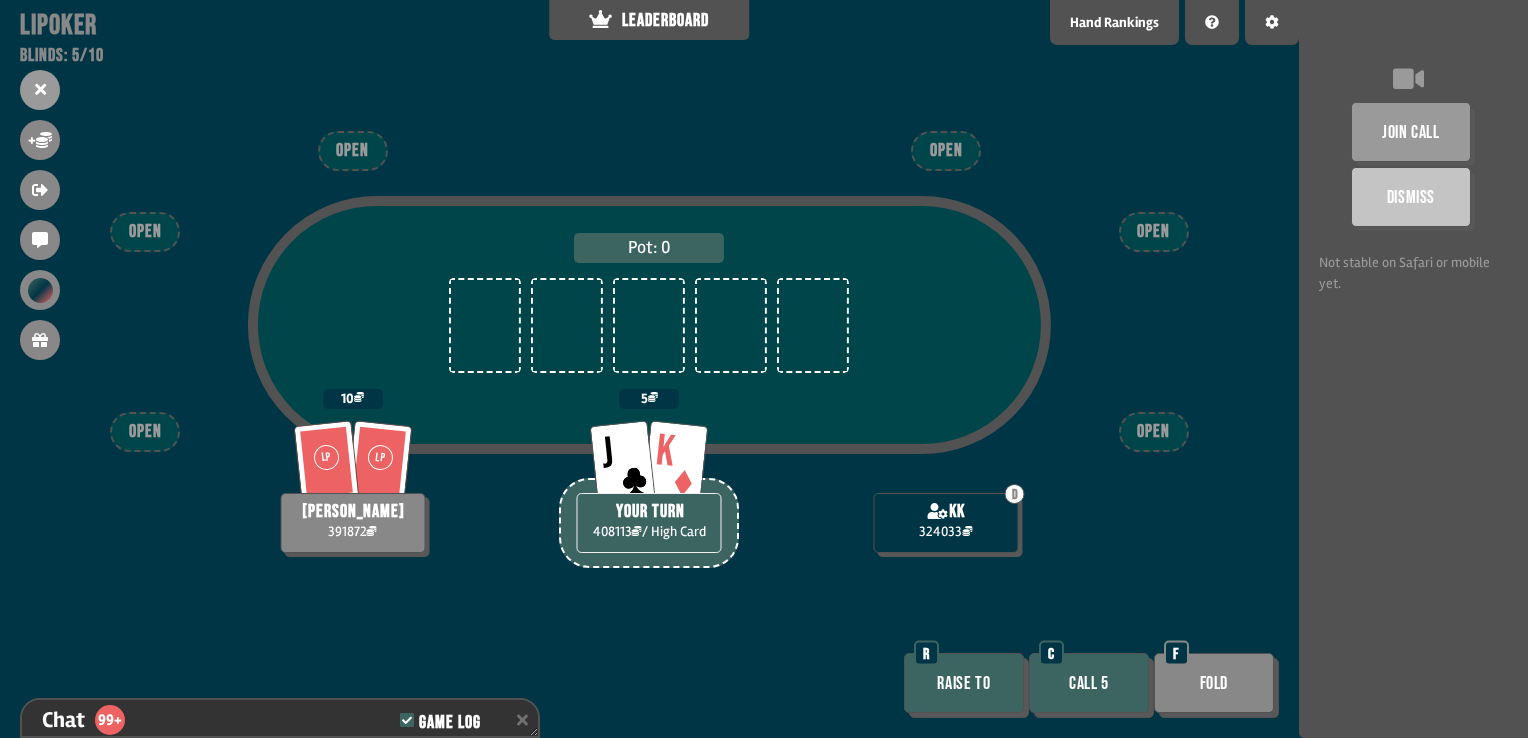 click on "Call 5" at bounding box center [1089, 683] 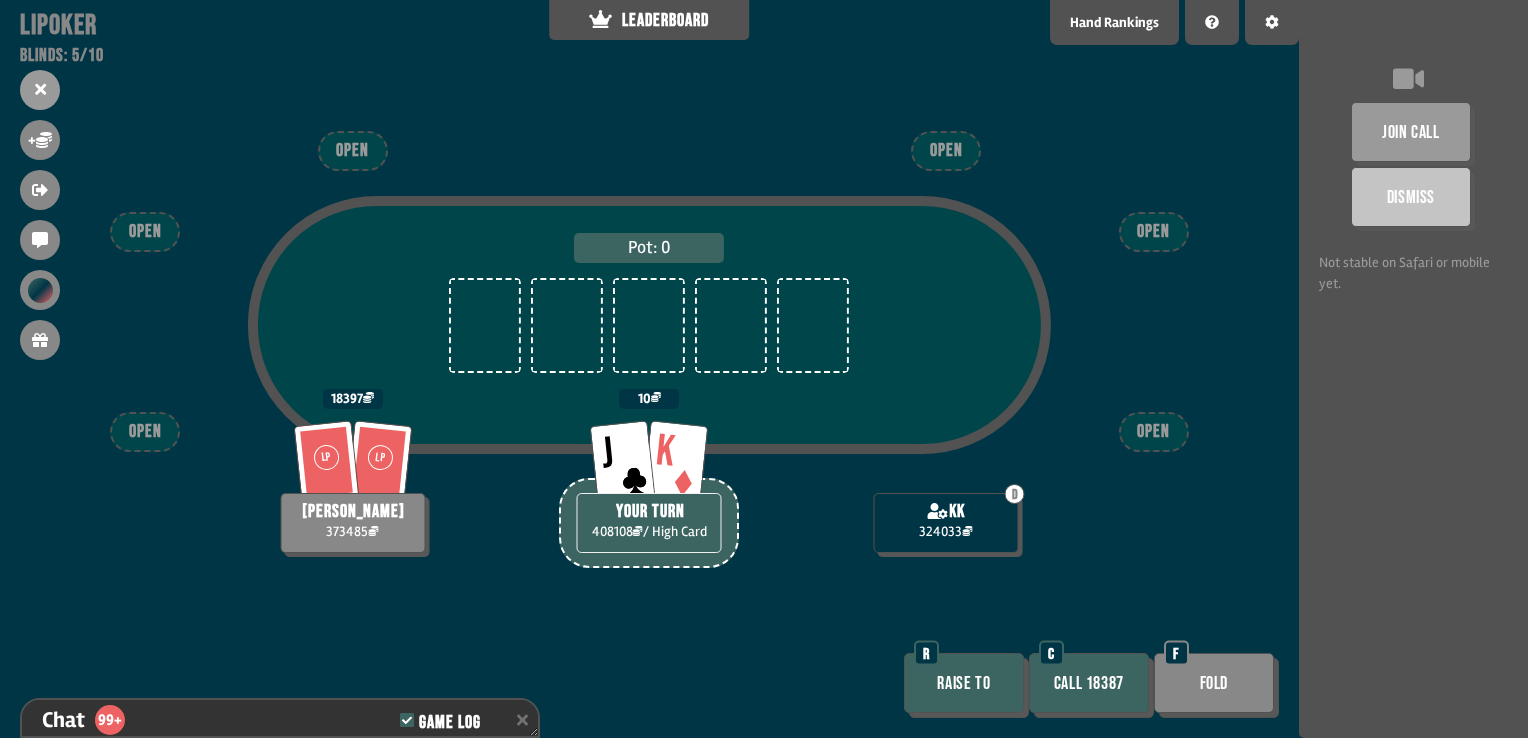 click on "Call 18387" at bounding box center [1089, 683] 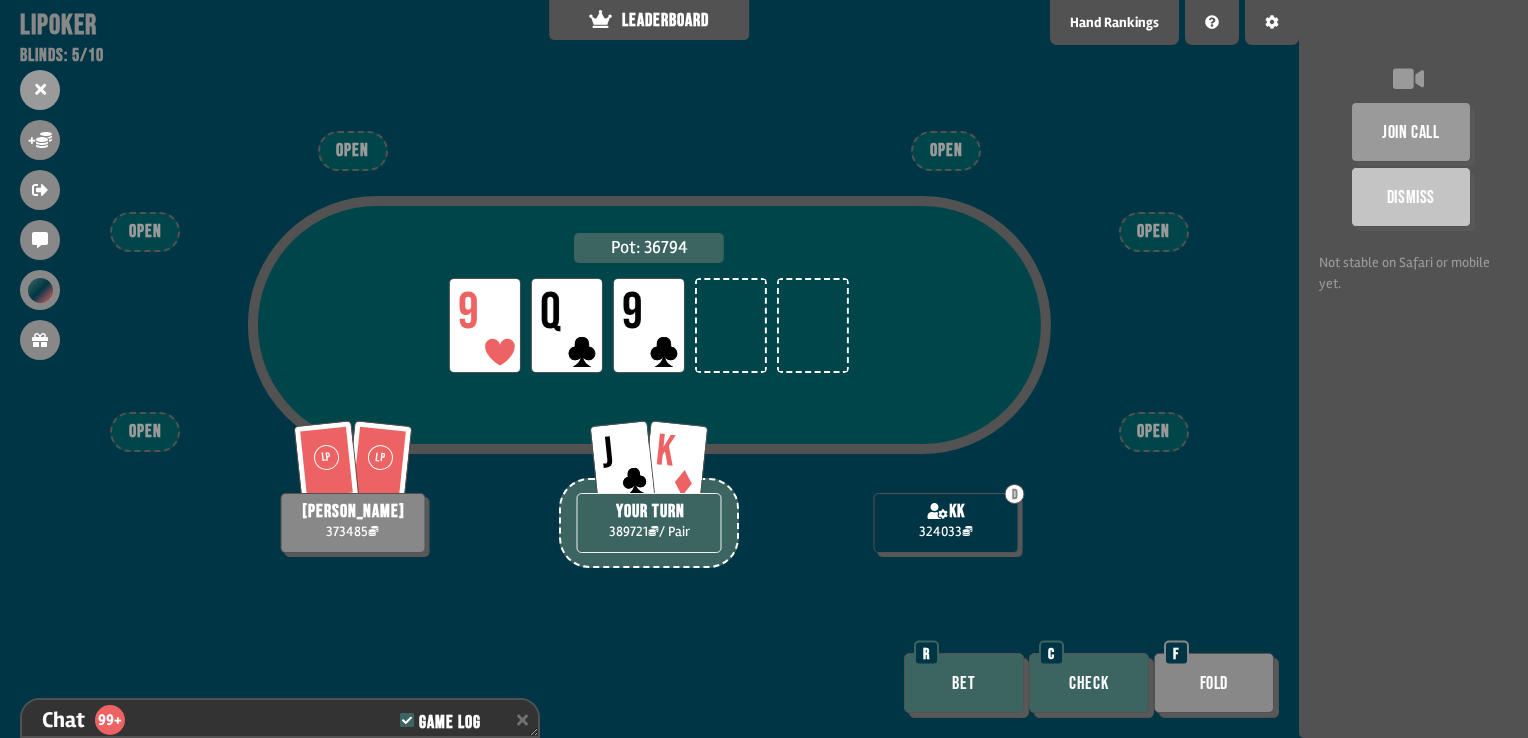 click on "Check" at bounding box center (1089, 683) 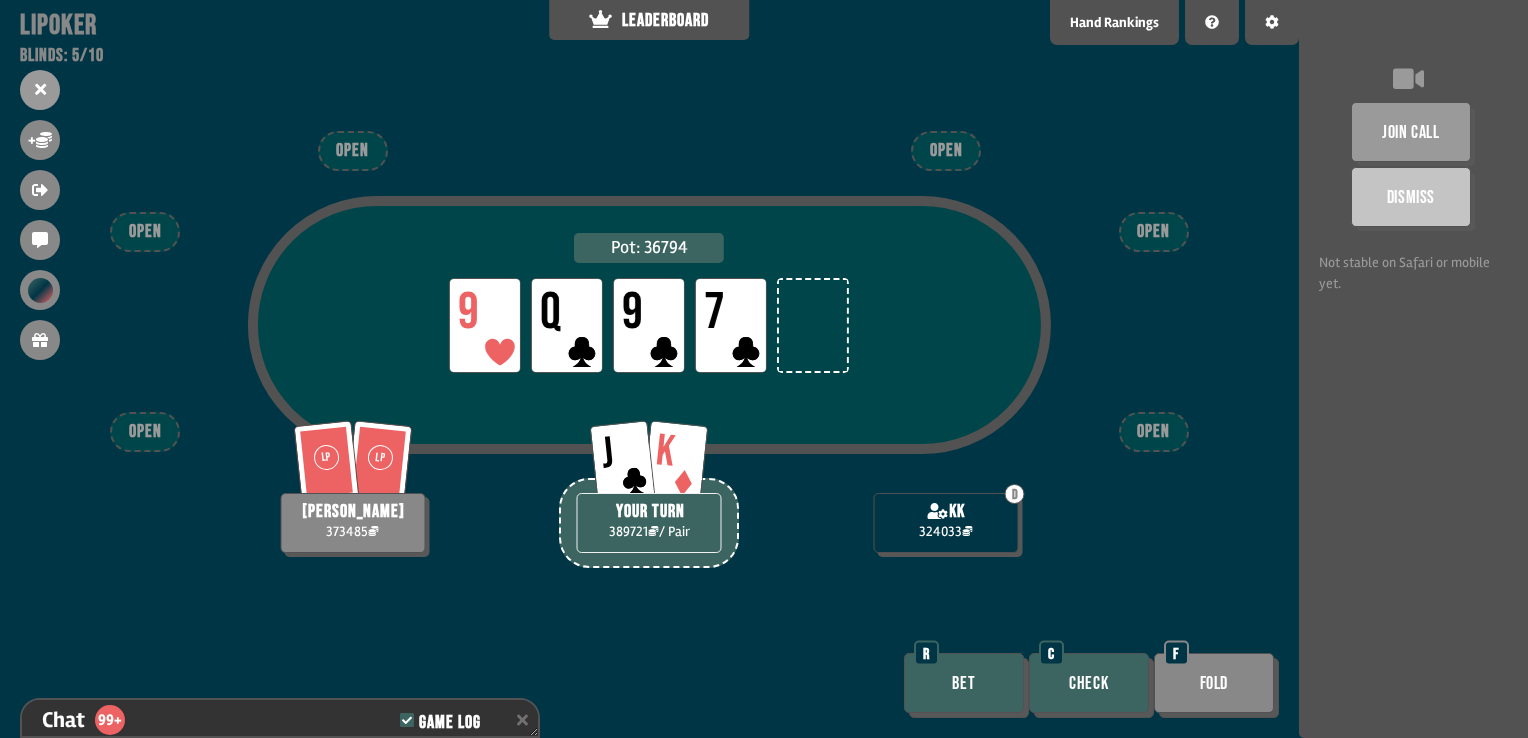 click on "Check" at bounding box center [1089, 683] 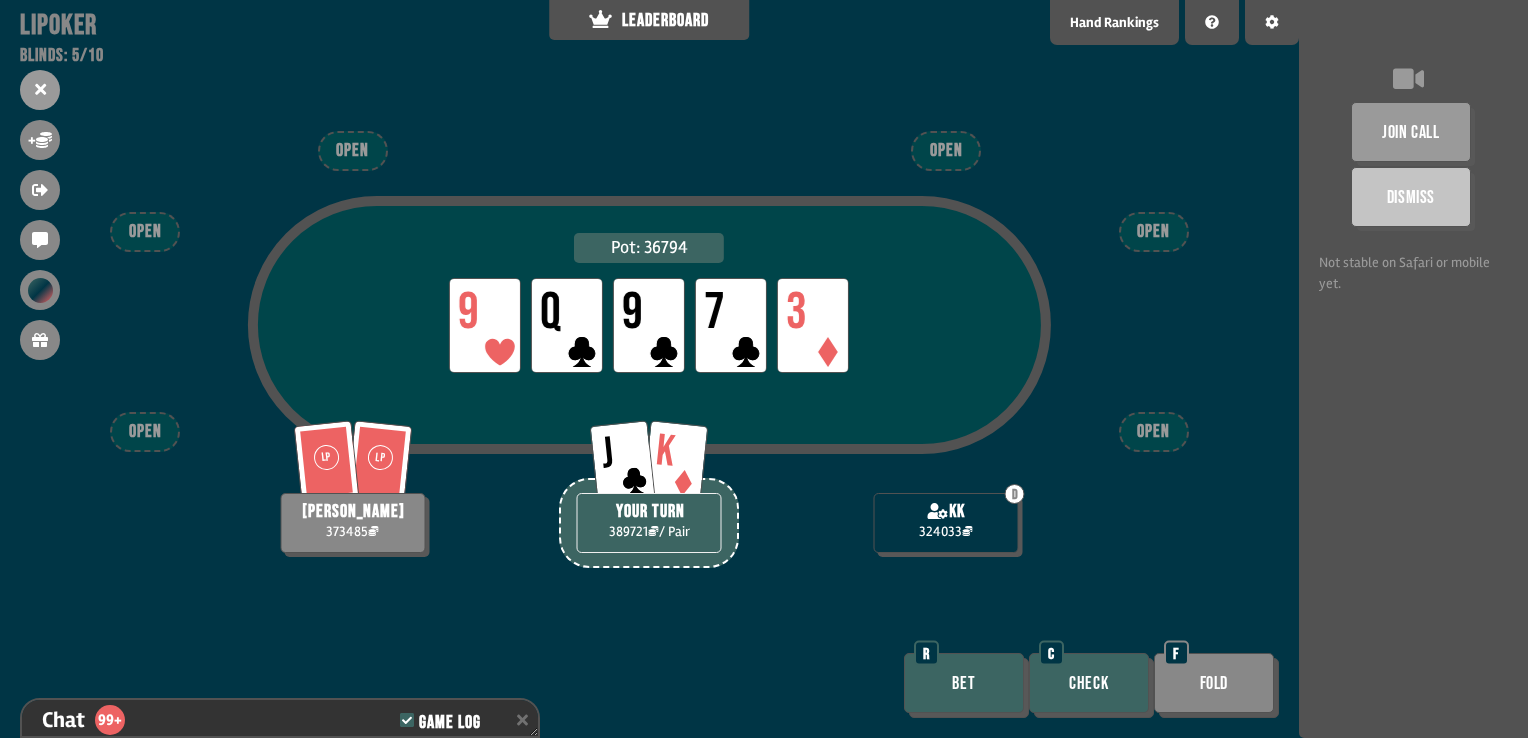 click on "Check" at bounding box center [1089, 683] 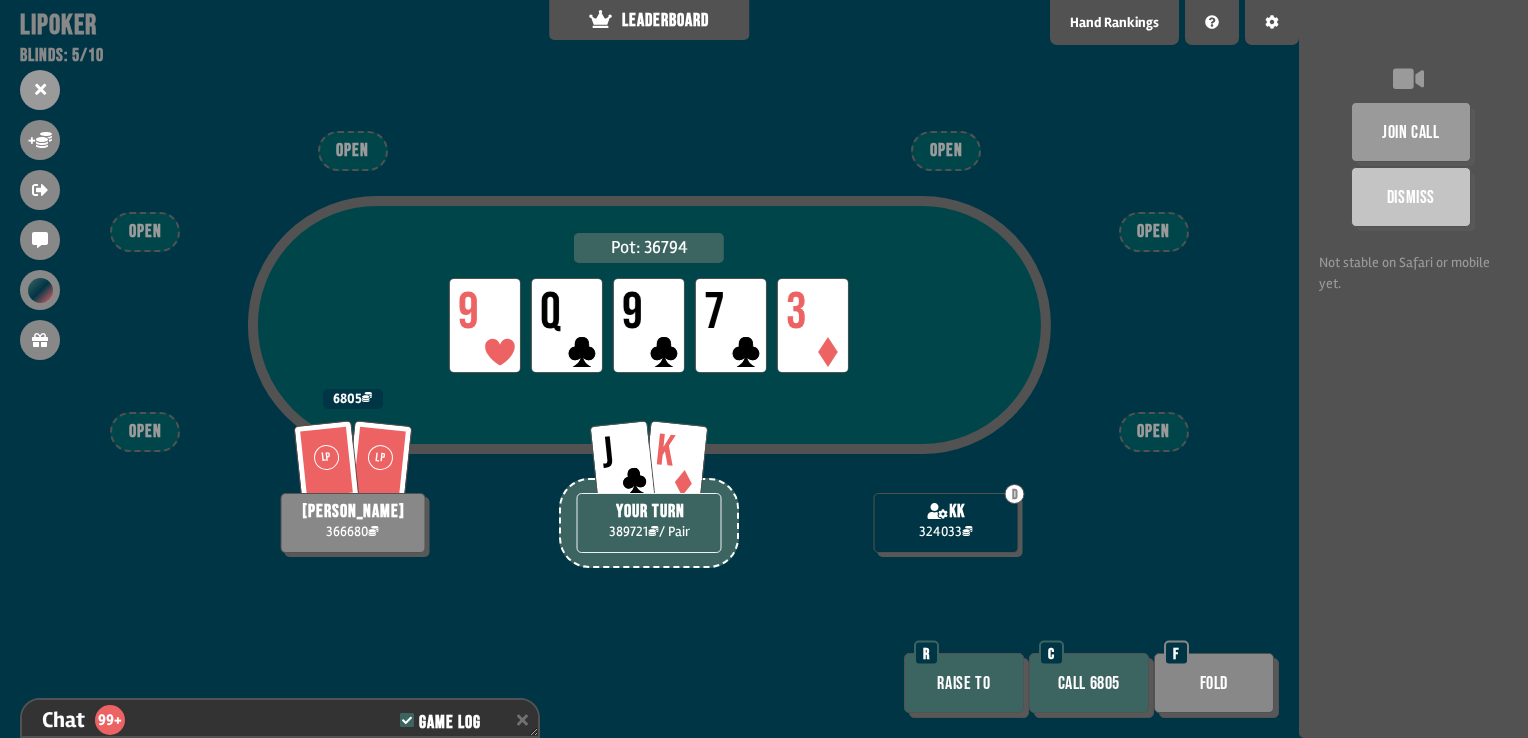 click on "Call 6805" at bounding box center [1089, 683] 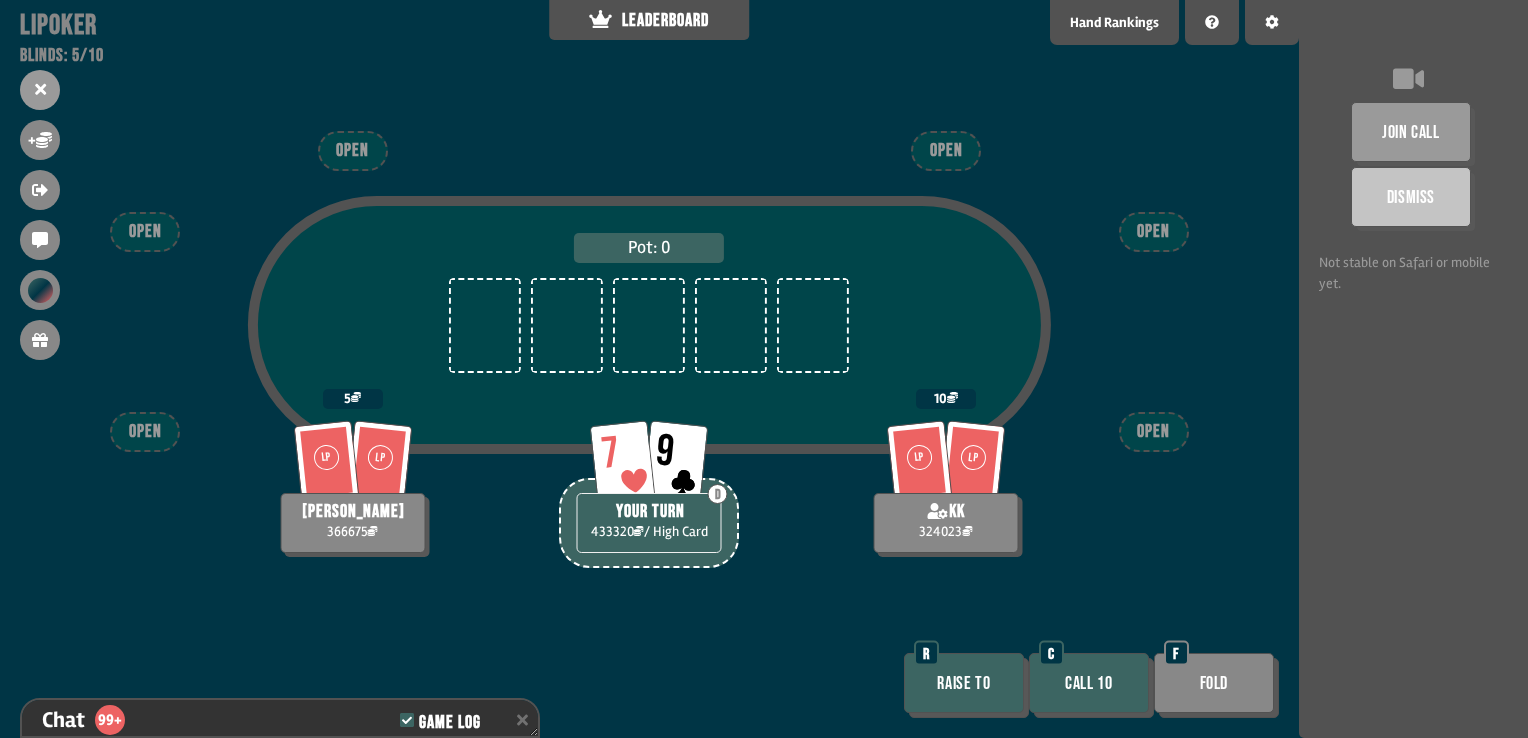 click on "Call 10" at bounding box center (1089, 683) 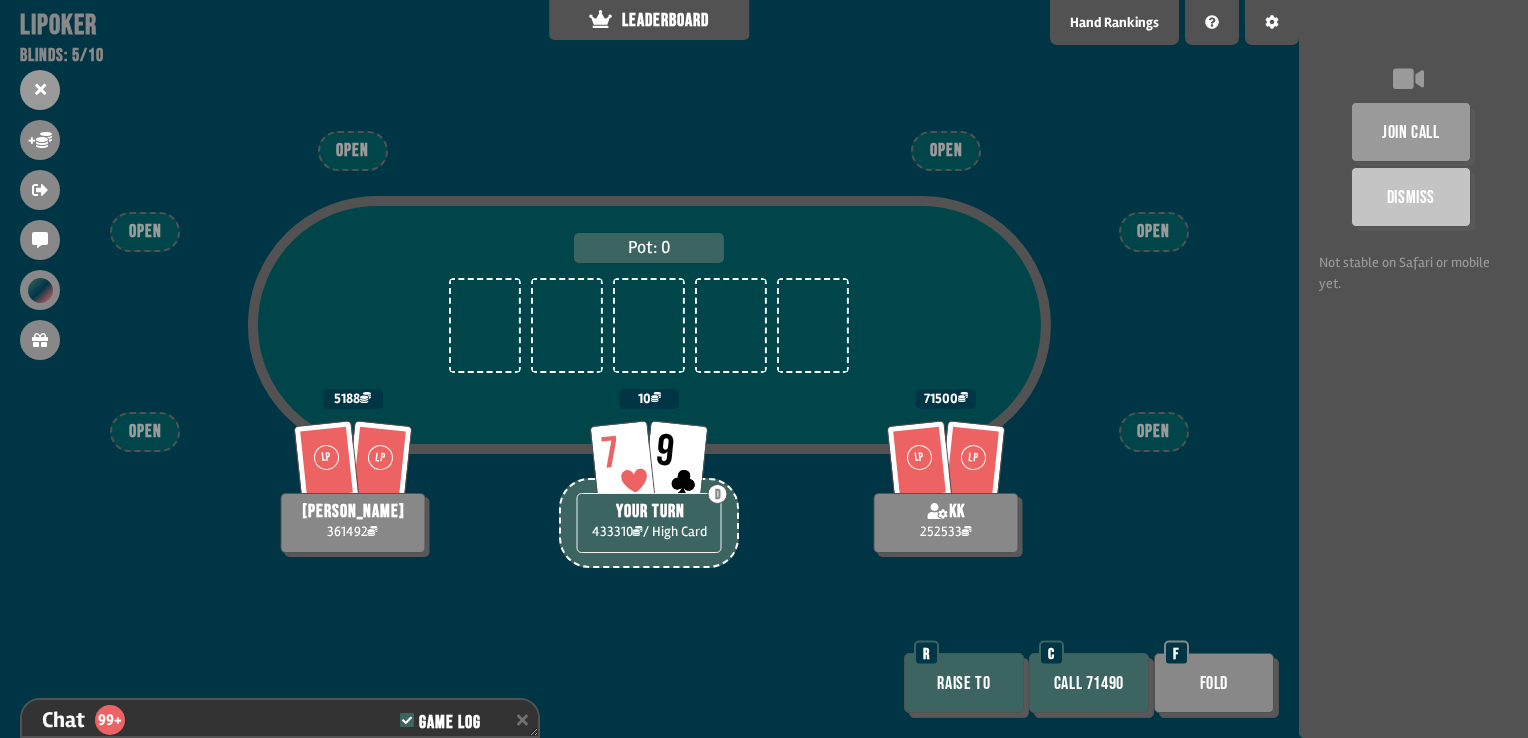 click on "Fold" at bounding box center (1214, 683) 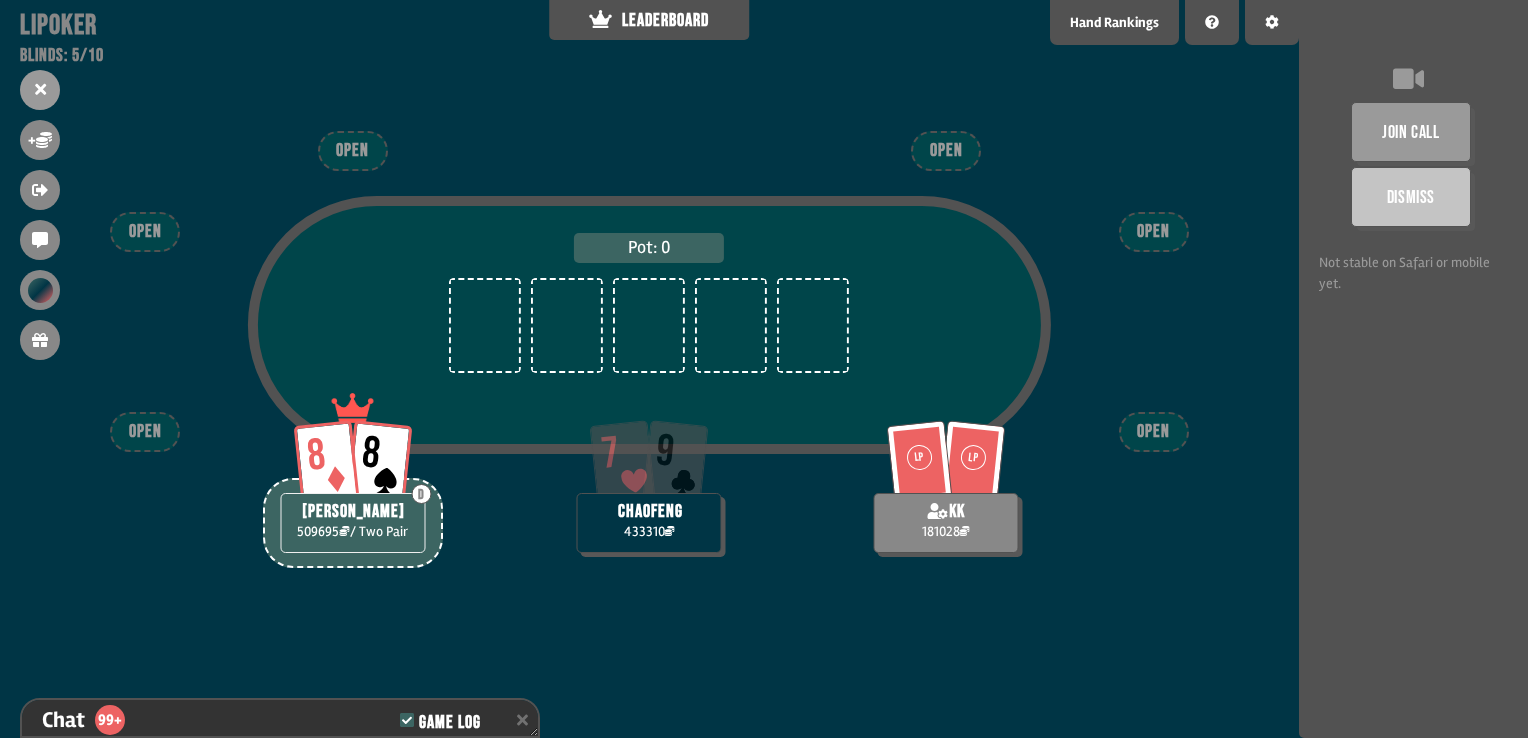 scroll, scrollTop: 83, scrollLeft: 0, axis: vertical 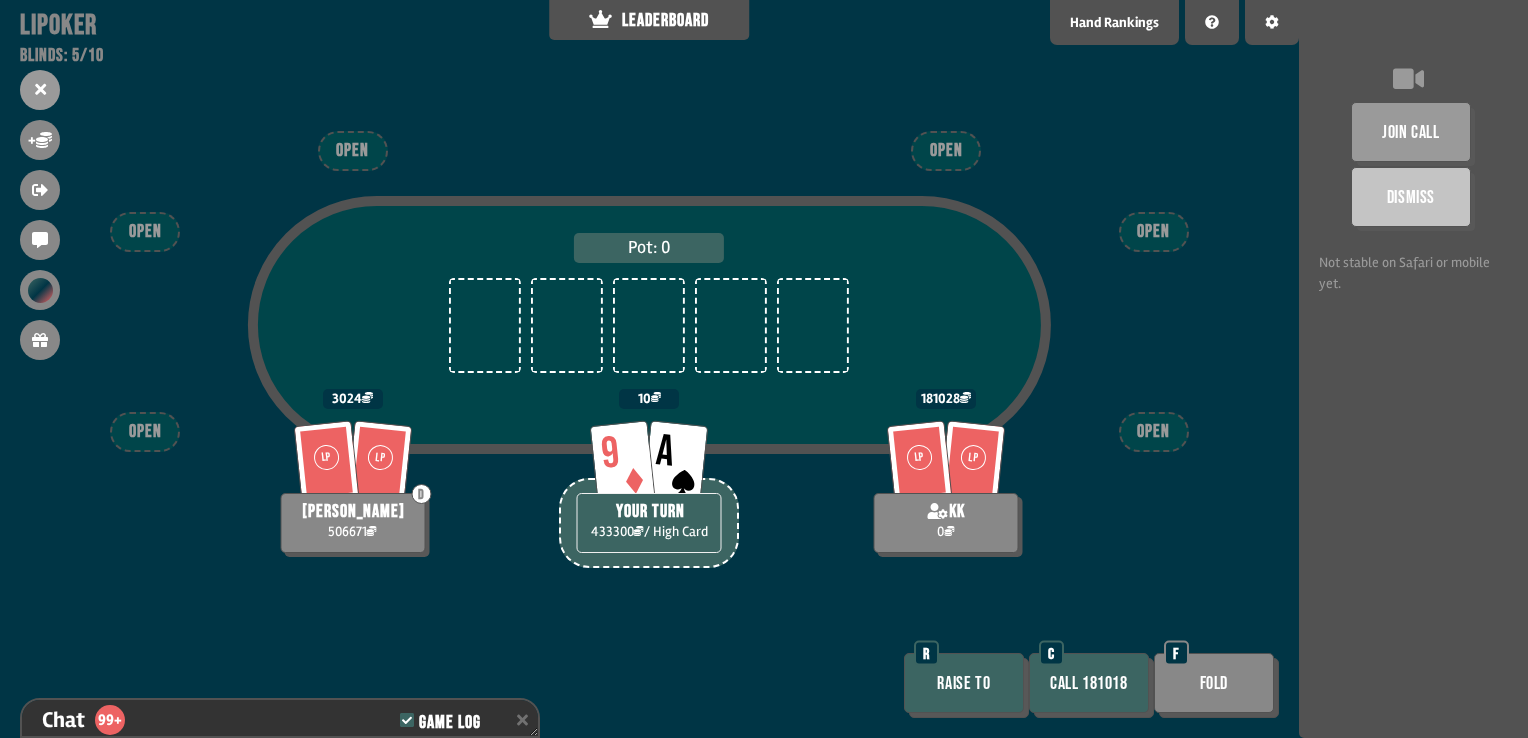 click on "Call 181018" at bounding box center (1089, 683) 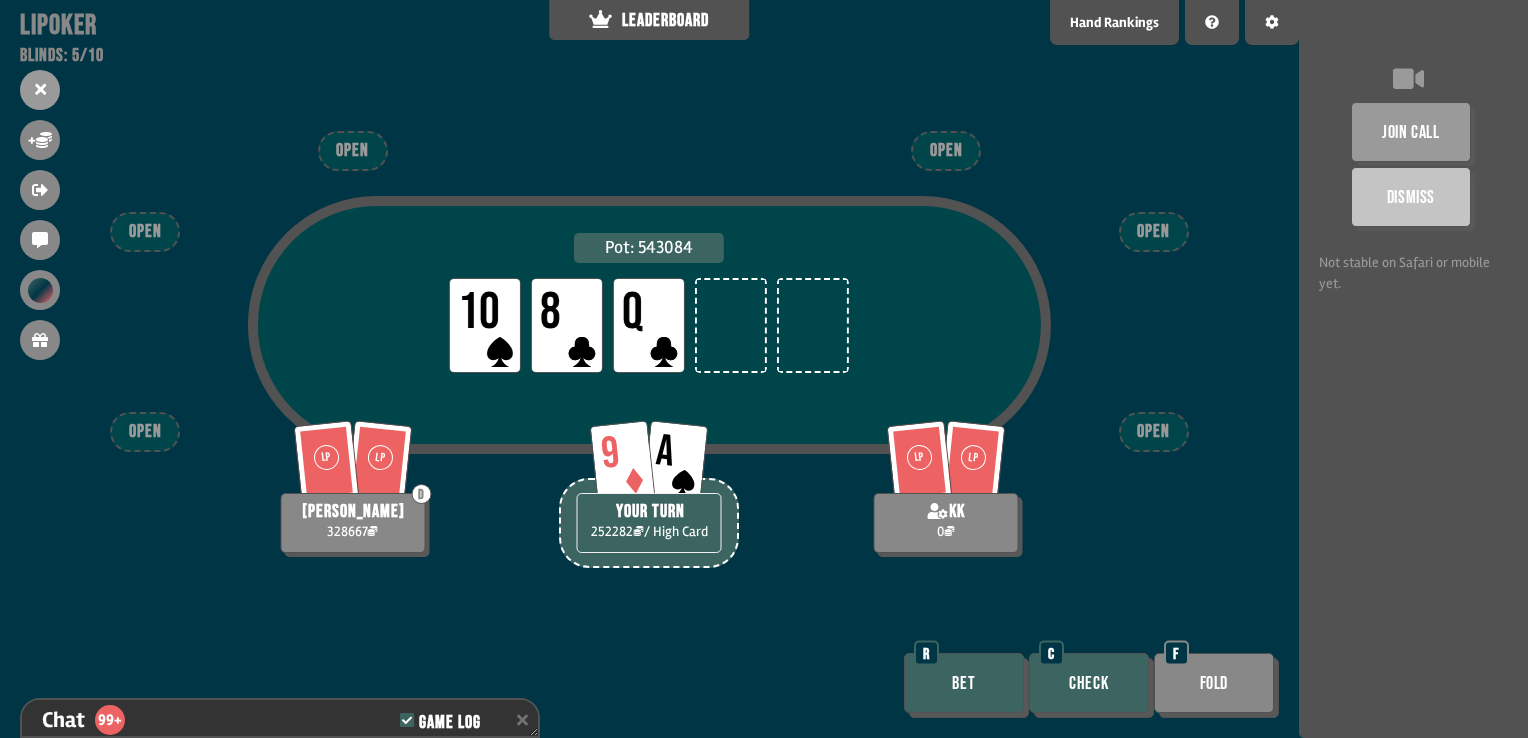 click on "Check" at bounding box center [1089, 683] 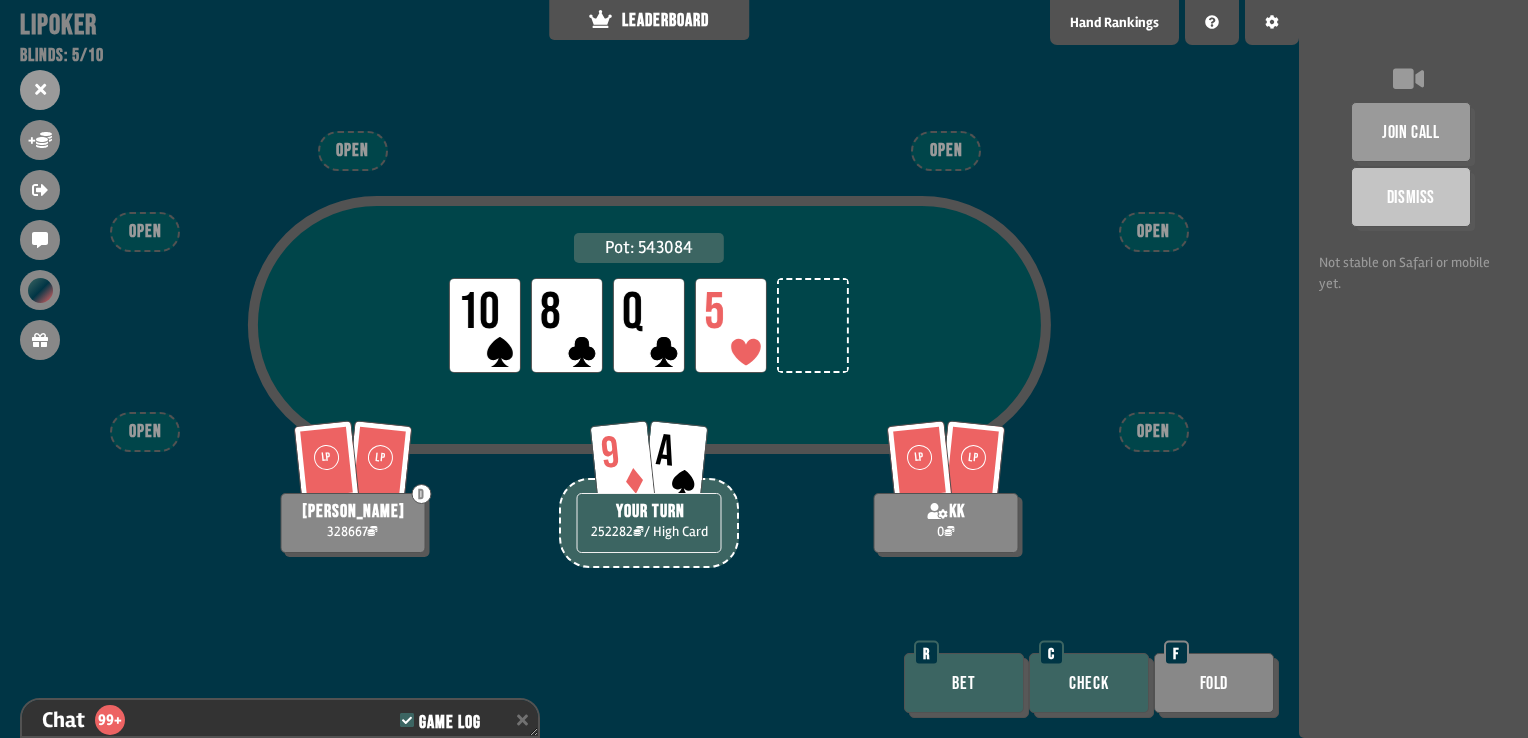 click on "Check" at bounding box center (1089, 683) 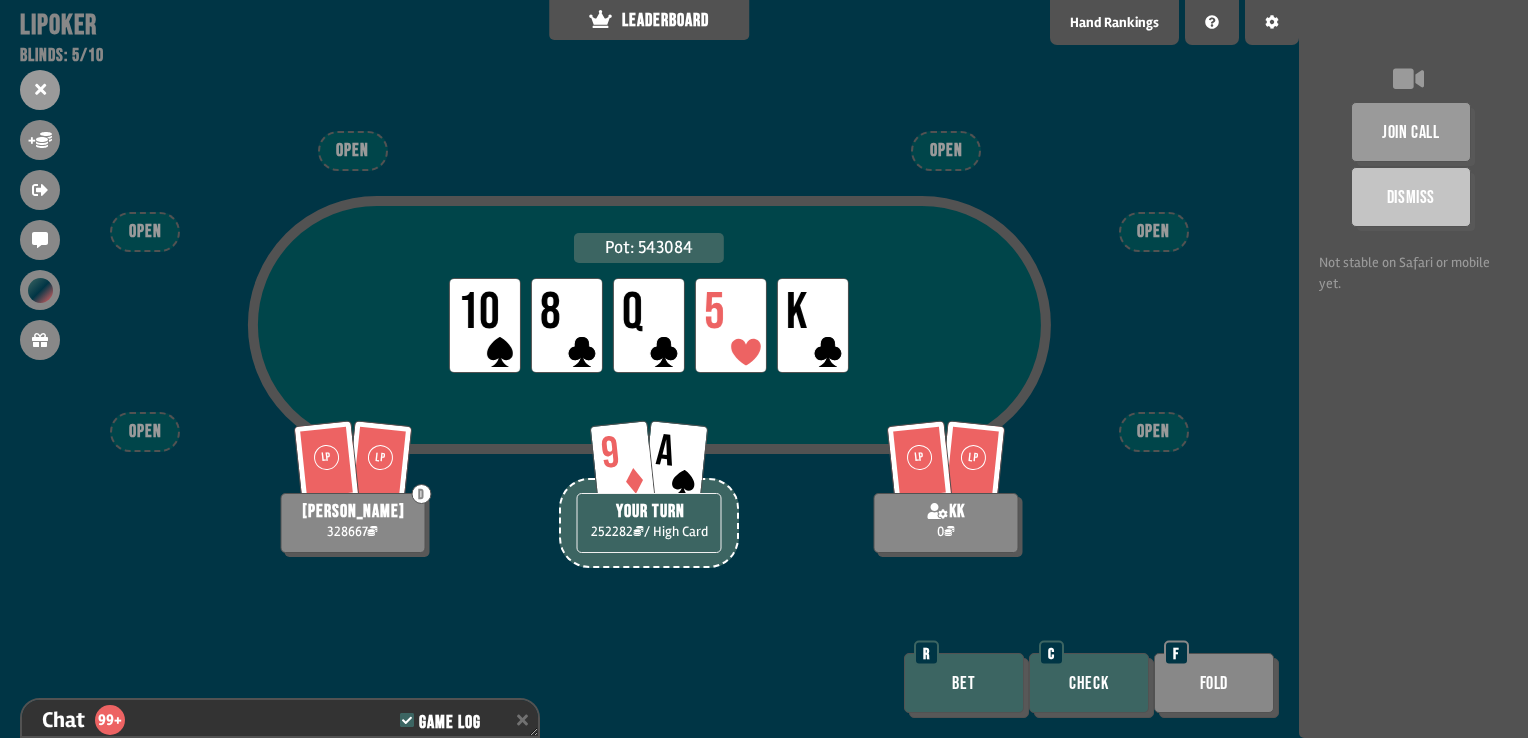 click on "Check" at bounding box center (1089, 683) 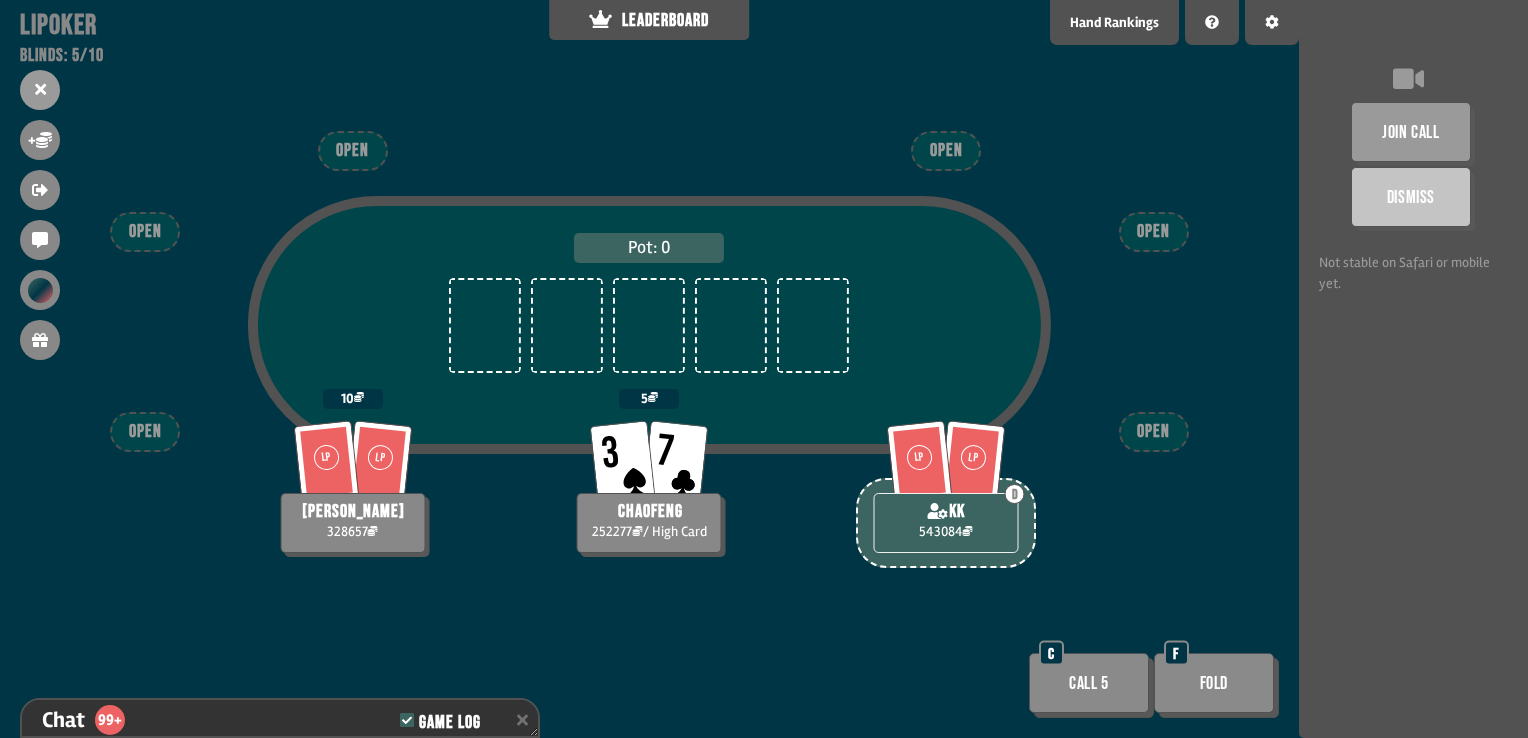 click on "Call 5" at bounding box center [1089, 683] 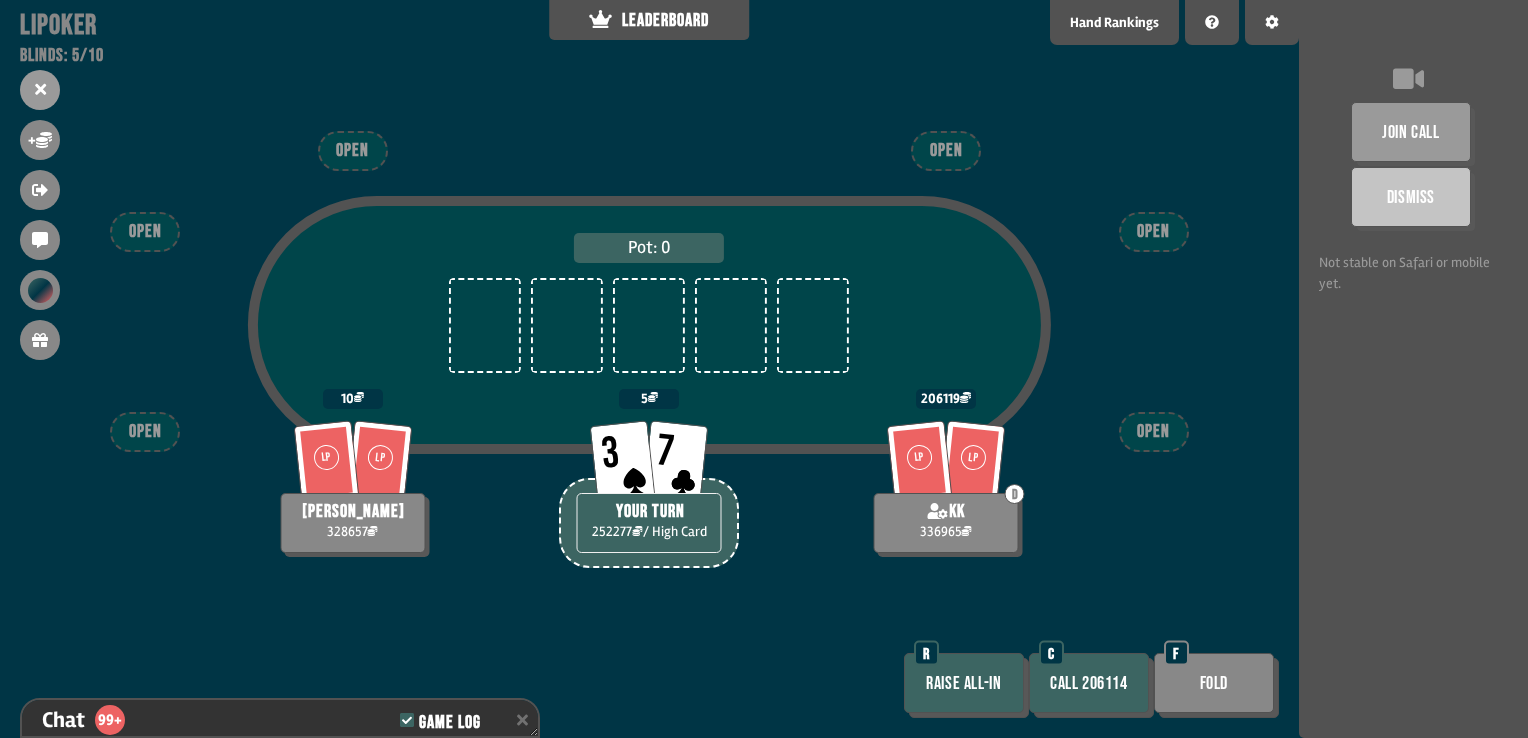 click on "Fold" at bounding box center [1214, 683] 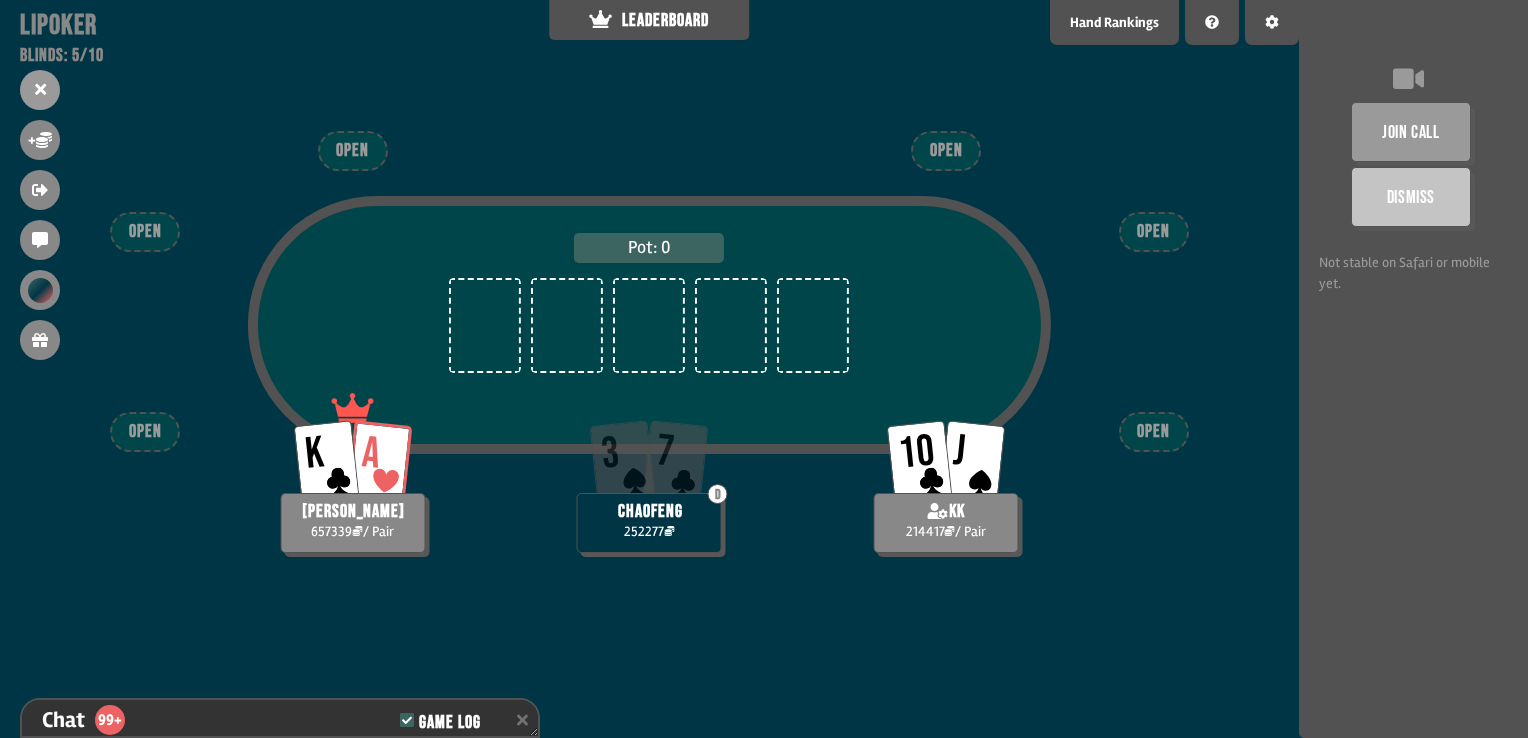 scroll, scrollTop: 83, scrollLeft: 0, axis: vertical 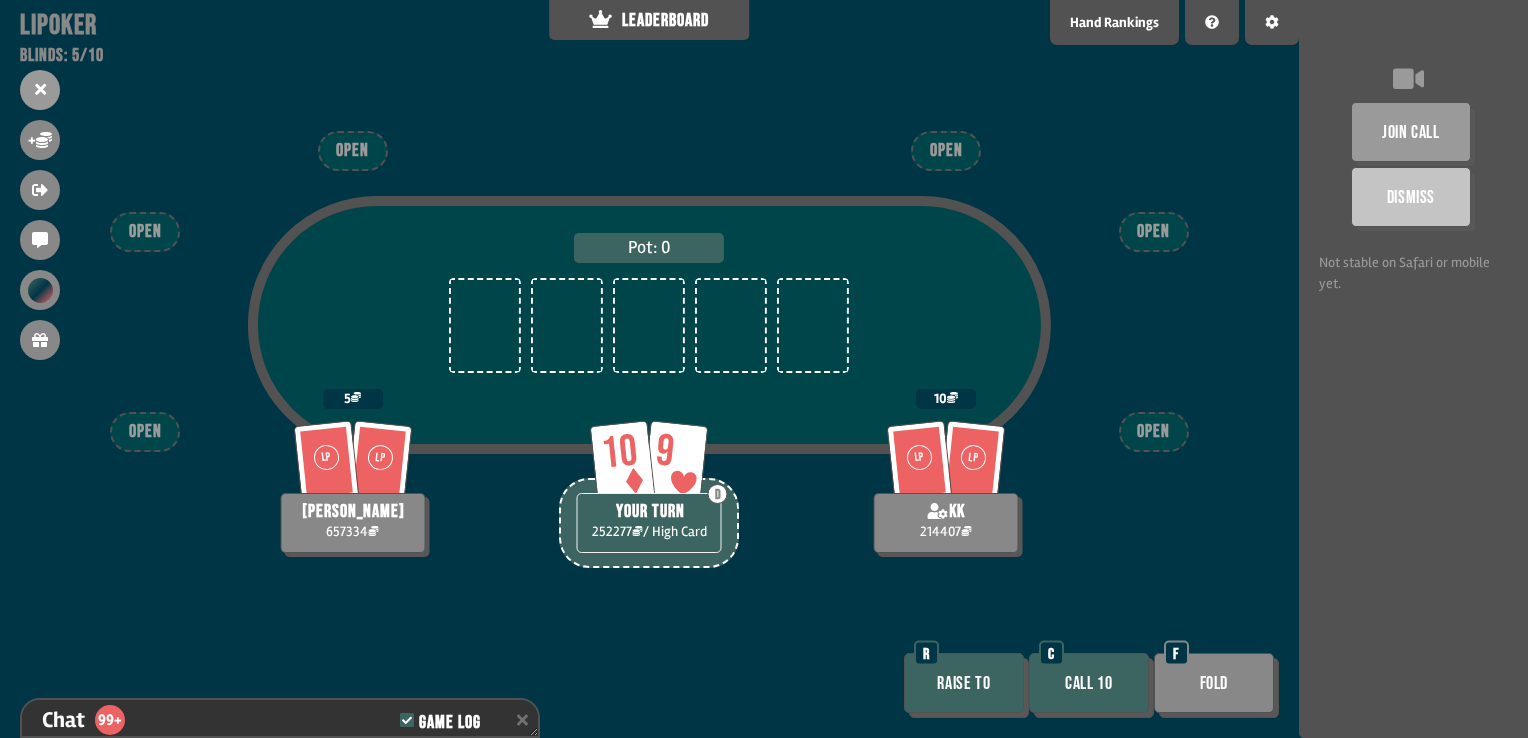click on "Call 10" at bounding box center (1089, 683) 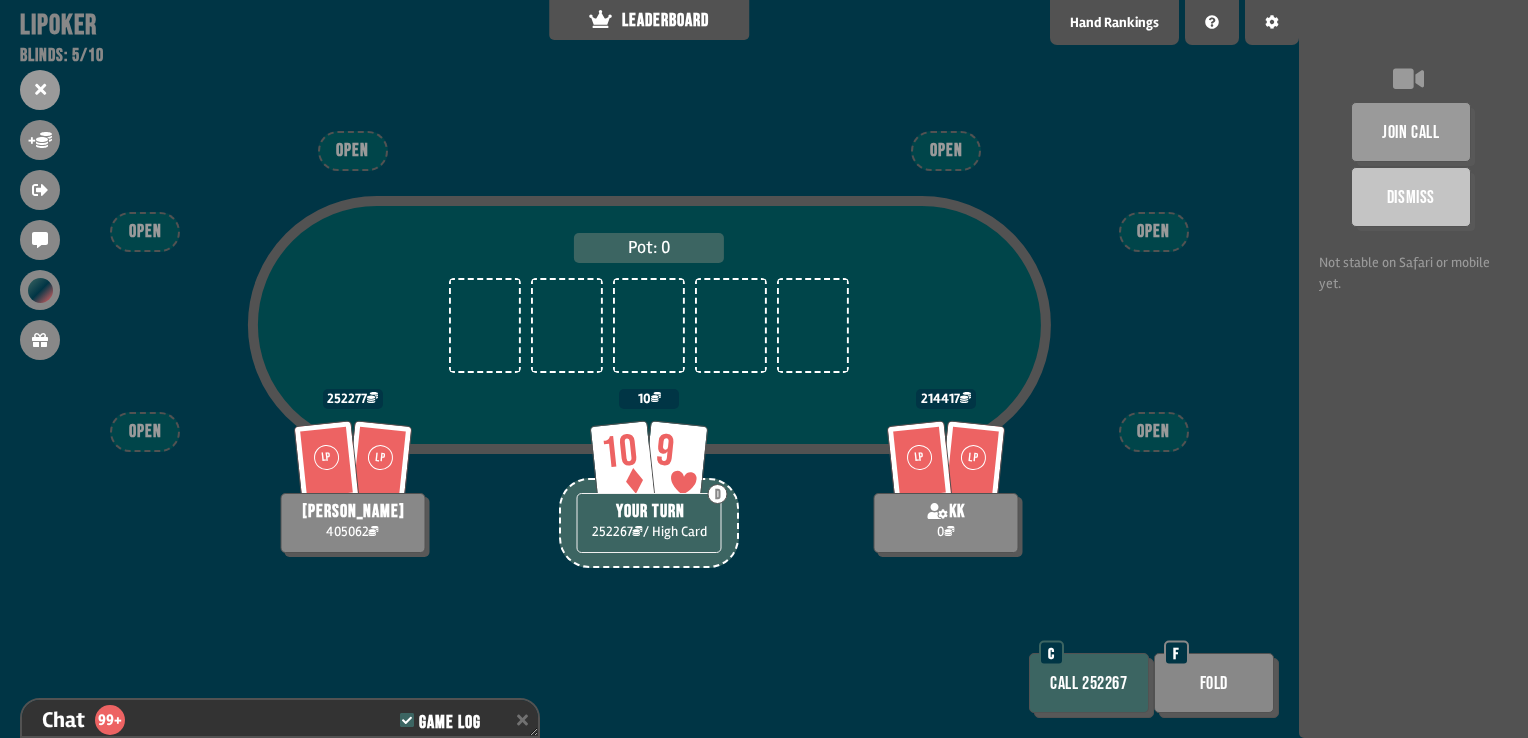 click on "Call 252267" at bounding box center [1089, 683] 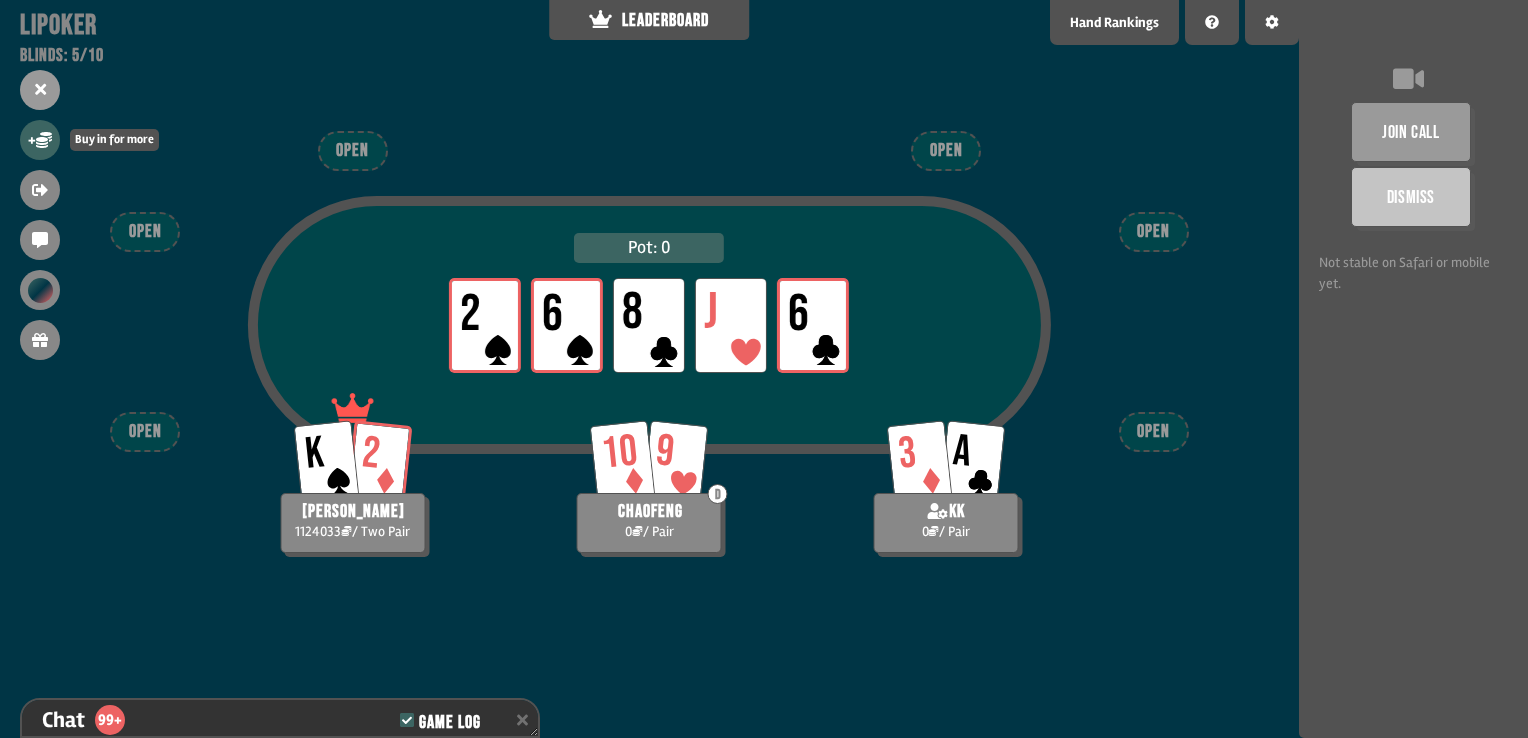click 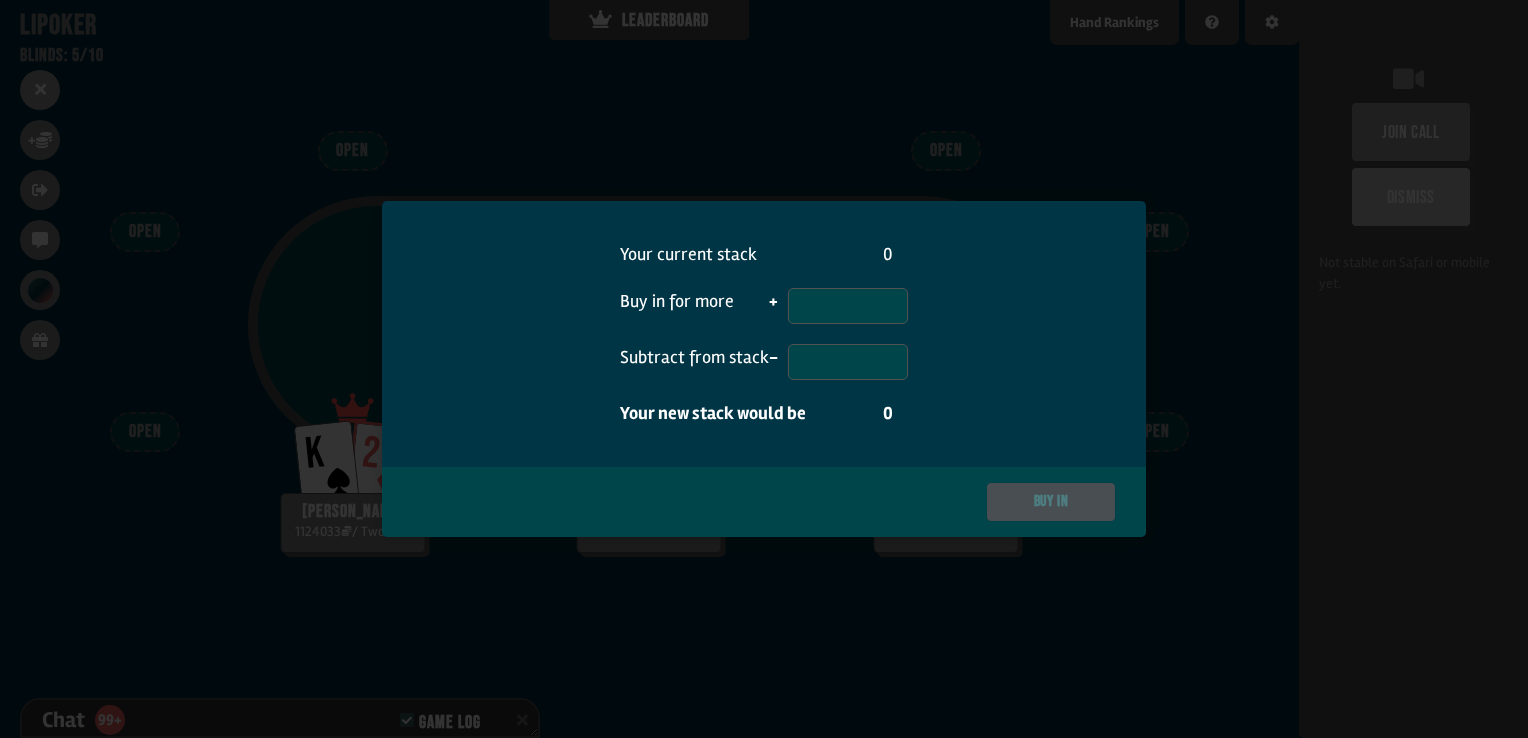 scroll, scrollTop: 84, scrollLeft: 0, axis: vertical 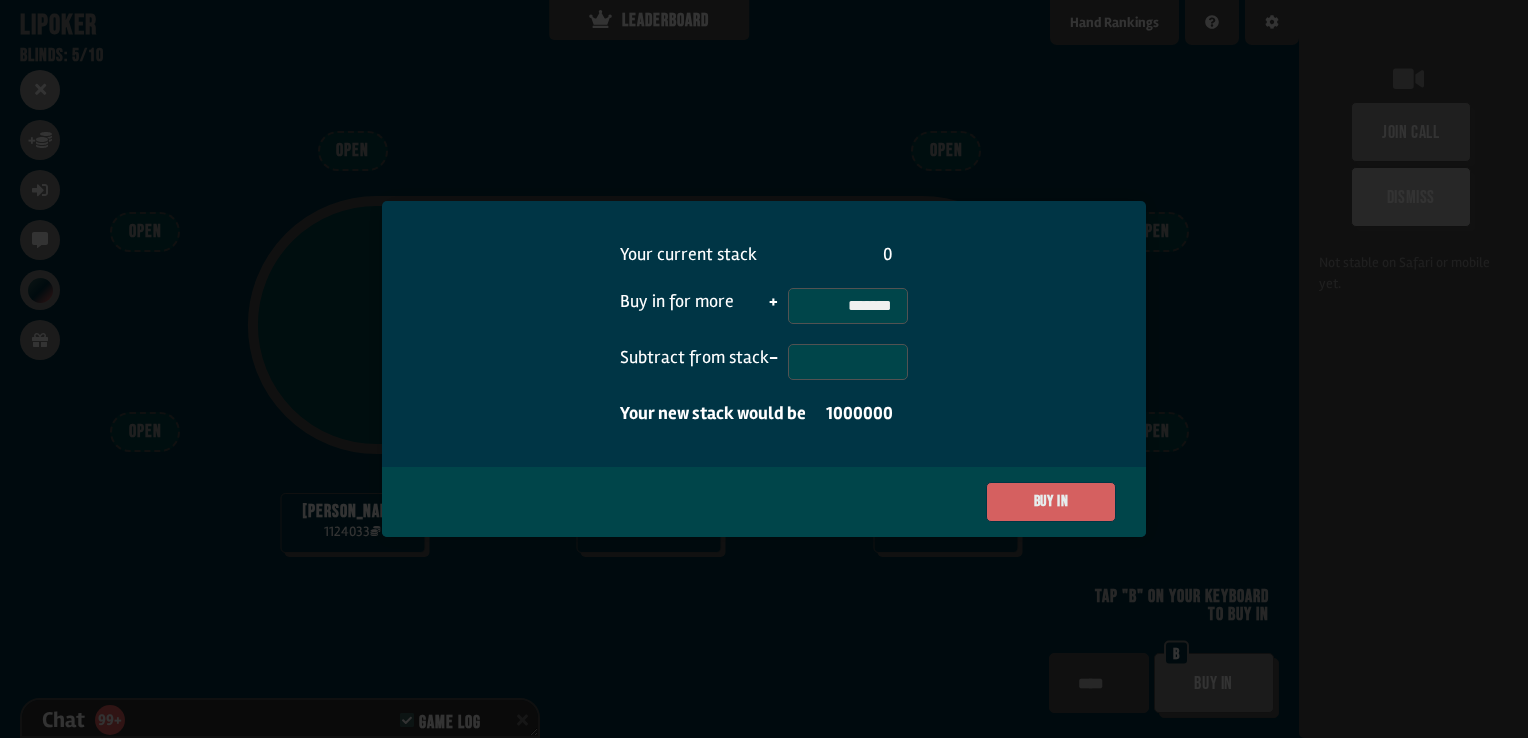 click on "Buy in" at bounding box center [1051, 502] 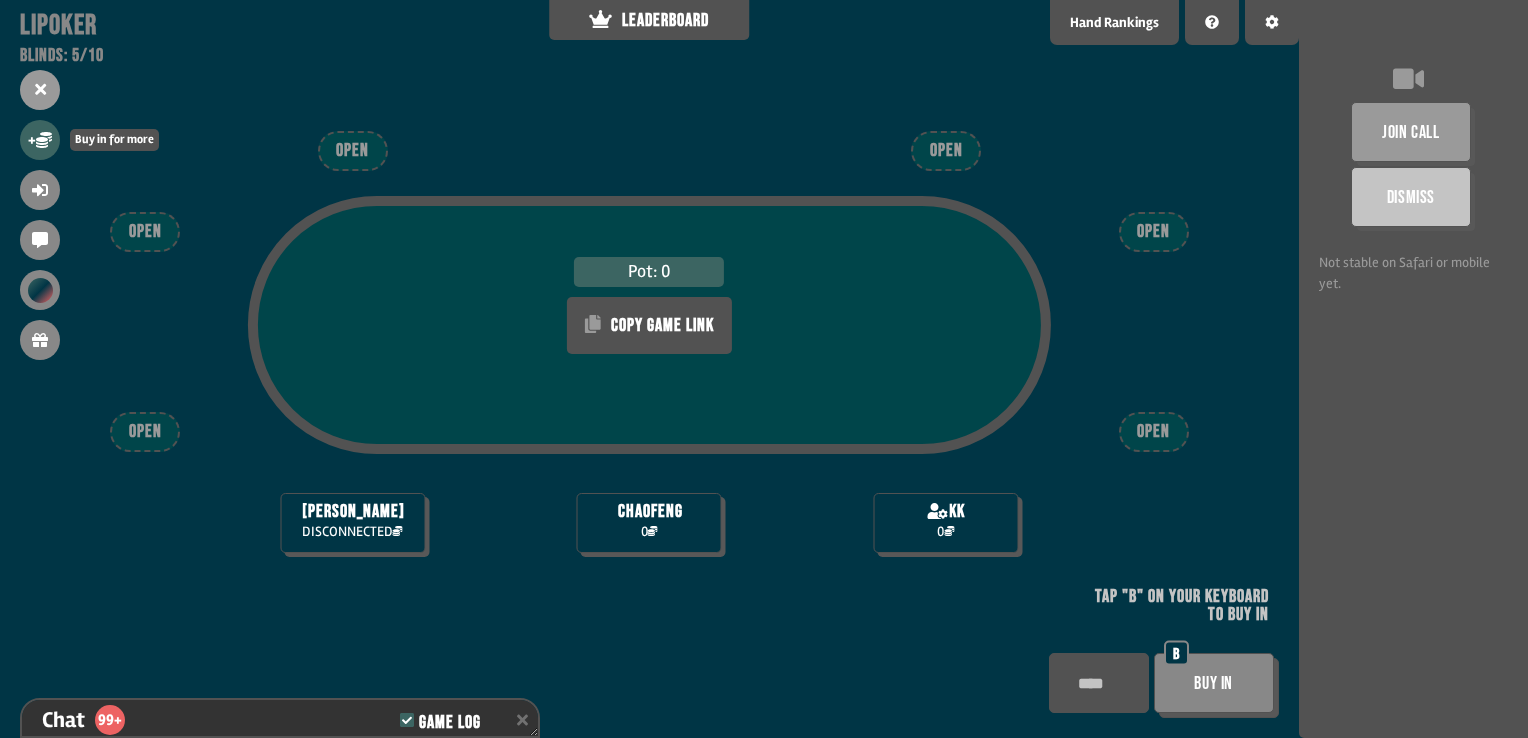 click on "+" at bounding box center [40, 140] 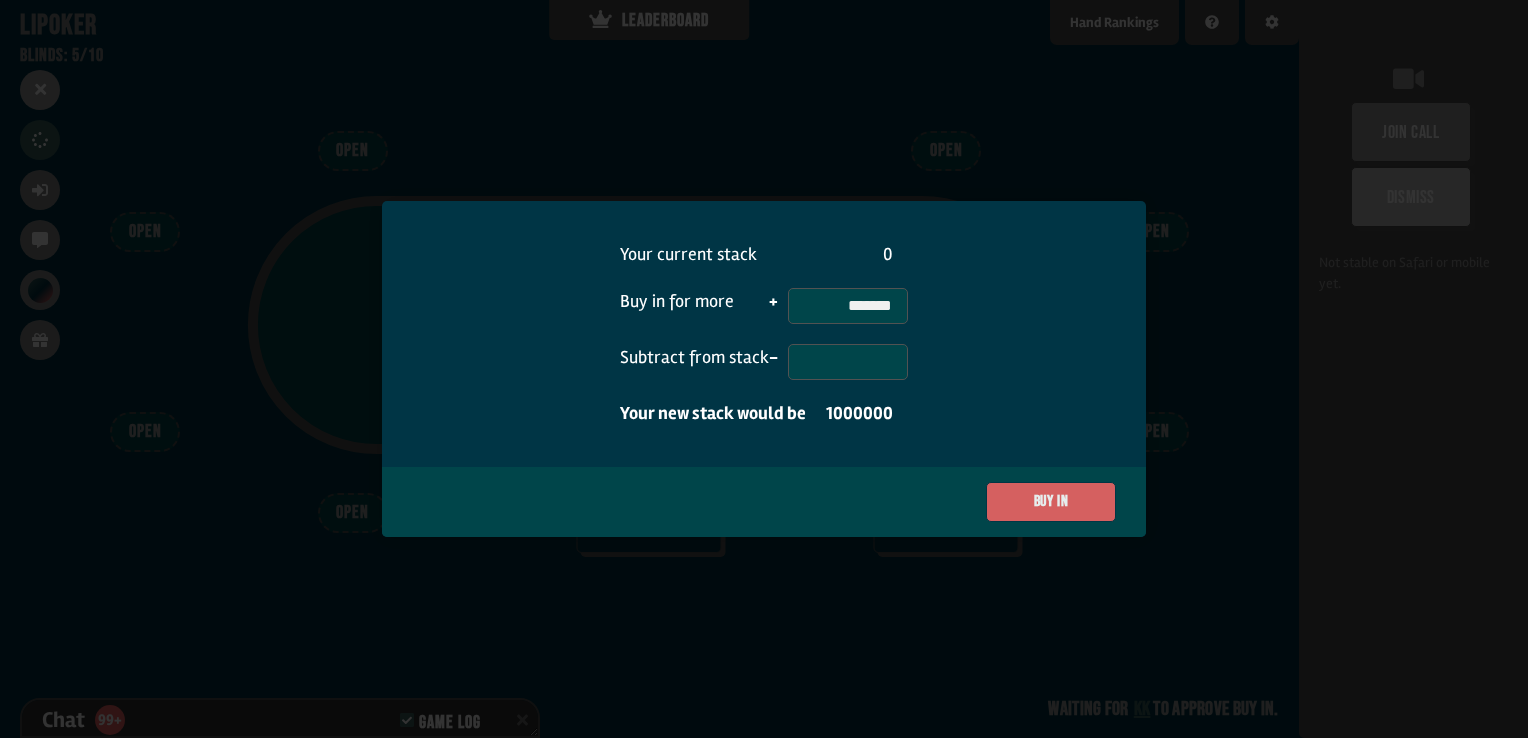 click on "Buy in" at bounding box center [1051, 502] 